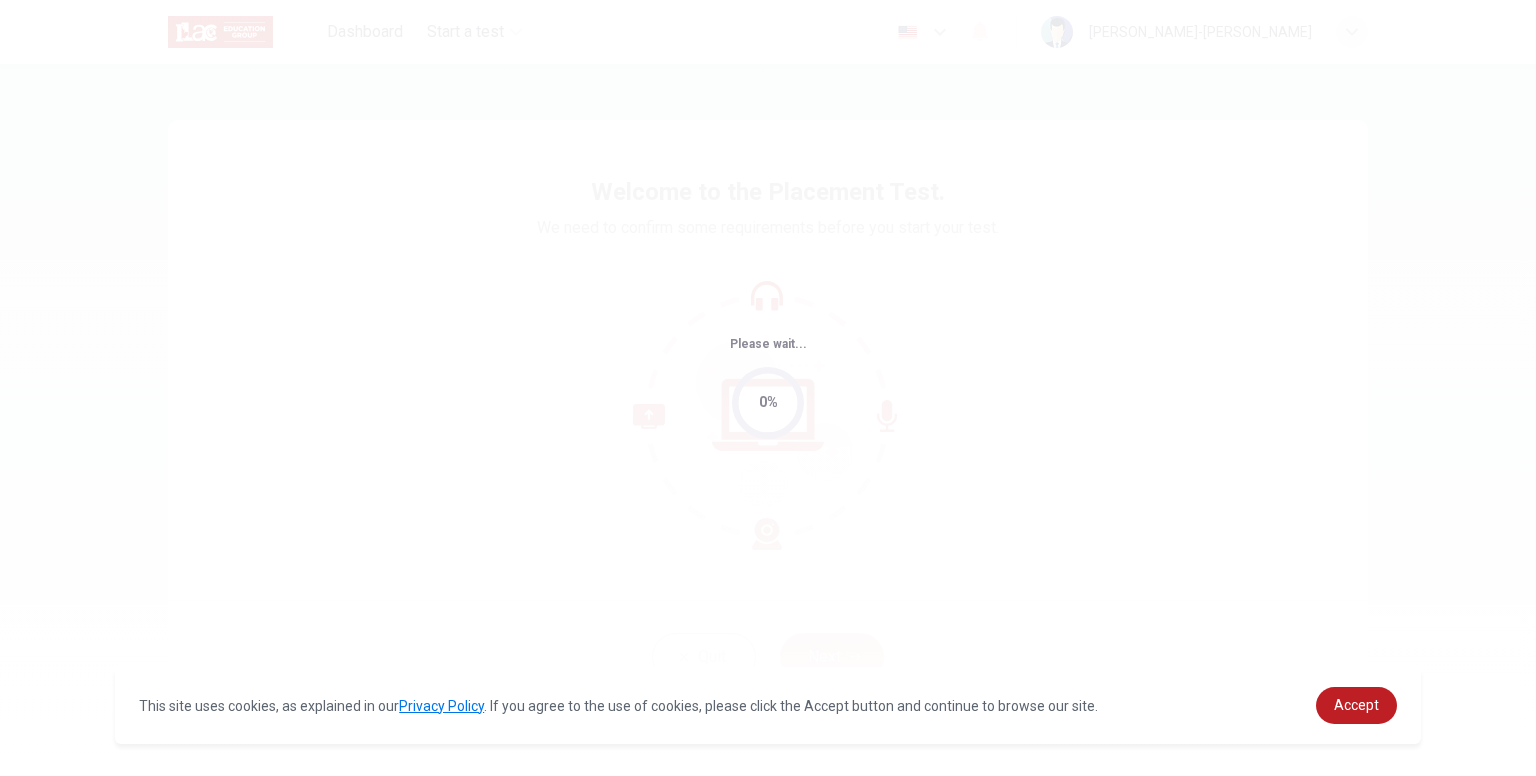 scroll, scrollTop: 0, scrollLeft: 0, axis: both 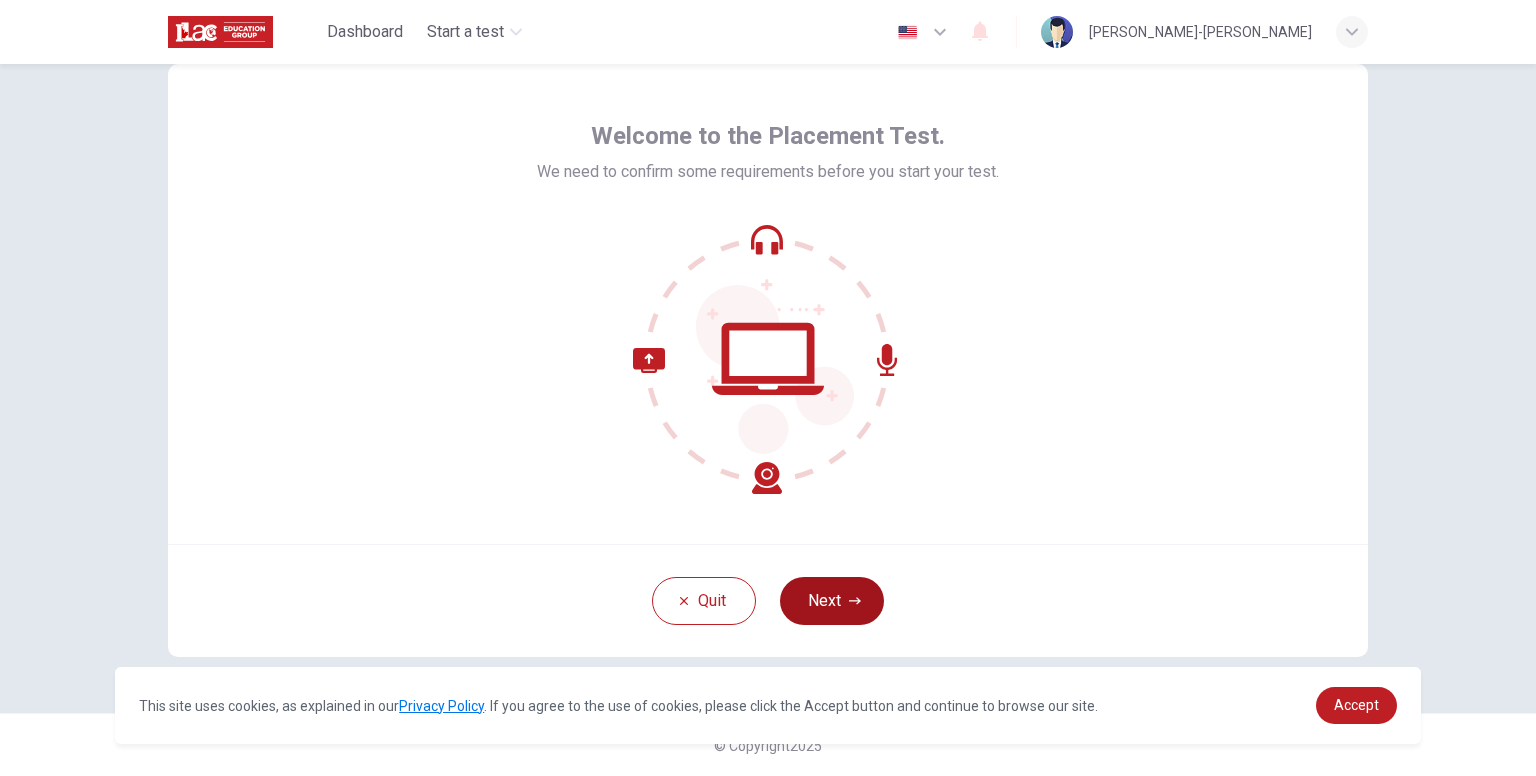 click on "Next" at bounding box center (832, 601) 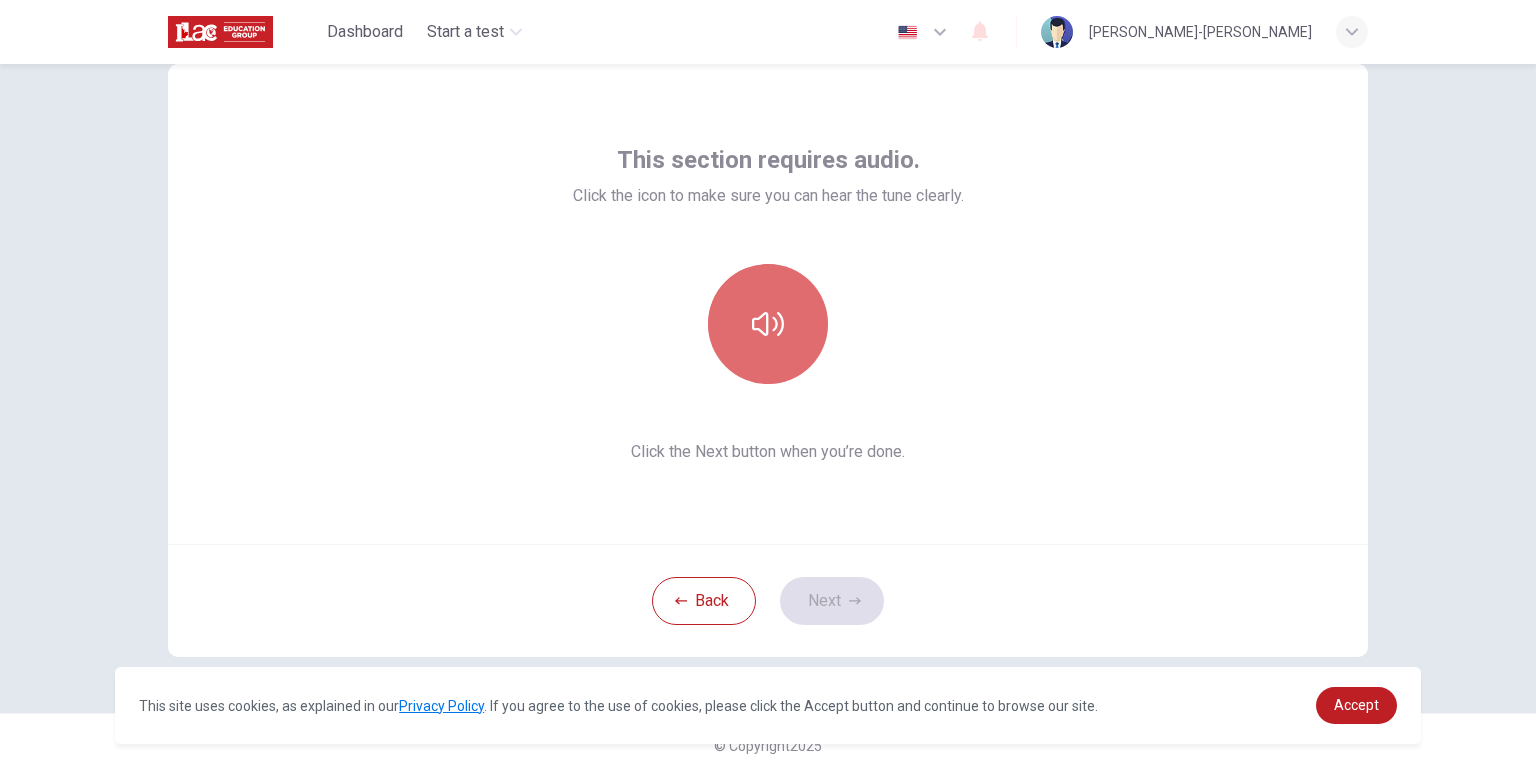 click at bounding box center (768, 324) 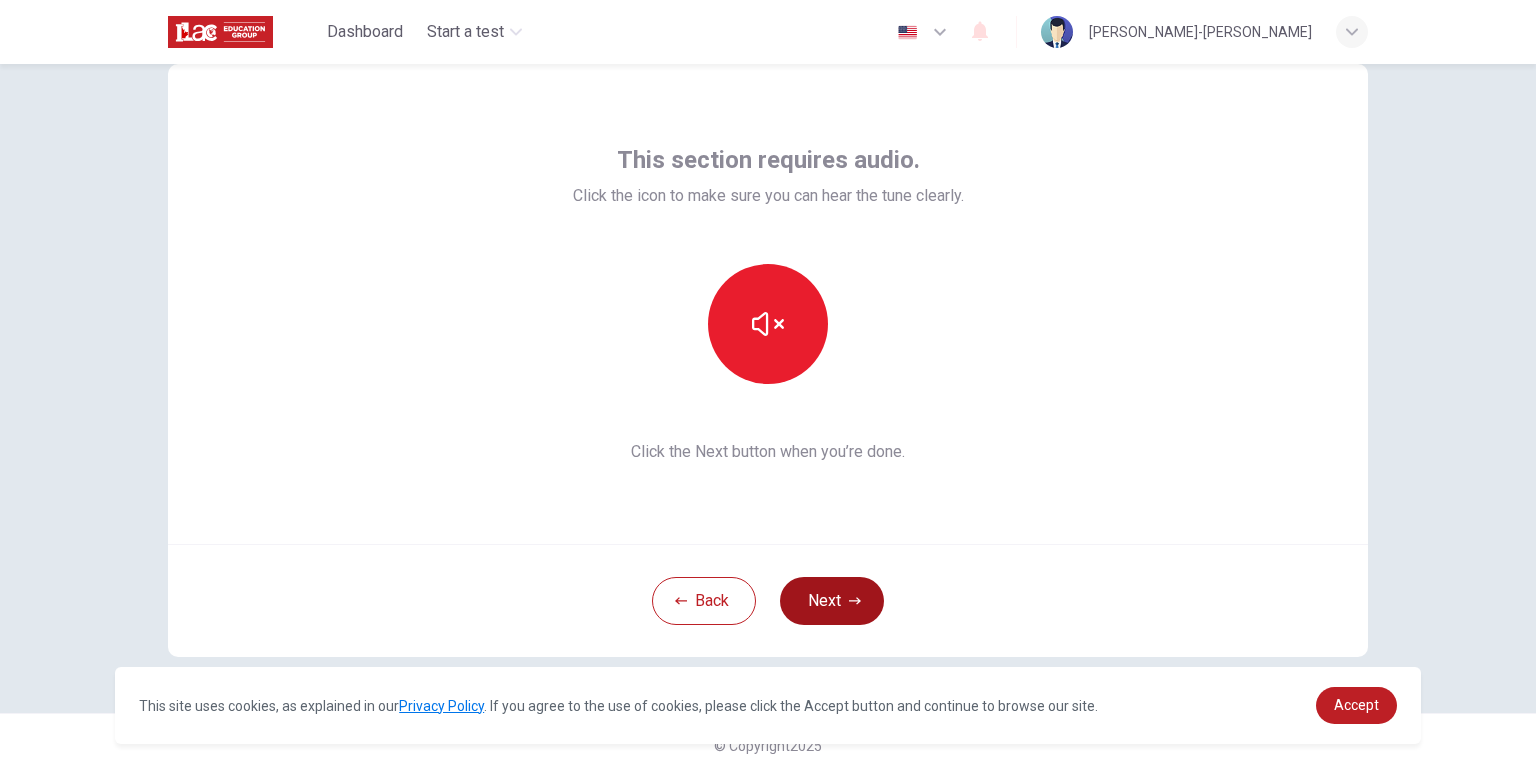 click on "Next" at bounding box center (832, 601) 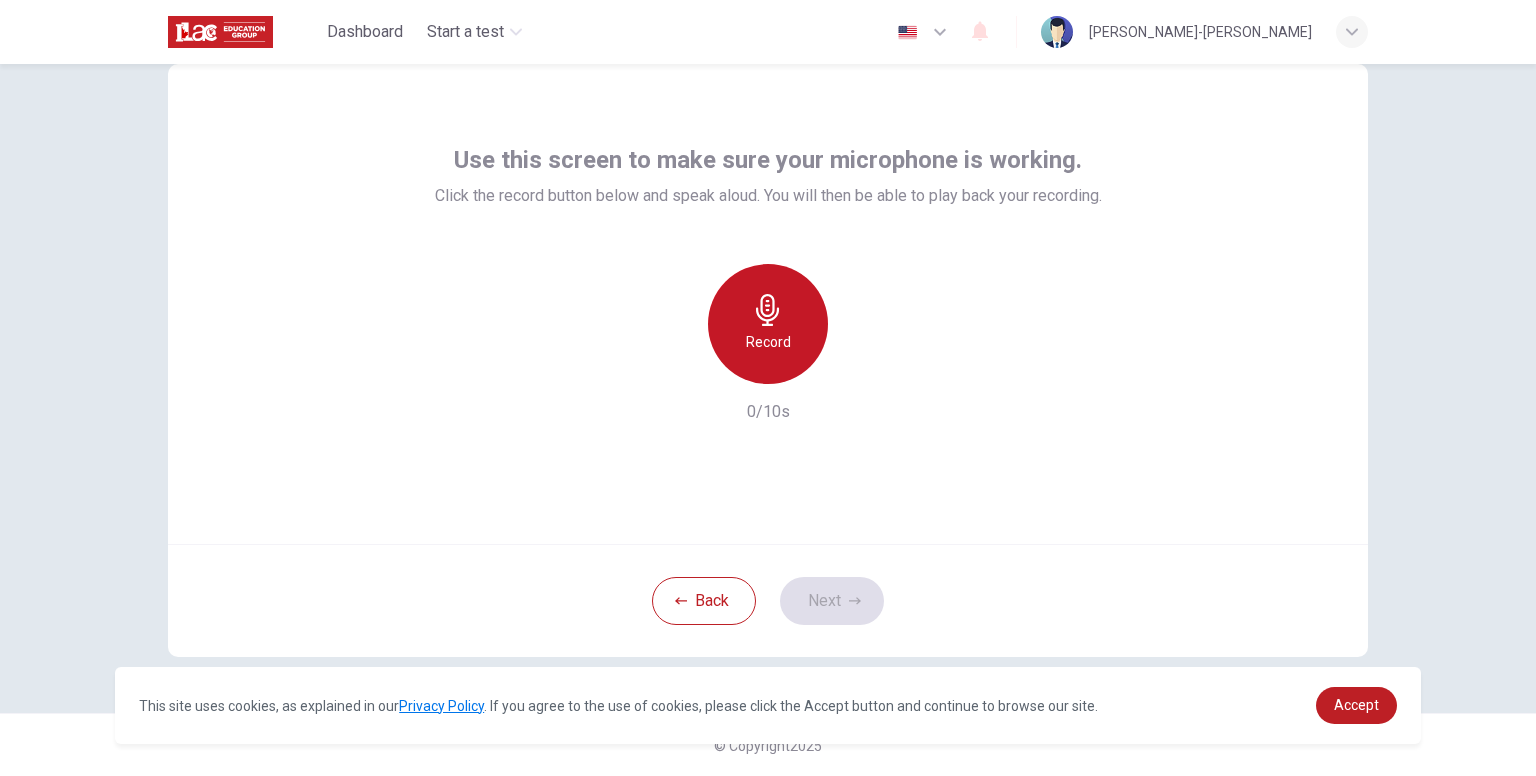 click on "Record" at bounding box center (768, 324) 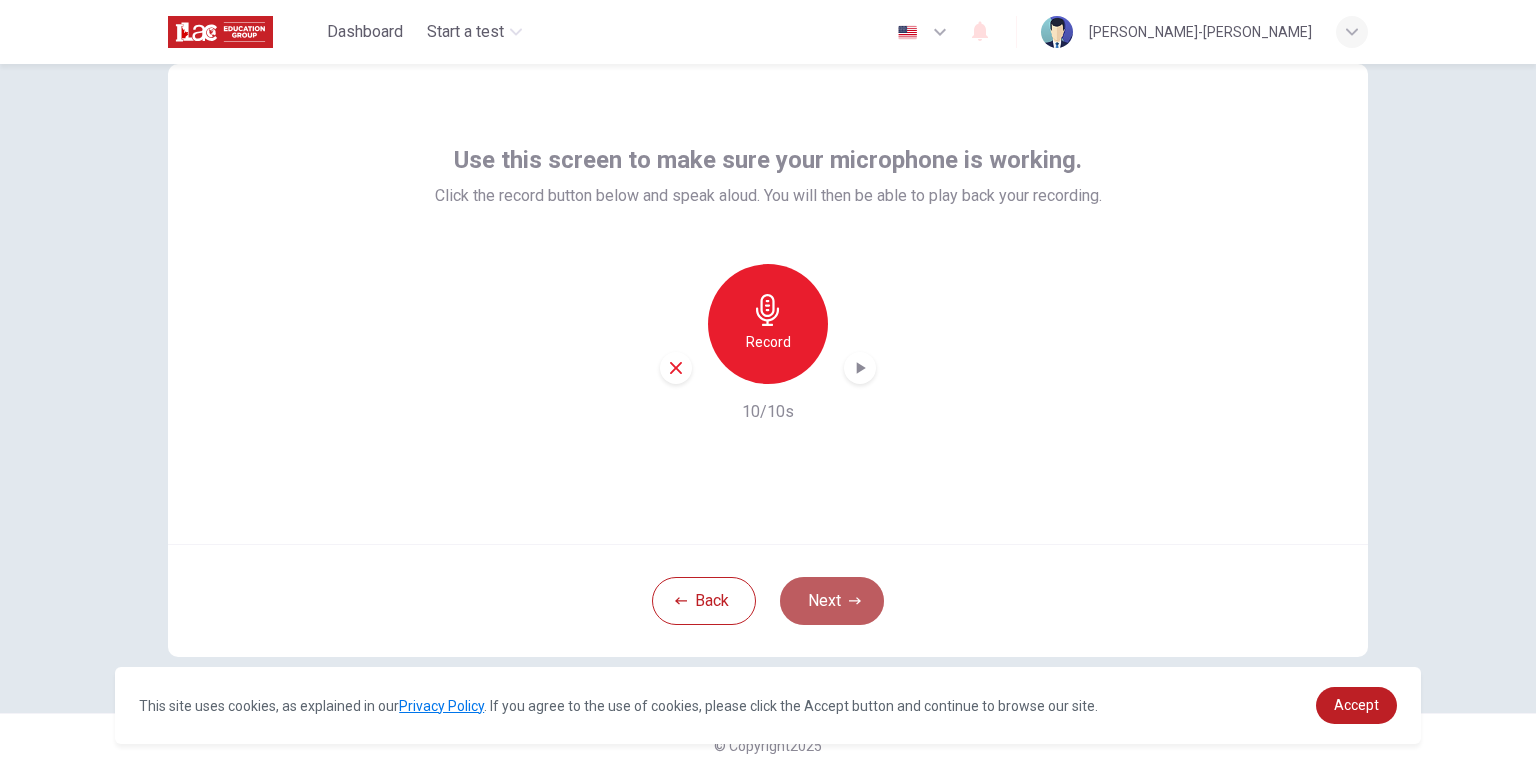 click on "Next" at bounding box center (832, 601) 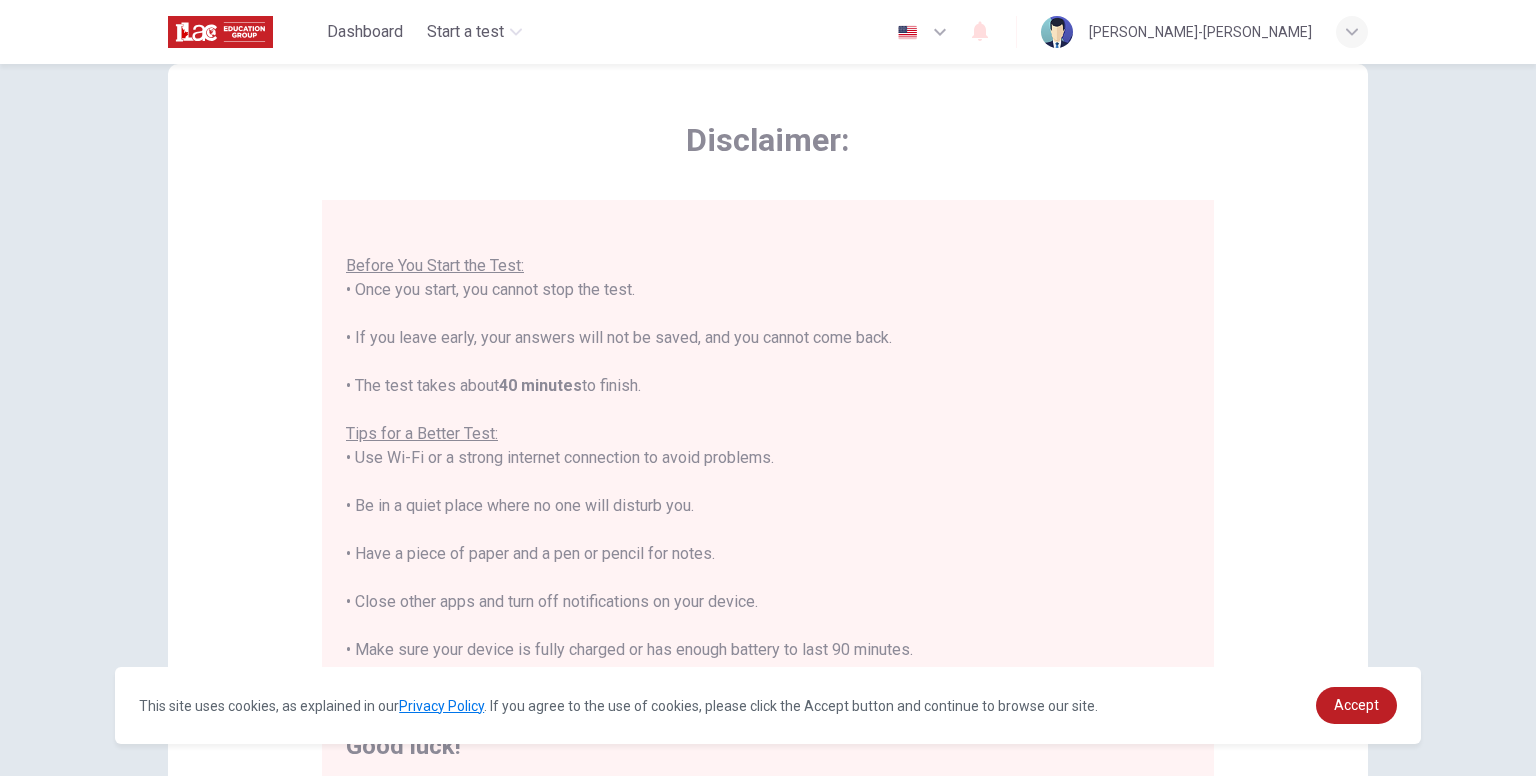 scroll, scrollTop: 23, scrollLeft: 0, axis: vertical 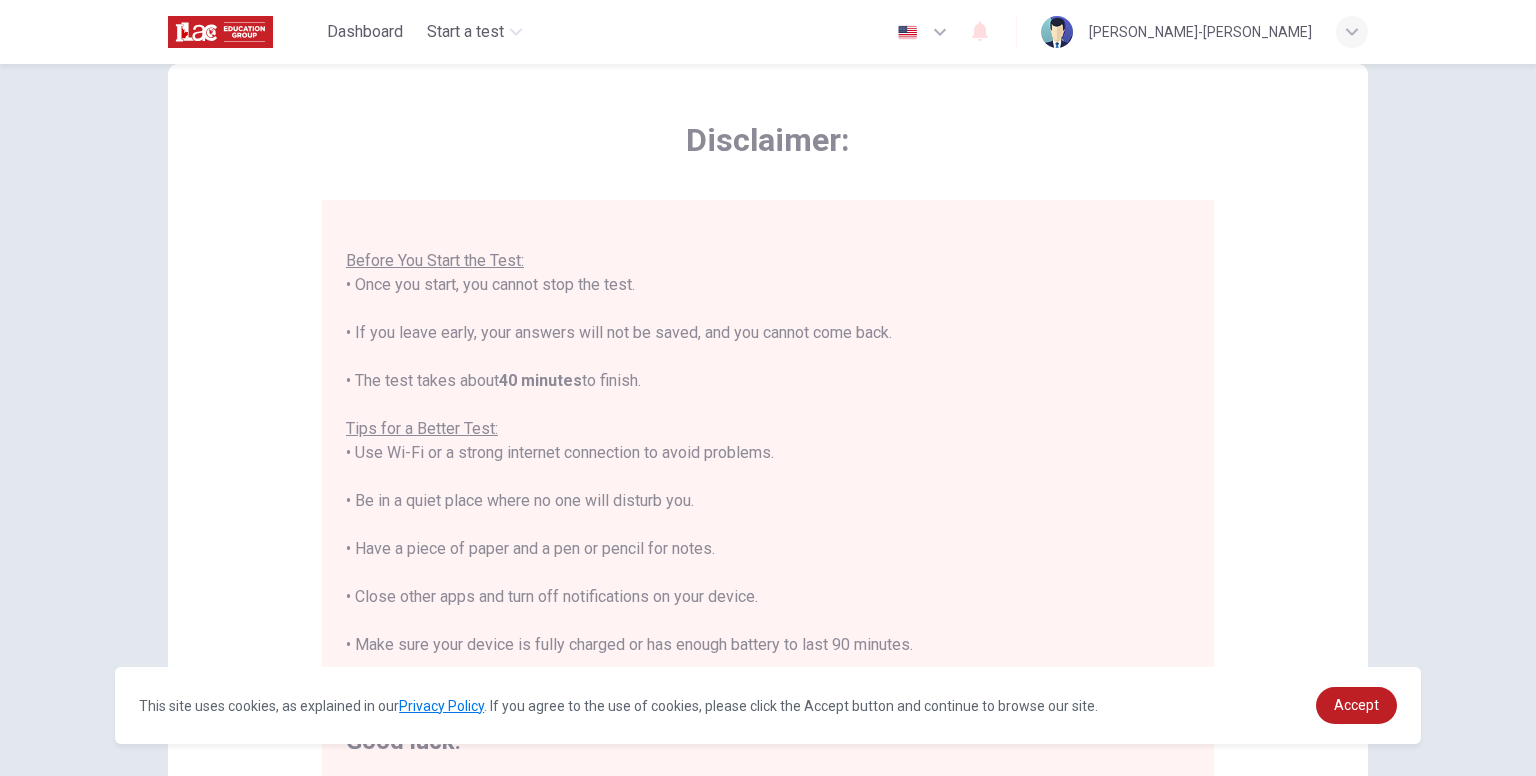 type 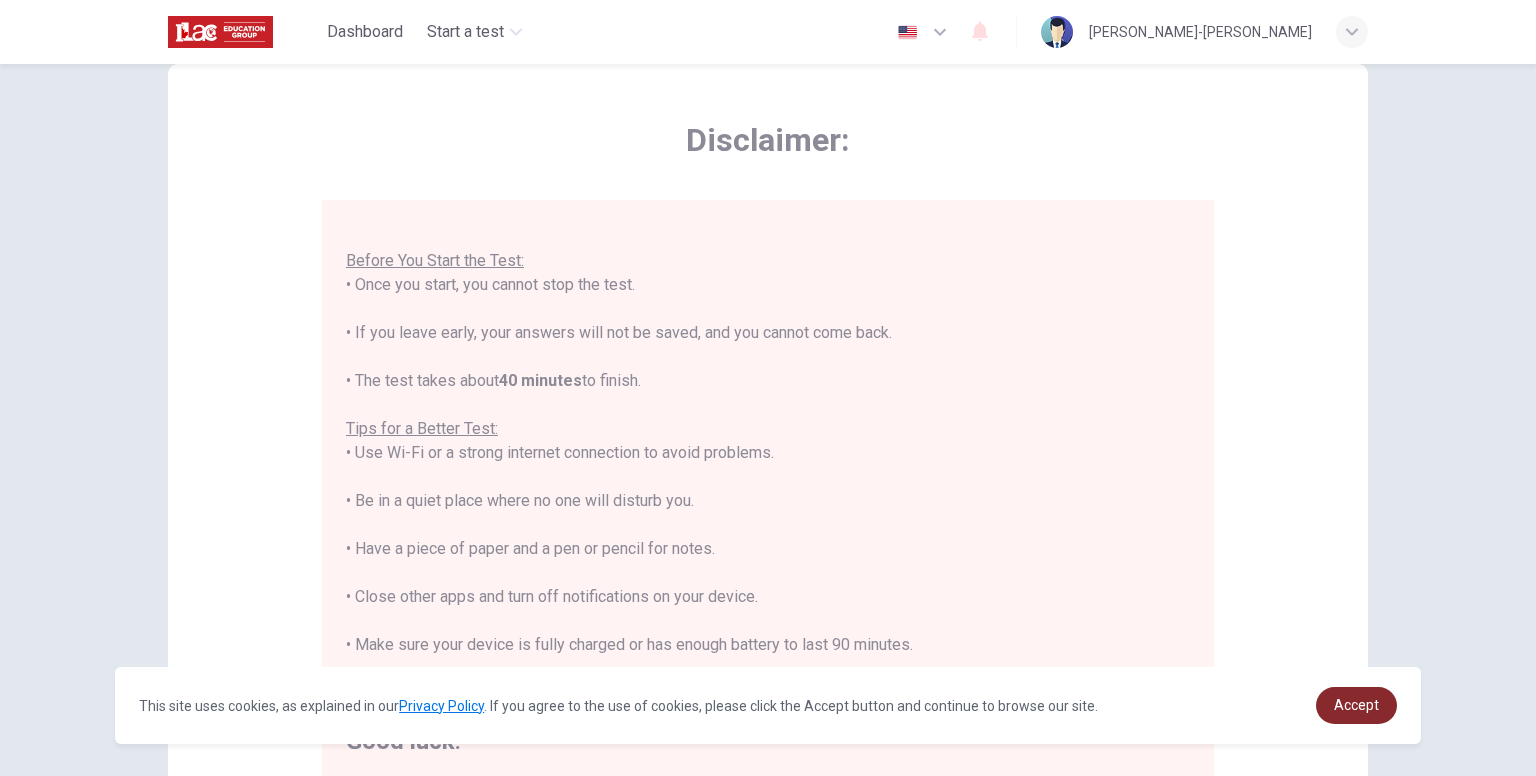 click on "Accept" at bounding box center [1356, 705] 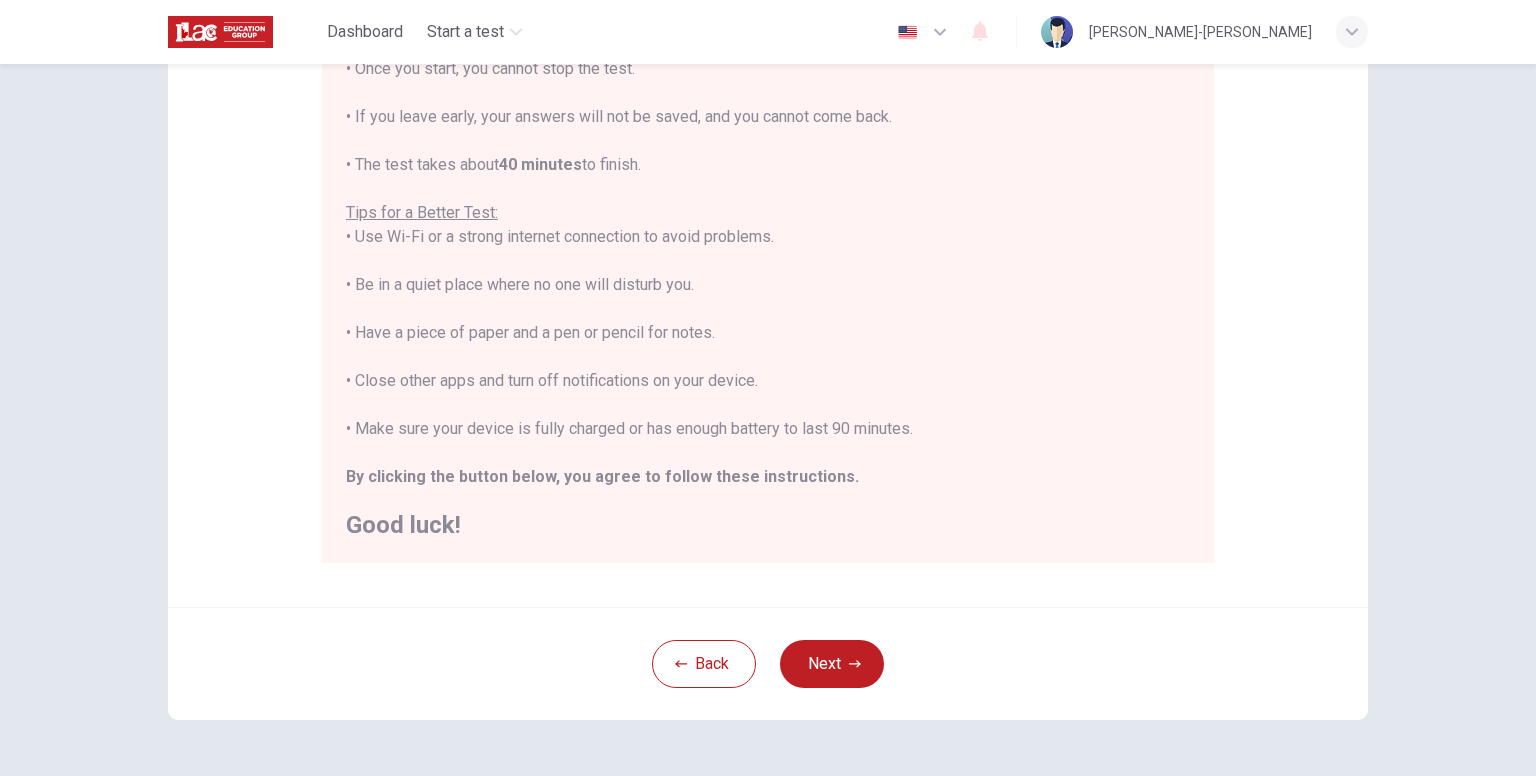 scroll, scrollTop: 336, scrollLeft: 0, axis: vertical 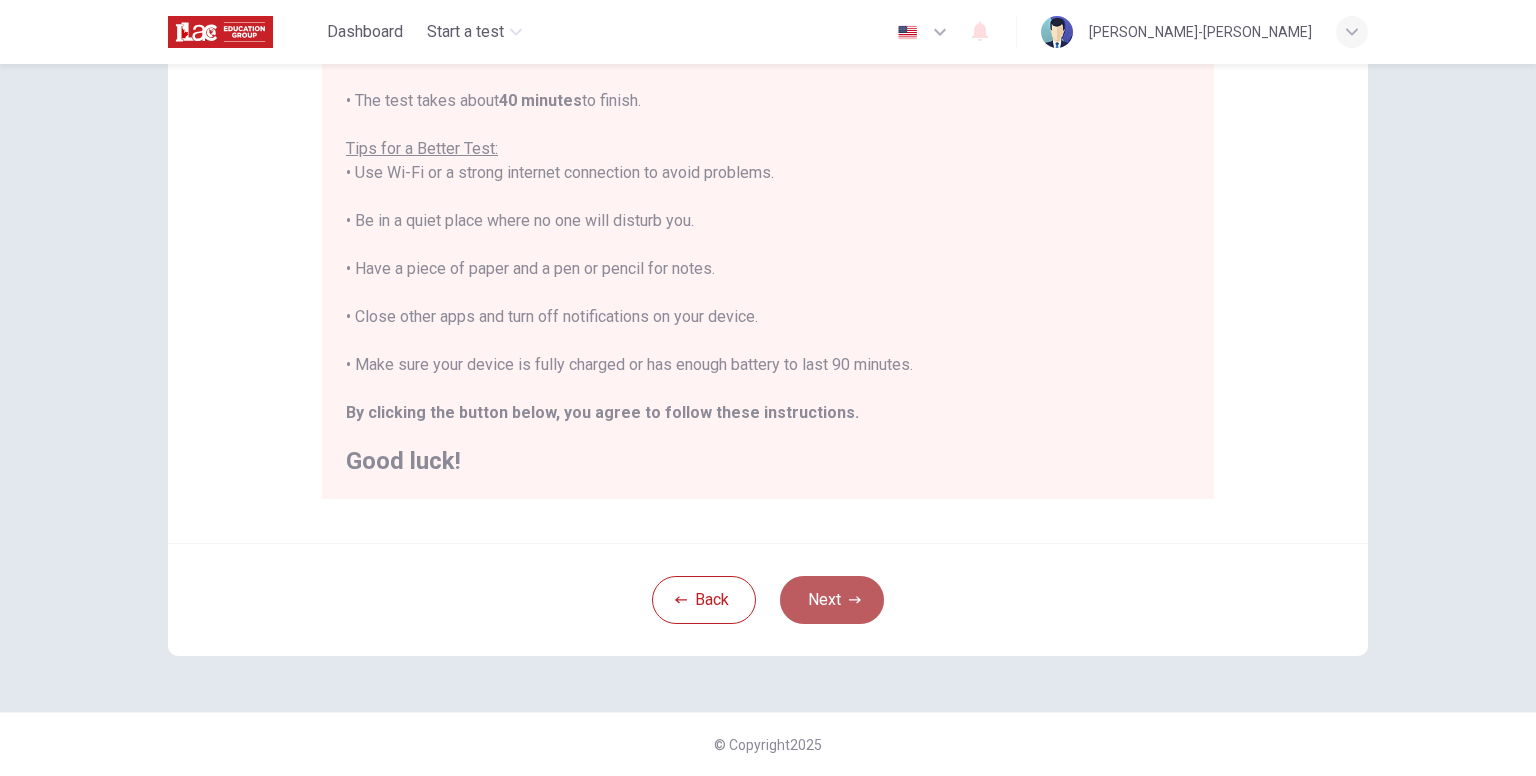 click on "Next" at bounding box center [832, 600] 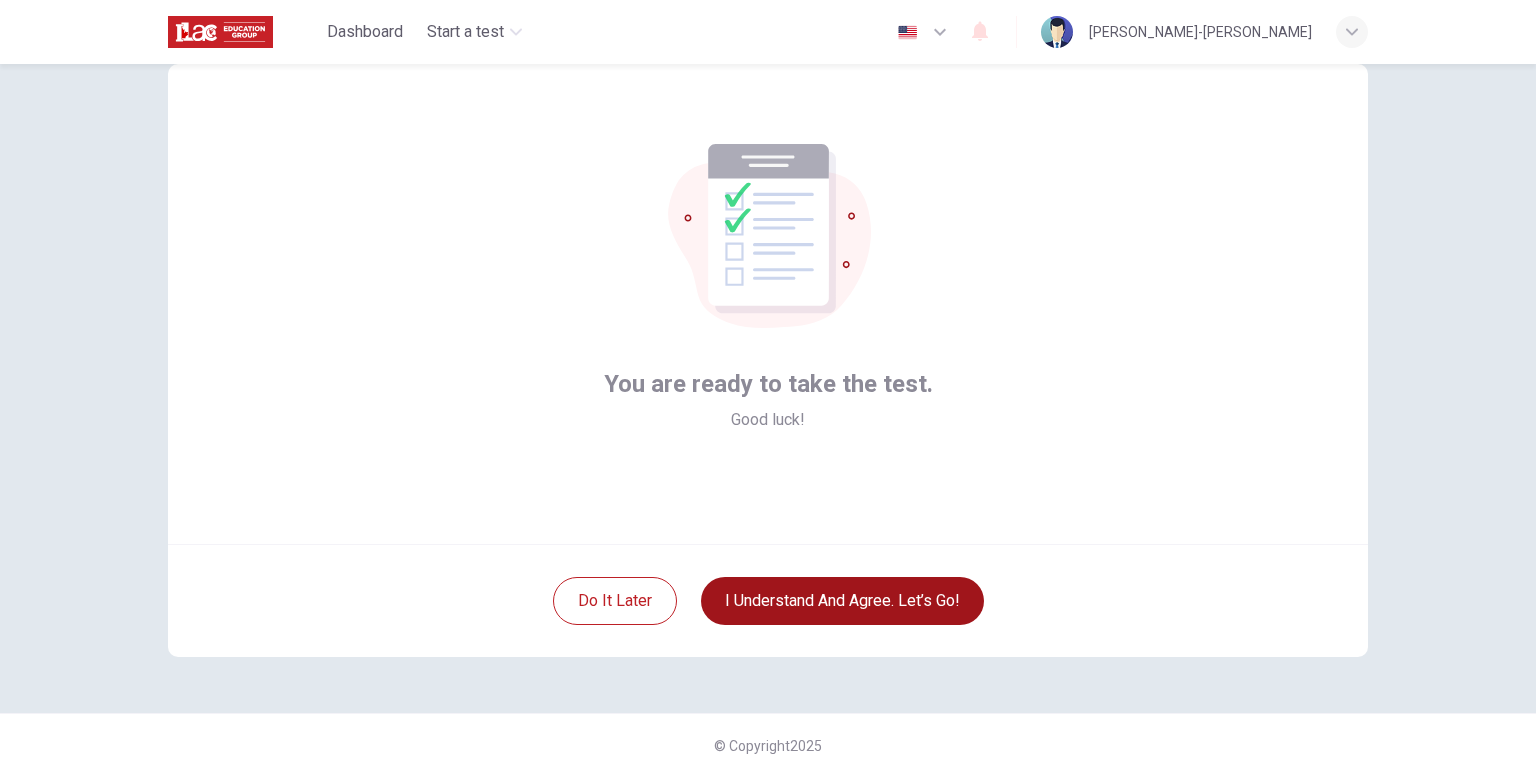 click on "I understand and agree. Let’s go!" at bounding box center (842, 601) 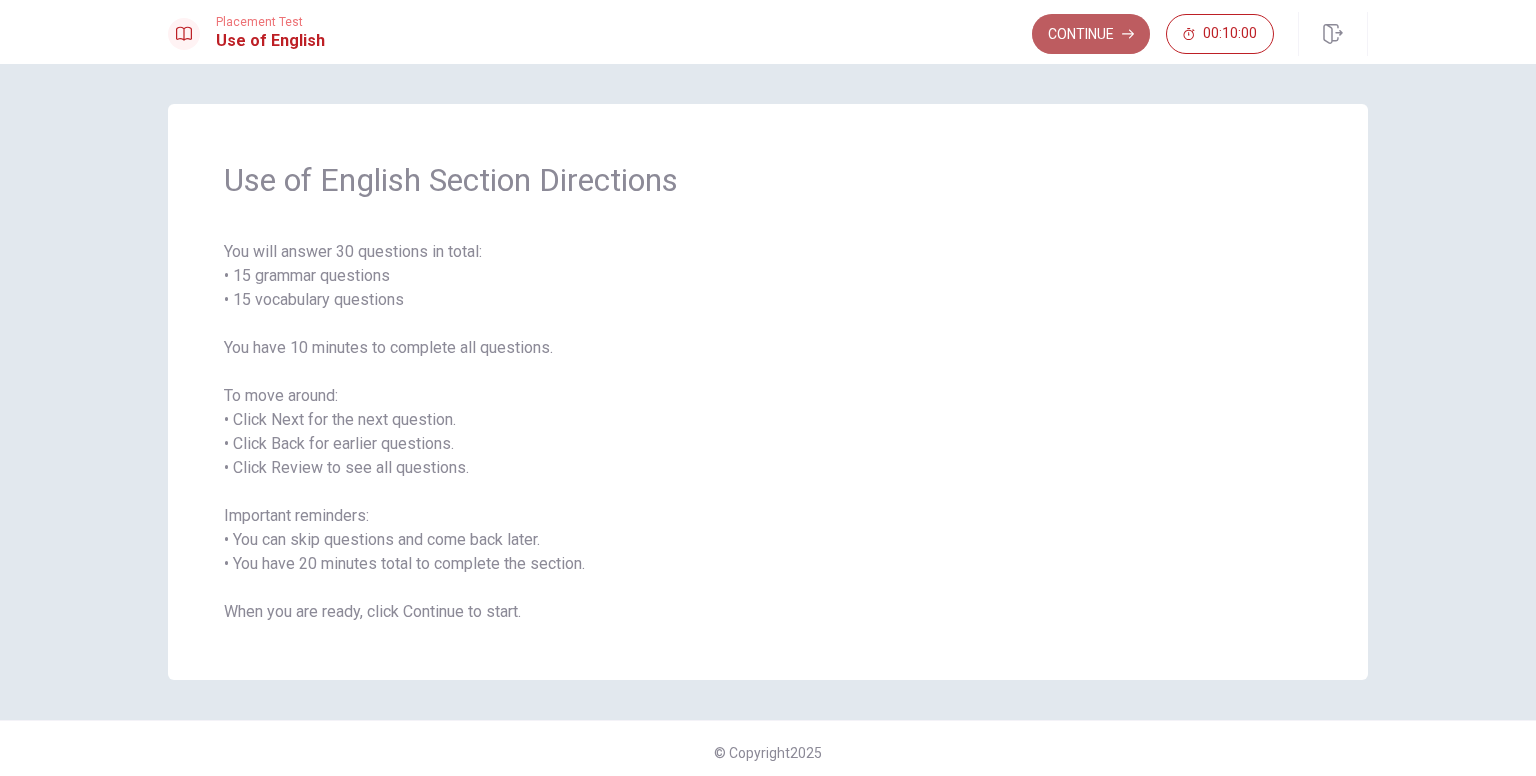 click on "Continue" at bounding box center [1091, 34] 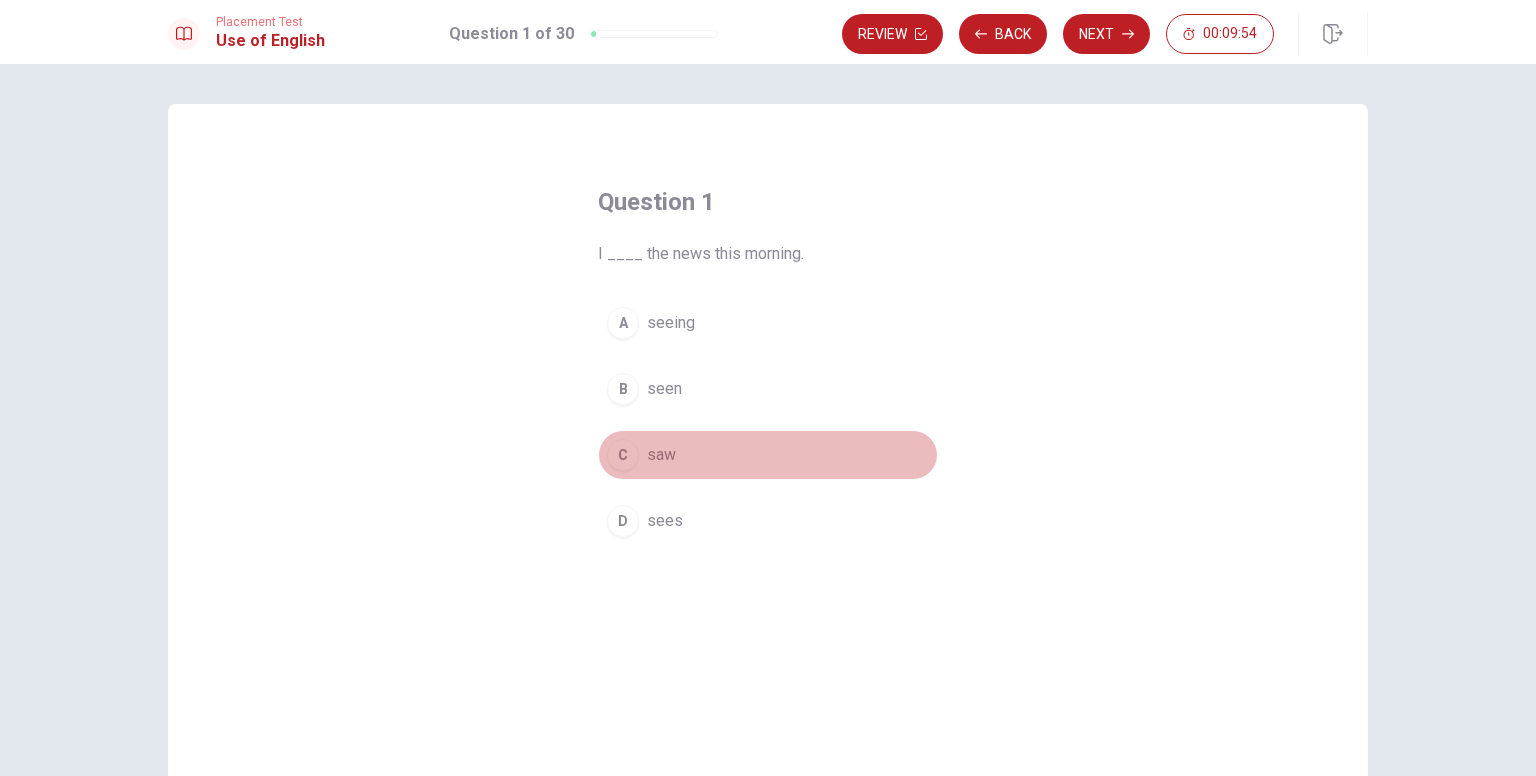 click on "C" at bounding box center [623, 455] 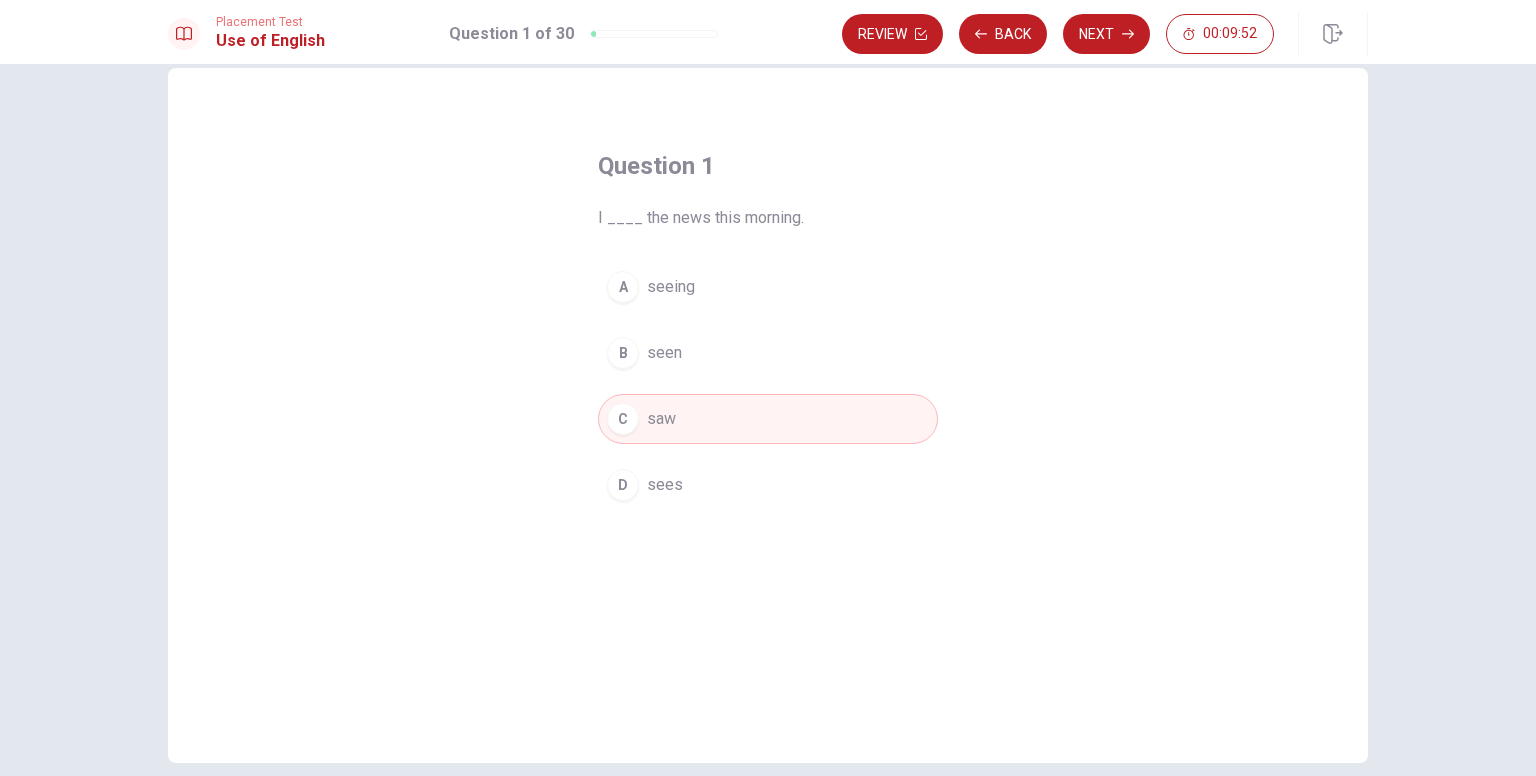 scroll, scrollTop: 0, scrollLeft: 0, axis: both 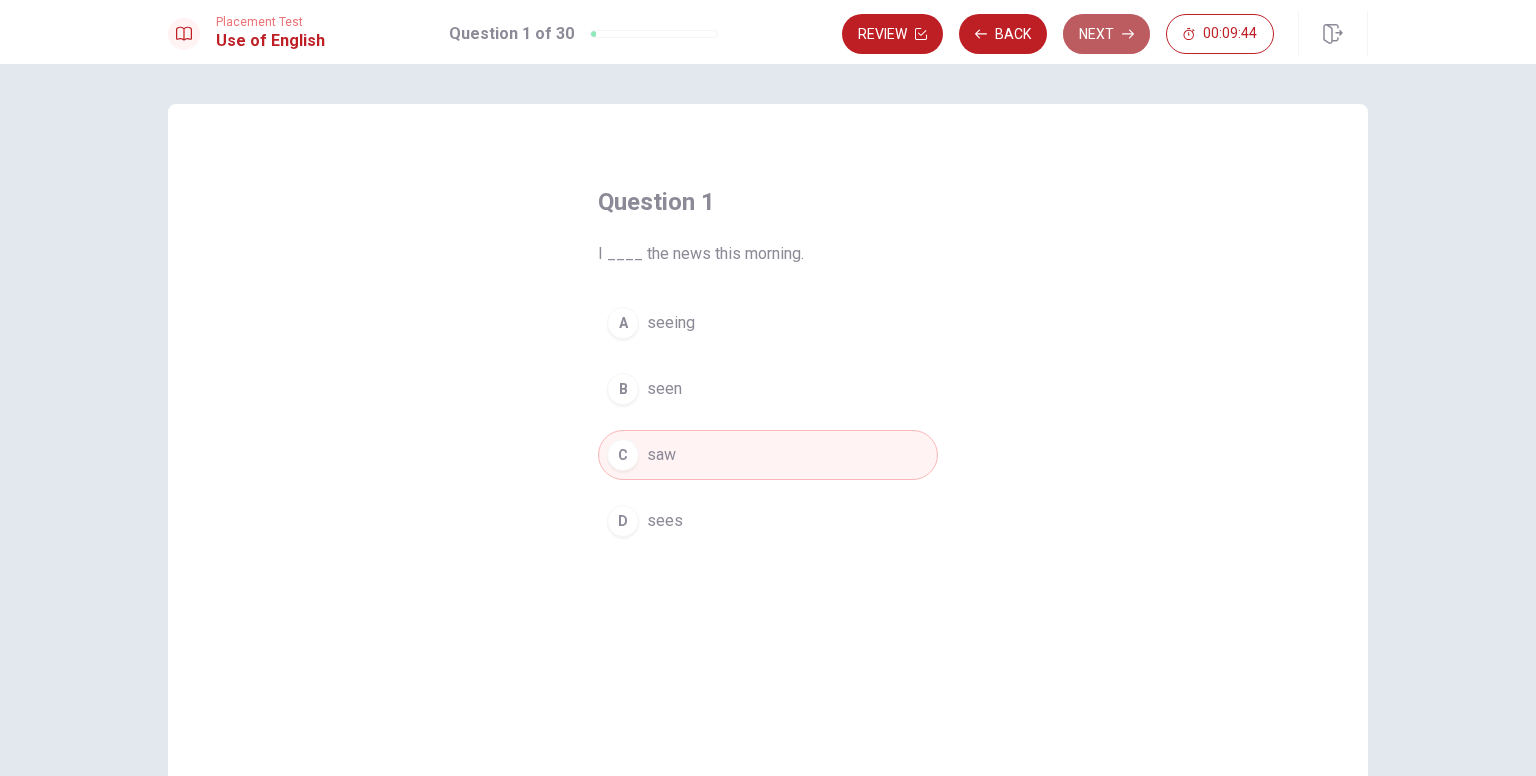 click on "Next" at bounding box center [1106, 34] 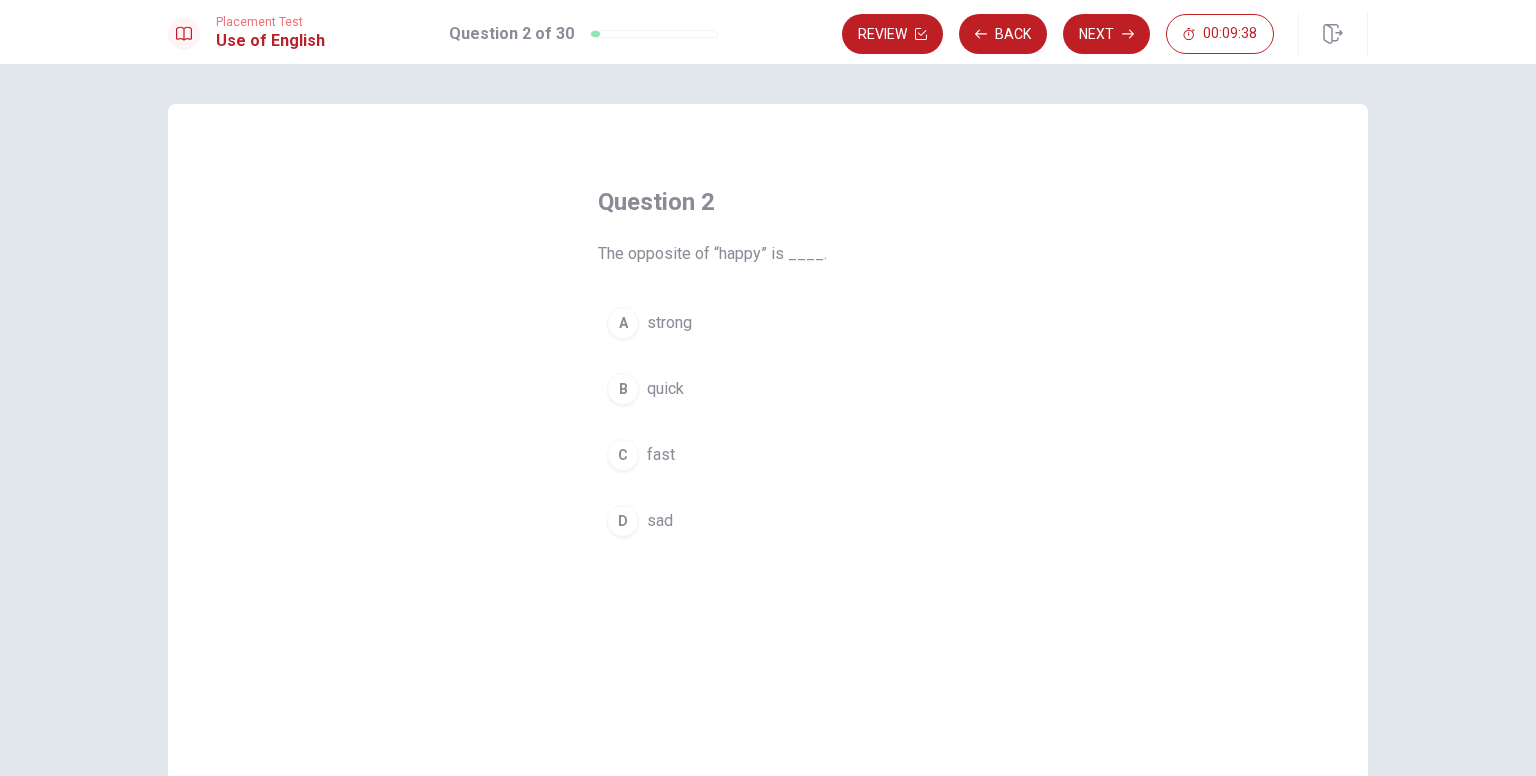click on "strong" at bounding box center (669, 323) 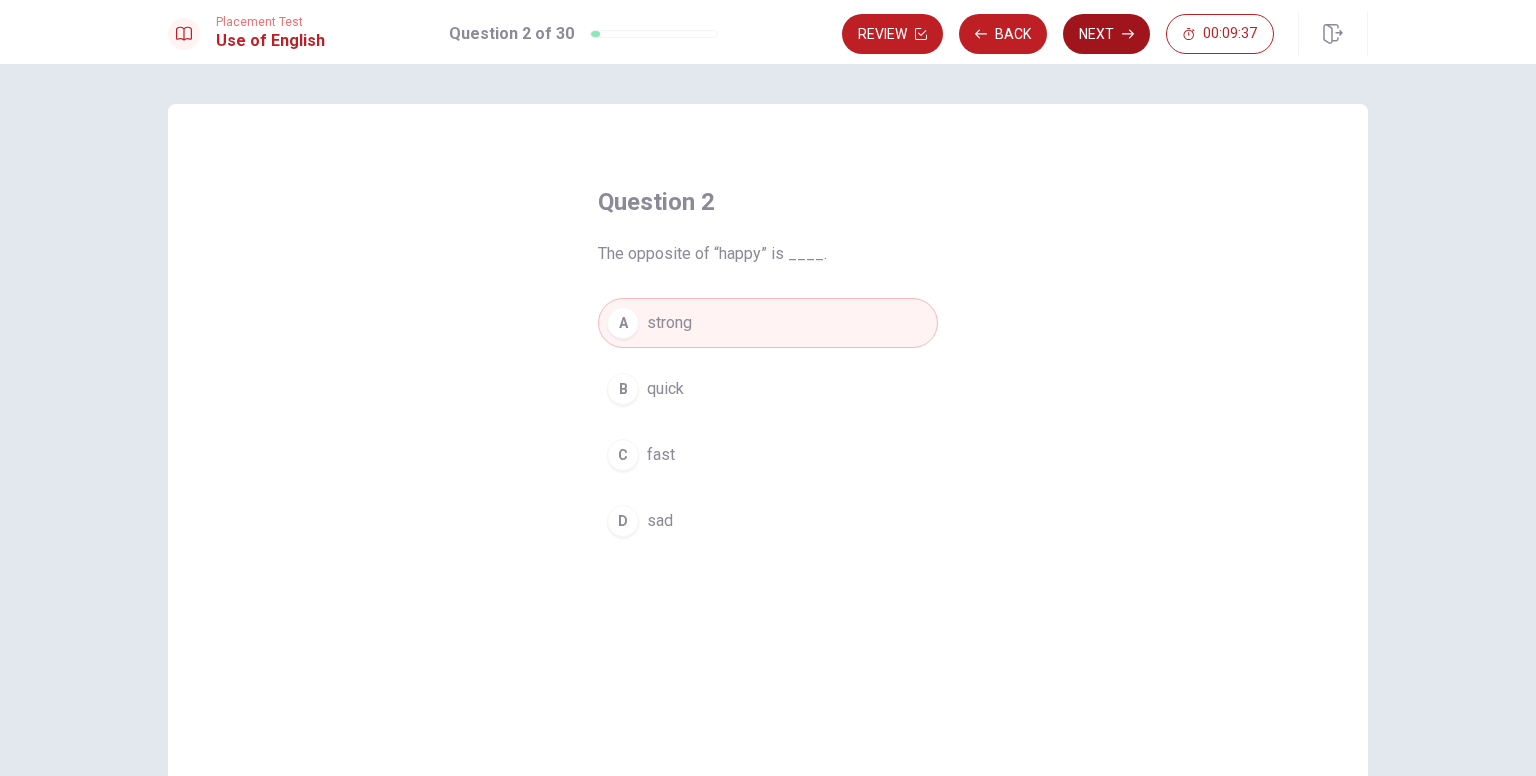 click 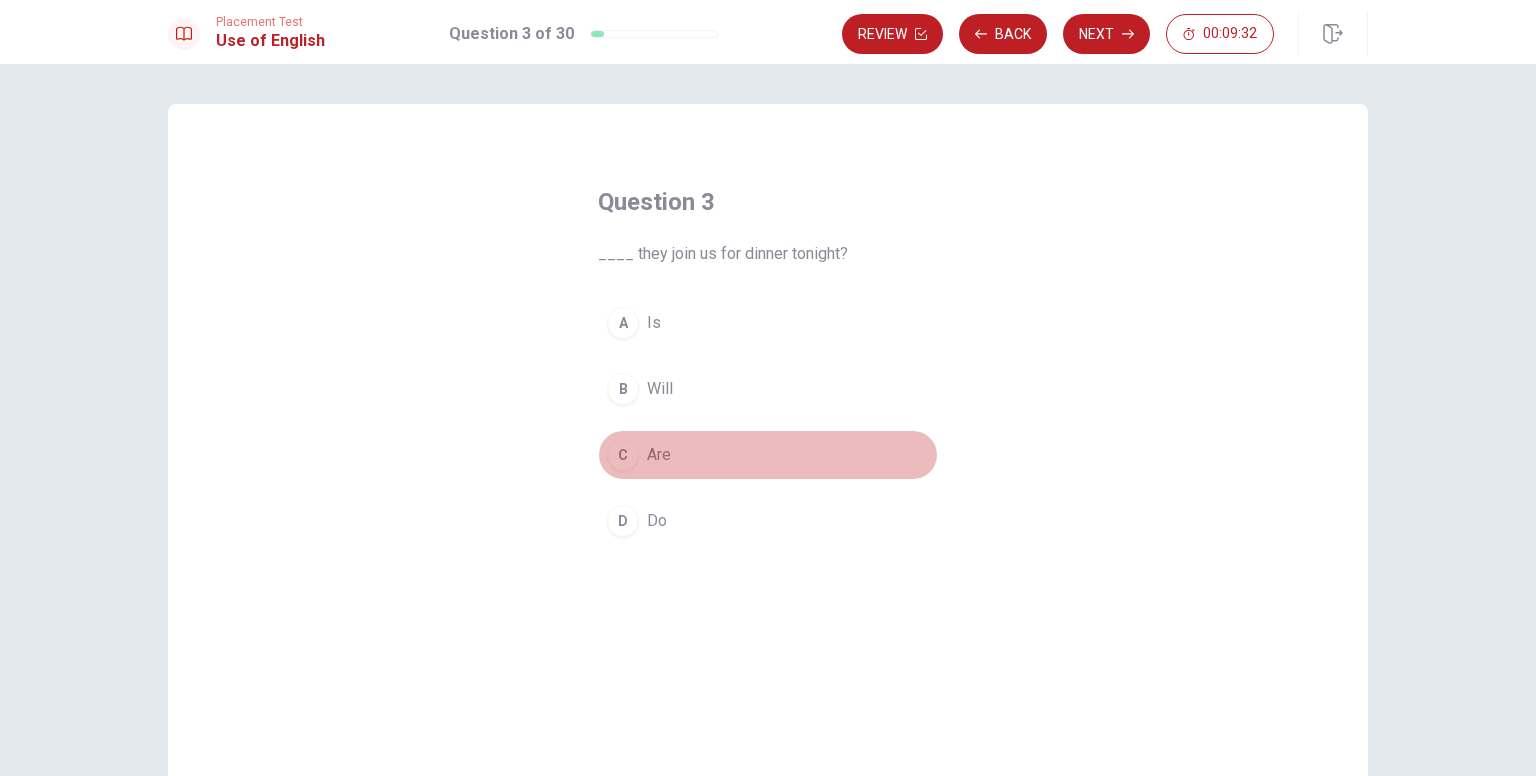 click on "C Are" at bounding box center (768, 455) 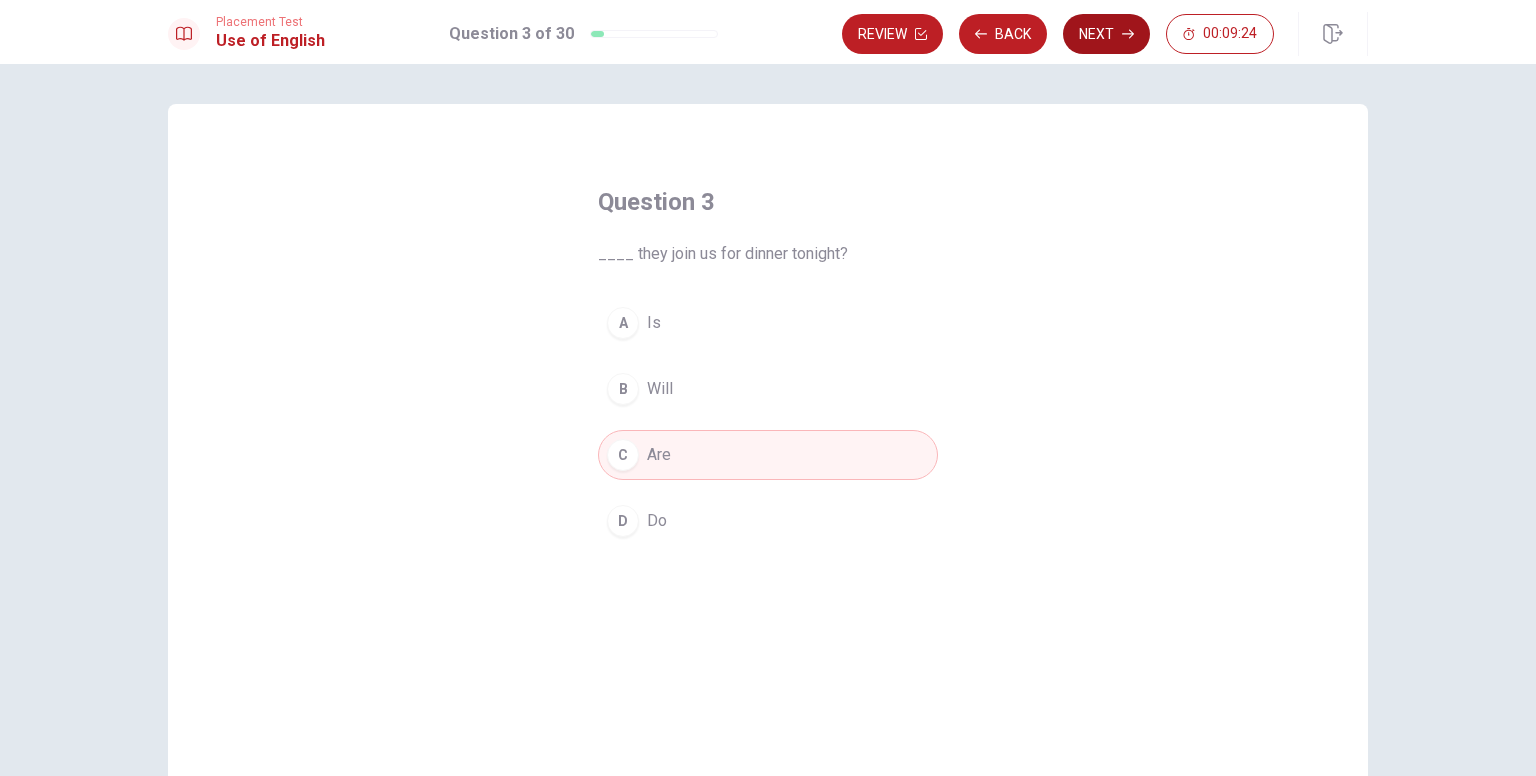 click on "Next" at bounding box center [1106, 34] 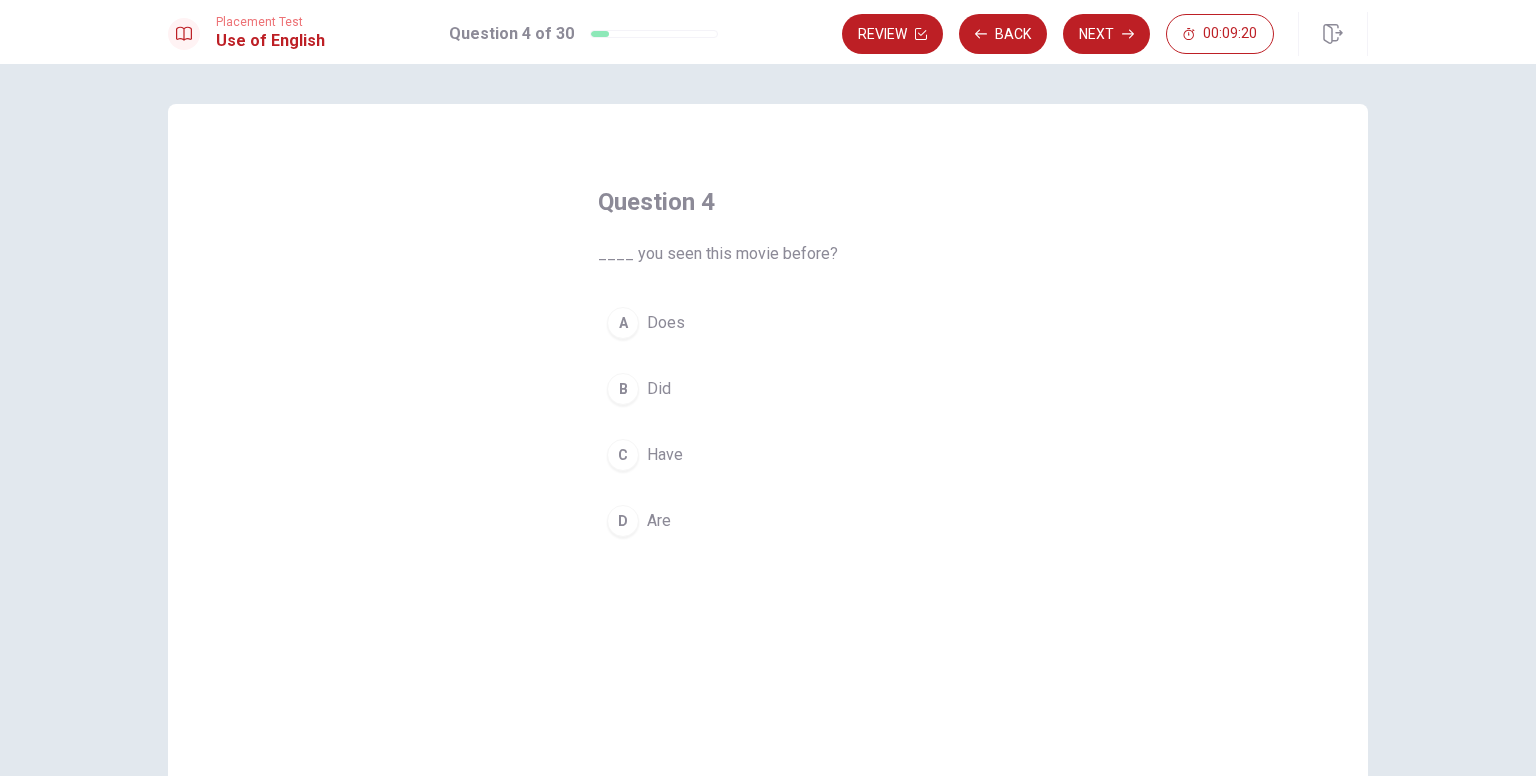 click on "B" at bounding box center (623, 389) 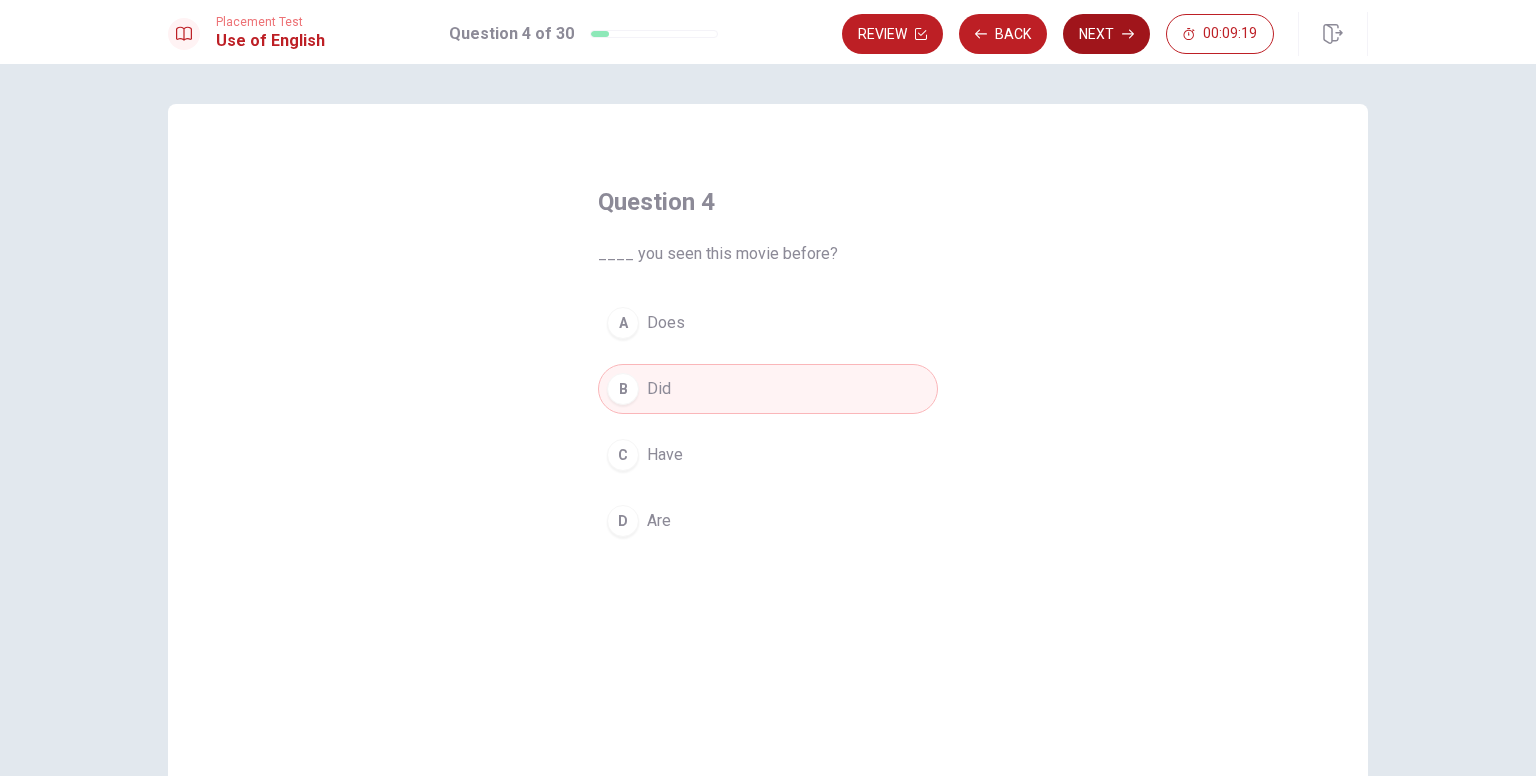 click on "Next" at bounding box center [1106, 34] 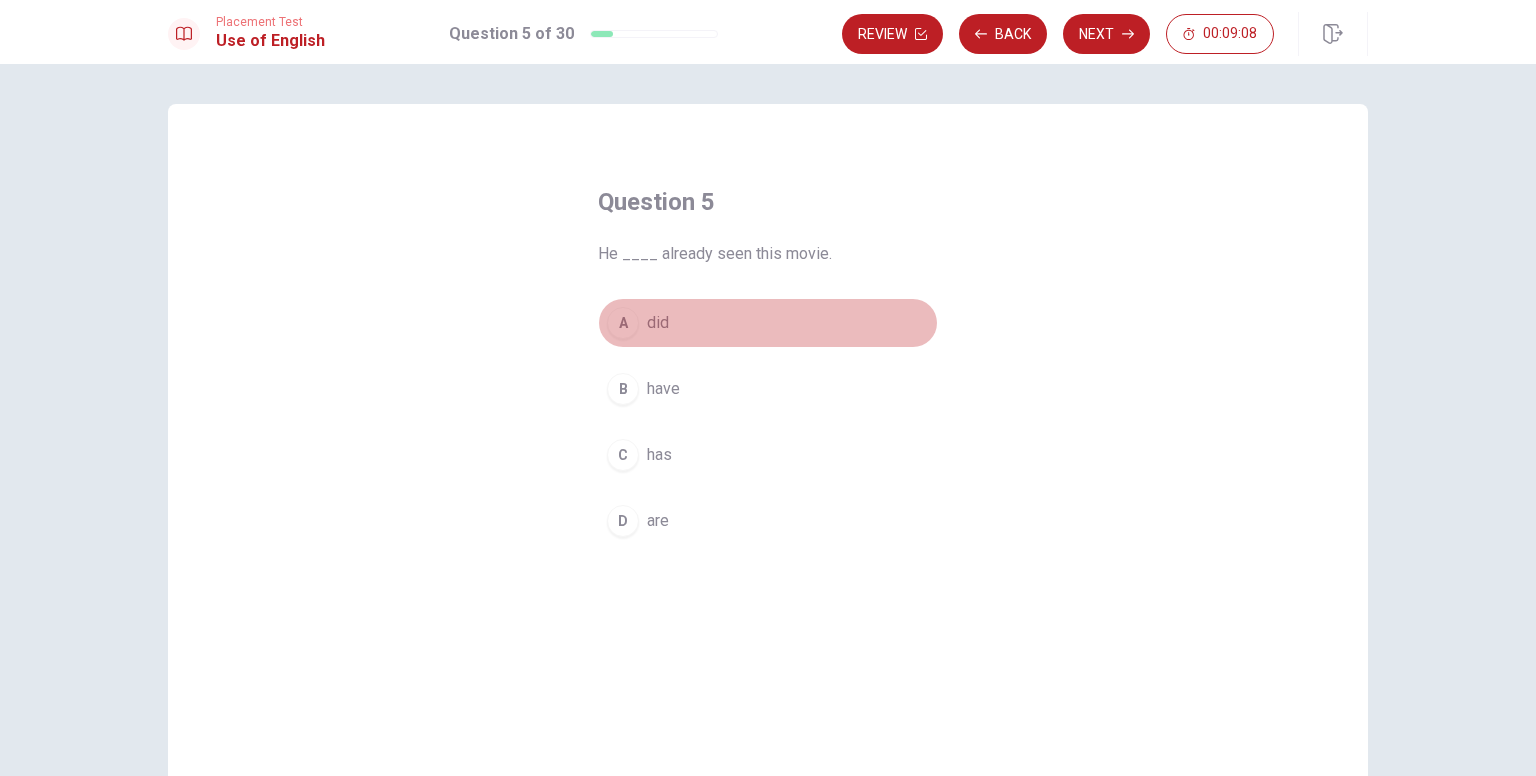 click on "did" at bounding box center (658, 323) 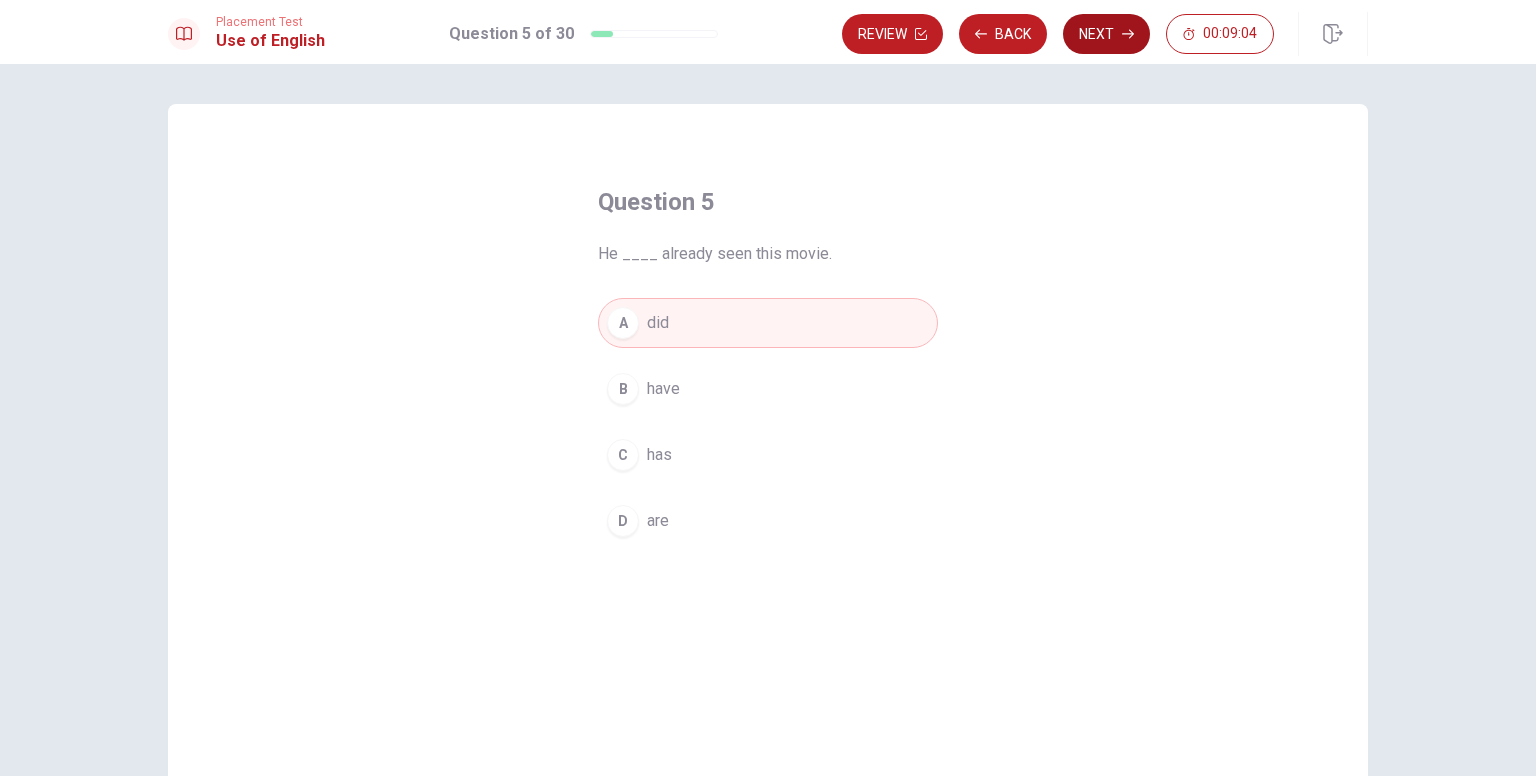 click on "Next" at bounding box center [1106, 34] 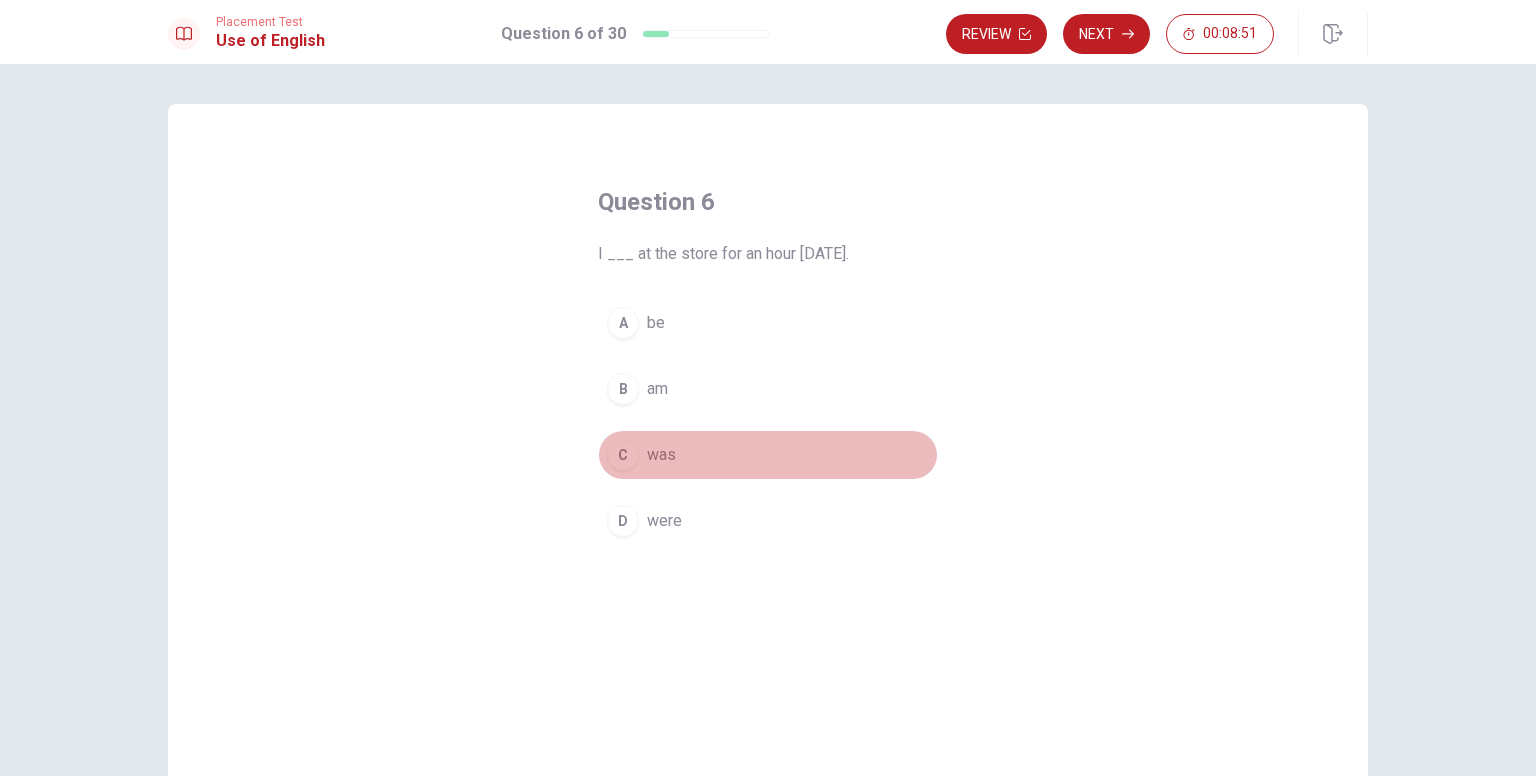 click on "was" at bounding box center [661, 455] 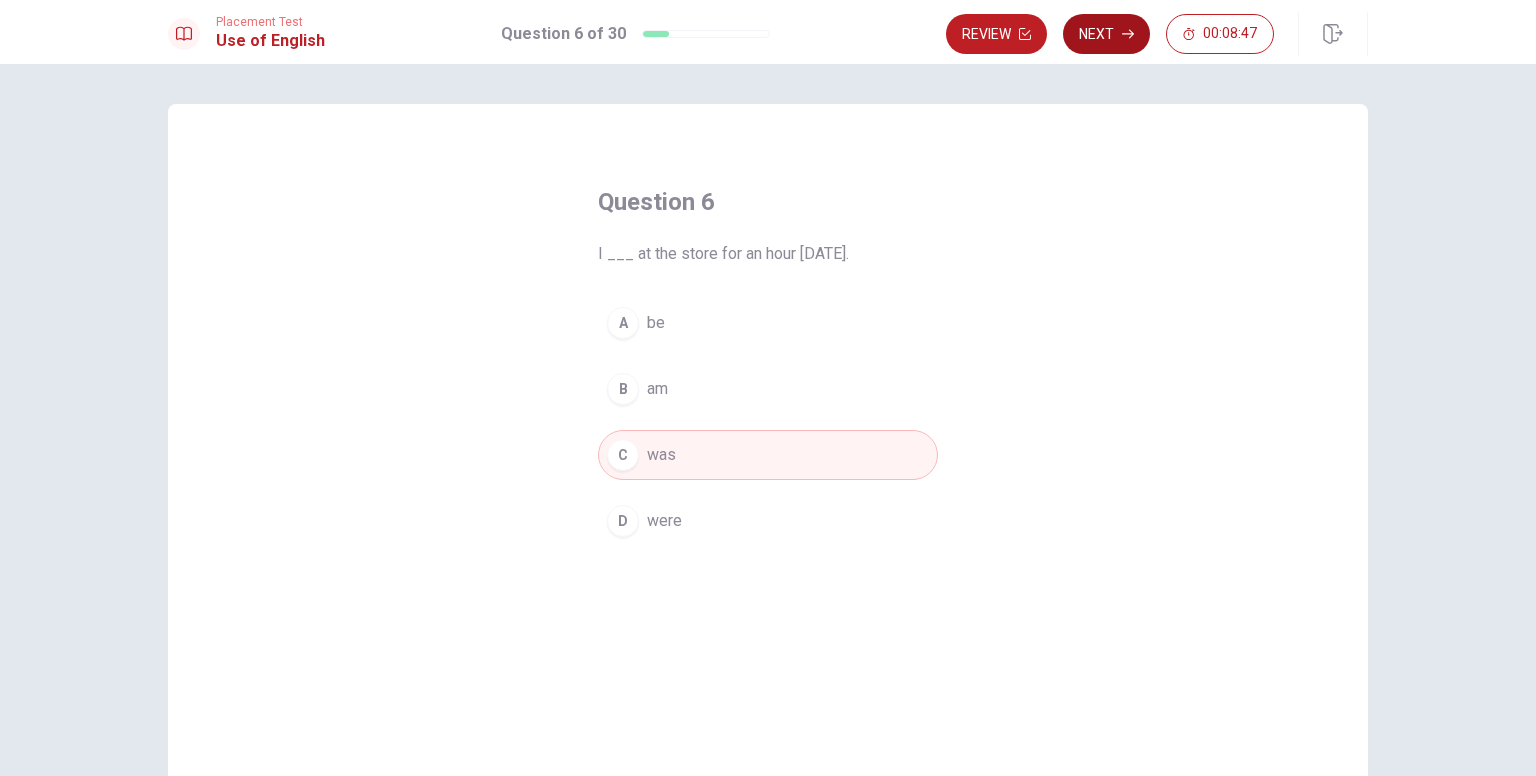 click on "Next" at bounding box center (1106, 34) 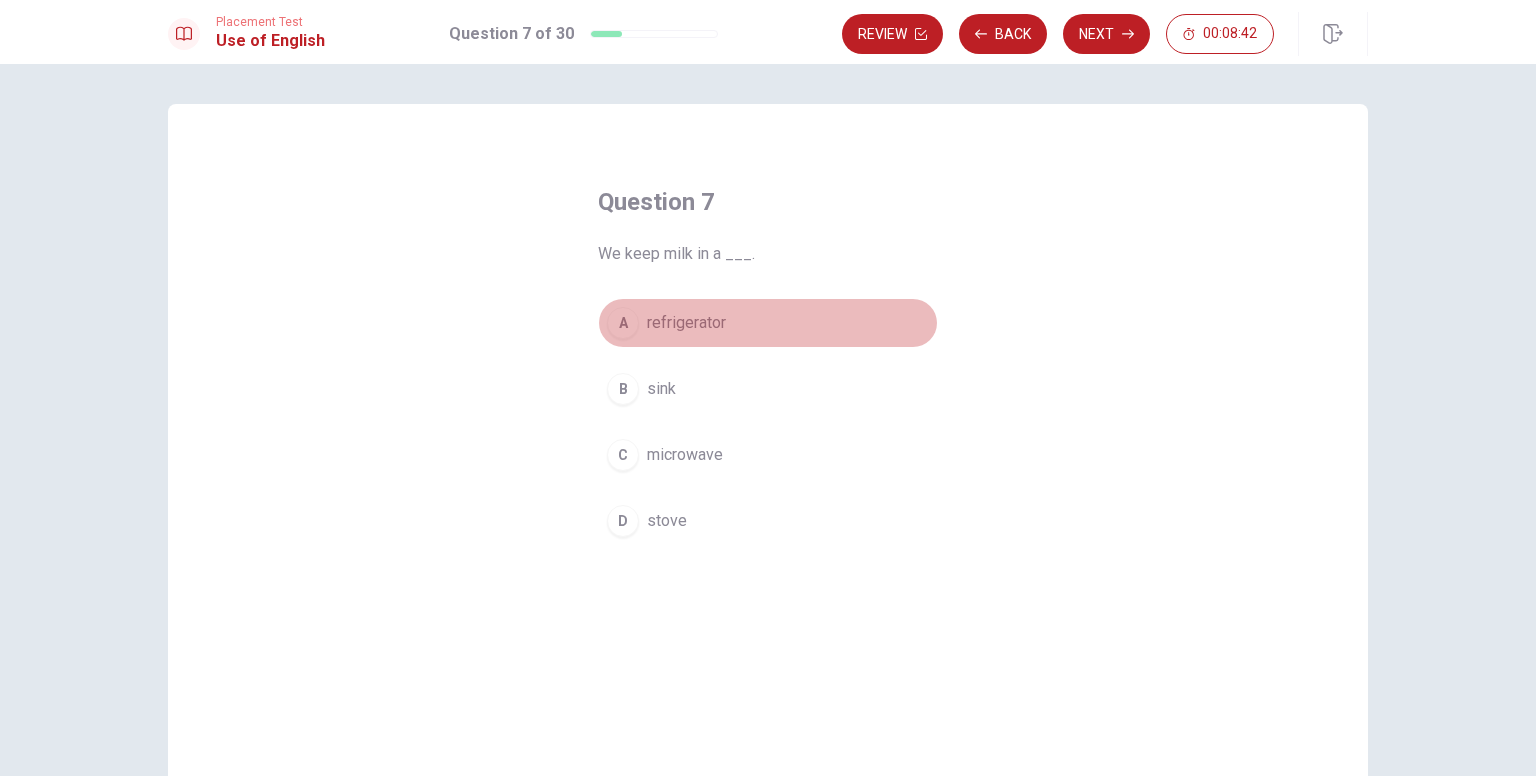 click on "refrigerator" at bounding box center [686, 323] 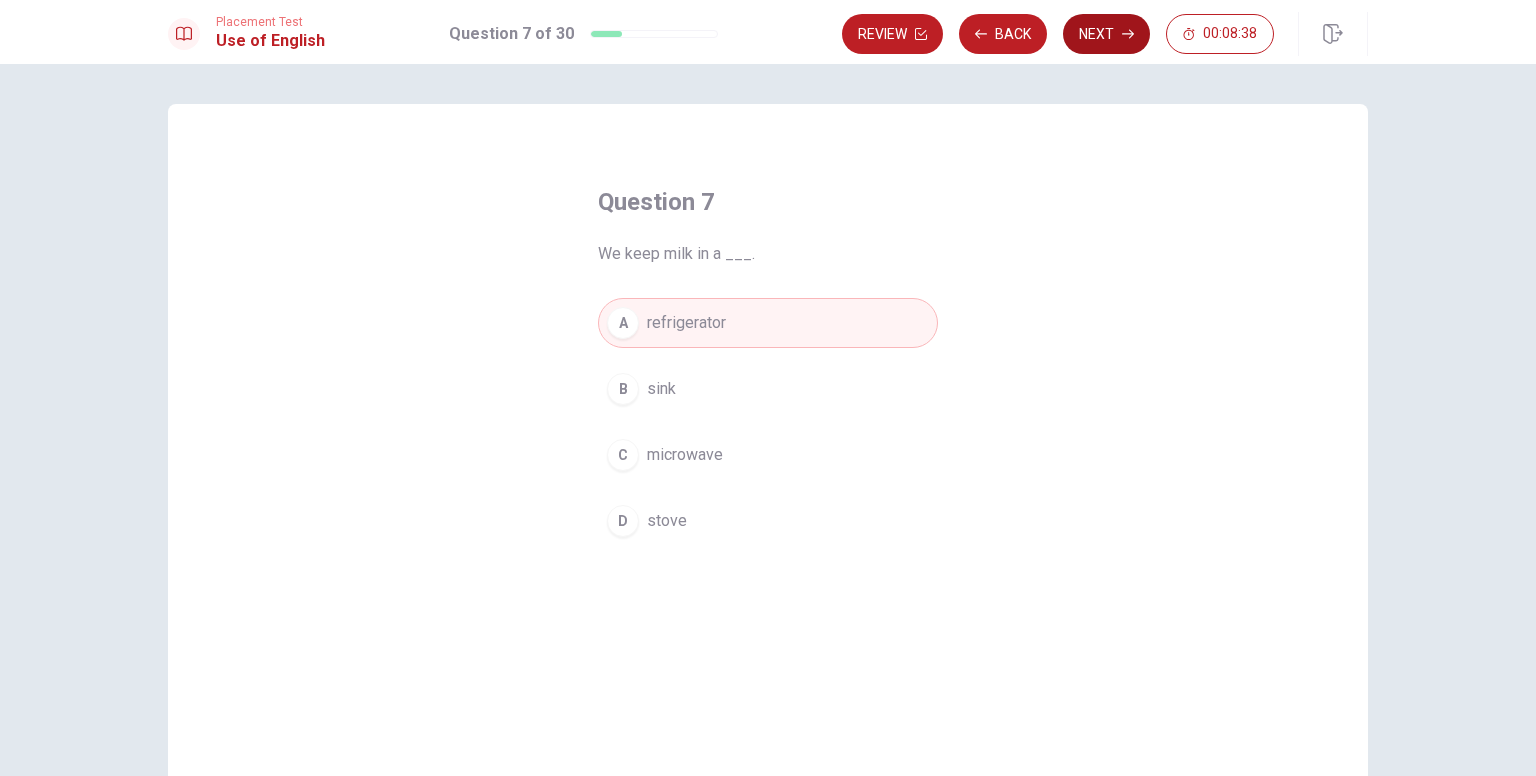 click on "Next" at bounding box center [1106, 34] 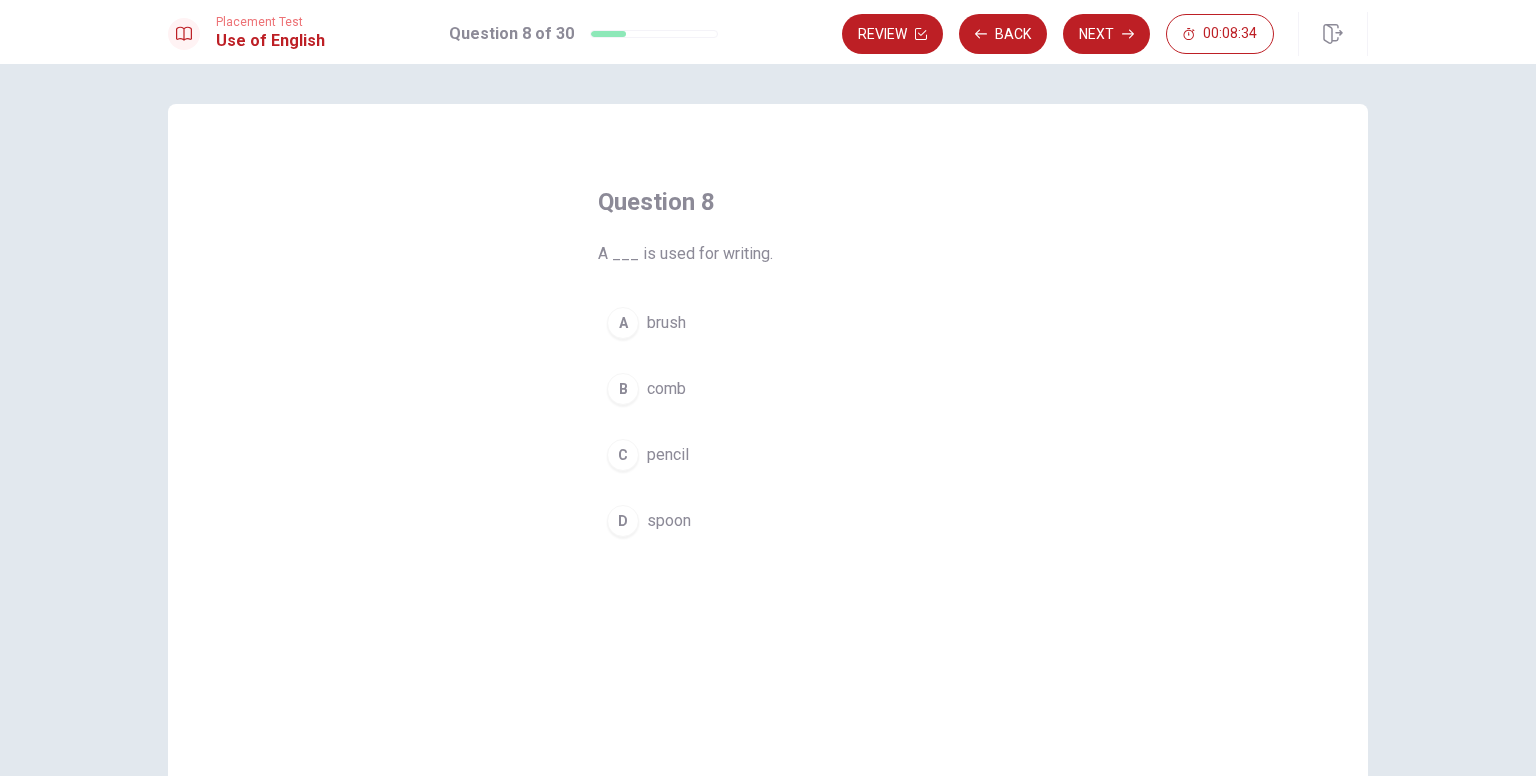 click on "C" at bounding box center [623, 455] 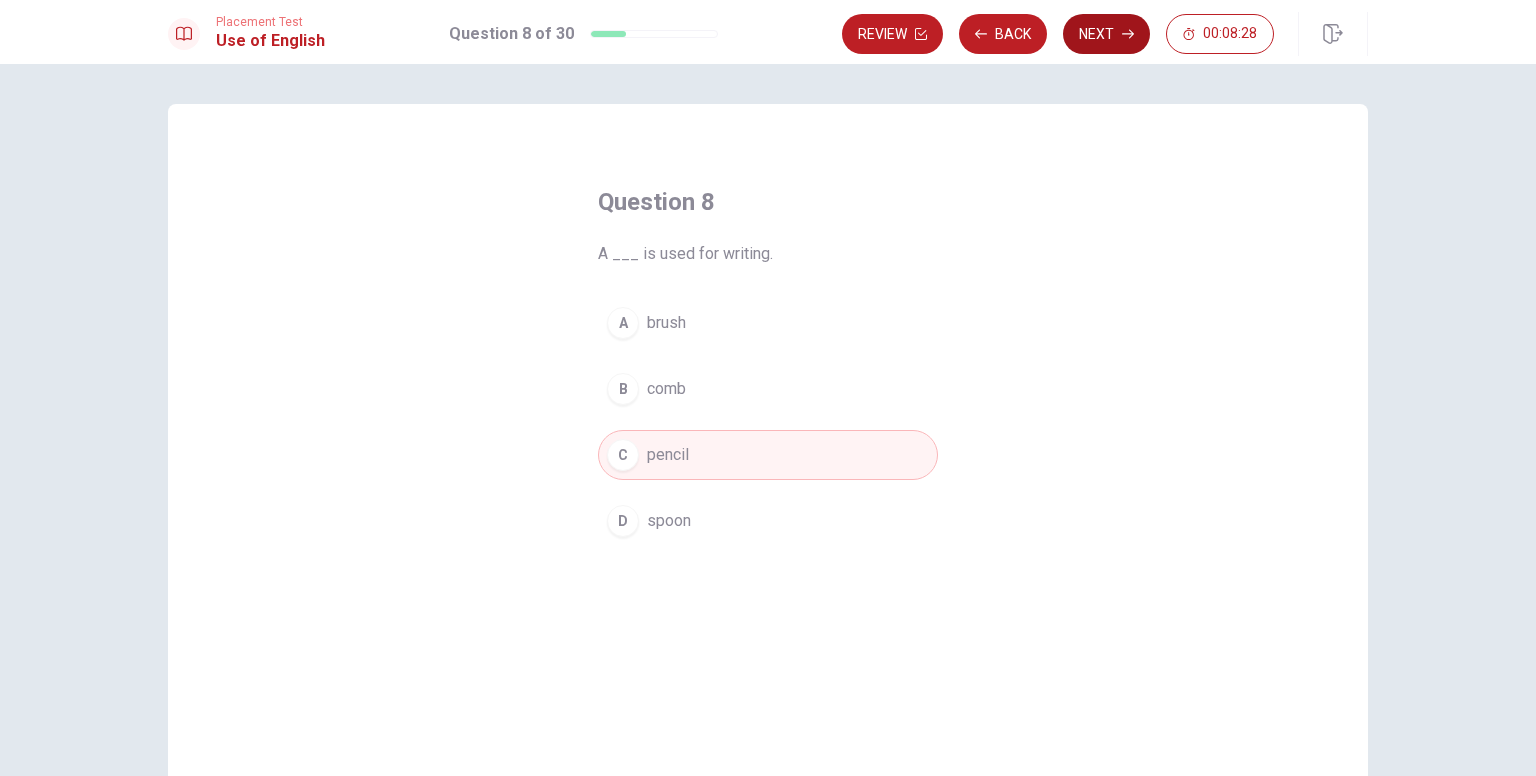 click on "Next" at bounding box center (1106, 34) 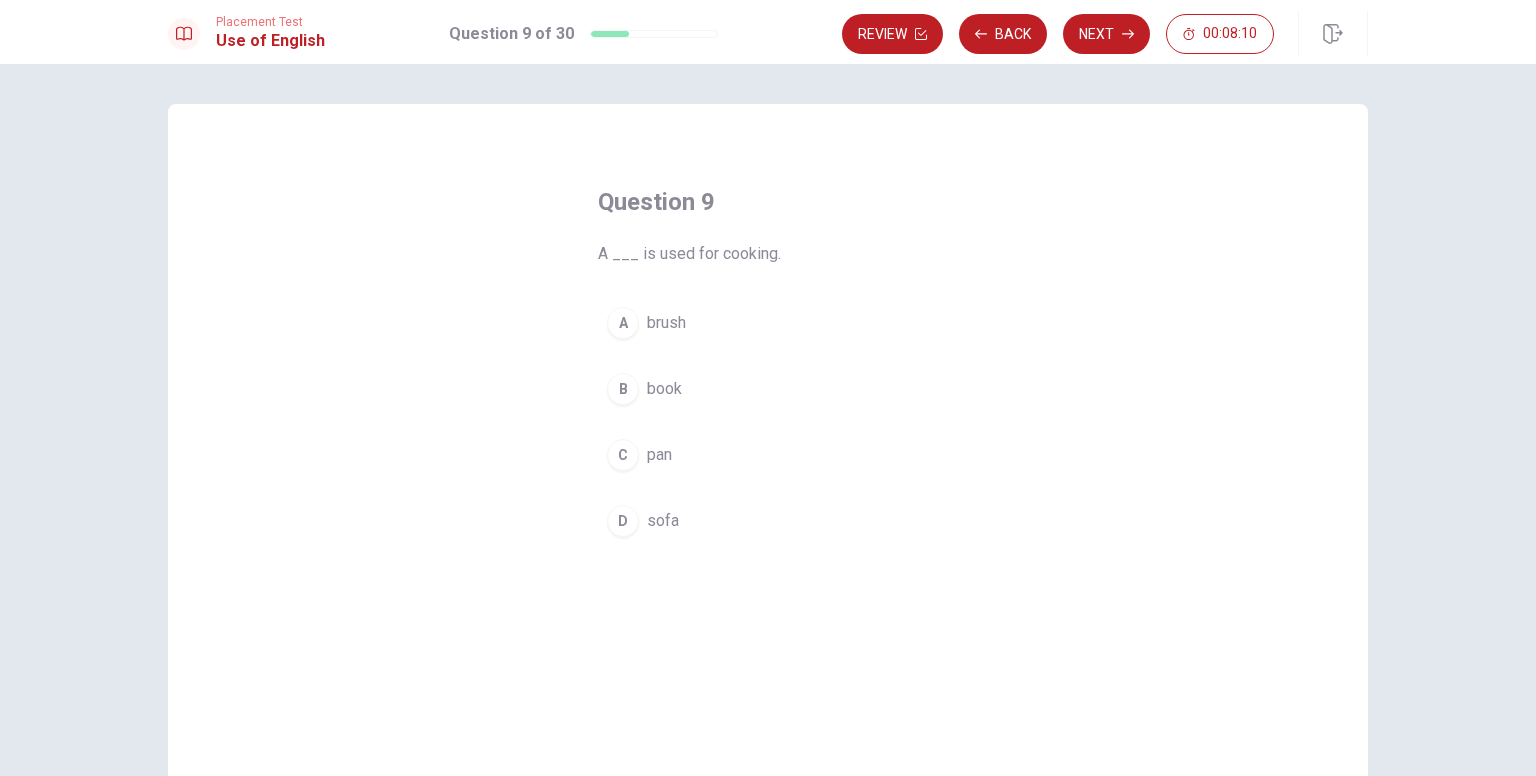 click on "C pan" at bounding box center (768, 455) 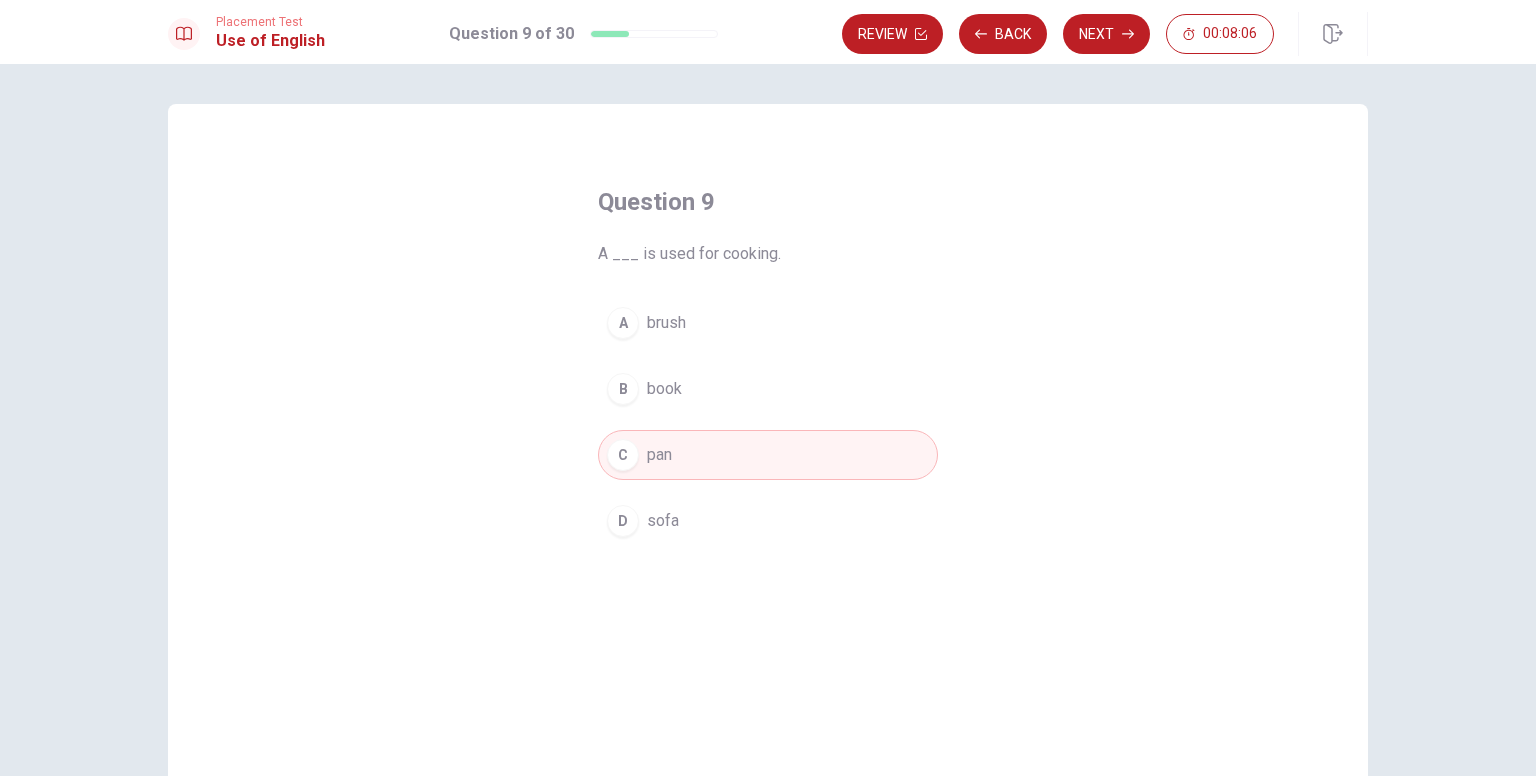 click on "A brush" at bounding box center (768, 323) 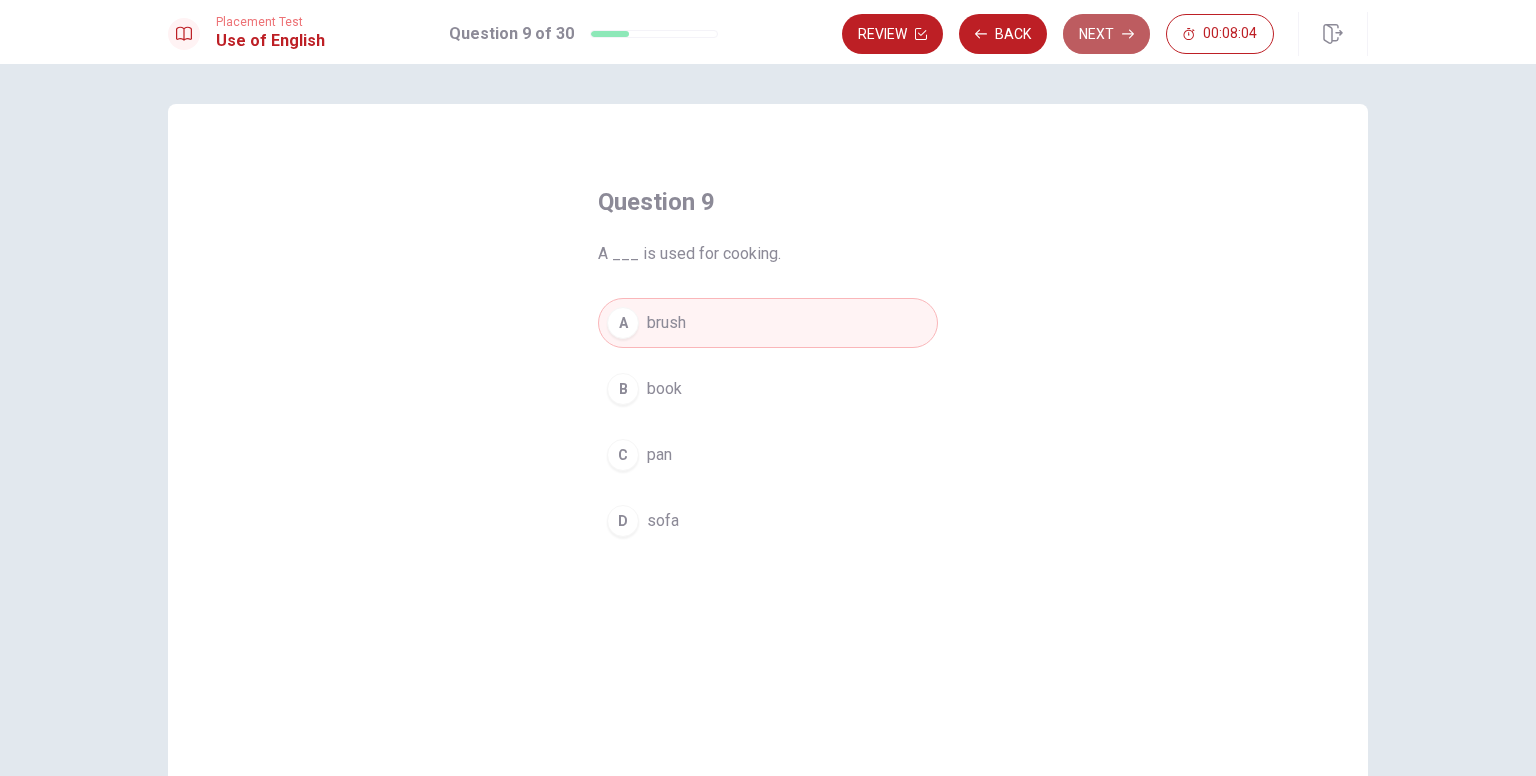 click on "Next" at bounding box center [1106, 34] 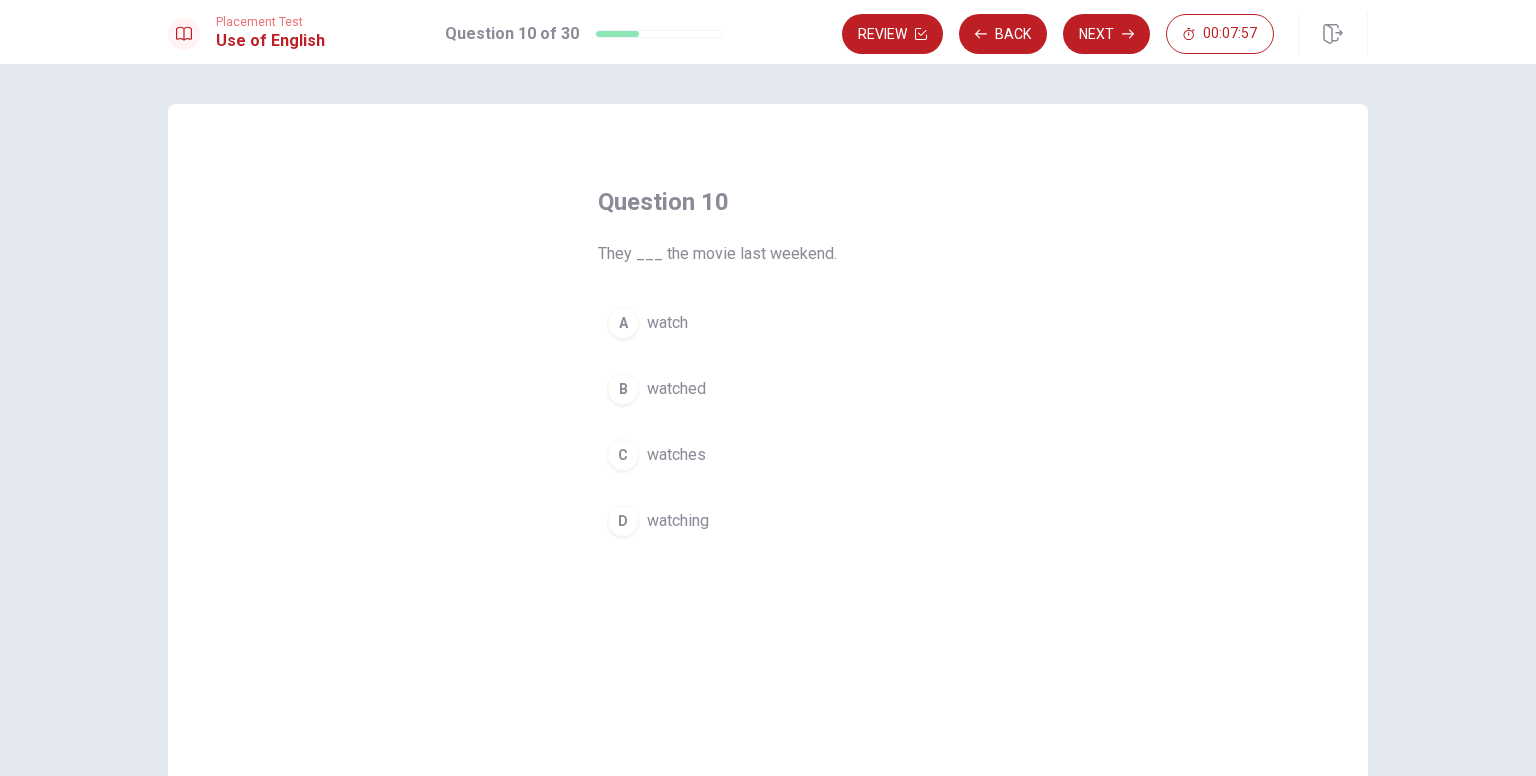 click on "watched" at bounding box center [676, 389] 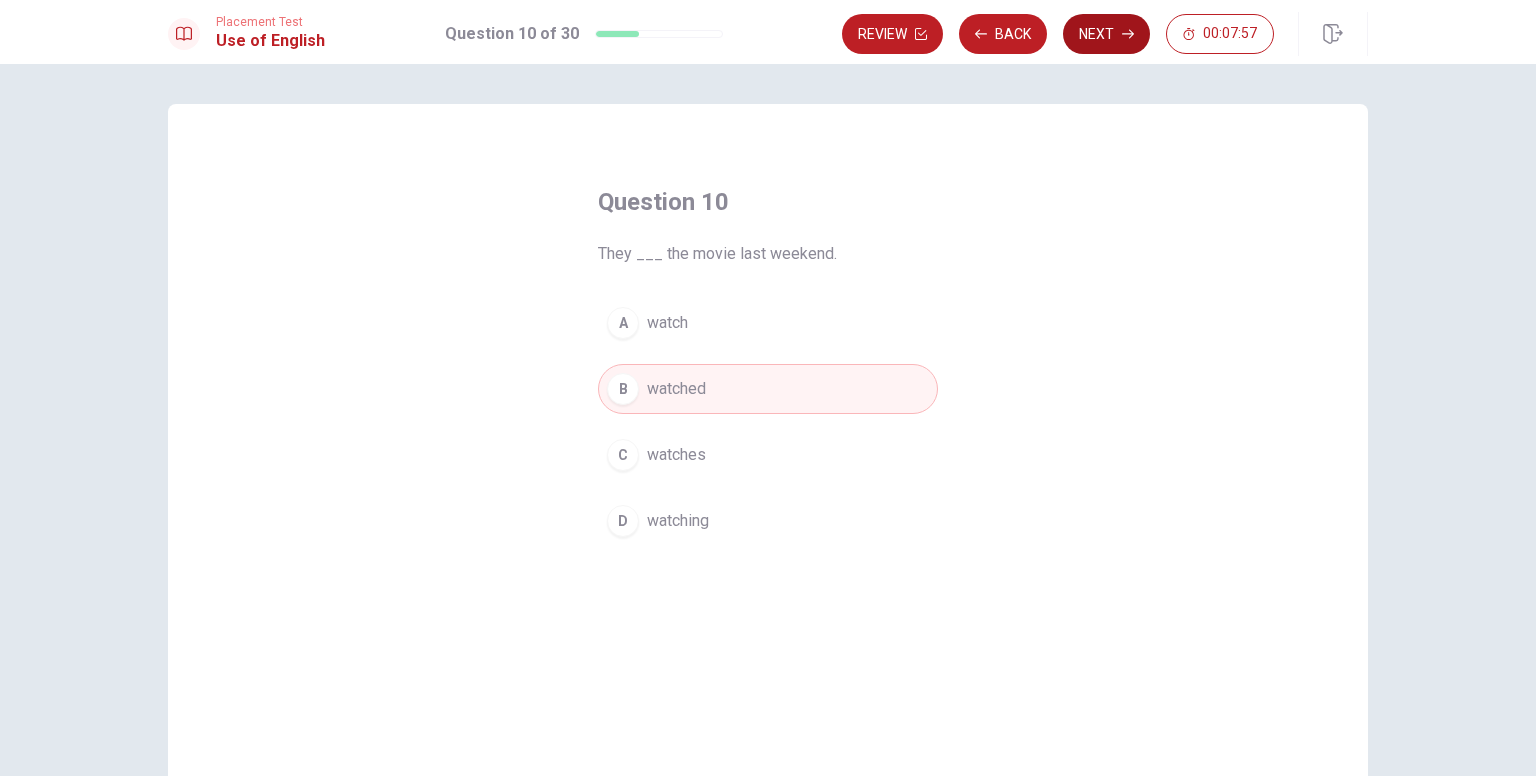 click on "Next" at bounding box center [1106, 34] 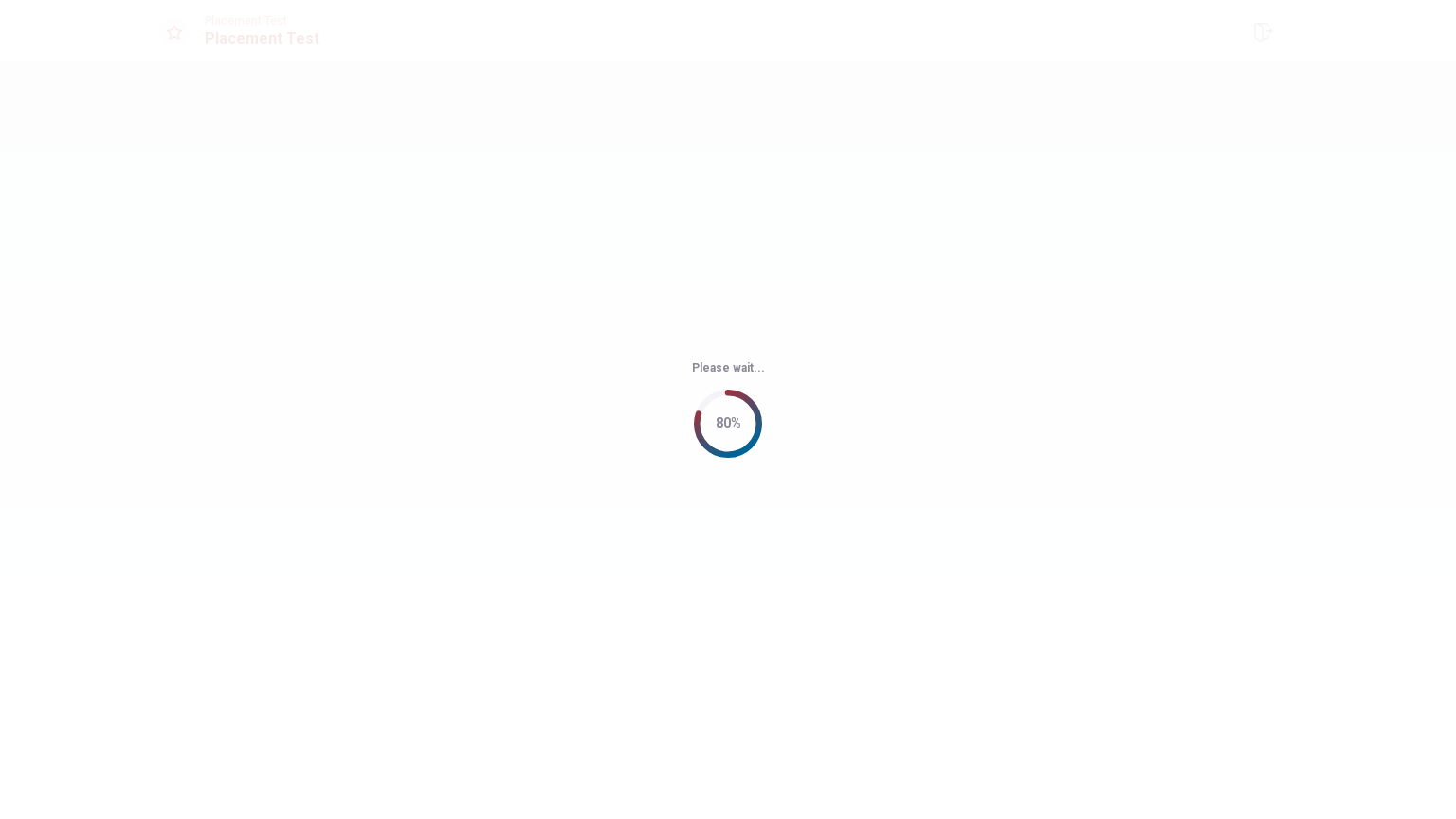 click on "Please wait... 80%" at bounding box center [728, 410] 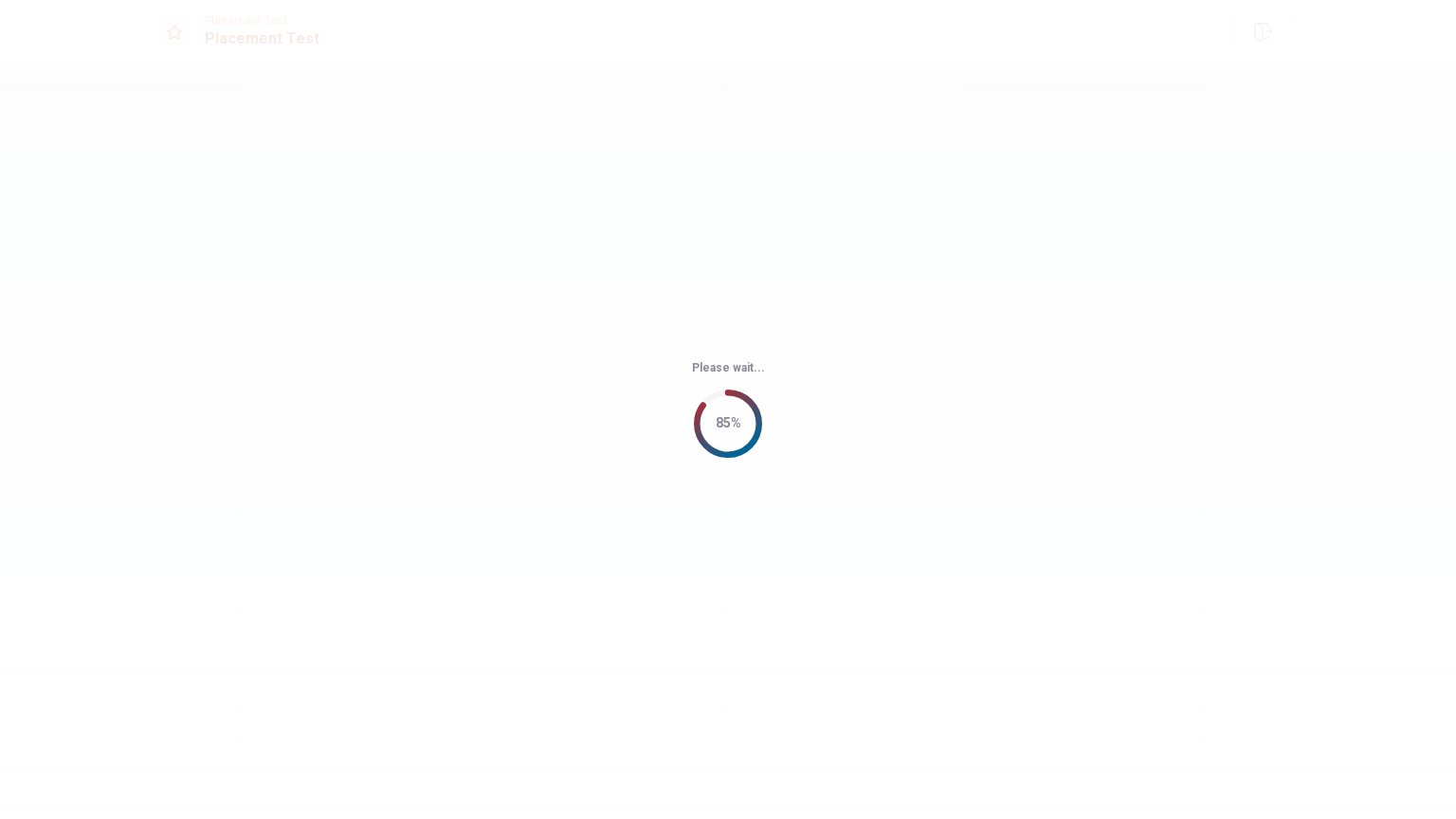 click on "Please wait... 85%" at bounding box center [728, 410] 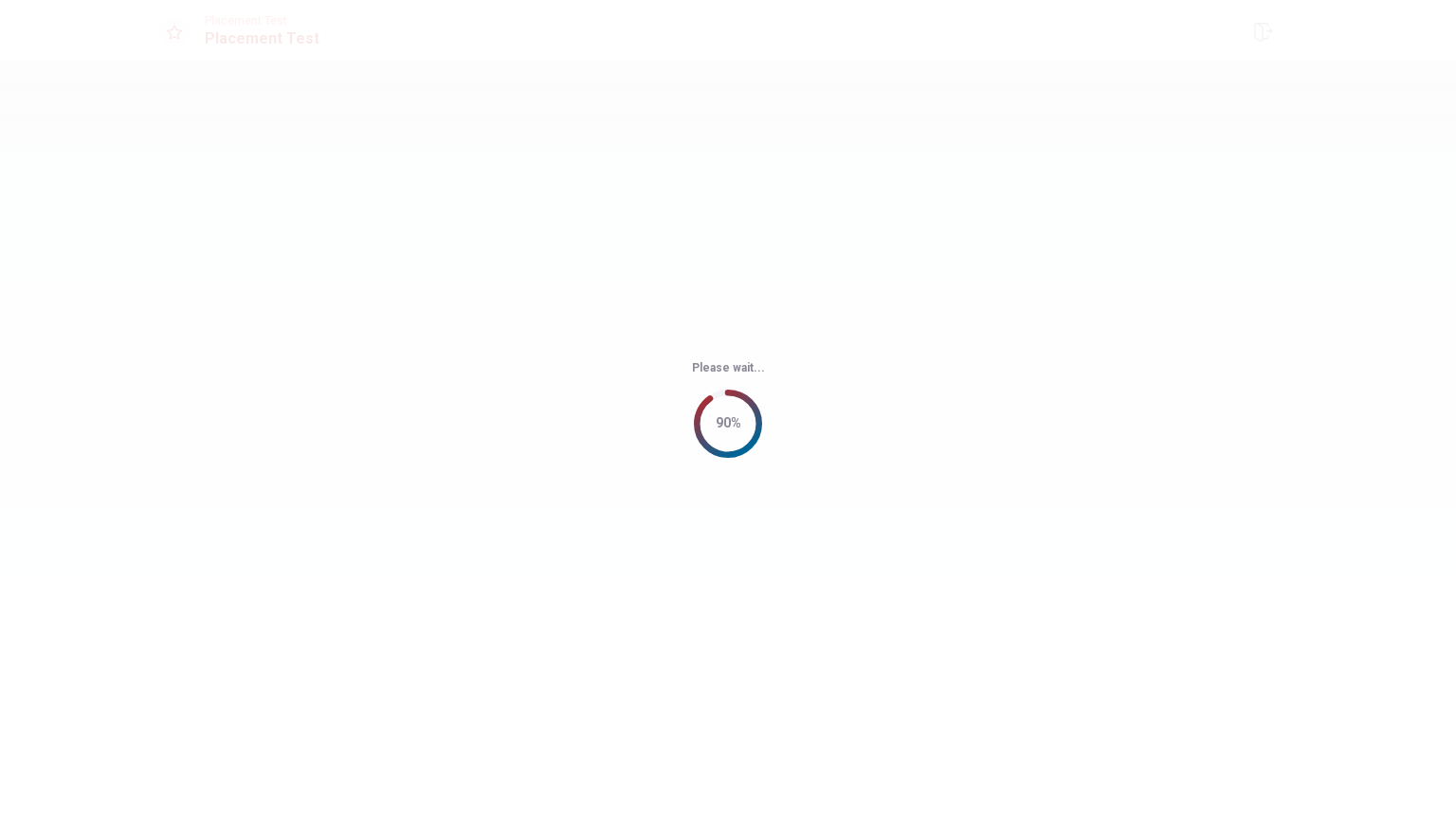 click on "Please wait... 90%" at bounding box center [728, 410] 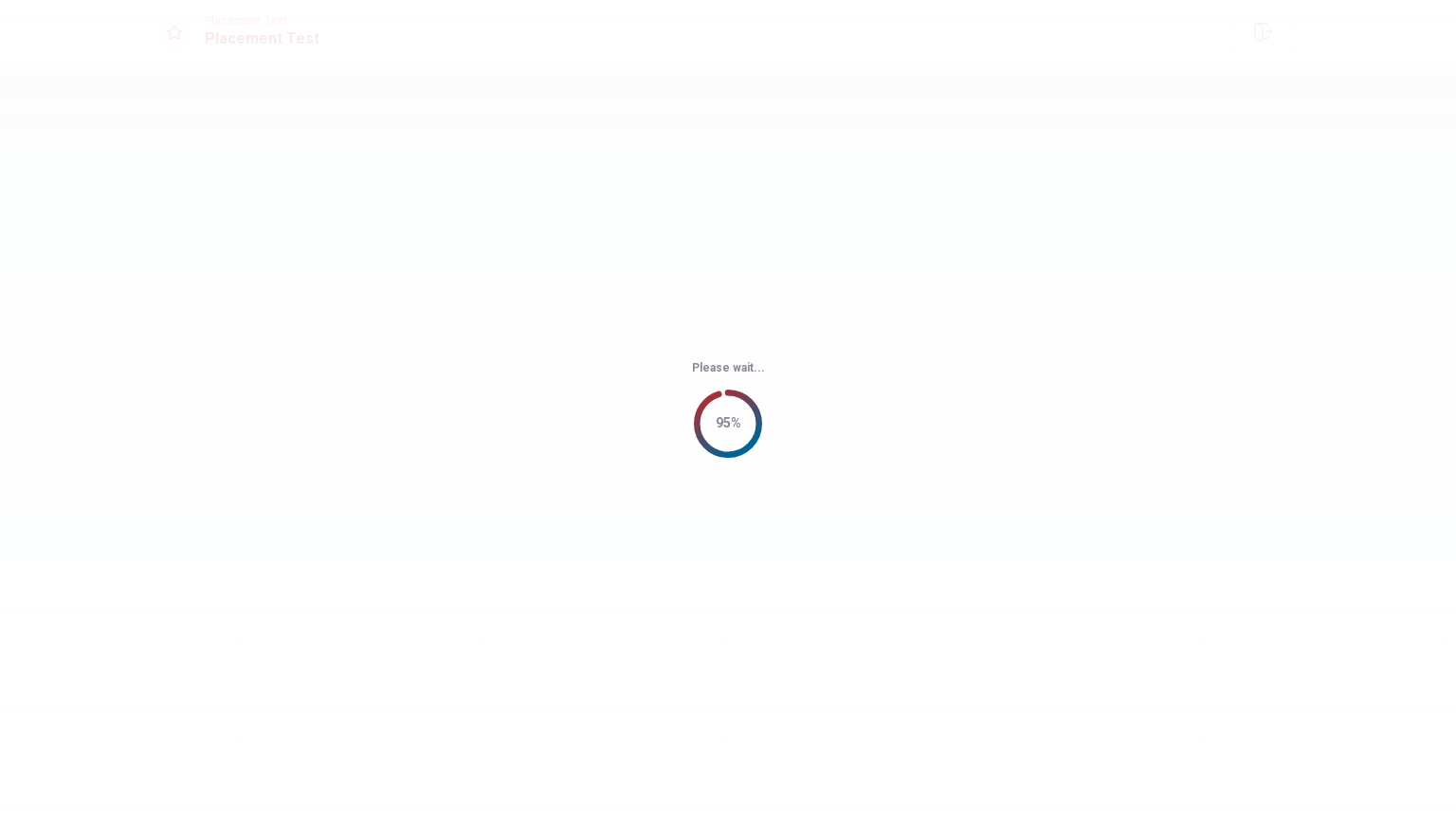 drag, startPoint x: 611, startPoint y: 555, endPoint x: 519, endPoint y: 297, distance: 273.9124 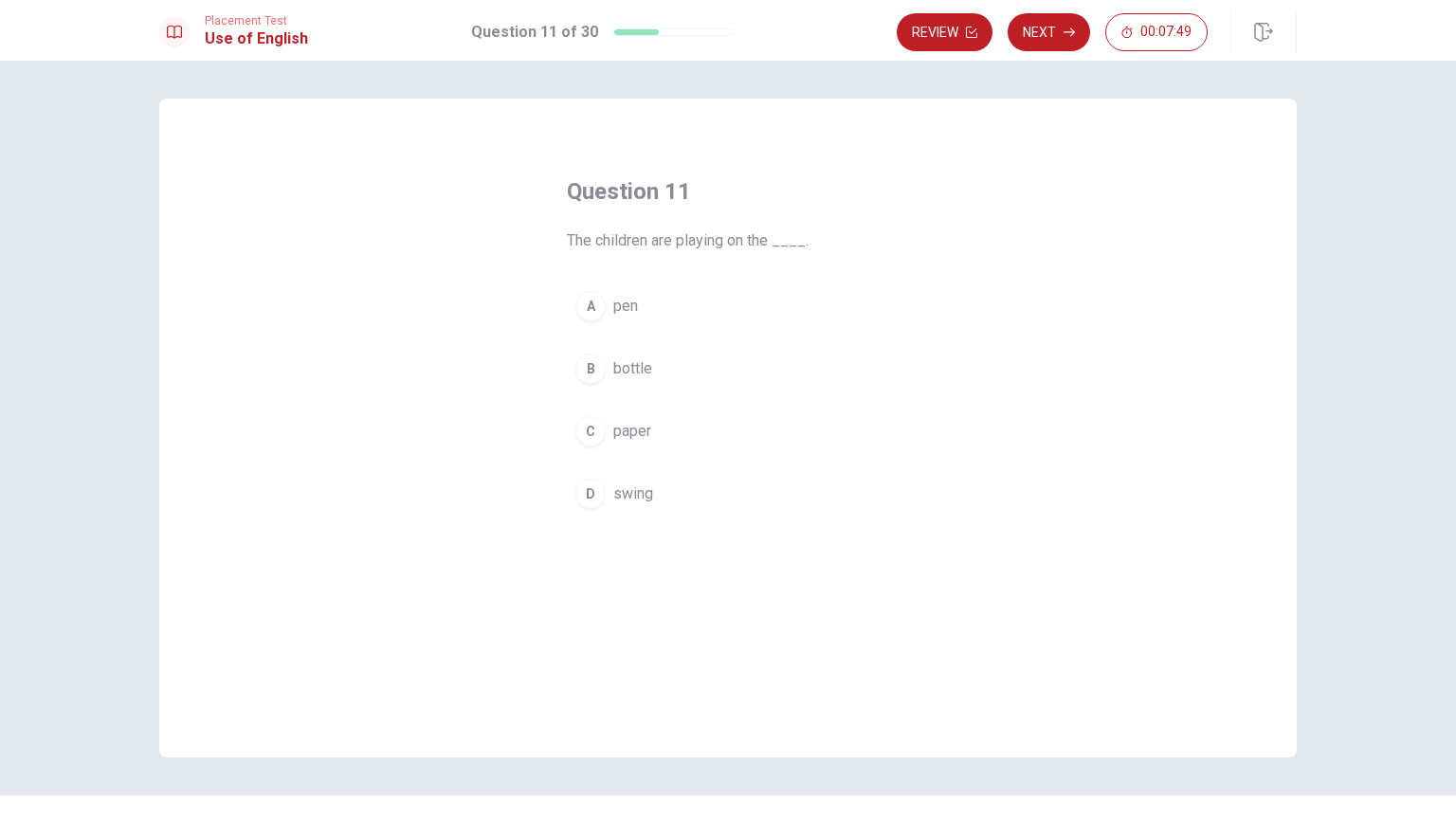 click on "bottle" at bounding box center [632, 369] 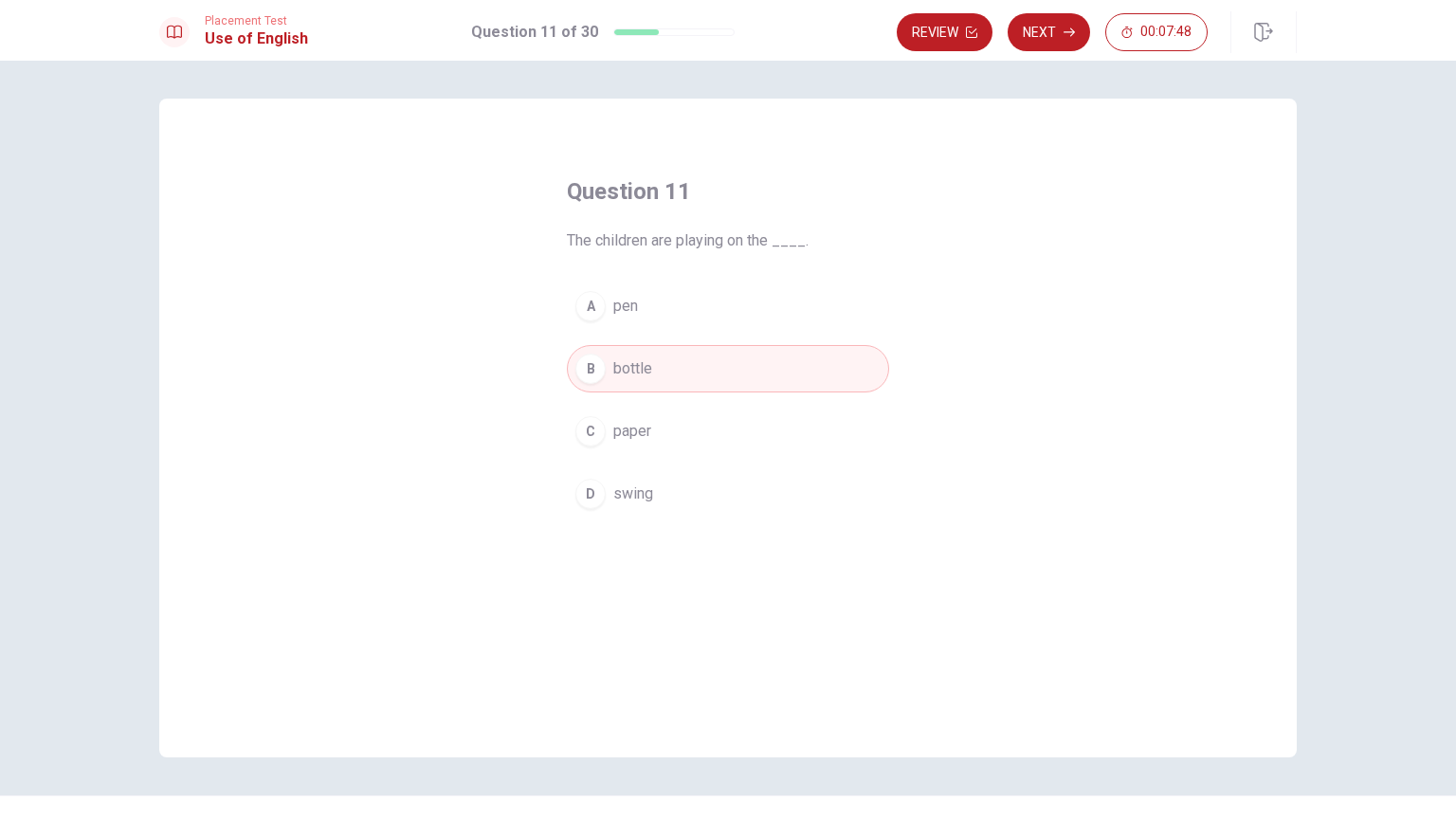 click on "D swing" at bounding box center (728, 494) 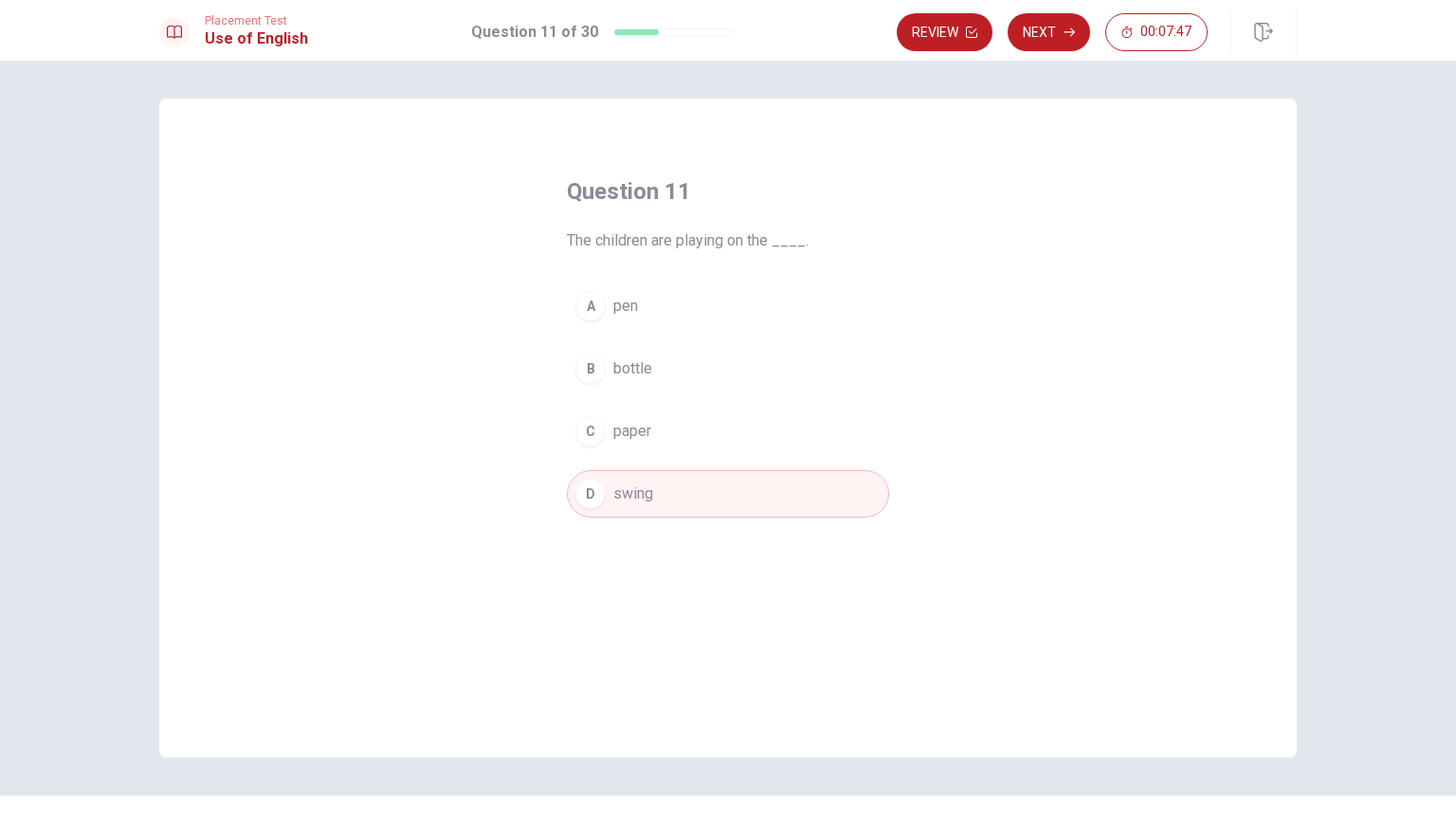 click on "B bottle" at bounding box center [728, 369] 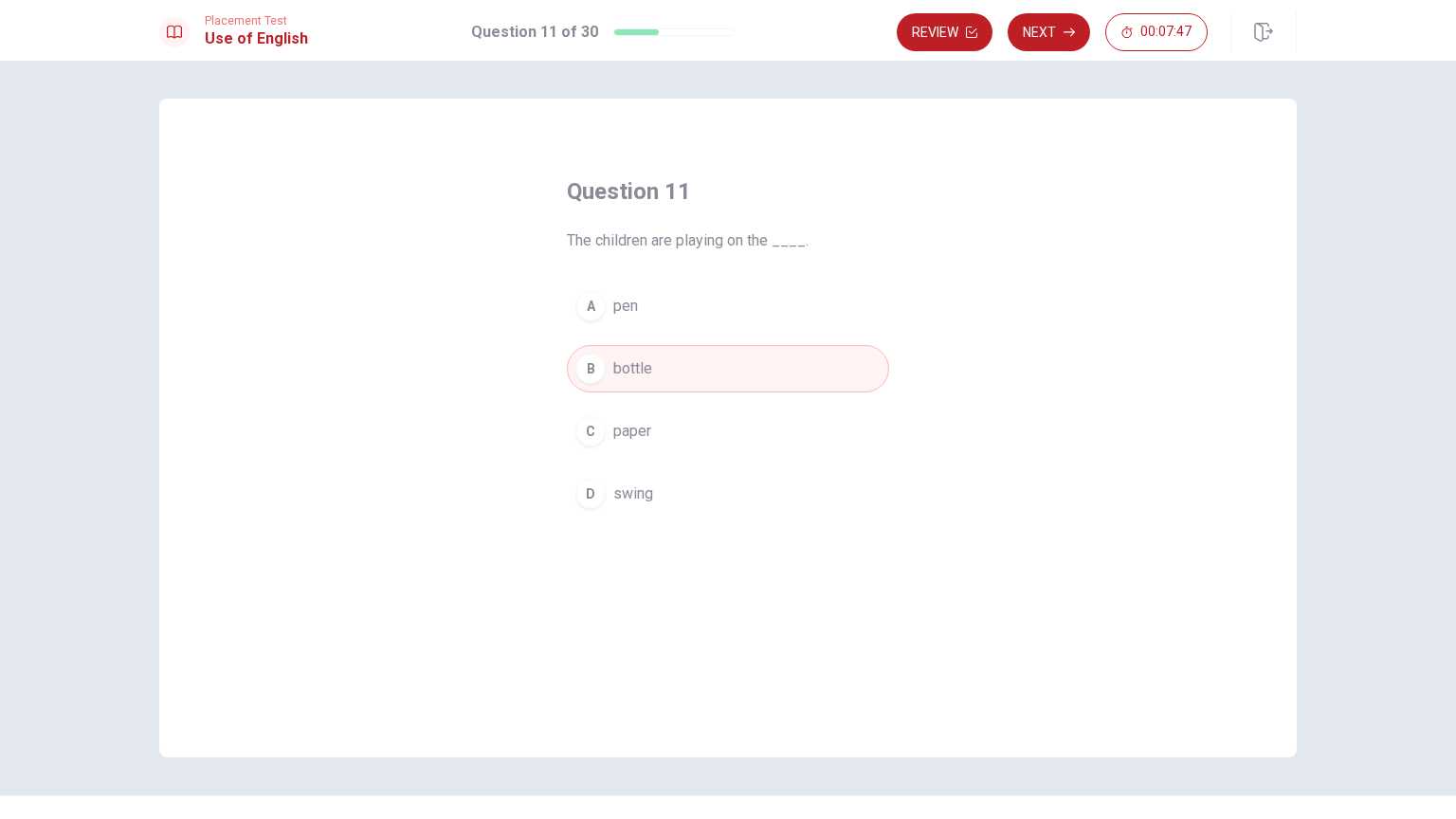 click on "D swing" at bounding box center (728, 494) 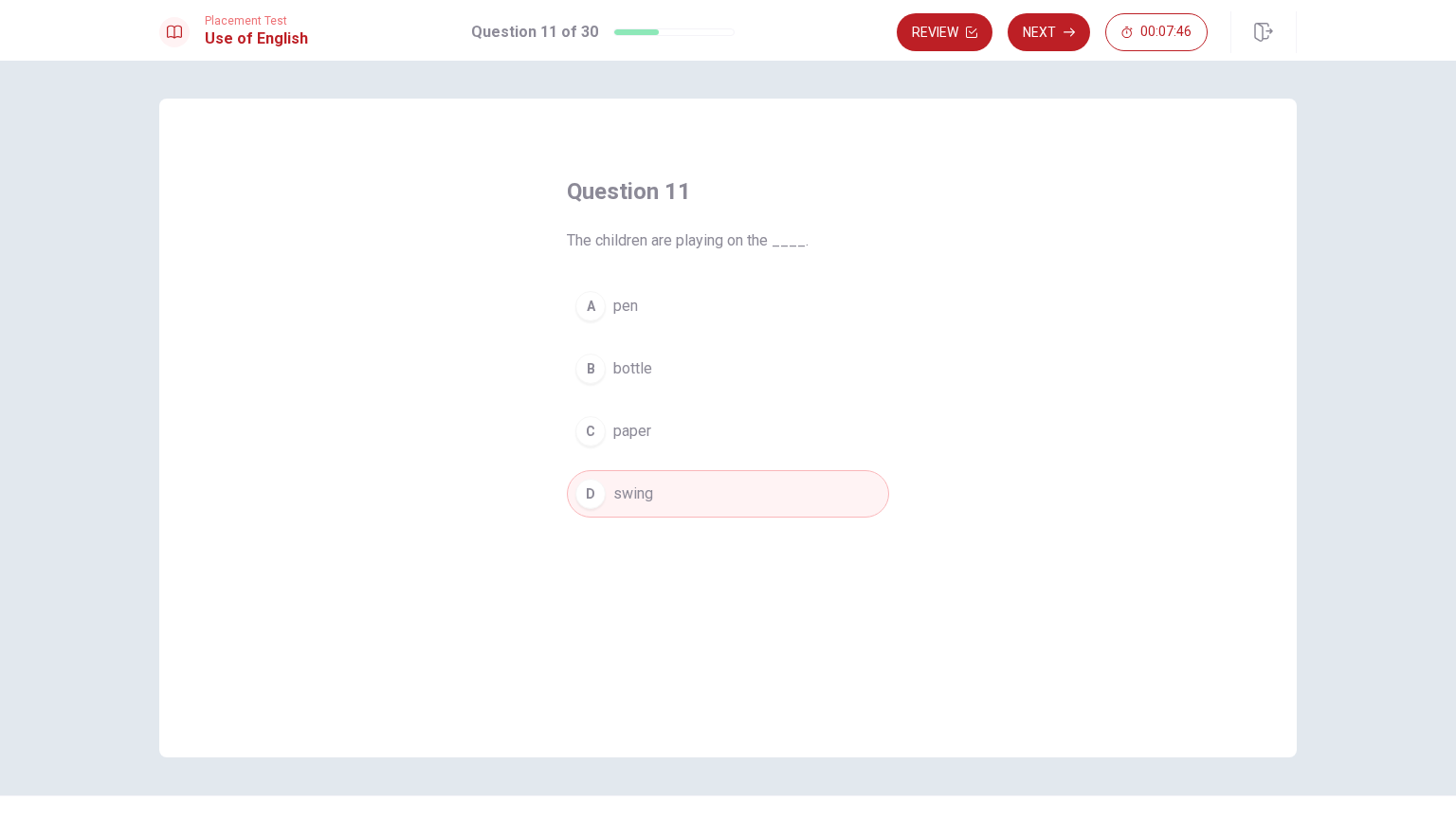 click on "B bottle" at bounding box center [728, 369] 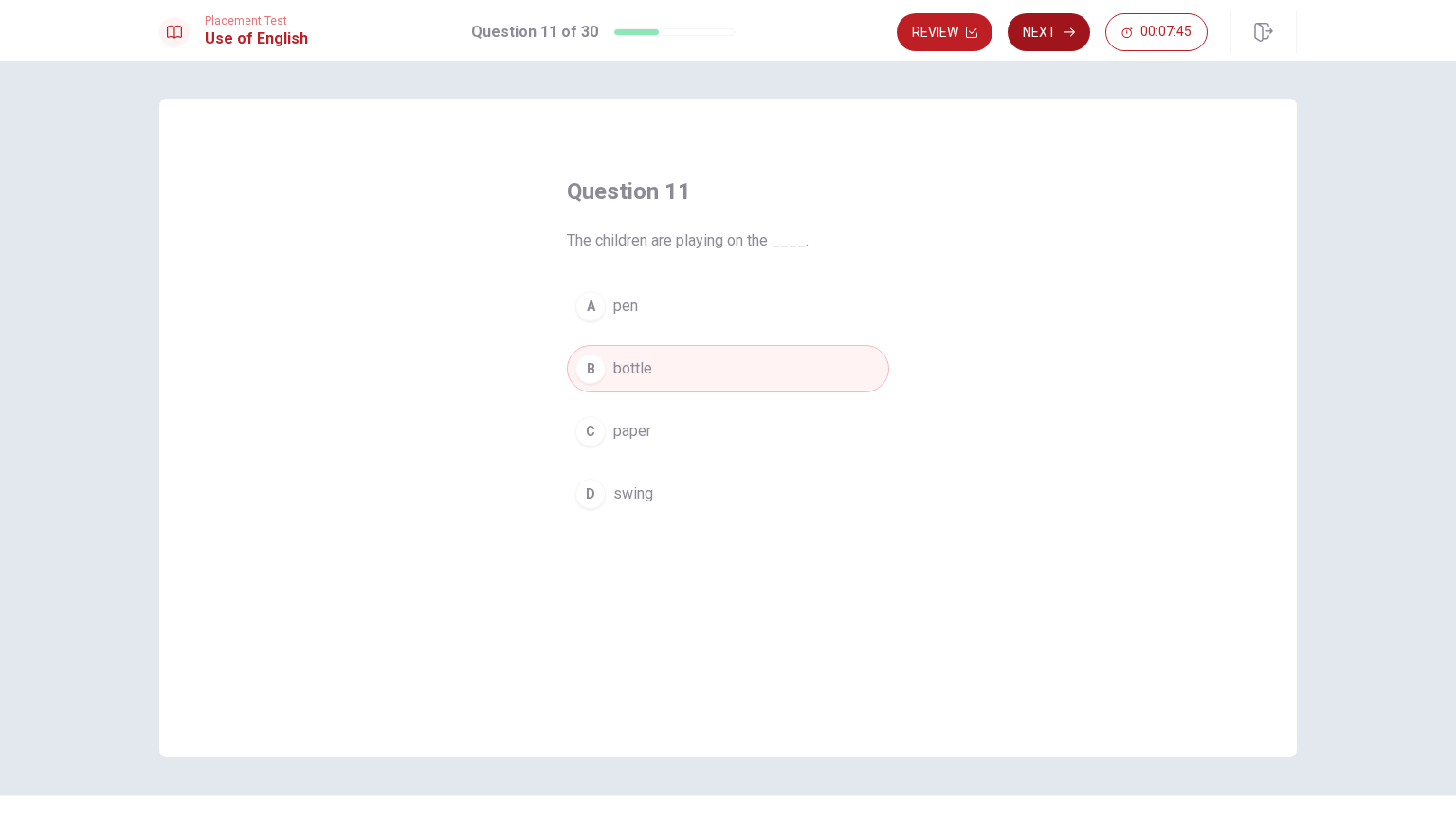 click on "Next" at bounding box center (1048, 32) 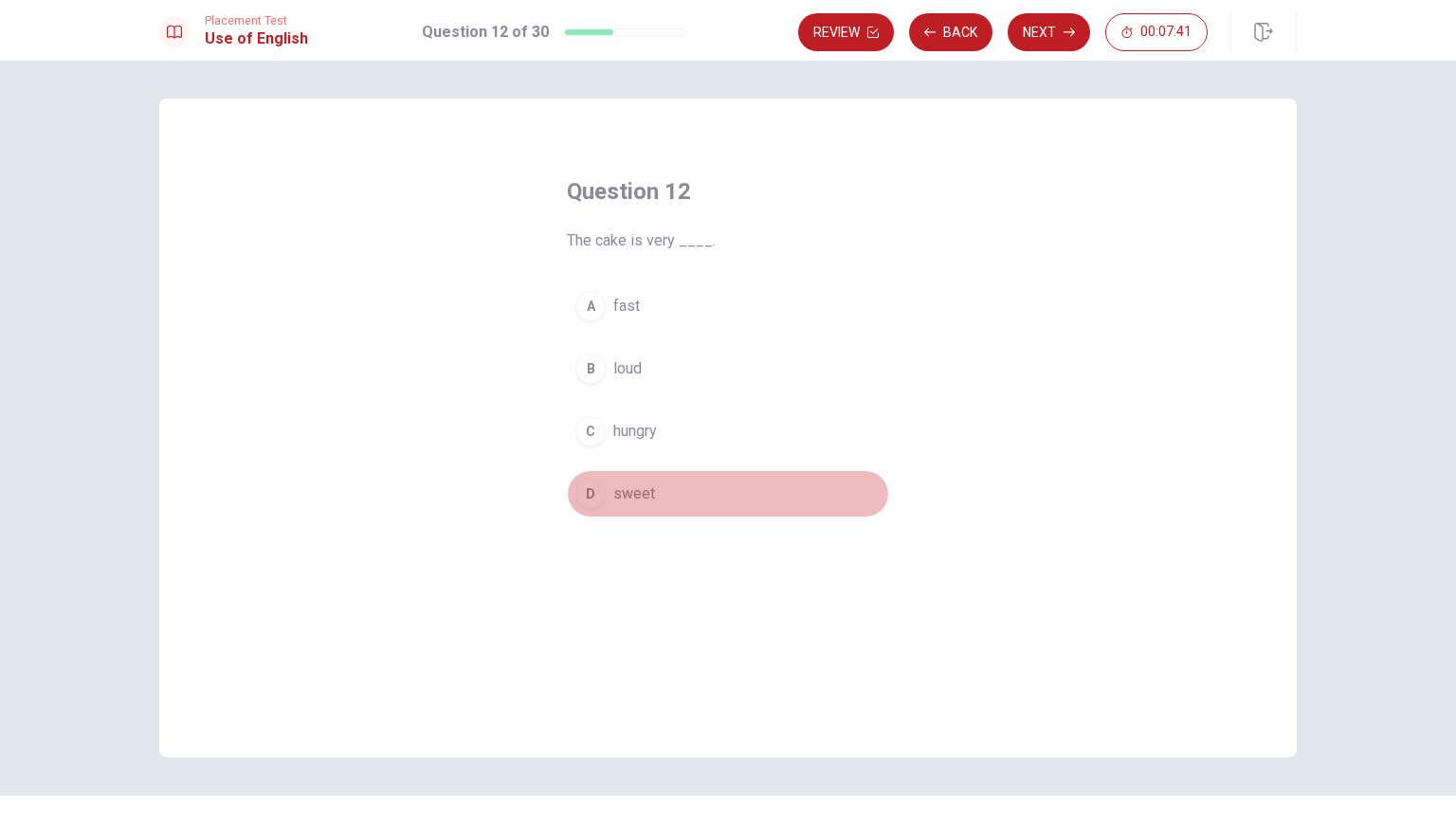 click on "sweet" at bounding box center (634, 494) 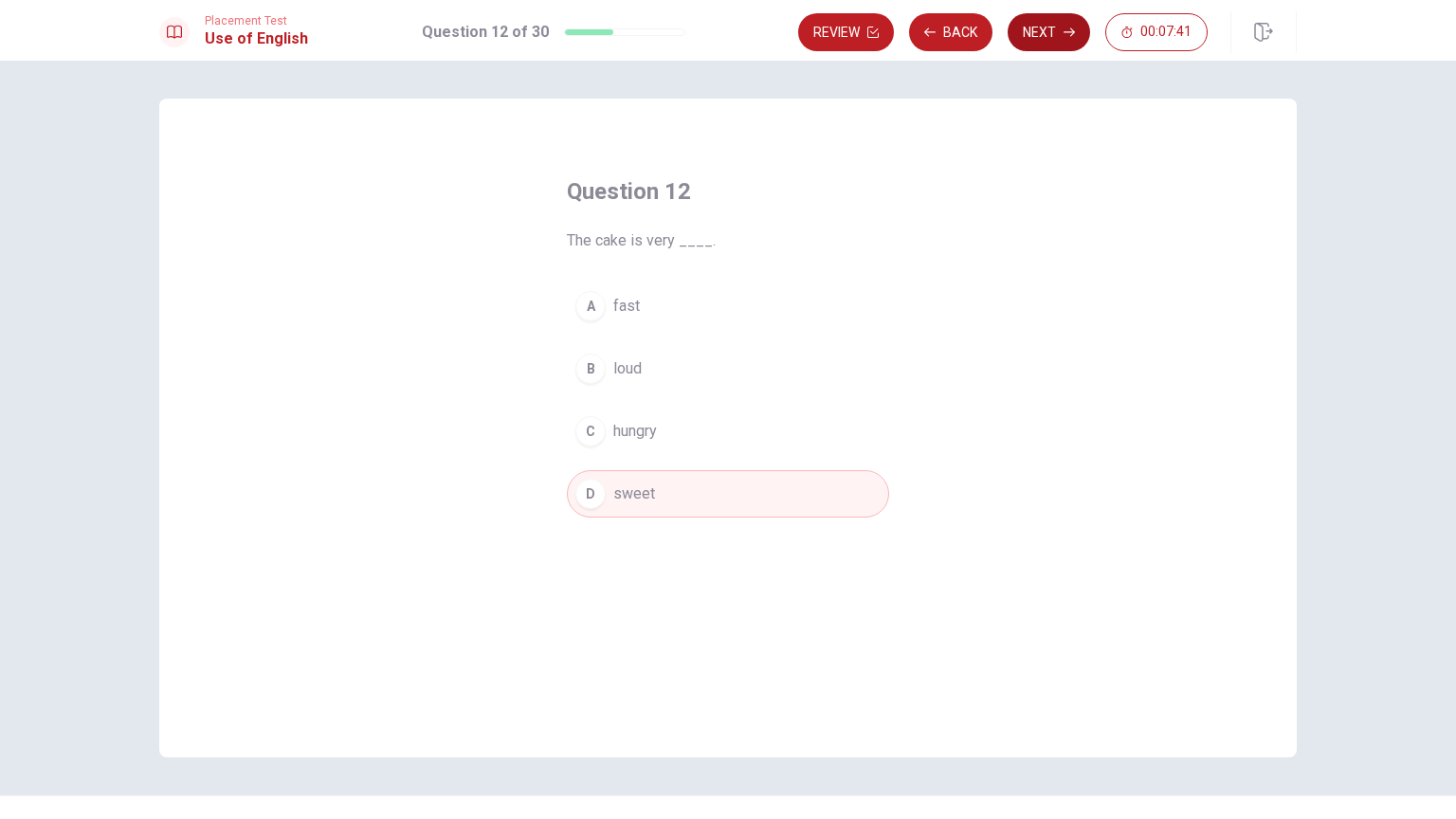 click on "Next" at bounding box center [1048, 32] 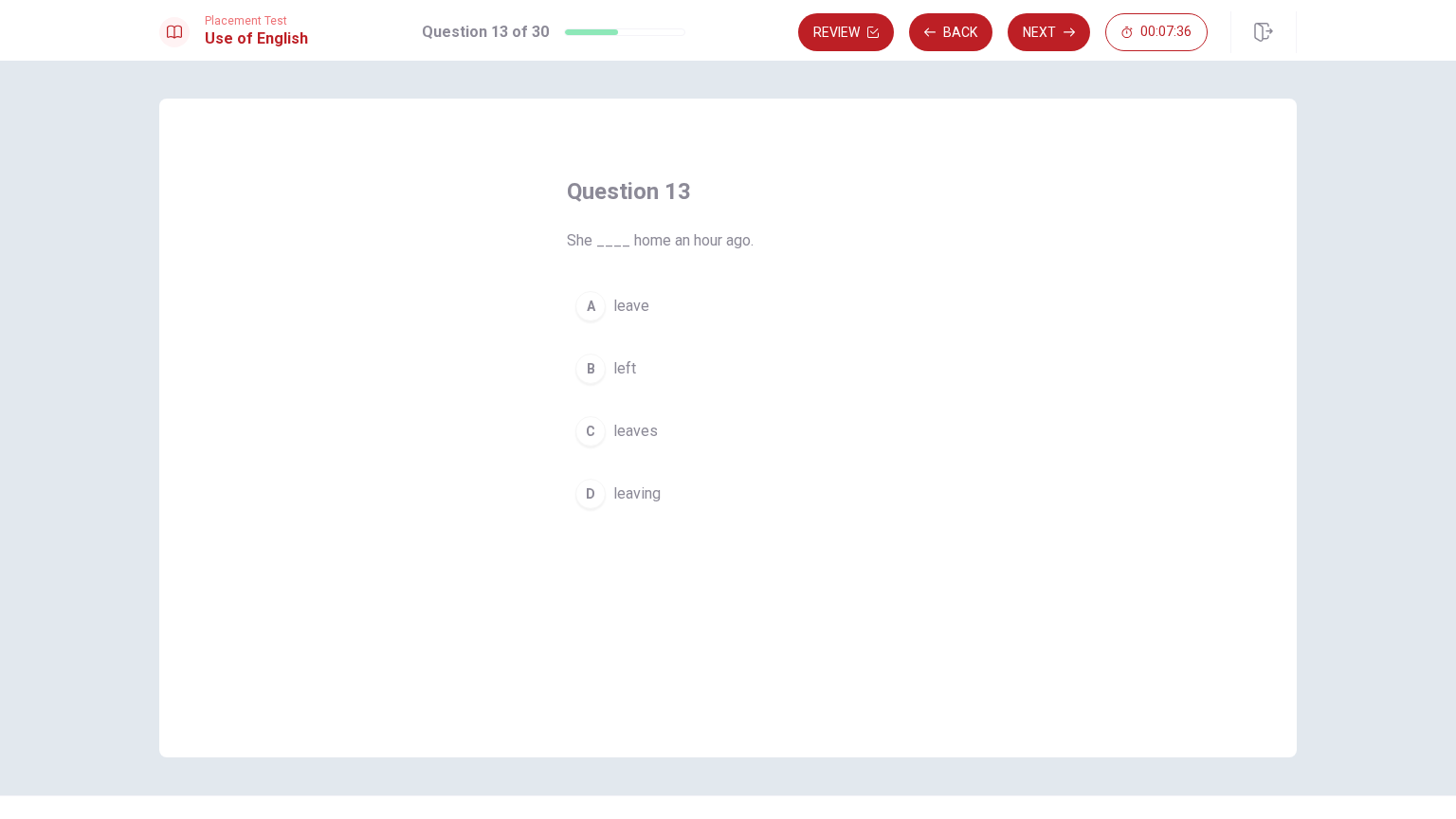 click on "leave" at bounding box center (631, 306) 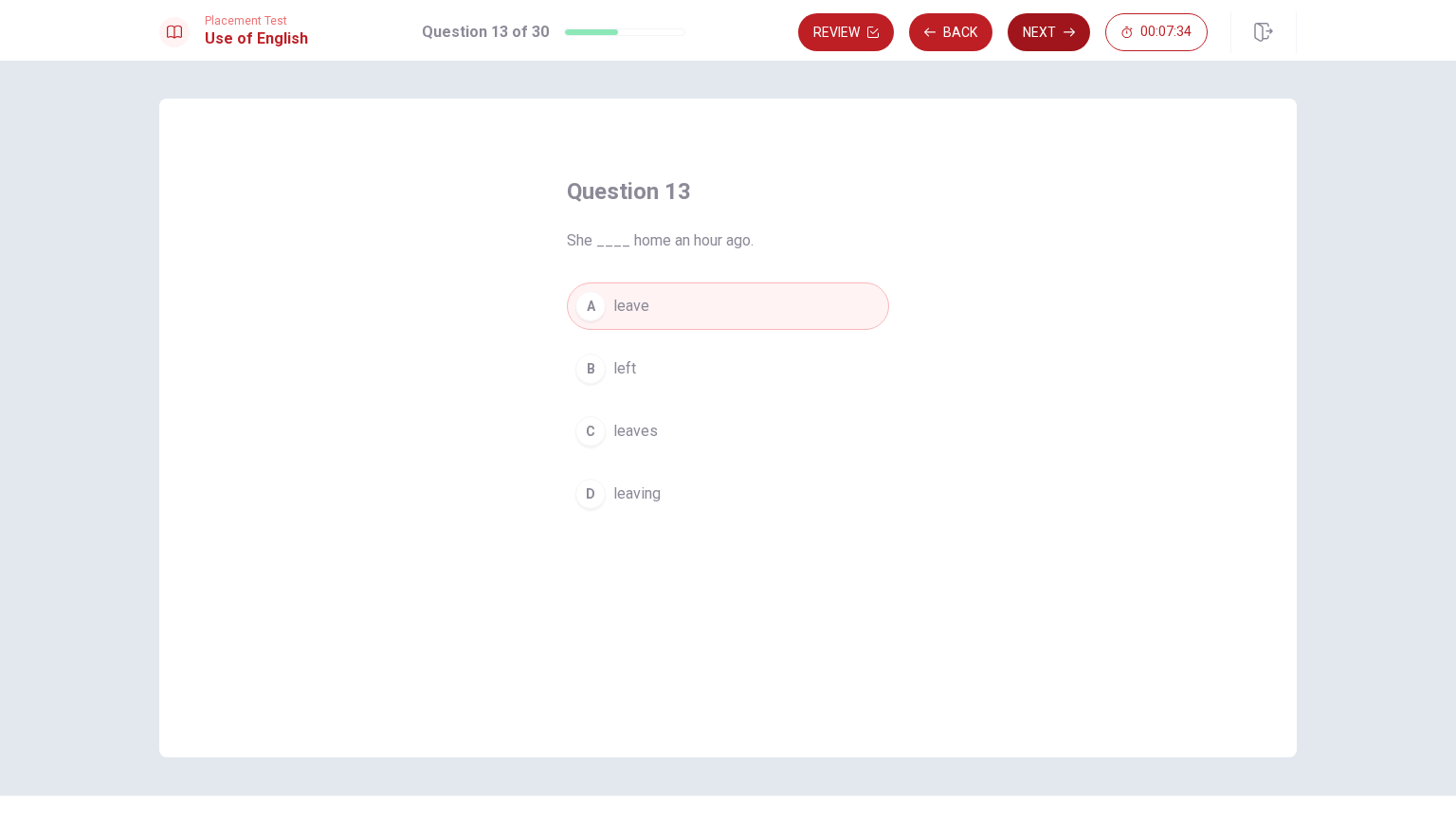 click on "Next" at bounding box center [1048, 32] 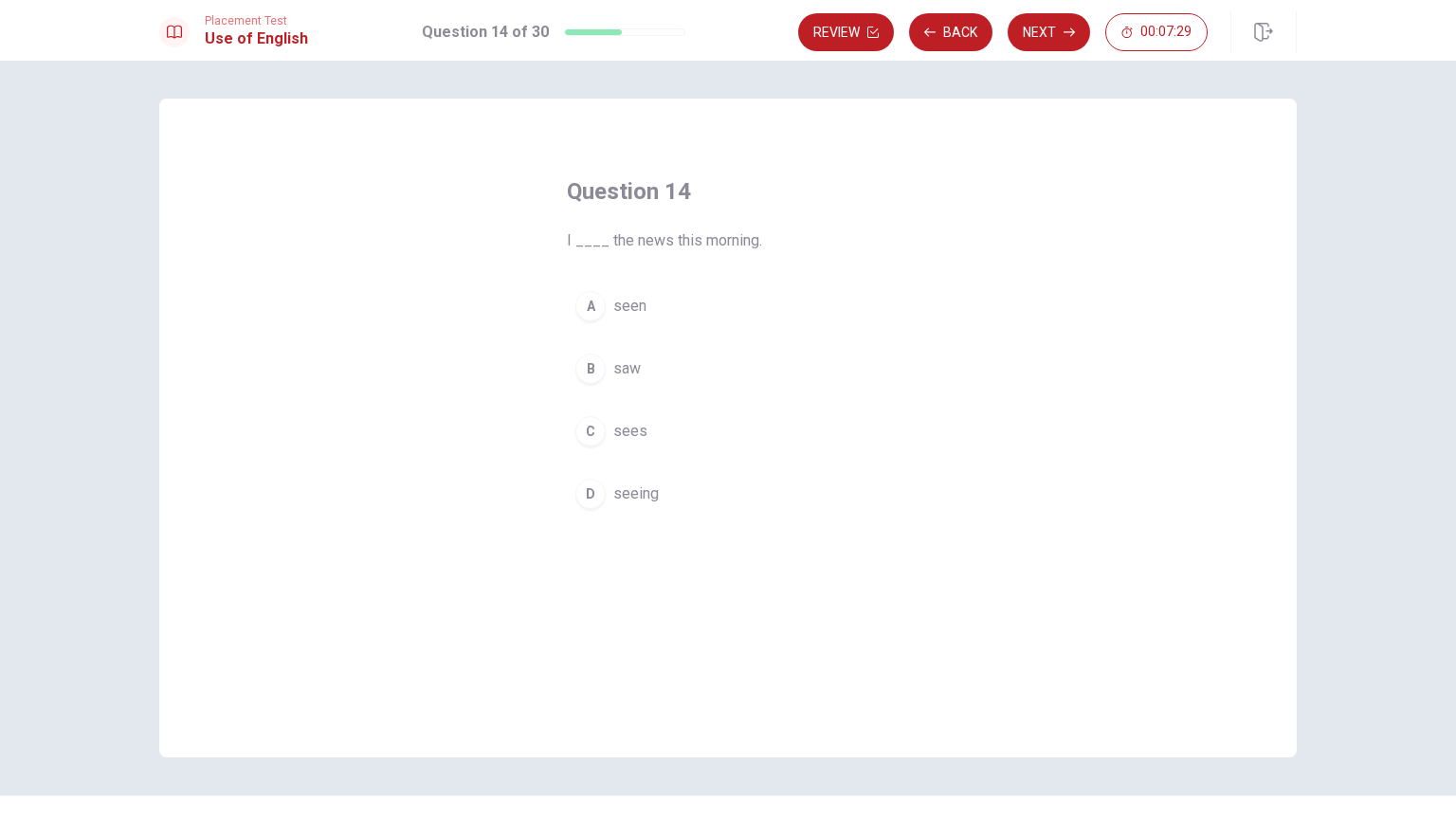 click on "B saw" at bounding box center [728, 369] 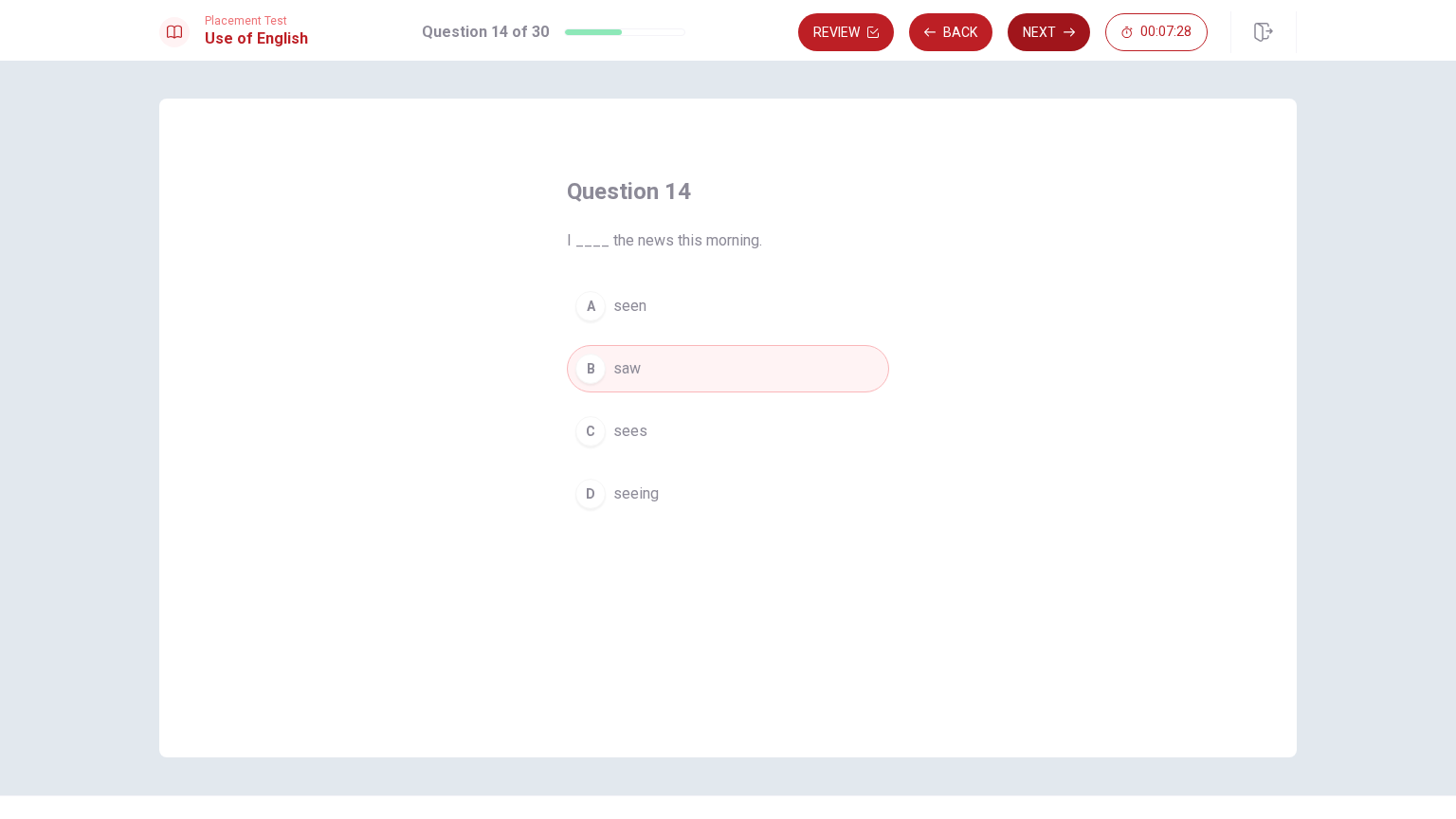 click on "Next" at bounding box center [1048, 32] 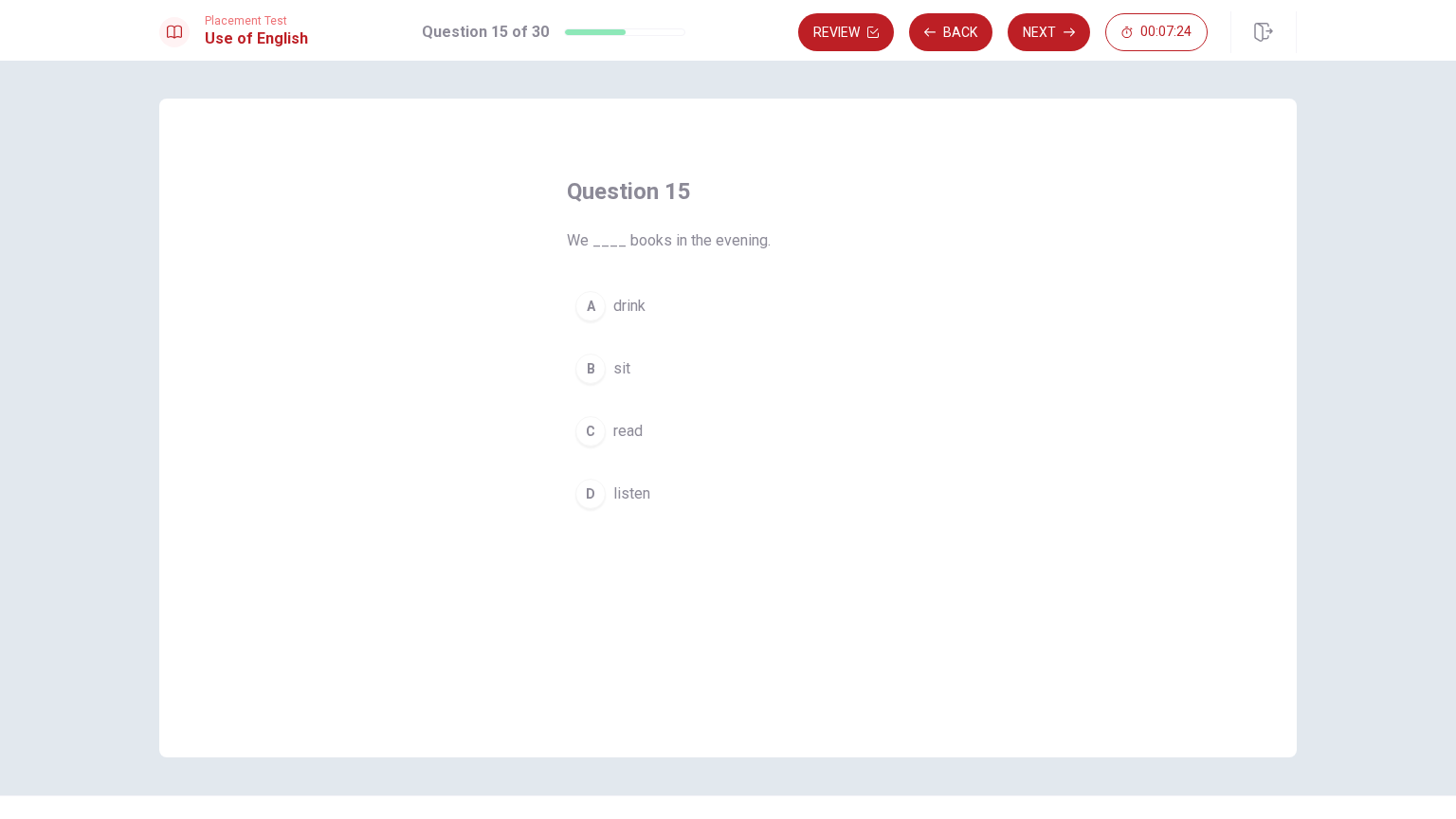 click on "listen" at bounding box center [631, 494] 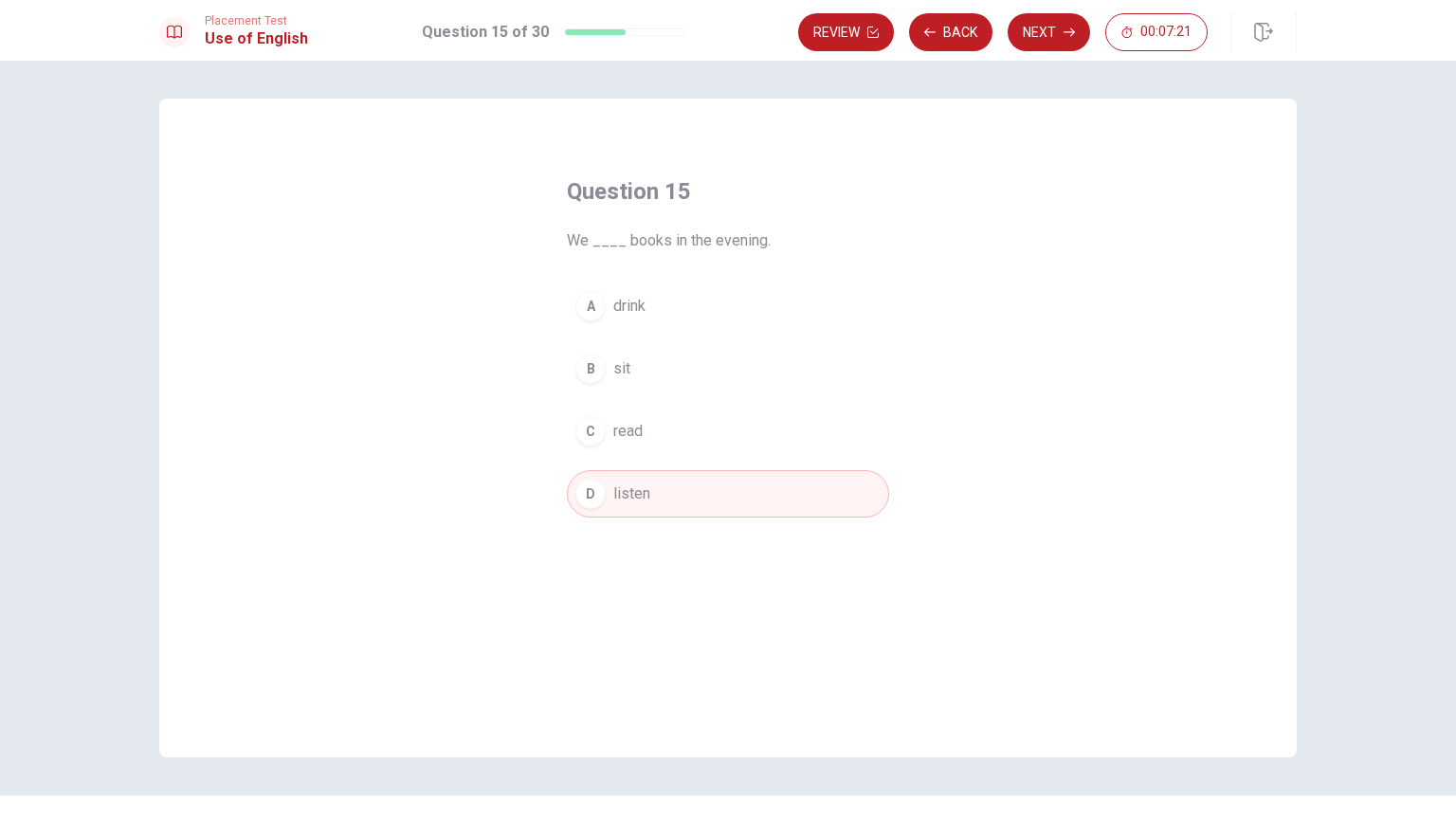 click on "A drink" at bounding box center (728, 306) 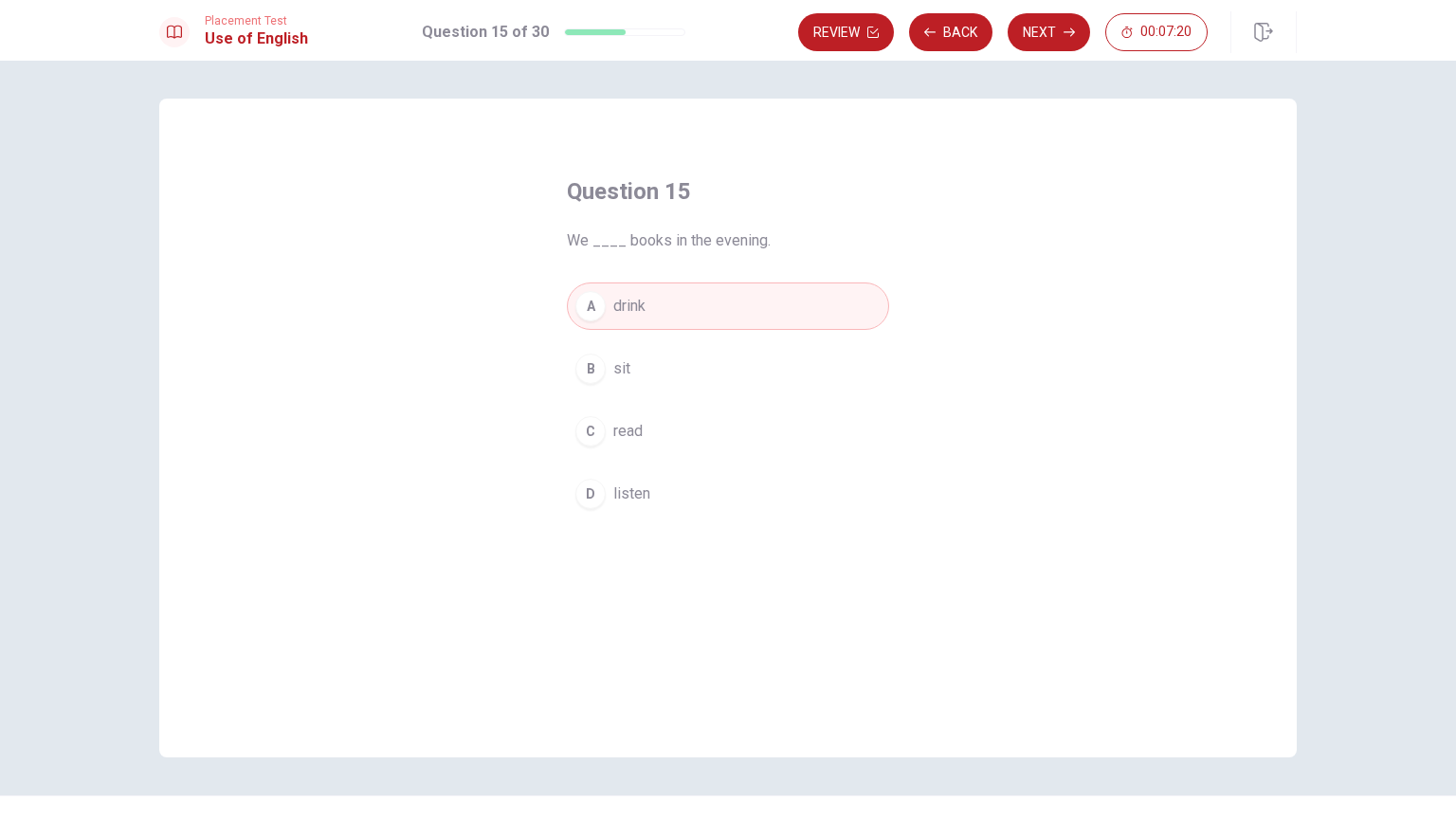 click on "C read" at bounding box center [728, 431] 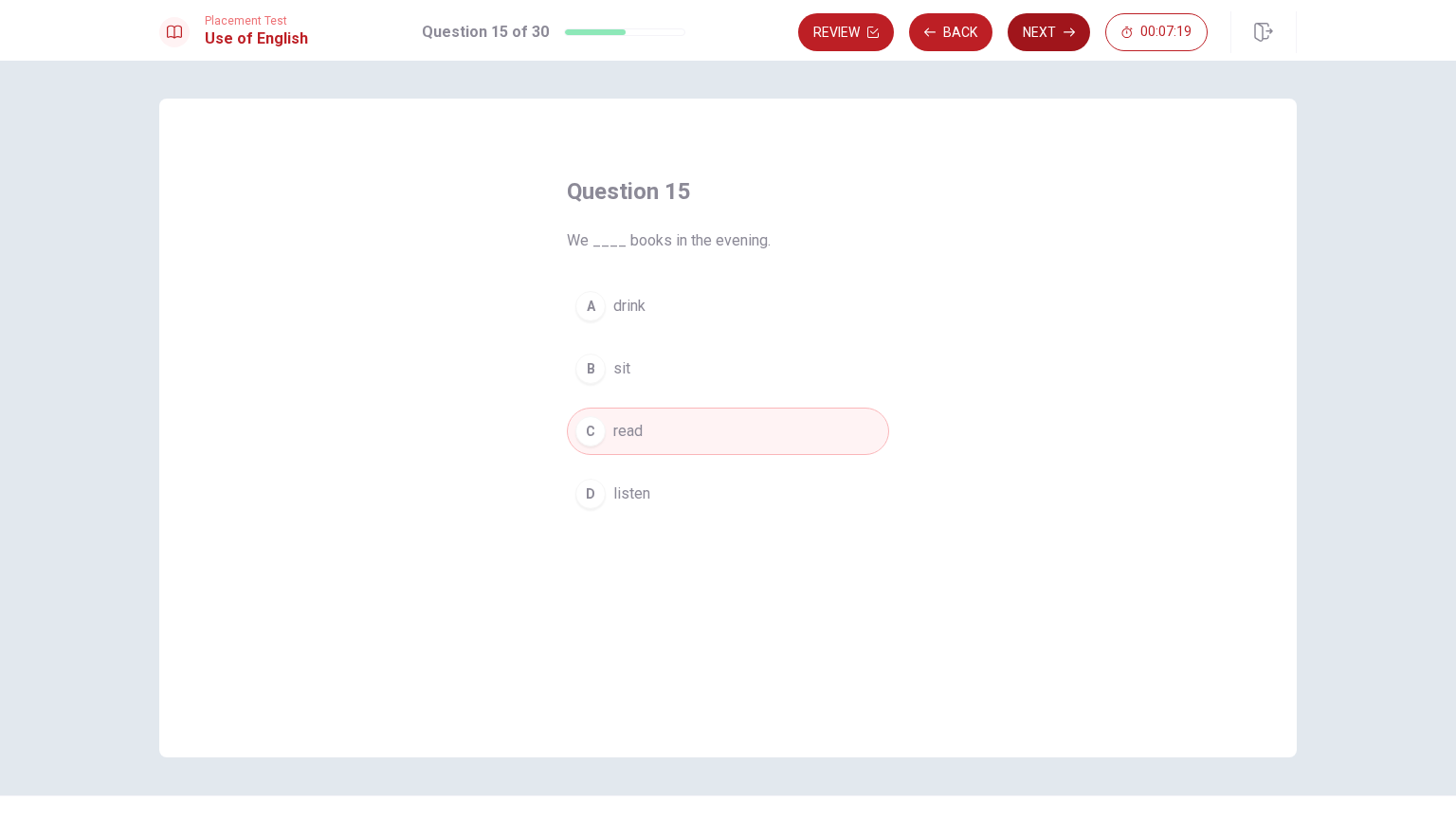 click on "Next" at bounding box center (1048, 32) 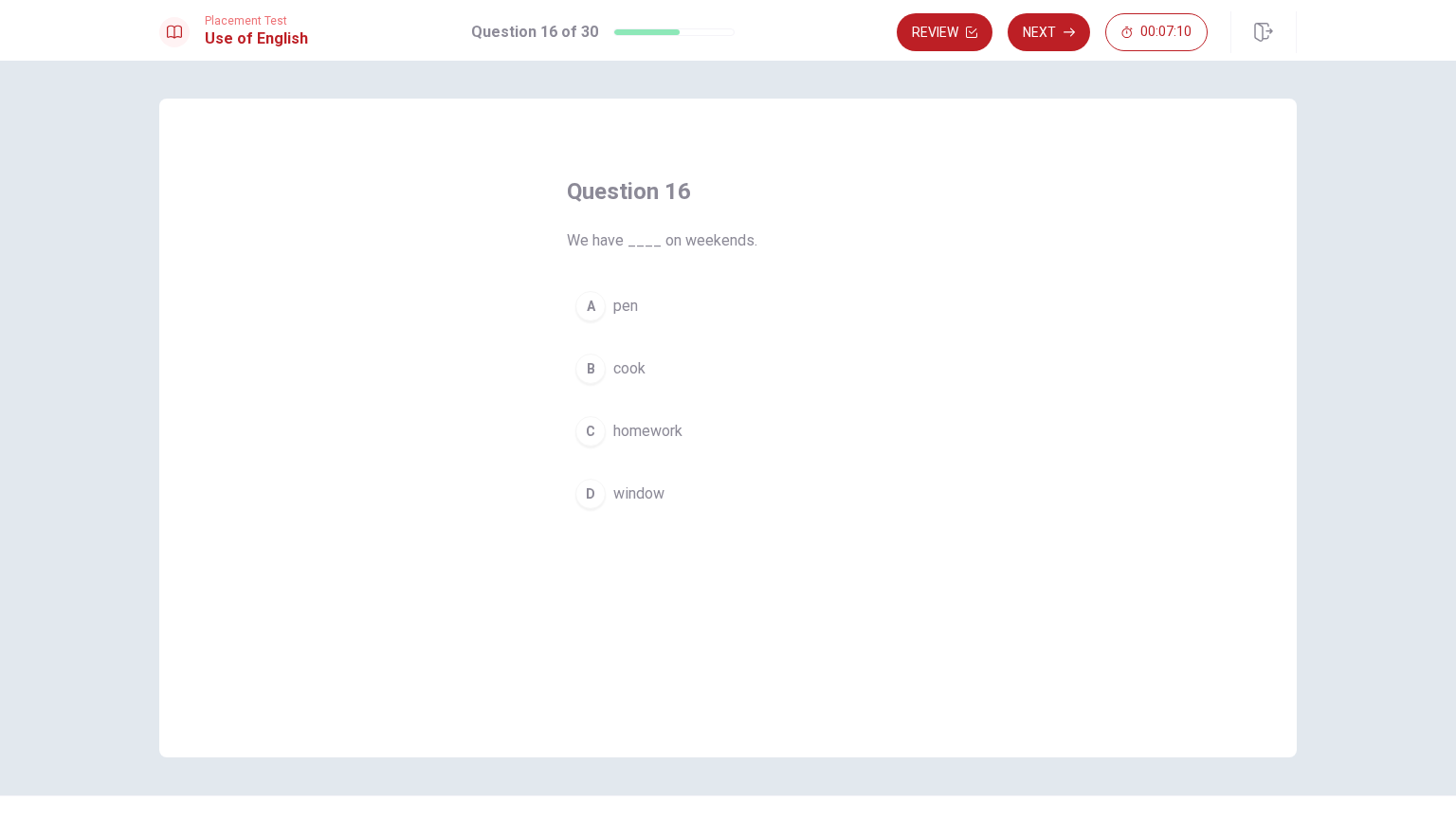 click on "homework" at bounding box center (647, 431) 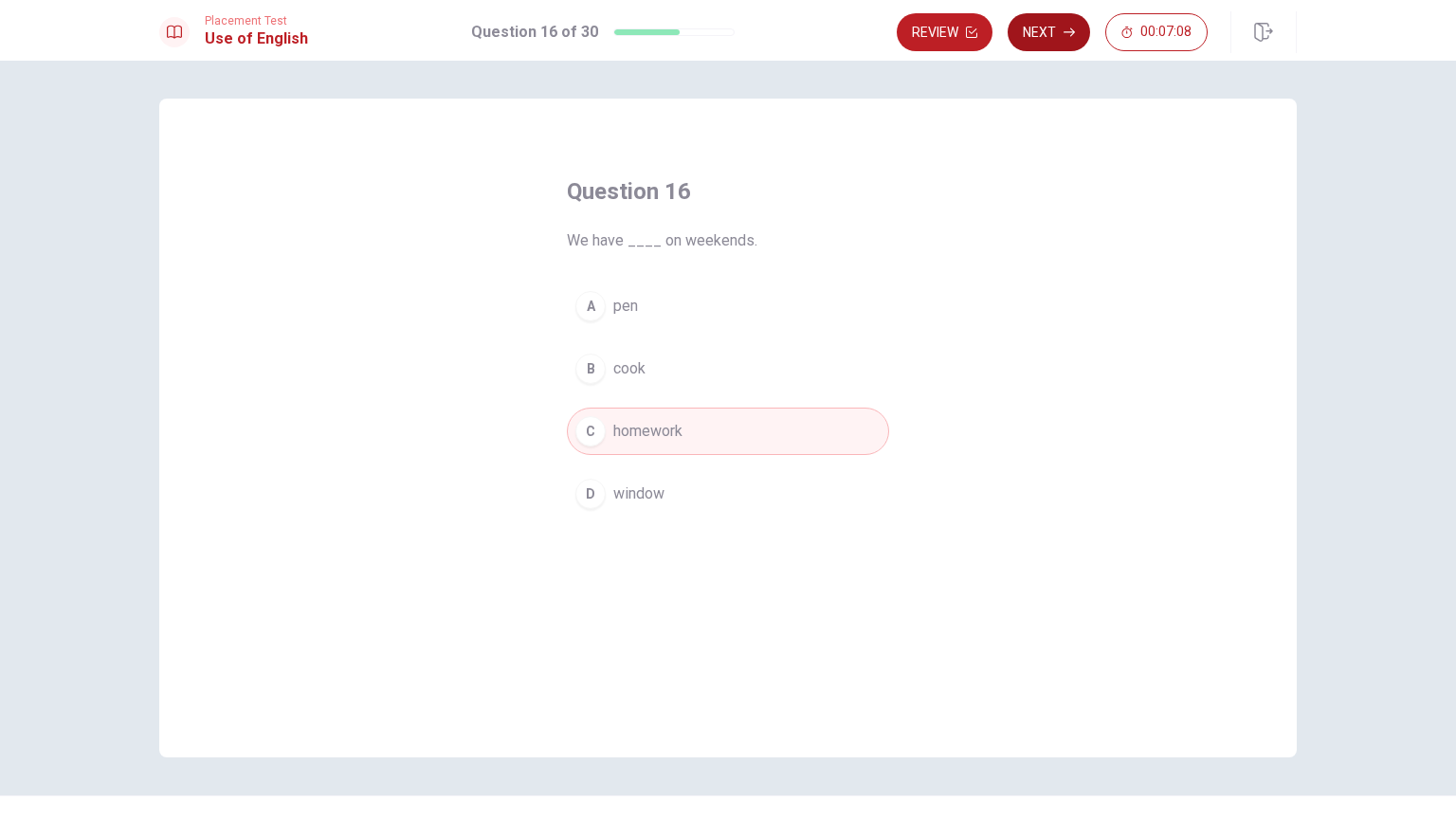 click on "Next" at bounding box center (1048, 32) 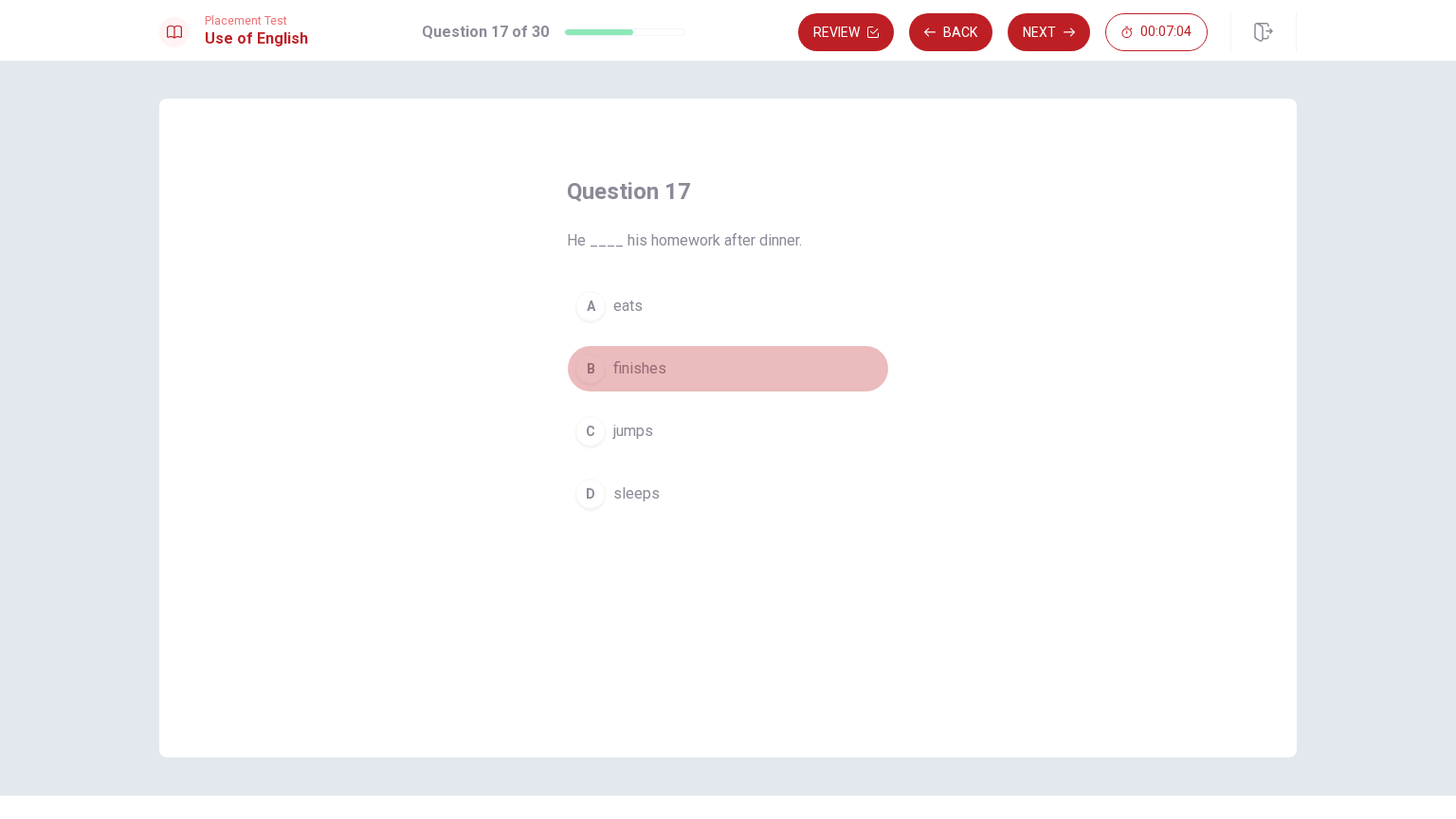 click on "finishes" at bounding box center [640, 369] 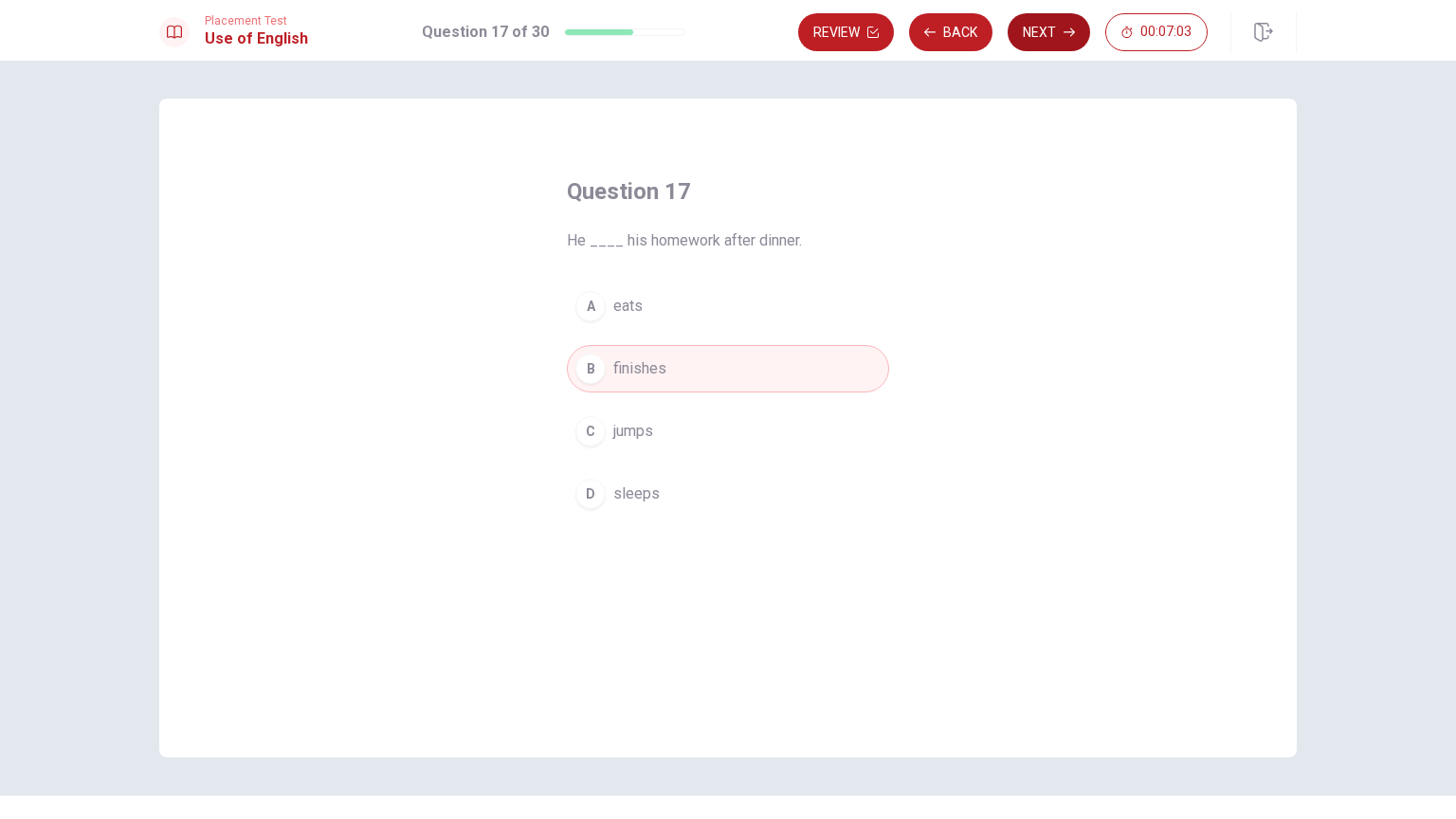 click on "Next" at bounding box center [1048, 32] 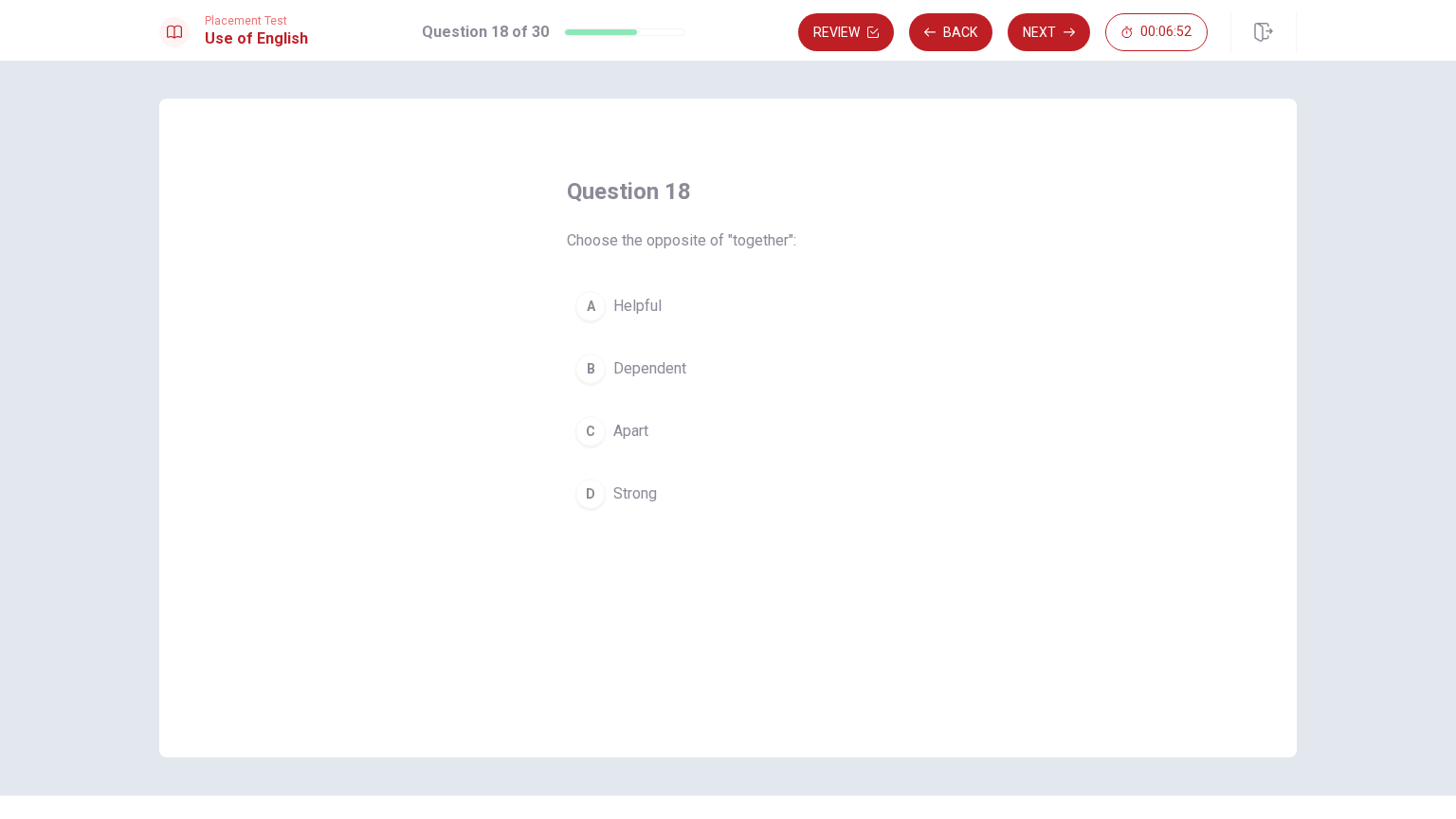 click on "B Dependent" at bounding box center (728, 369) 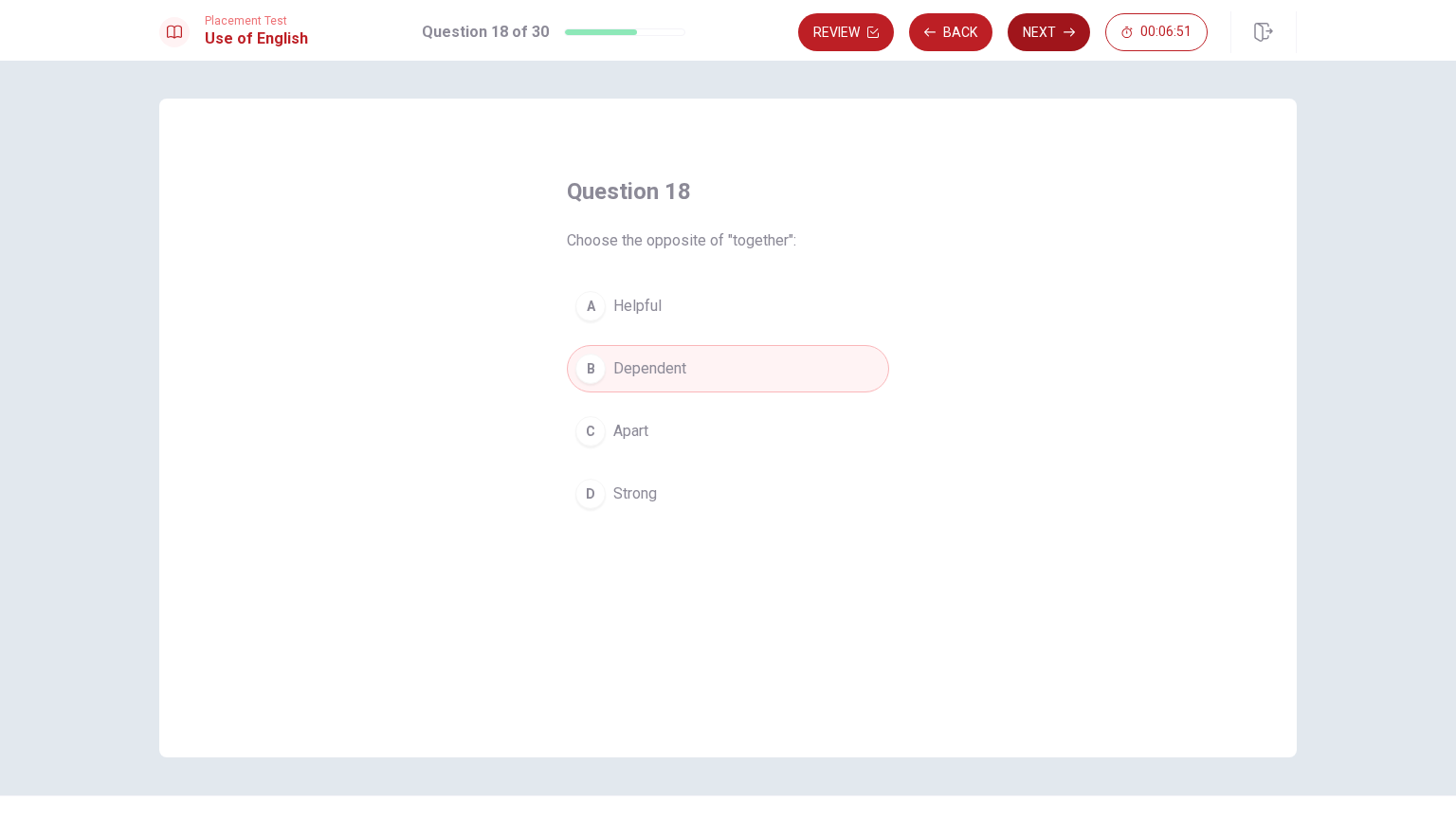 click on "Next" at bounding box center (1048, 32) 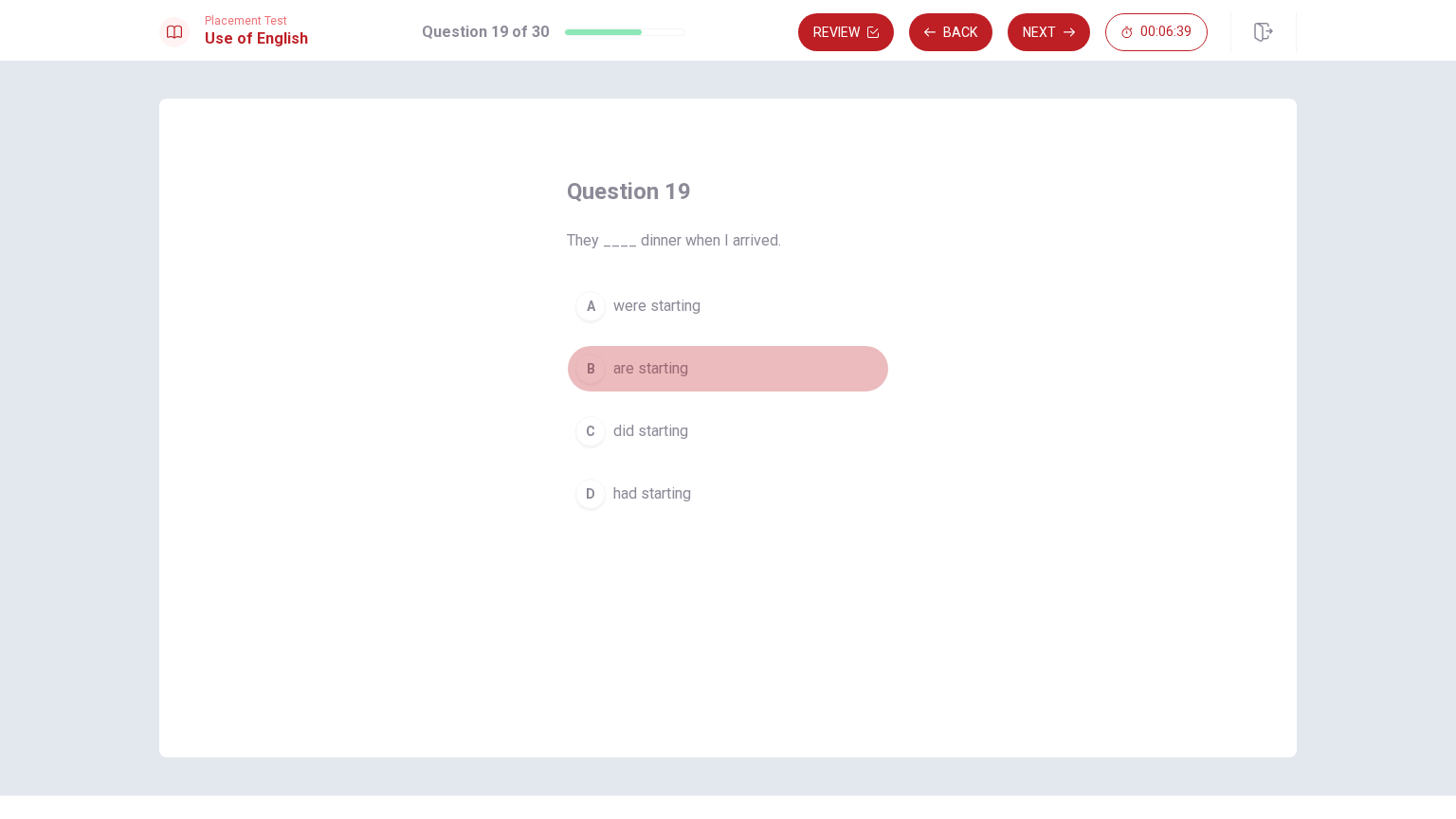 click on "are starting" at bounding box center (650, 369) 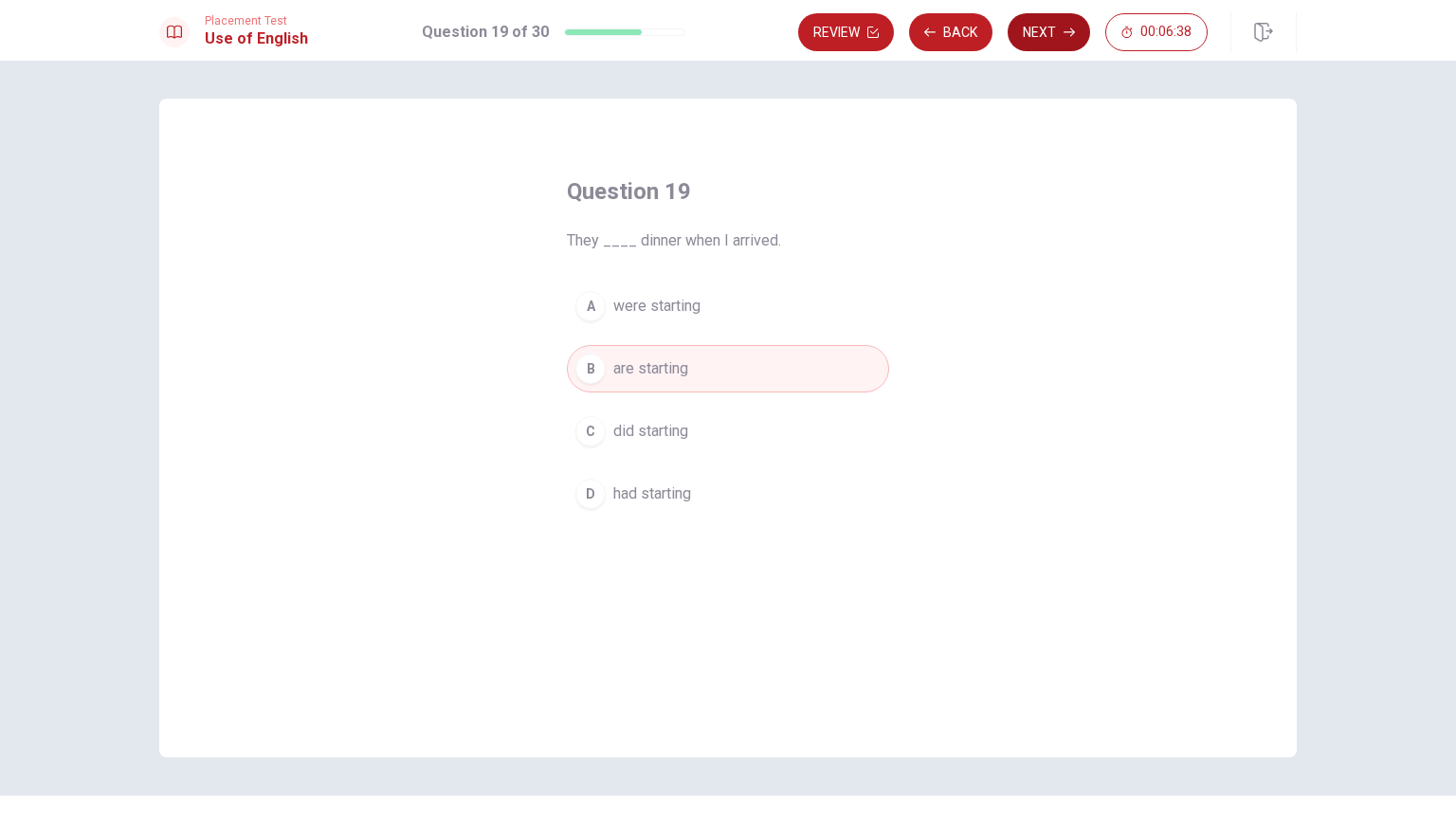 click on "Next" at bounding box center (1048, 32) 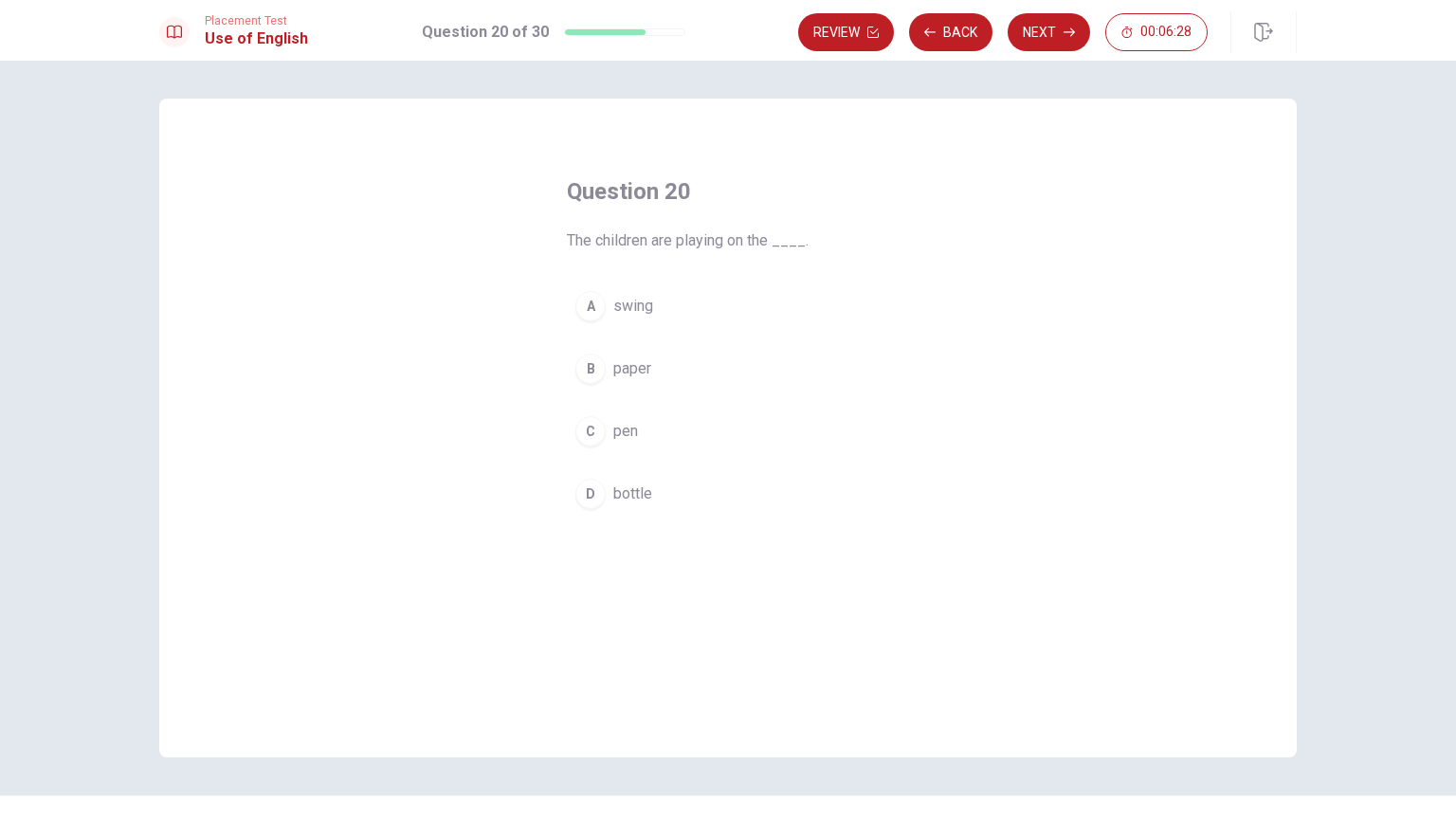 click on "D bottle" at bounding box center (728, 494) 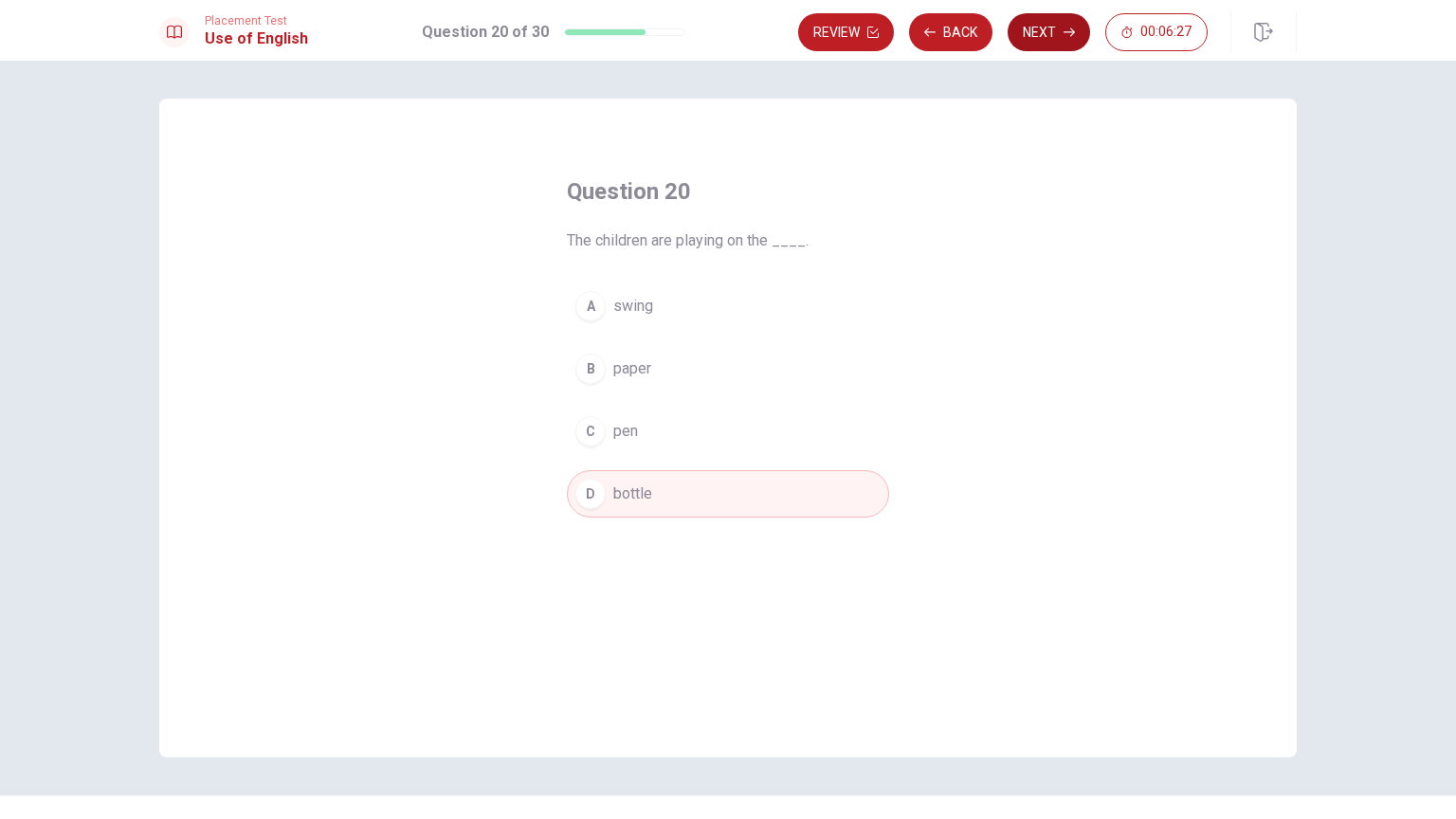 click on "Next" at bounding box center [1048, 32] 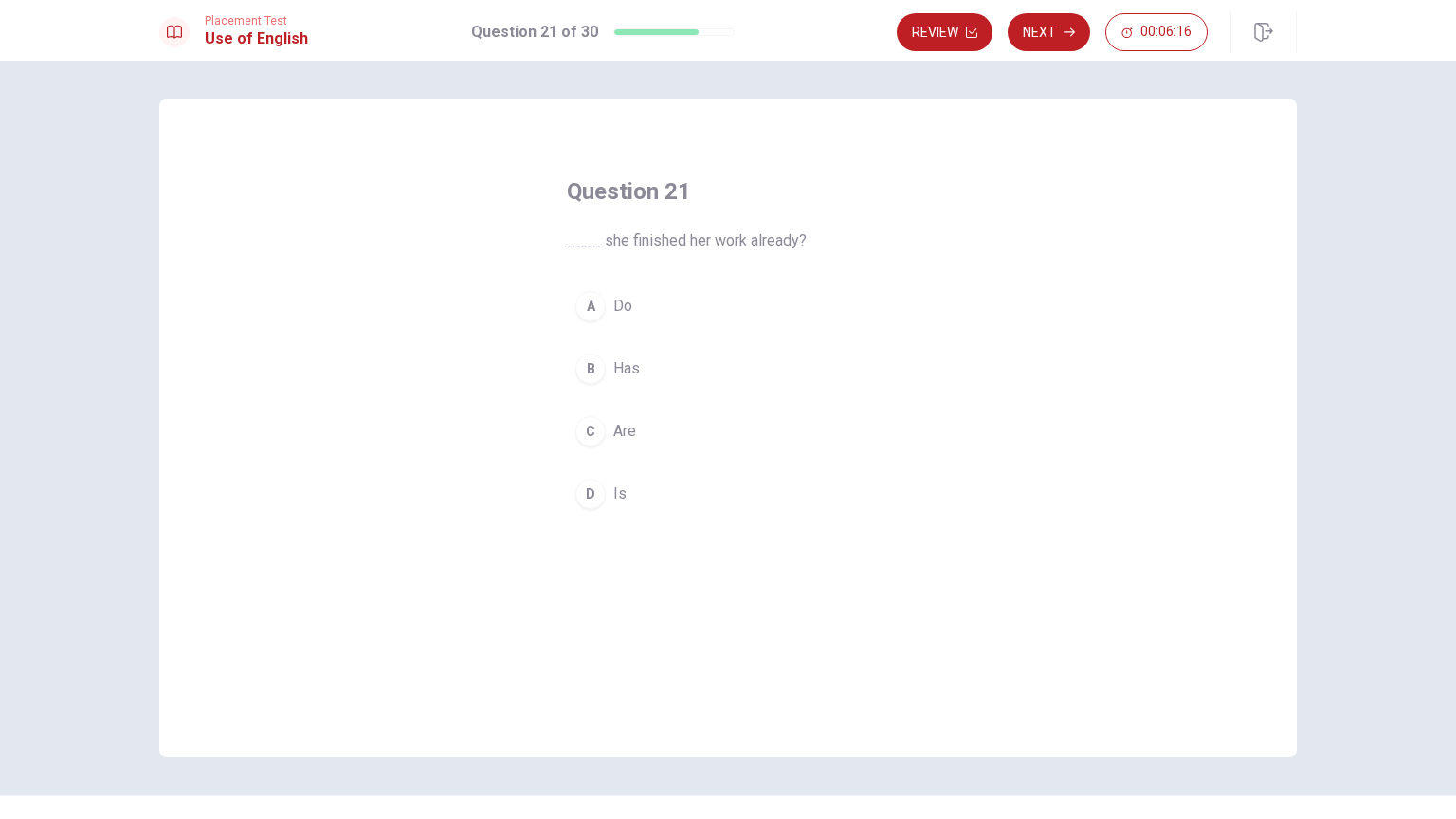 click on "D Is" at bounding box center [728, 494] 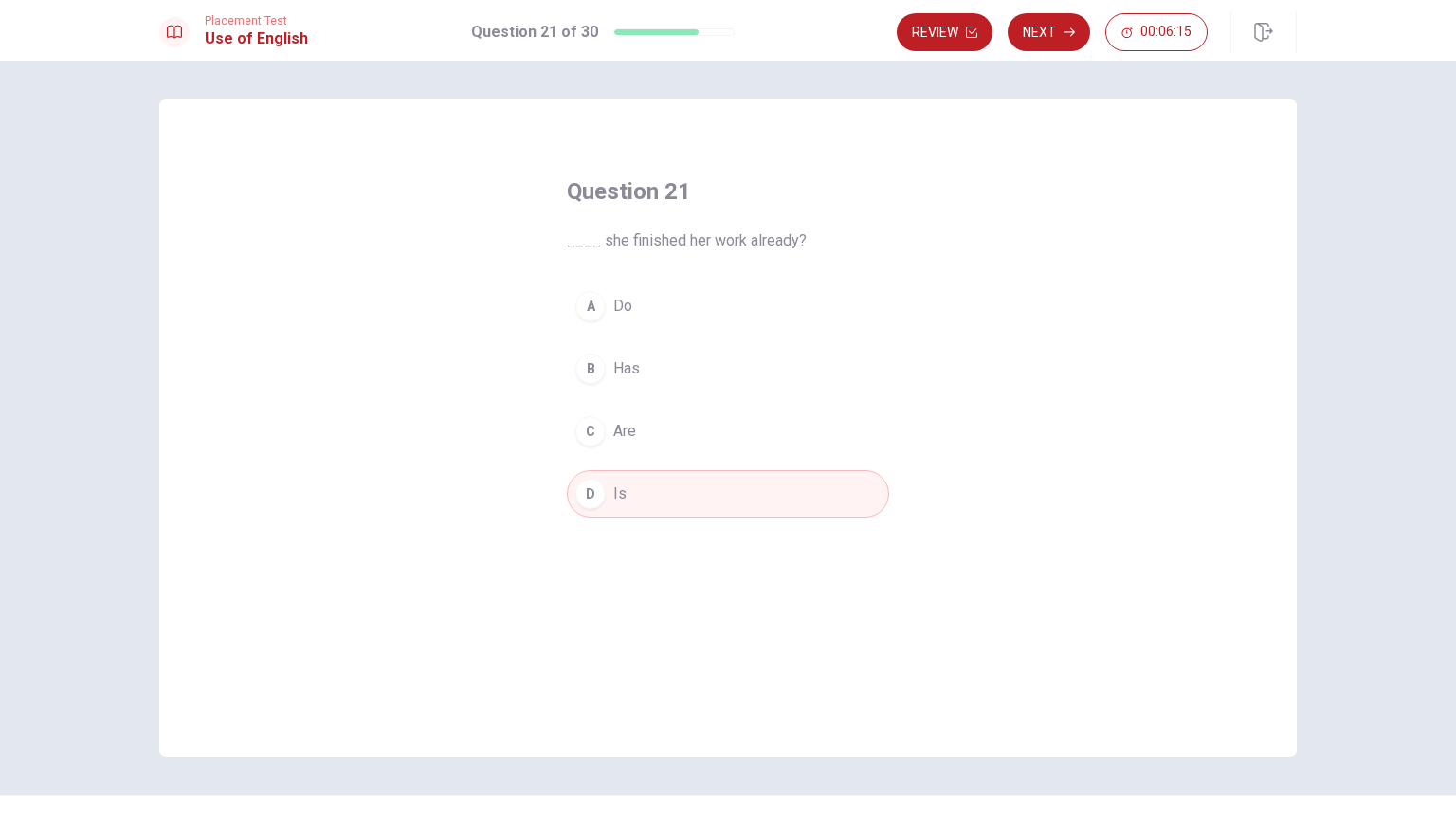 click on "C Are" at bounding box center (728, 431) 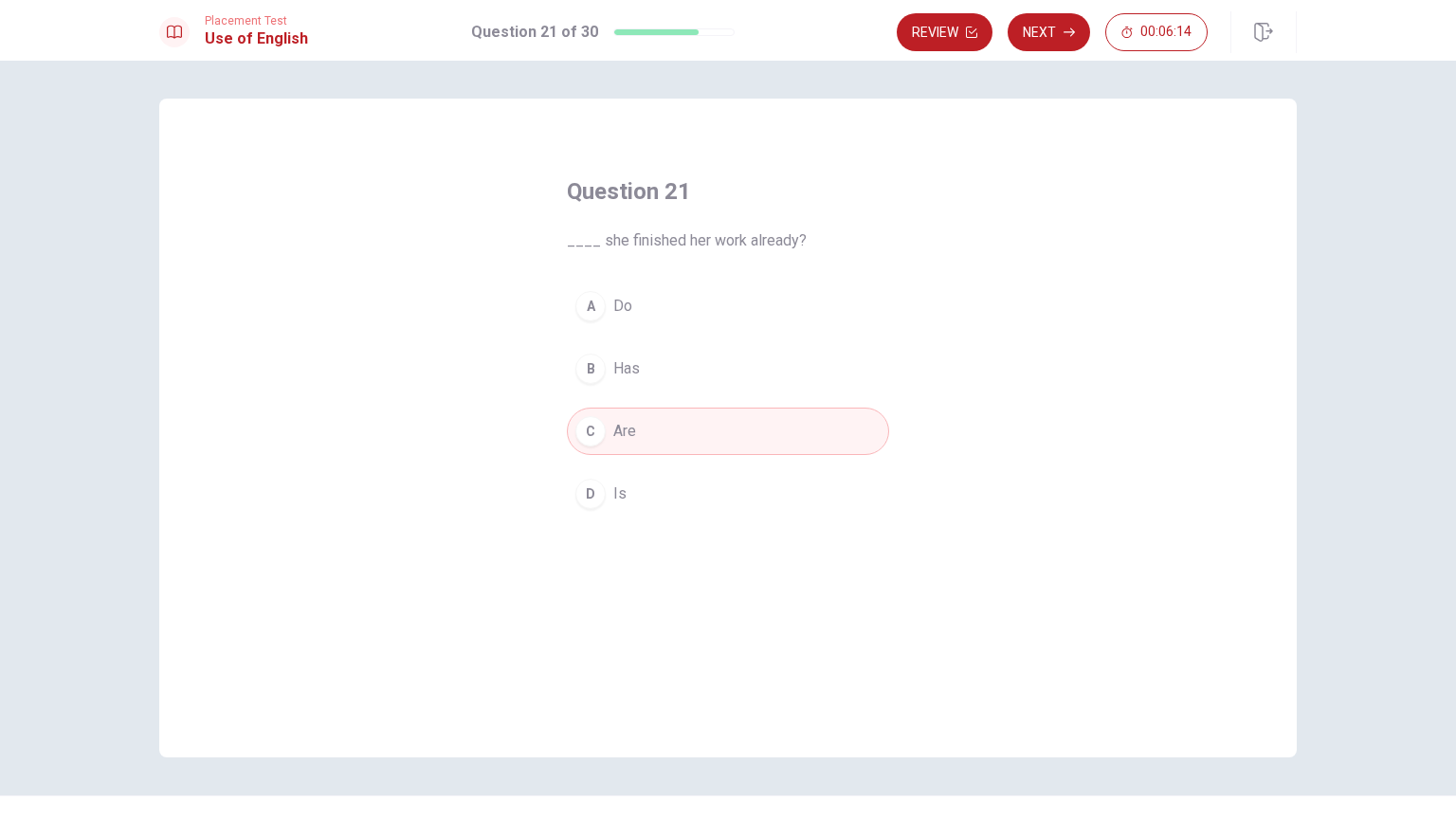 click on "B Has" at bounding box center (728, 369) 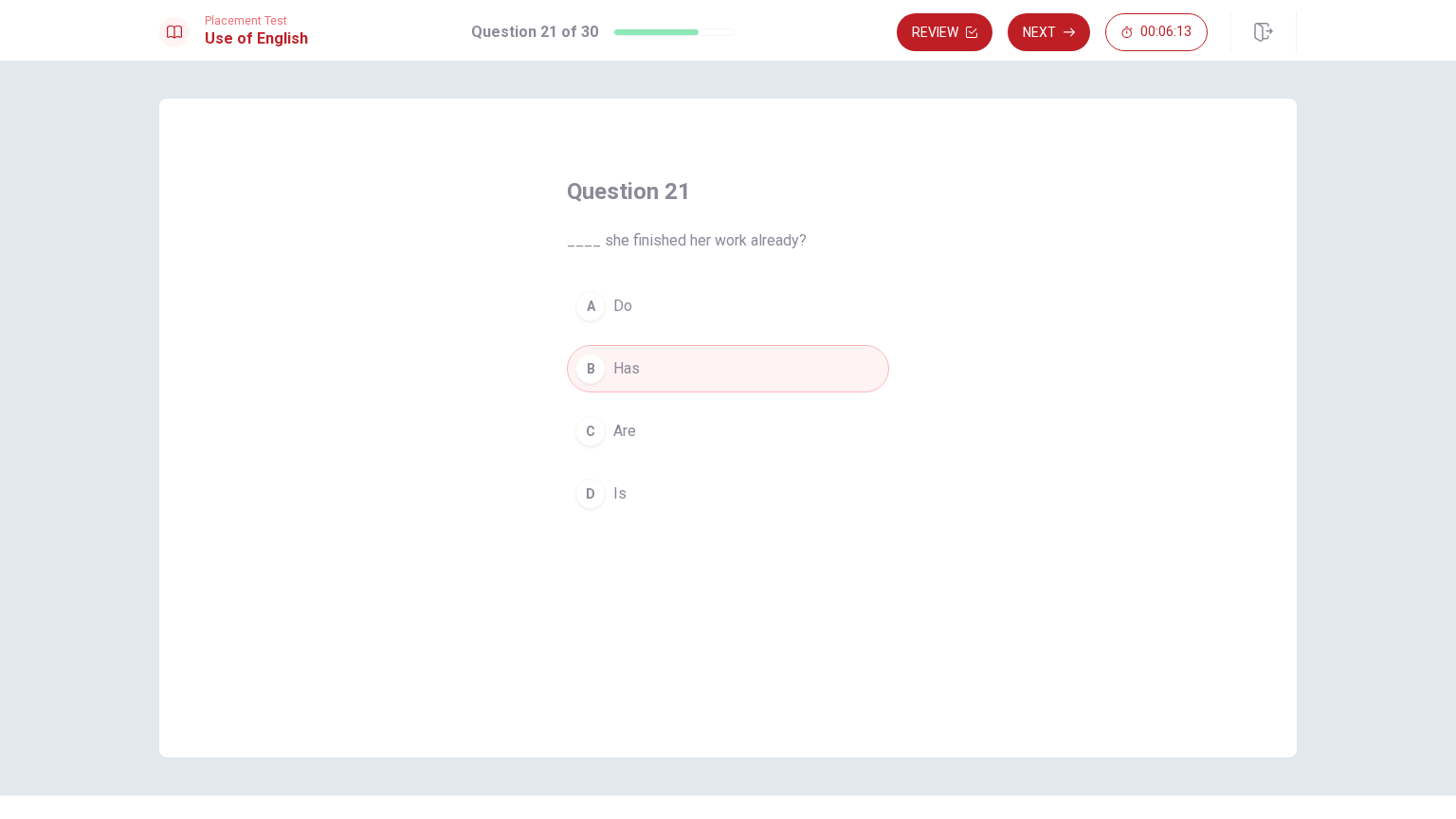 click on "A Do B Has C Are D Is" at bounding box center [728, 400] 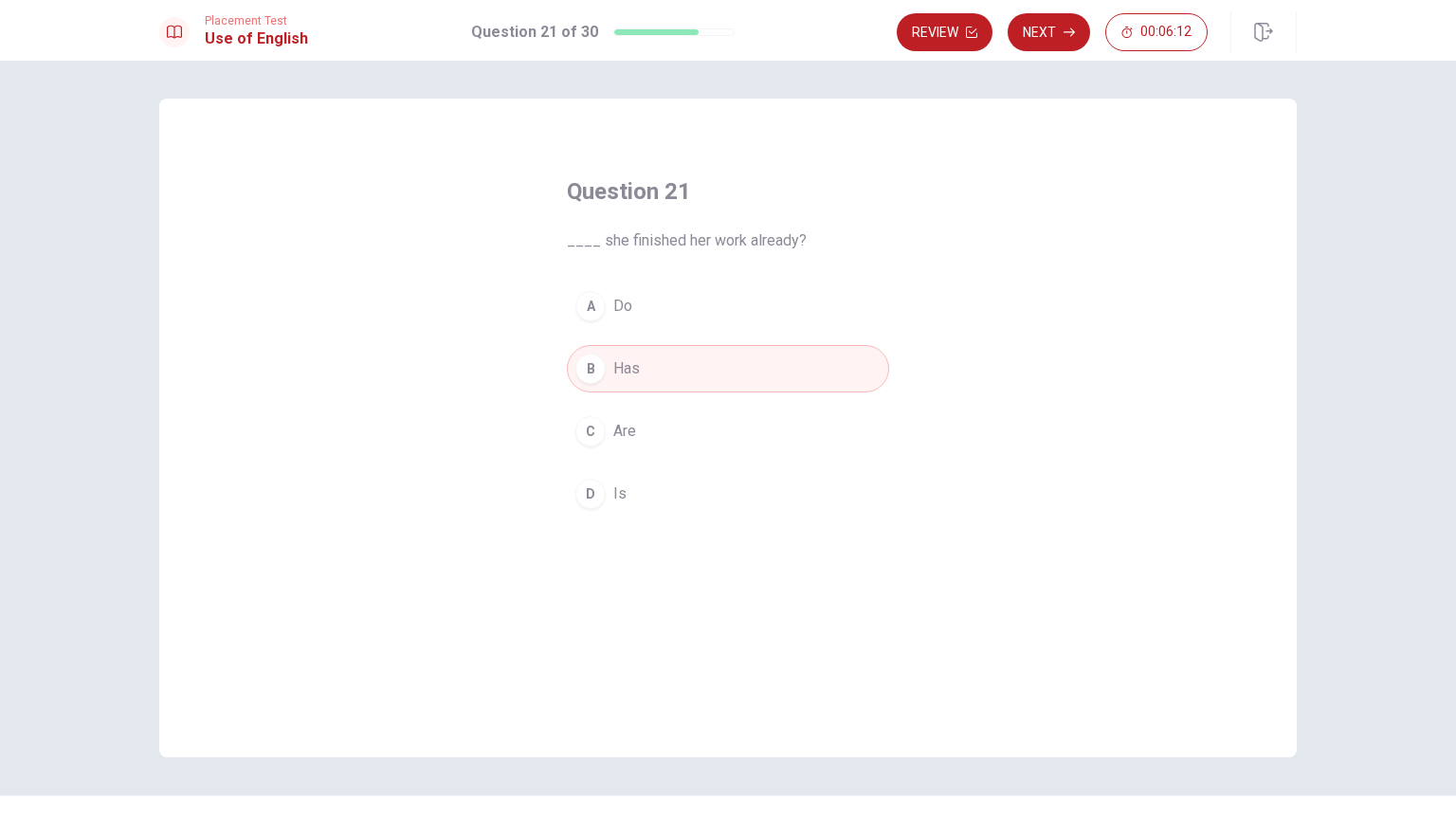 click on "C Are" at bounding box center [728, 431] 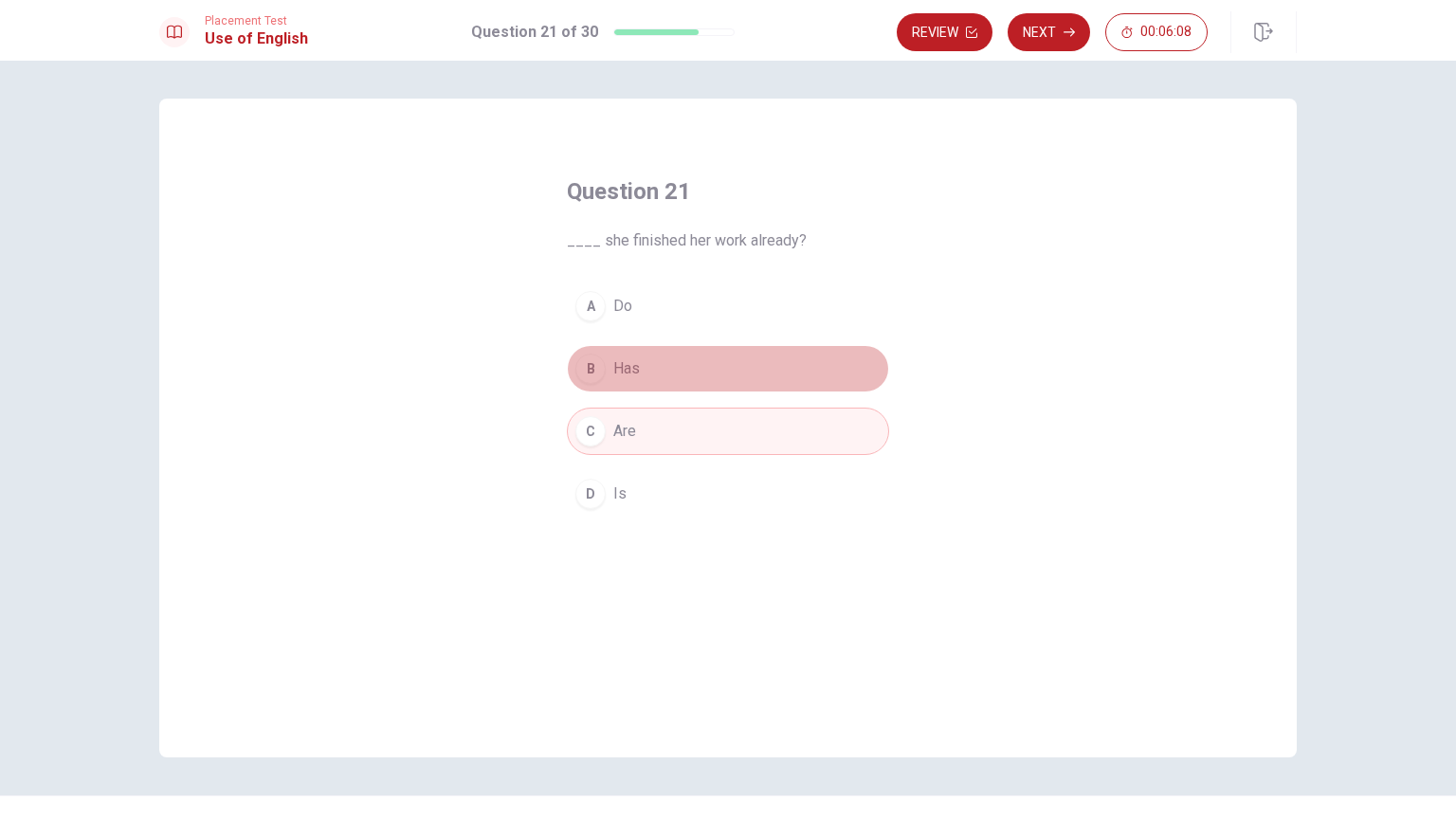 click on "Has" at bounding box center (627, 369) 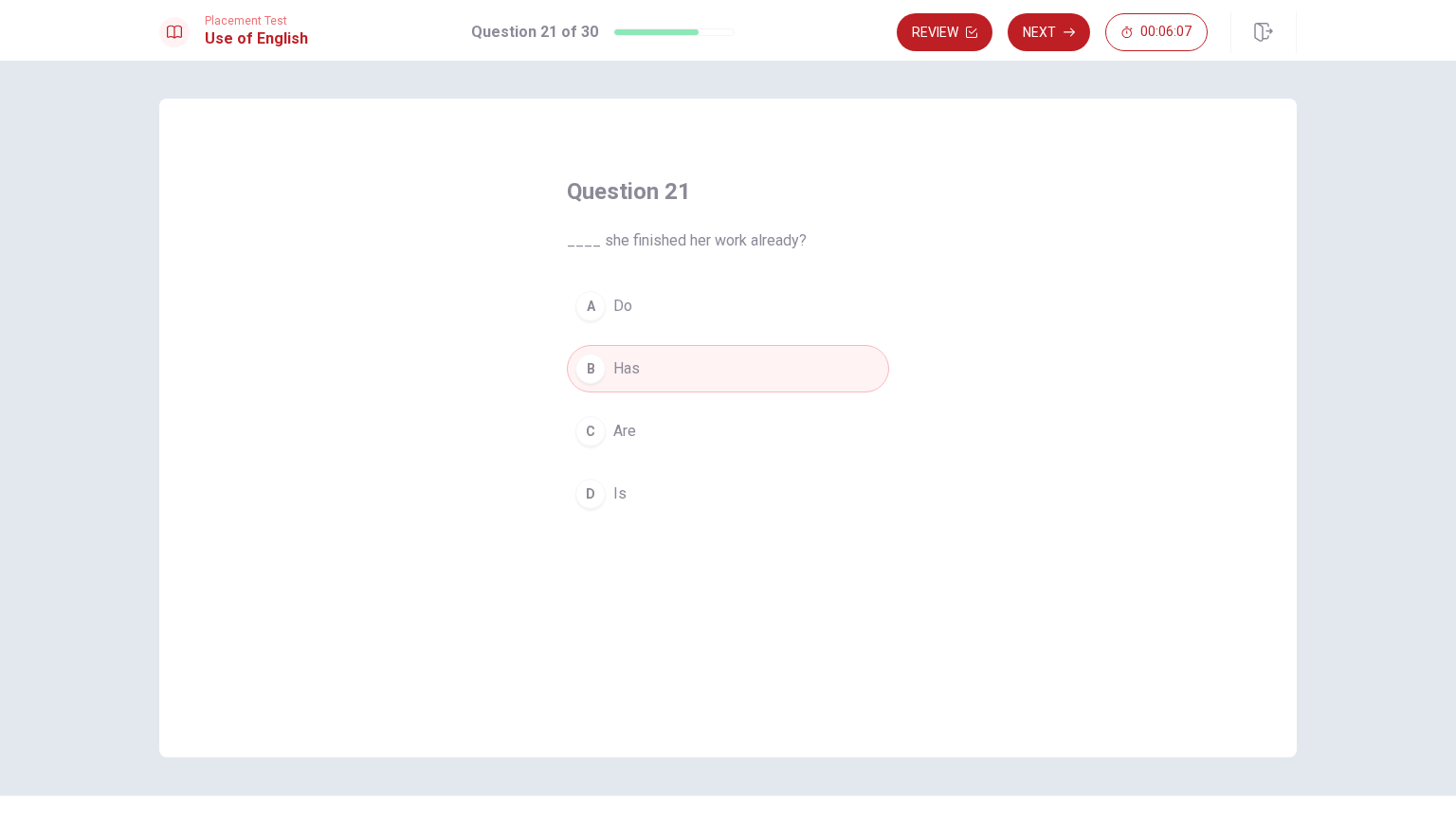 click on "D Is" at bounding box center [728, 494] 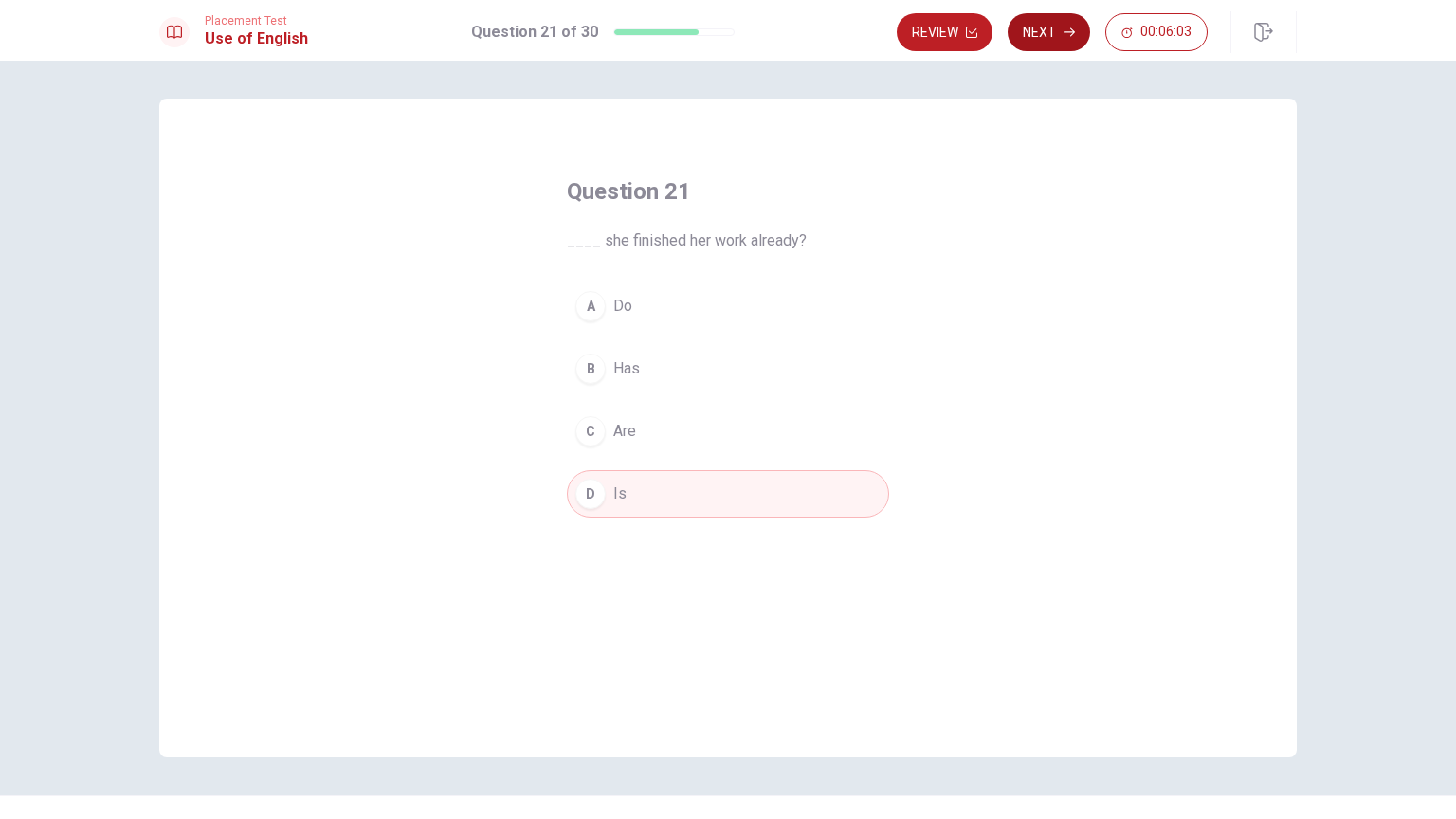 click on "Next" at bounding box center (1048, 32) 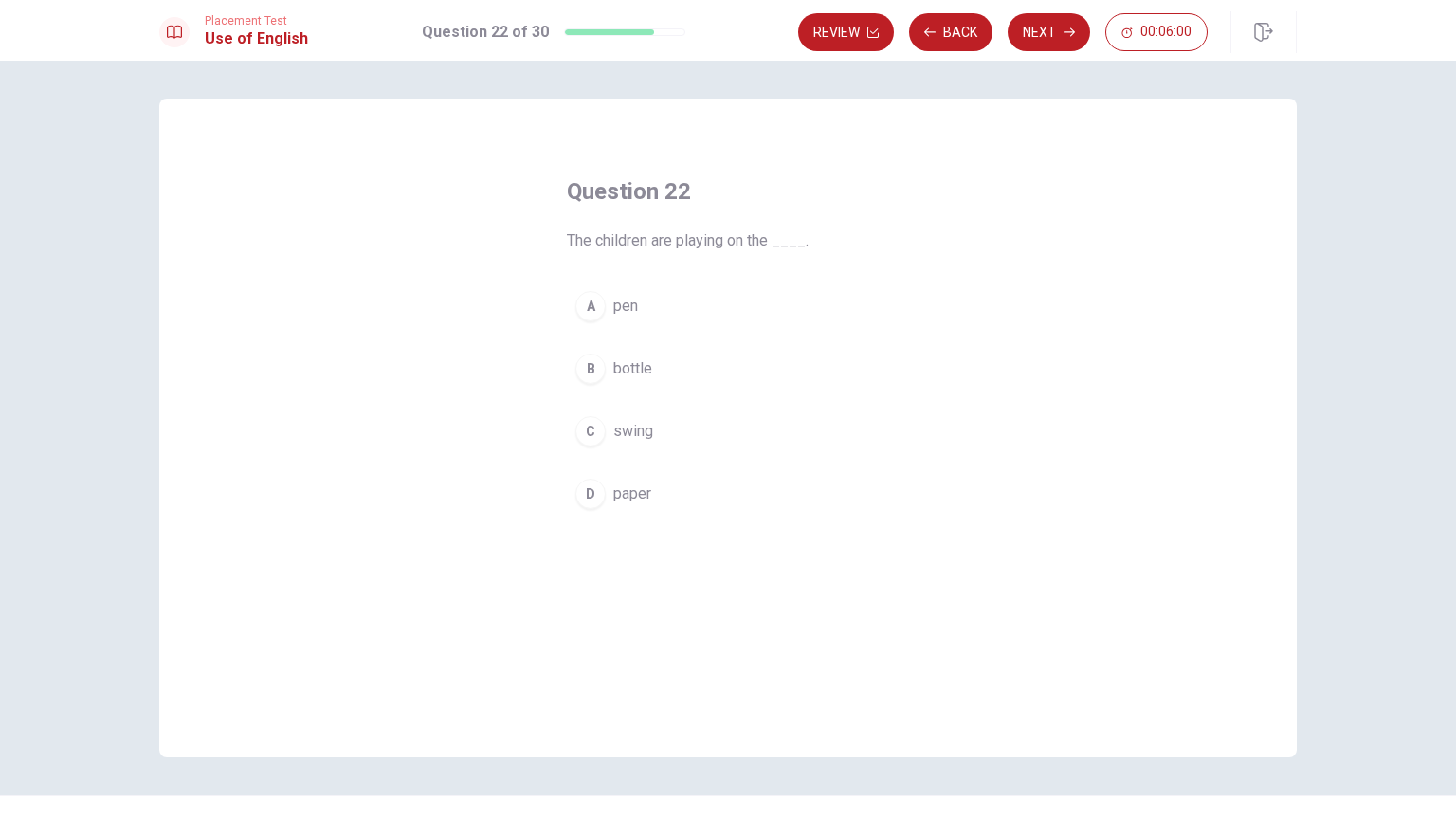 click on "bottle" at bounding box center [632, 369] 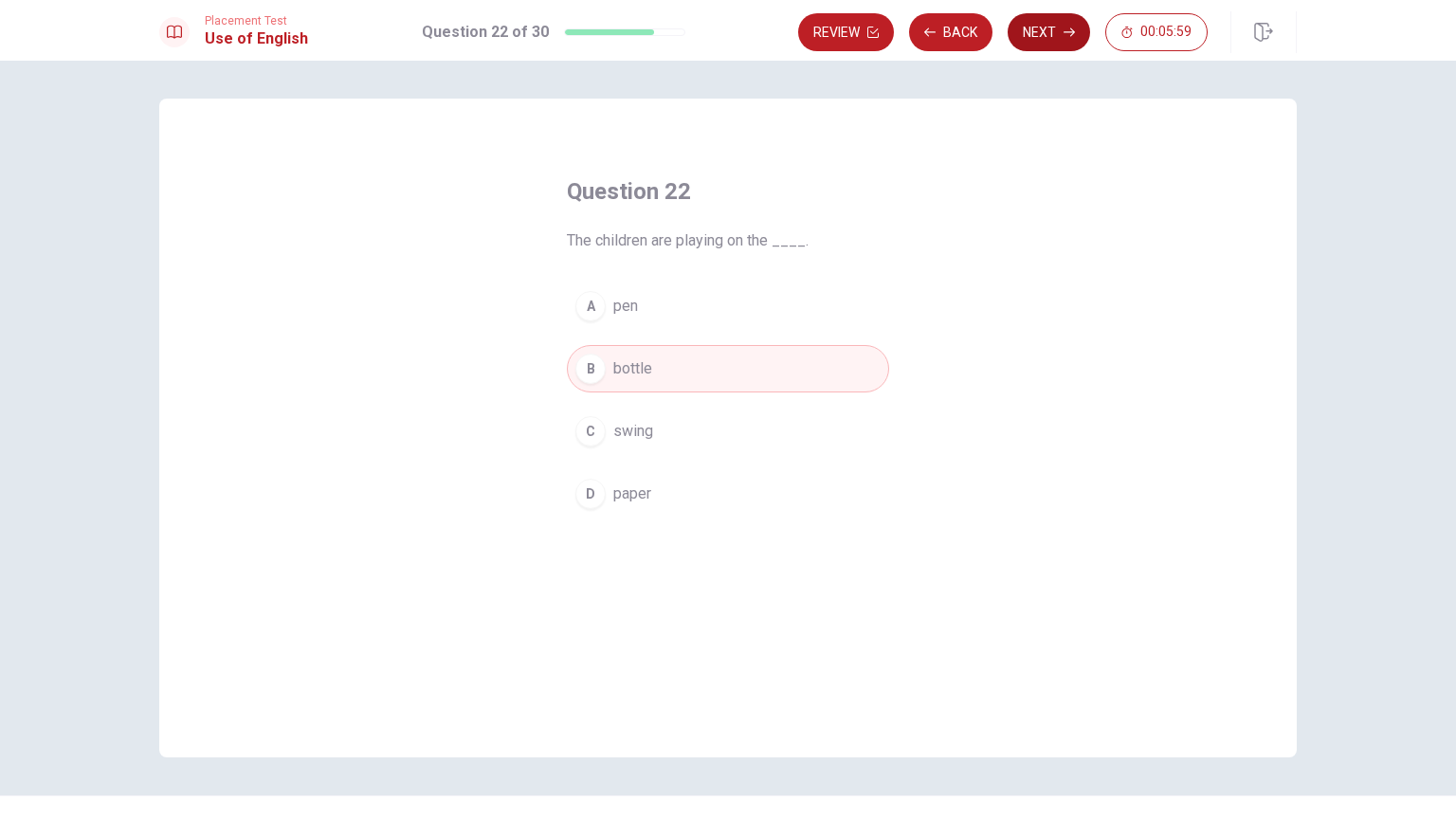 click on "Next" at bounding box center [1048, 32] 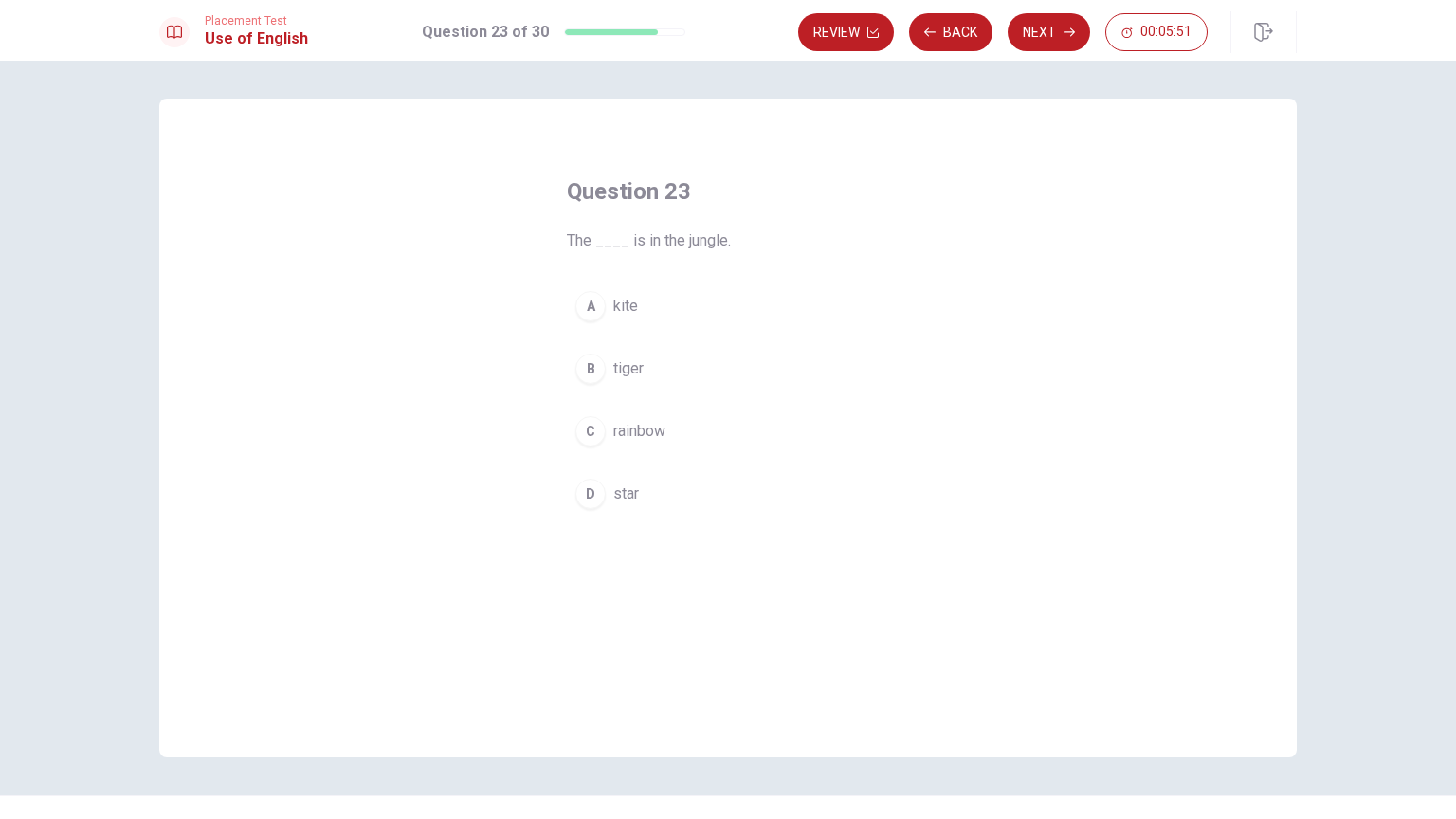click on "B tiger" at bounding box center [728, 369] 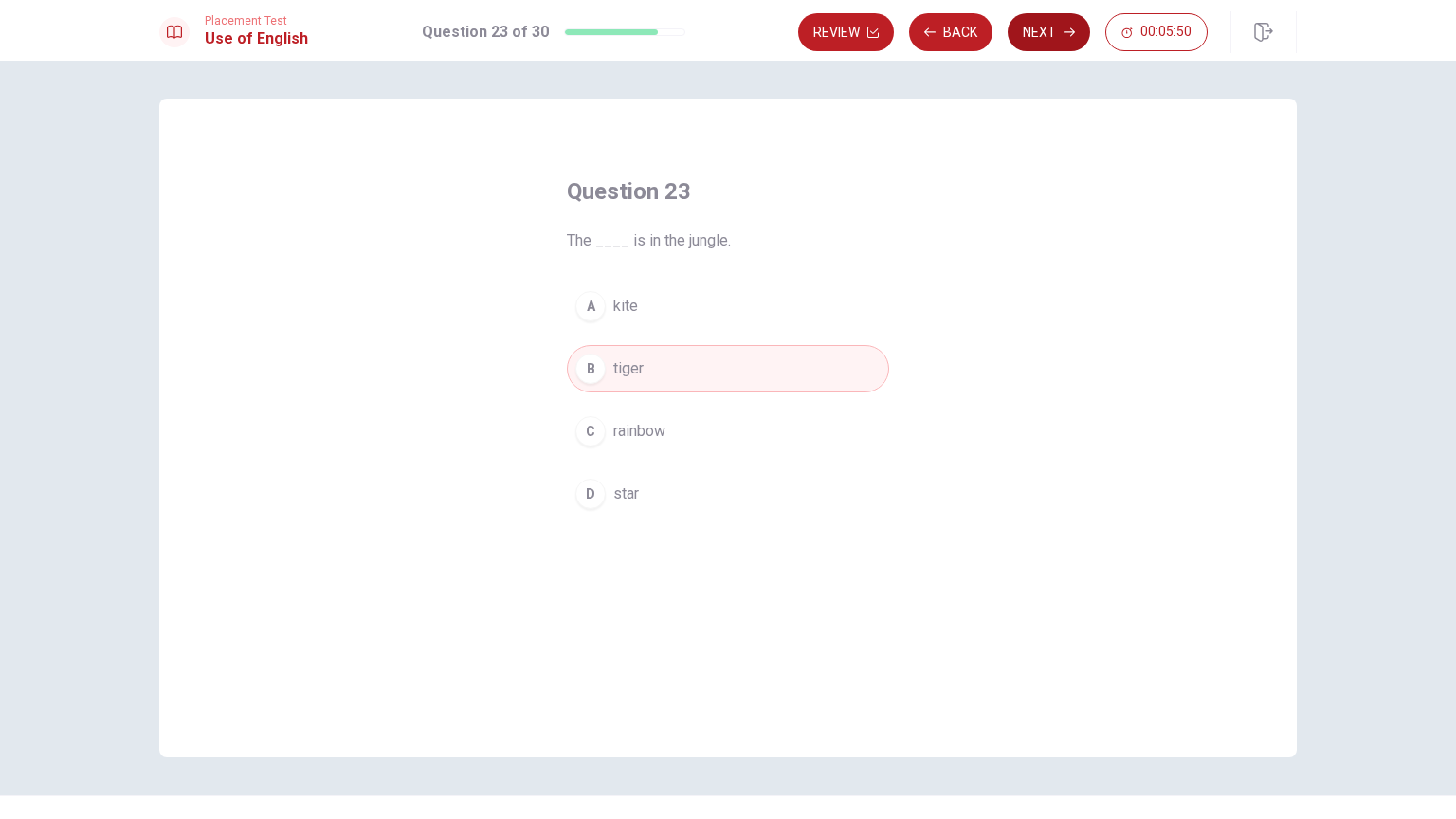 click on "Next" at bounding box center (1048, 32) 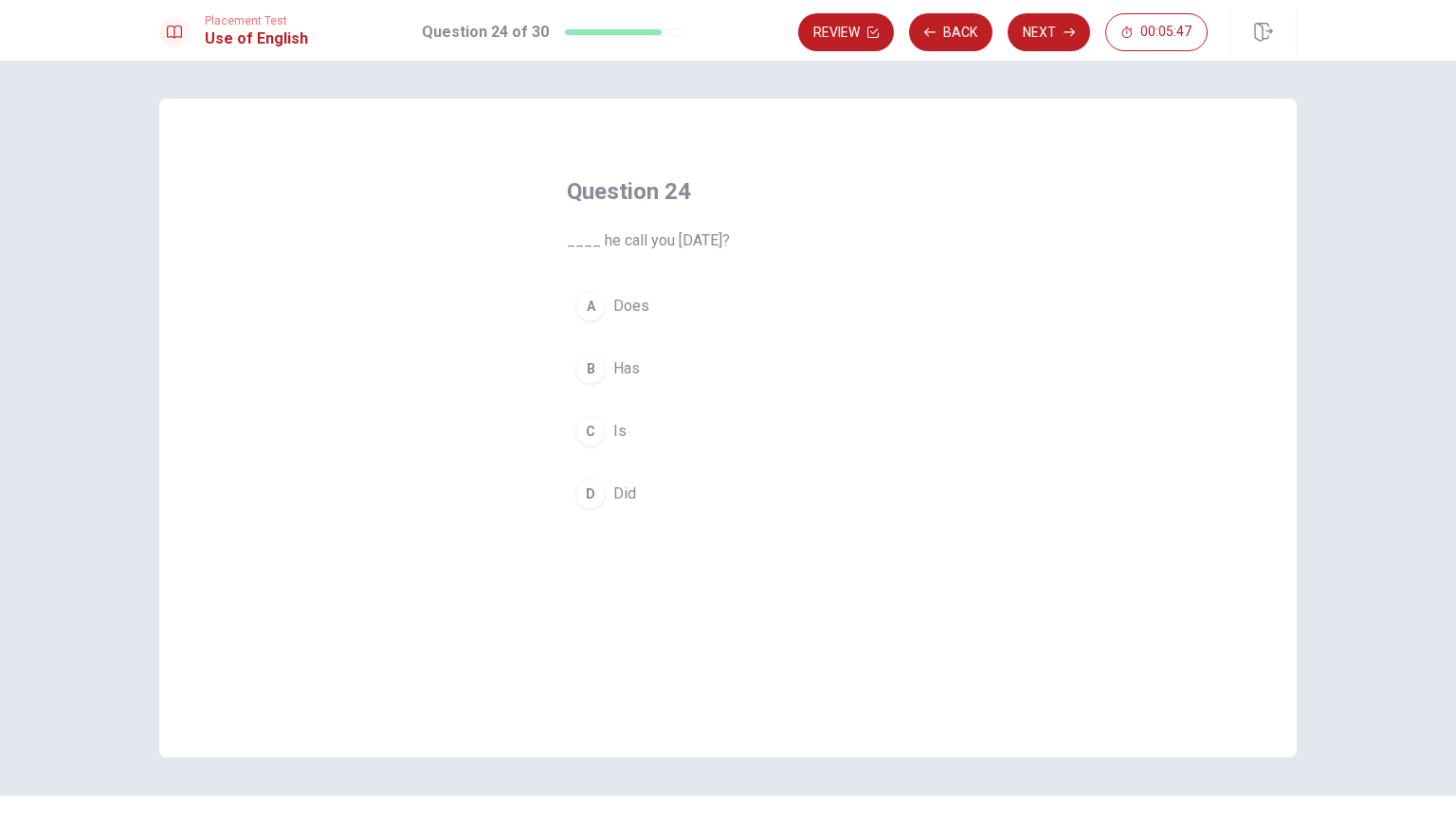 click on "Does" at bounding box center [631, 306] 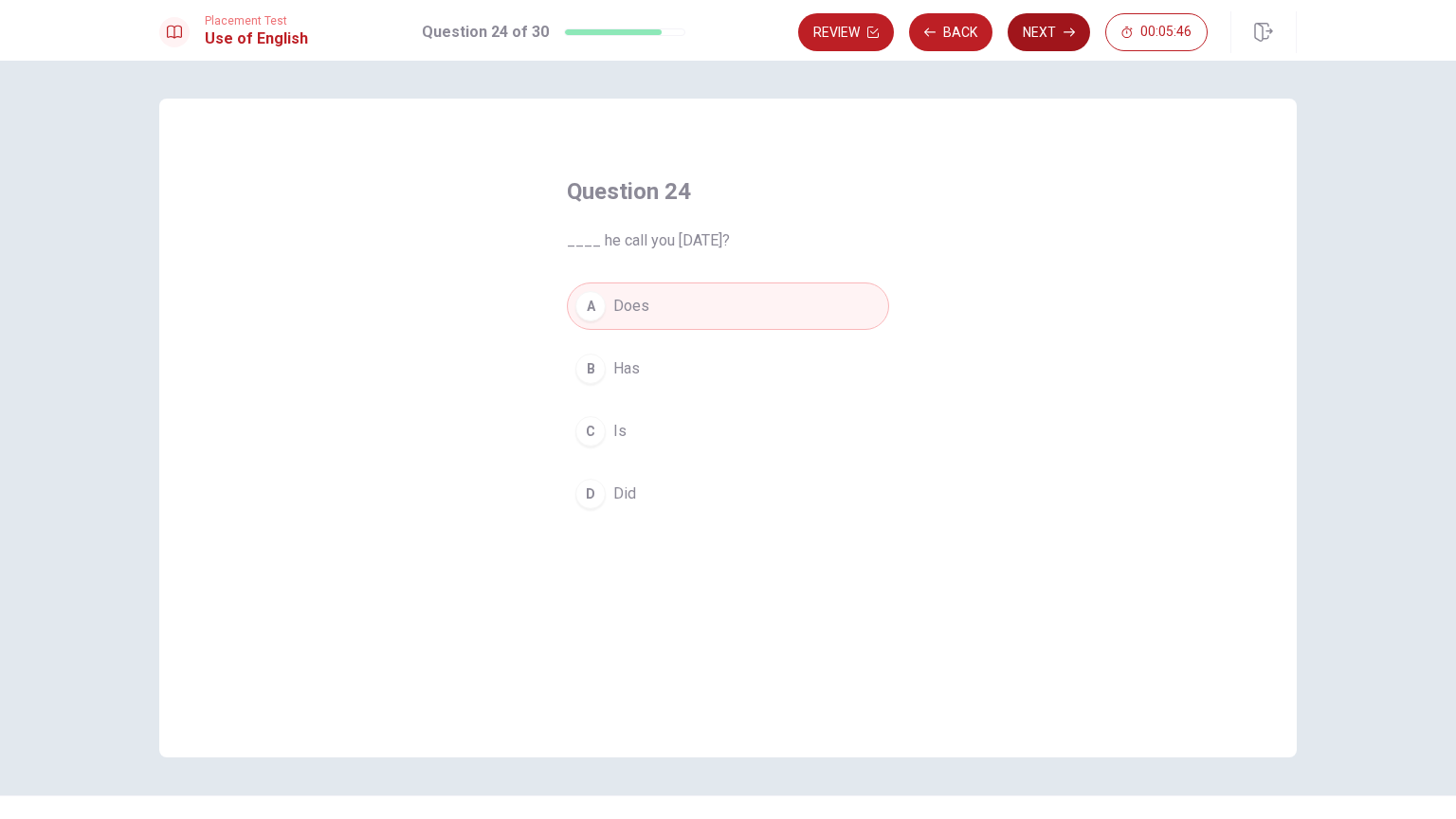 click on "Next" at bounding box center (1048, 32) 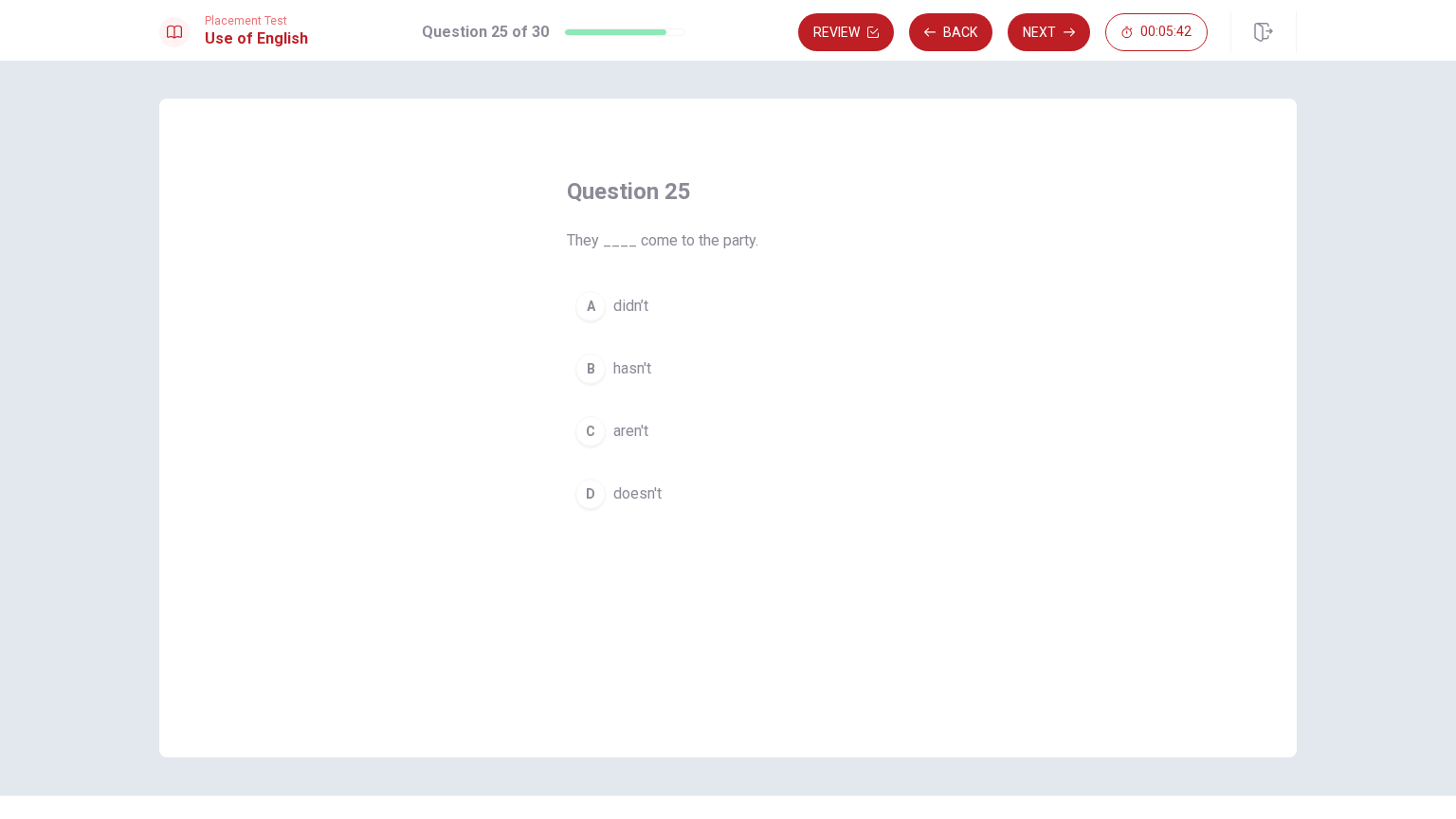 click on "A didn’t" at bounding box center [728, 306] 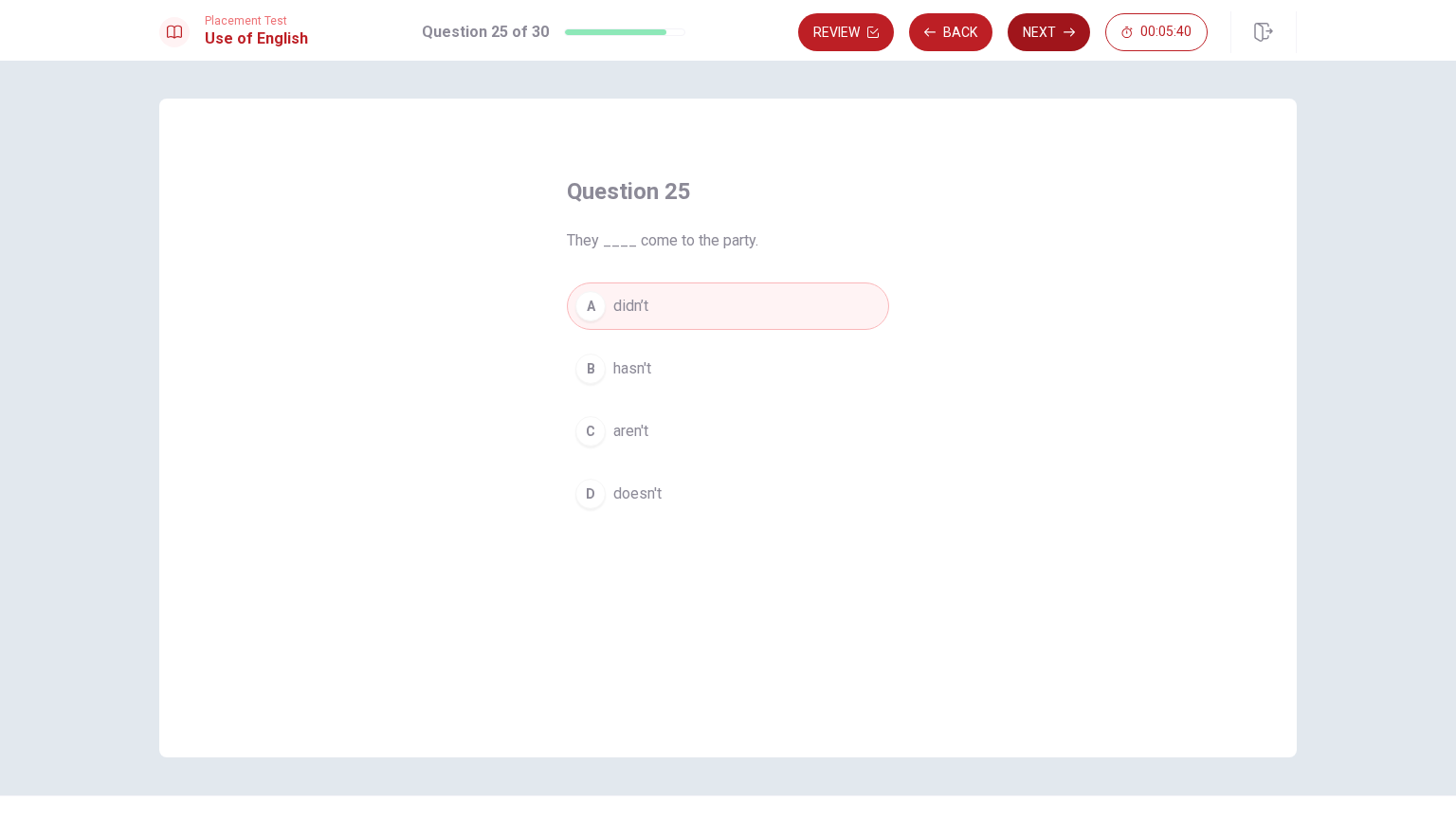 click on "Next" at bounding box center [1048, 32] 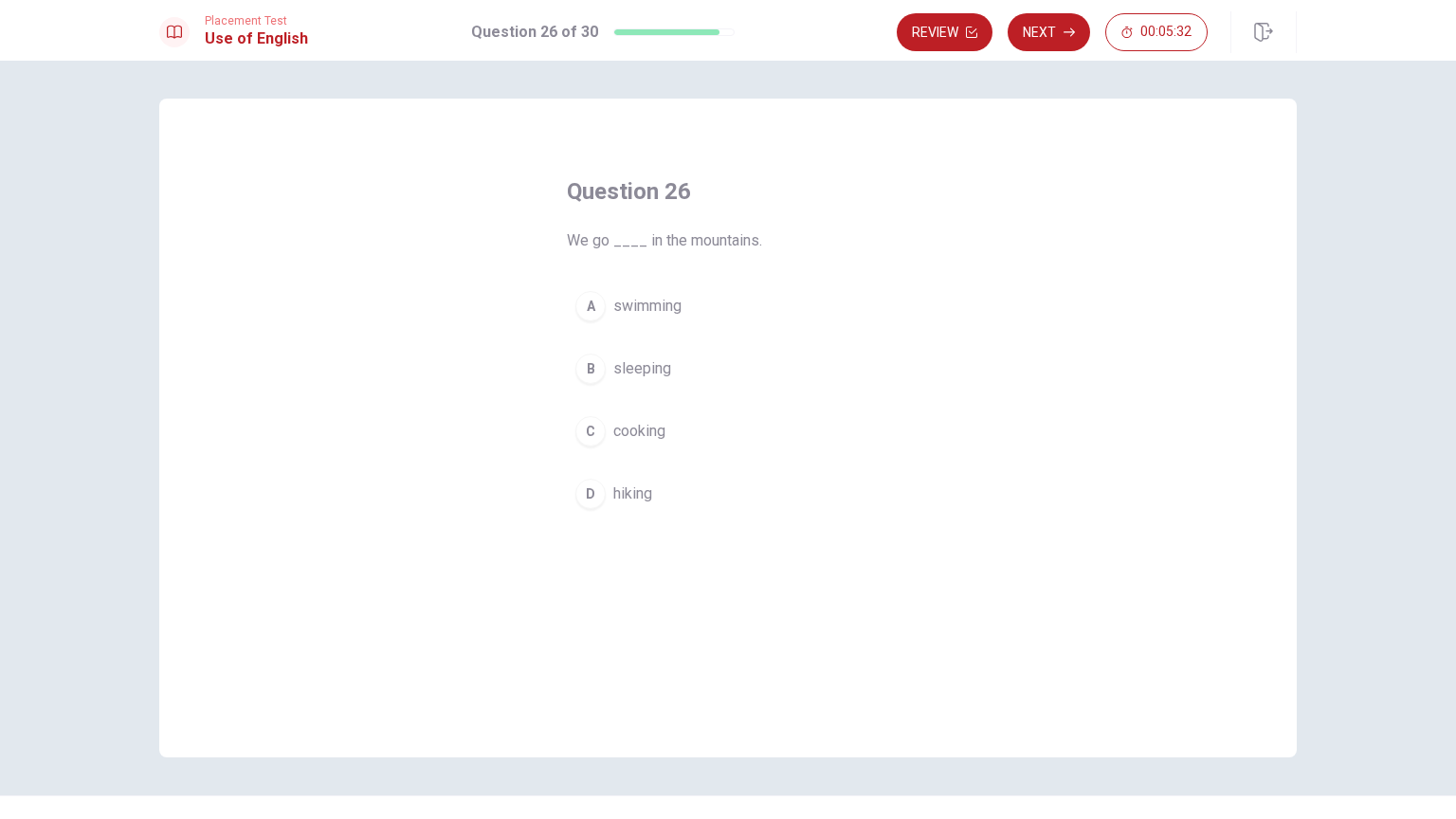 click on "hiking" at bounding box center [632, 494] 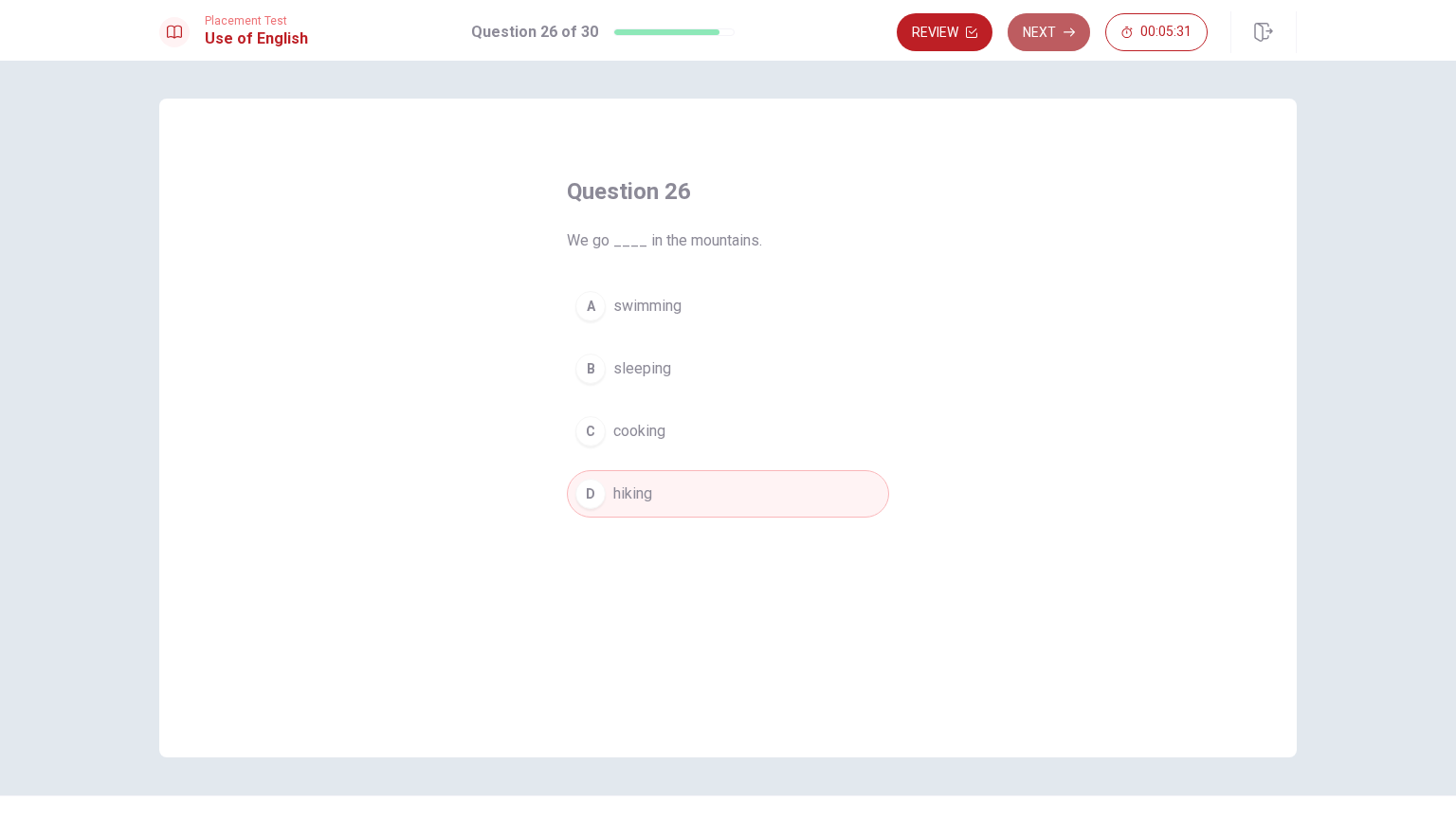 click on "Next" at bounding box center (1048, 32) 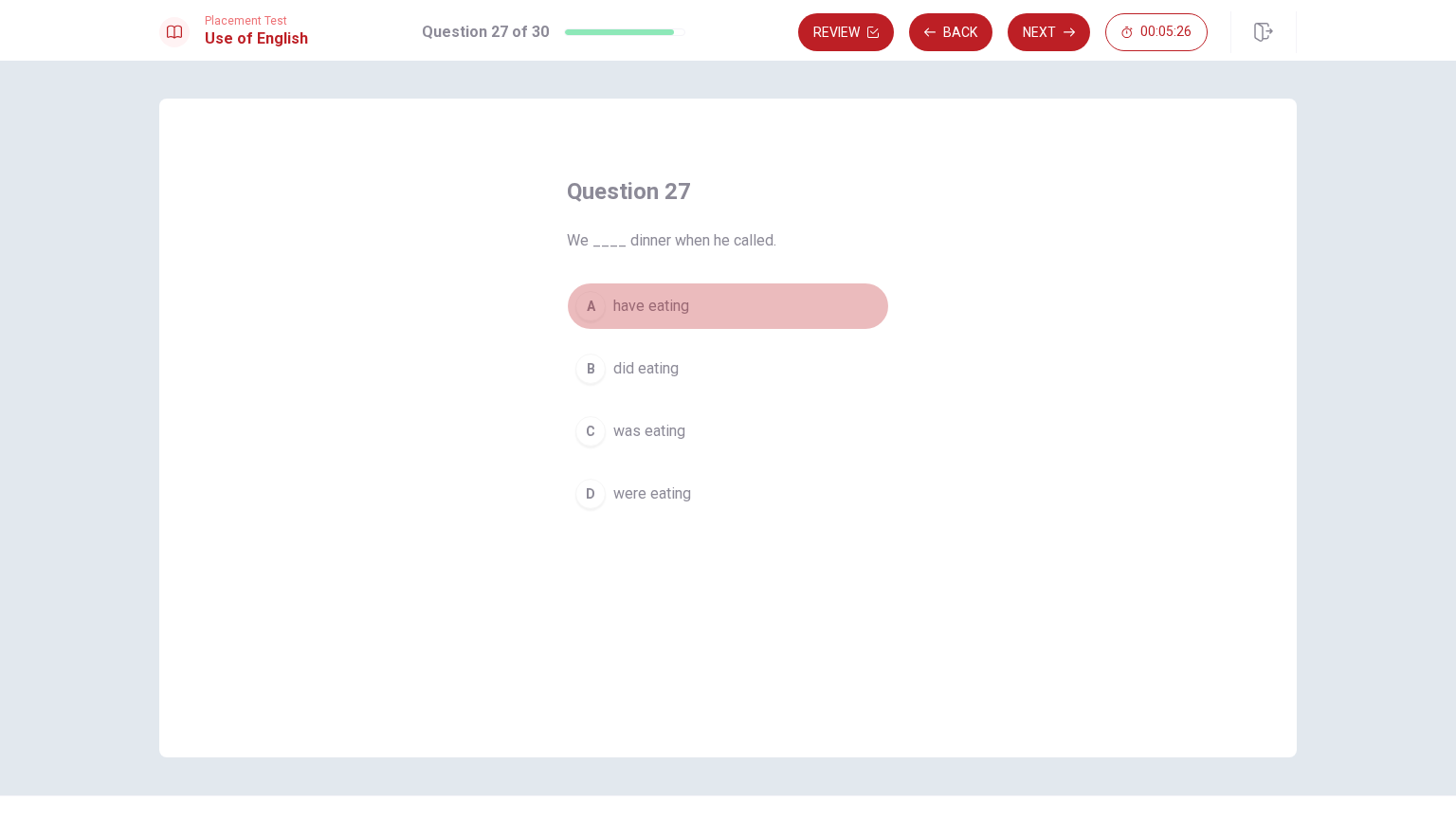 click on "have eating" at bounding box center [651, 306] 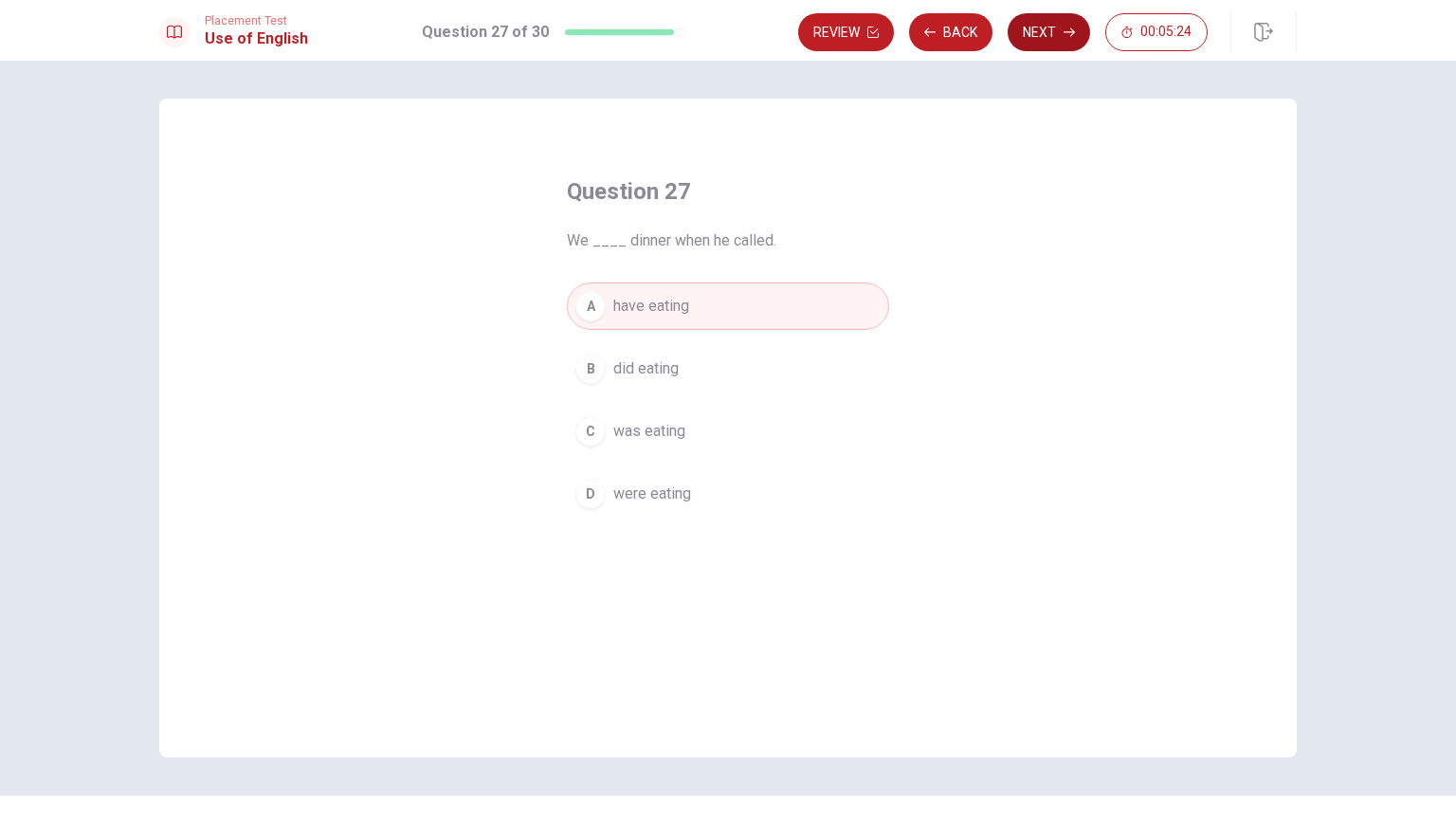 click on "Next" at bounding box center [1048, 32] 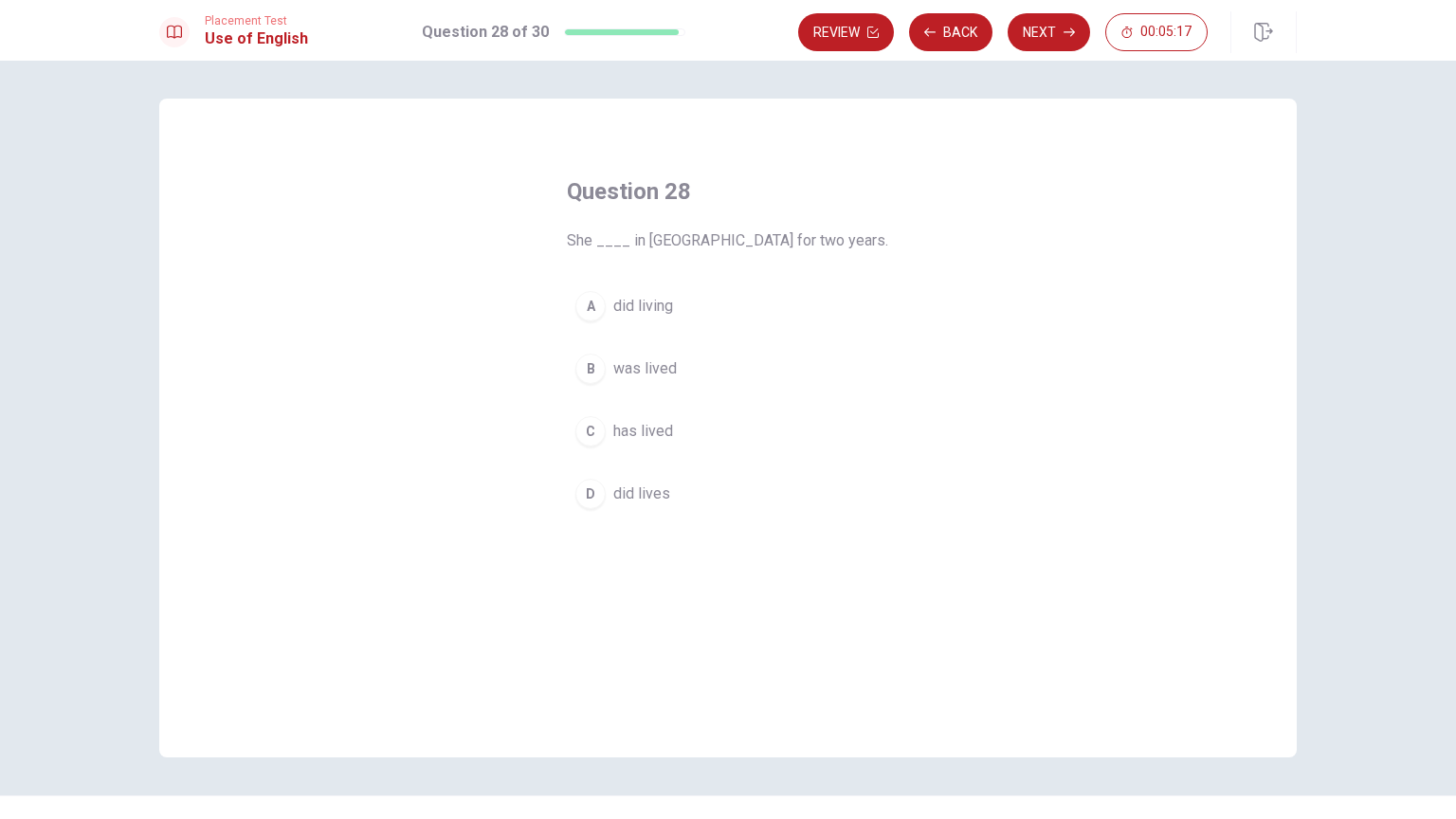 click on "was lived" at bounding box center (645, 369) 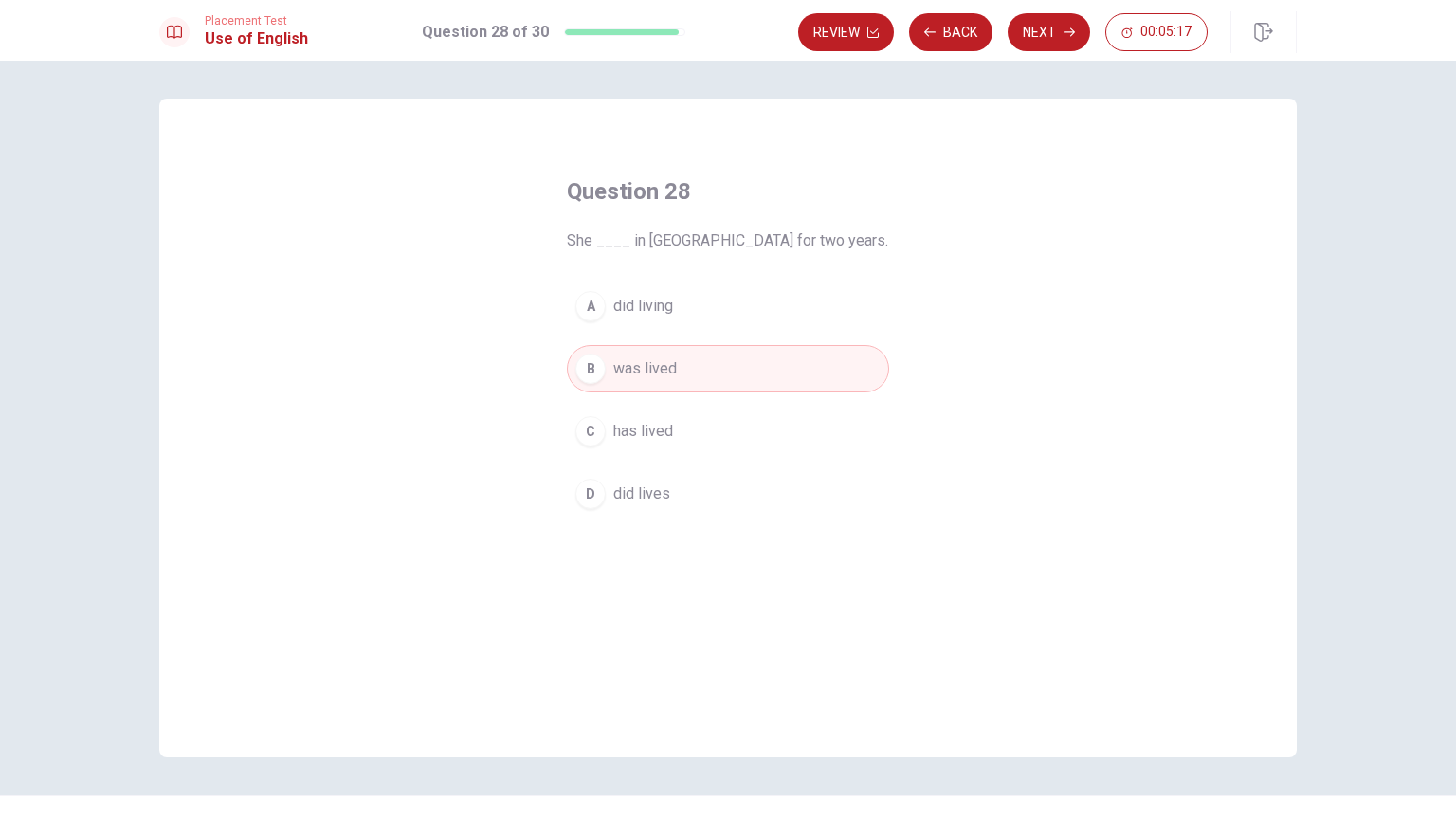 click on "Review Back Next 00:05:17" at bounding box center [1003, 32] 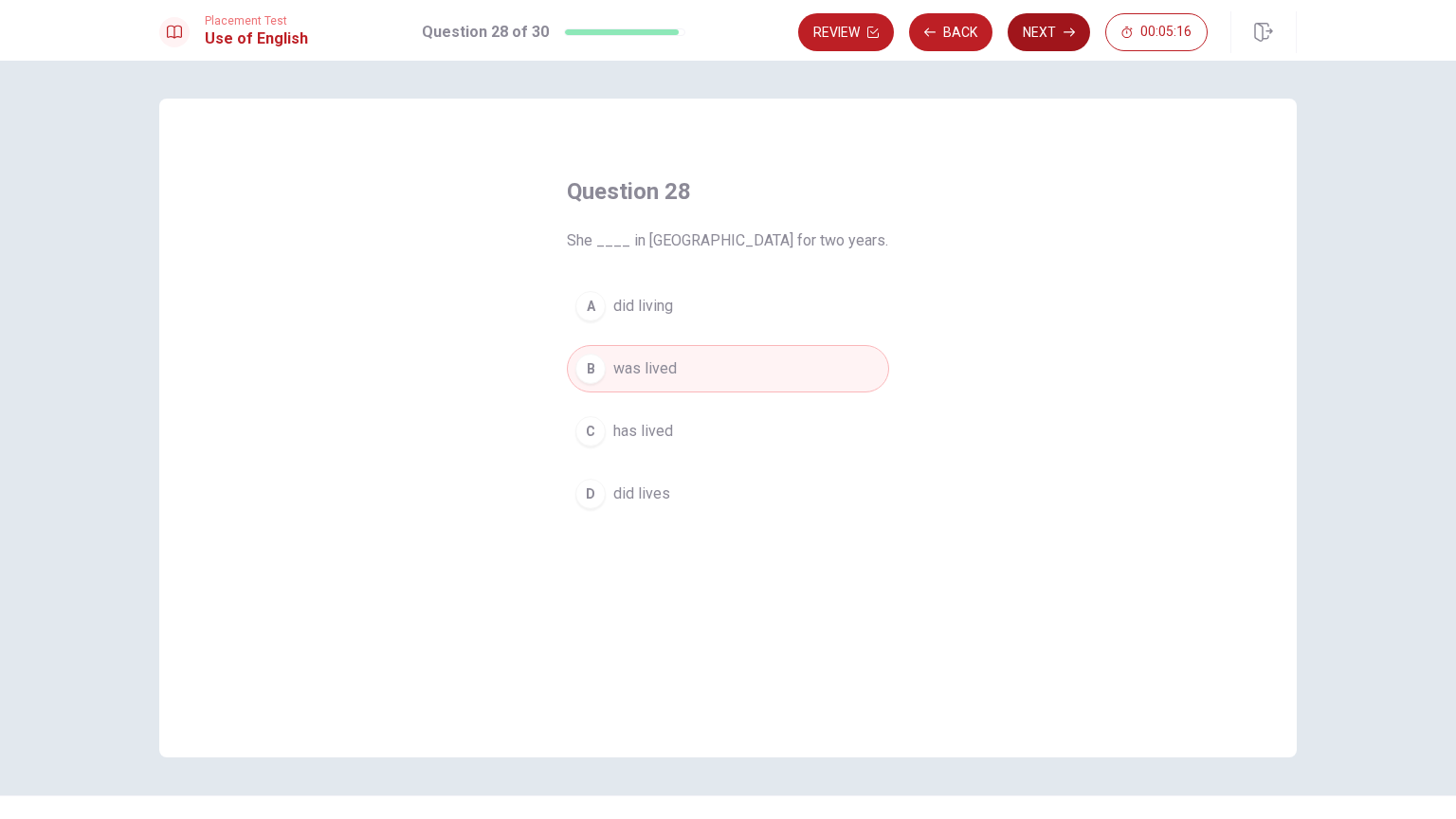 click on "Next" at bounding box center (1048, 32) 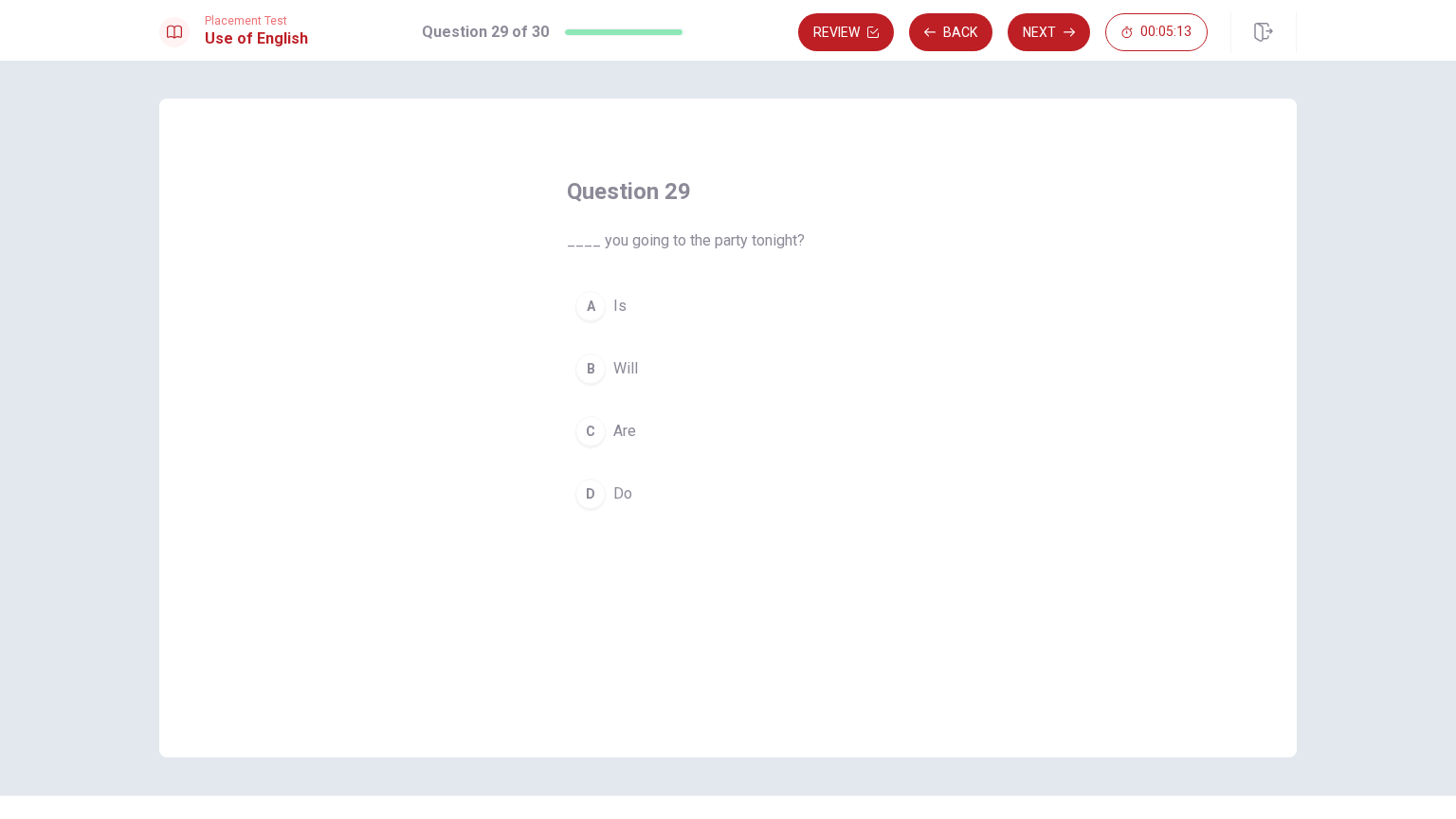 click on "A Is B Will C Are D Do" at bounding box center [728, 400] 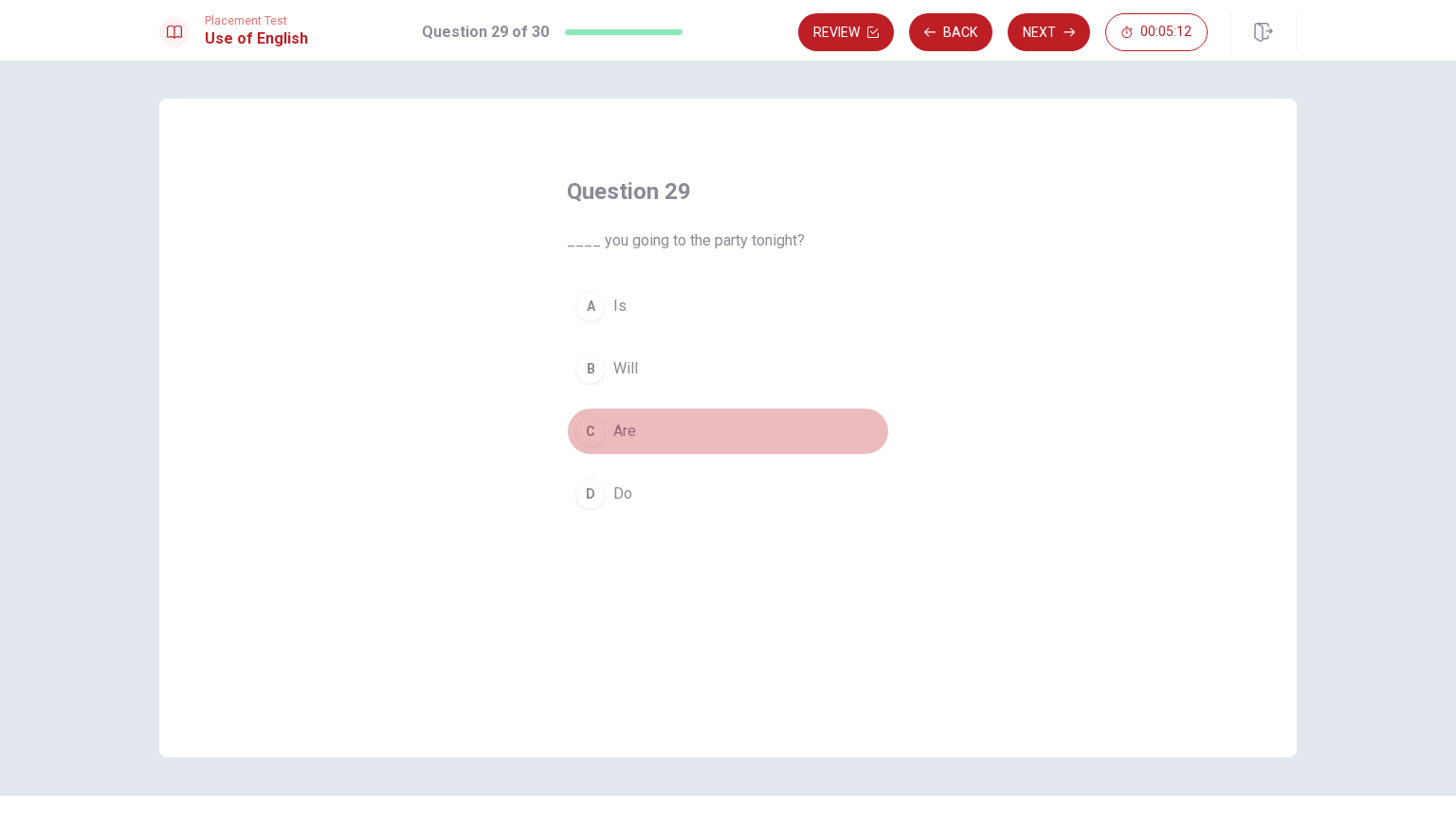 click on "C Are" at bounding box center (728, 431) 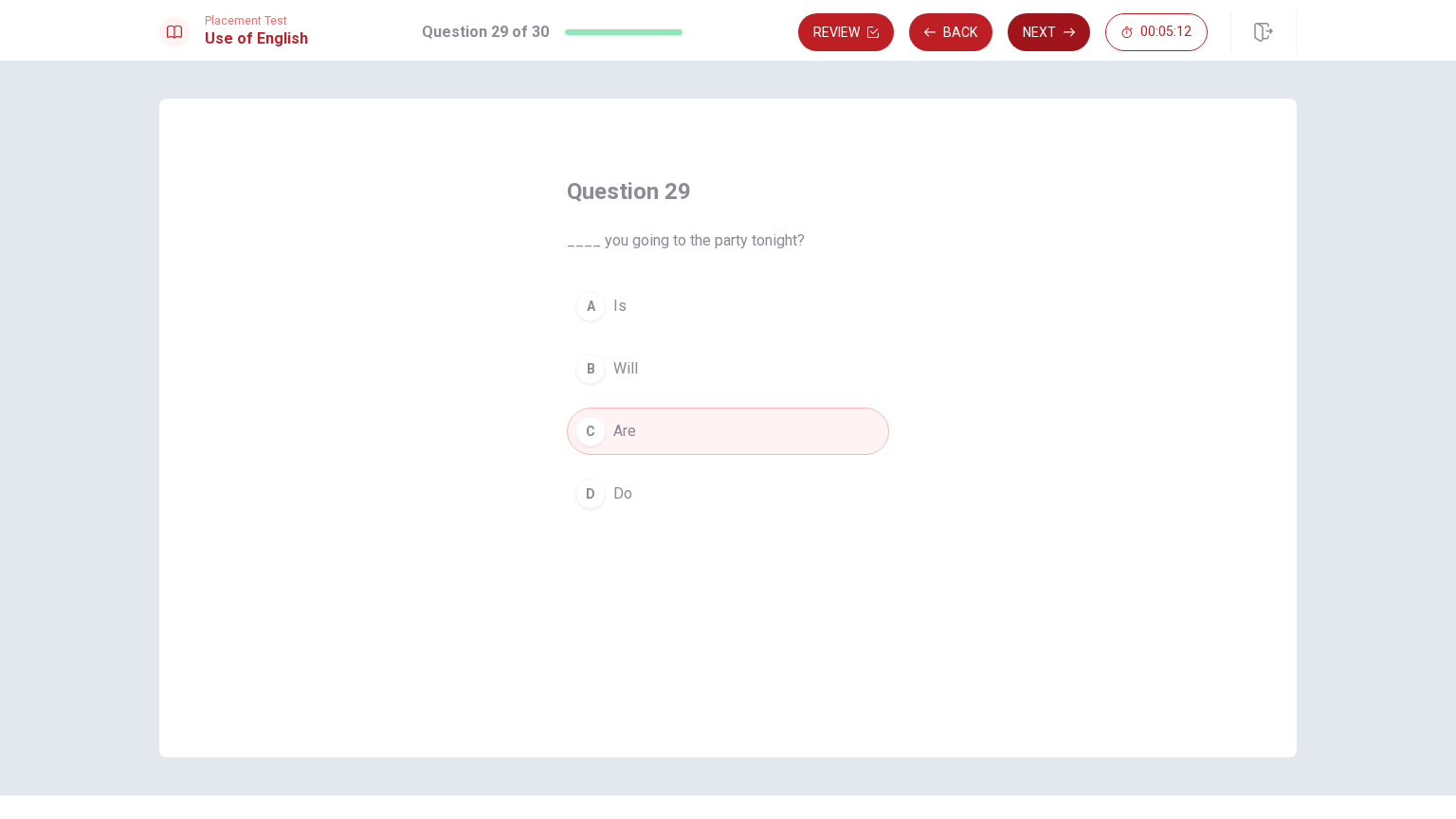 click on "Next" at bounding box center [1048, 32] 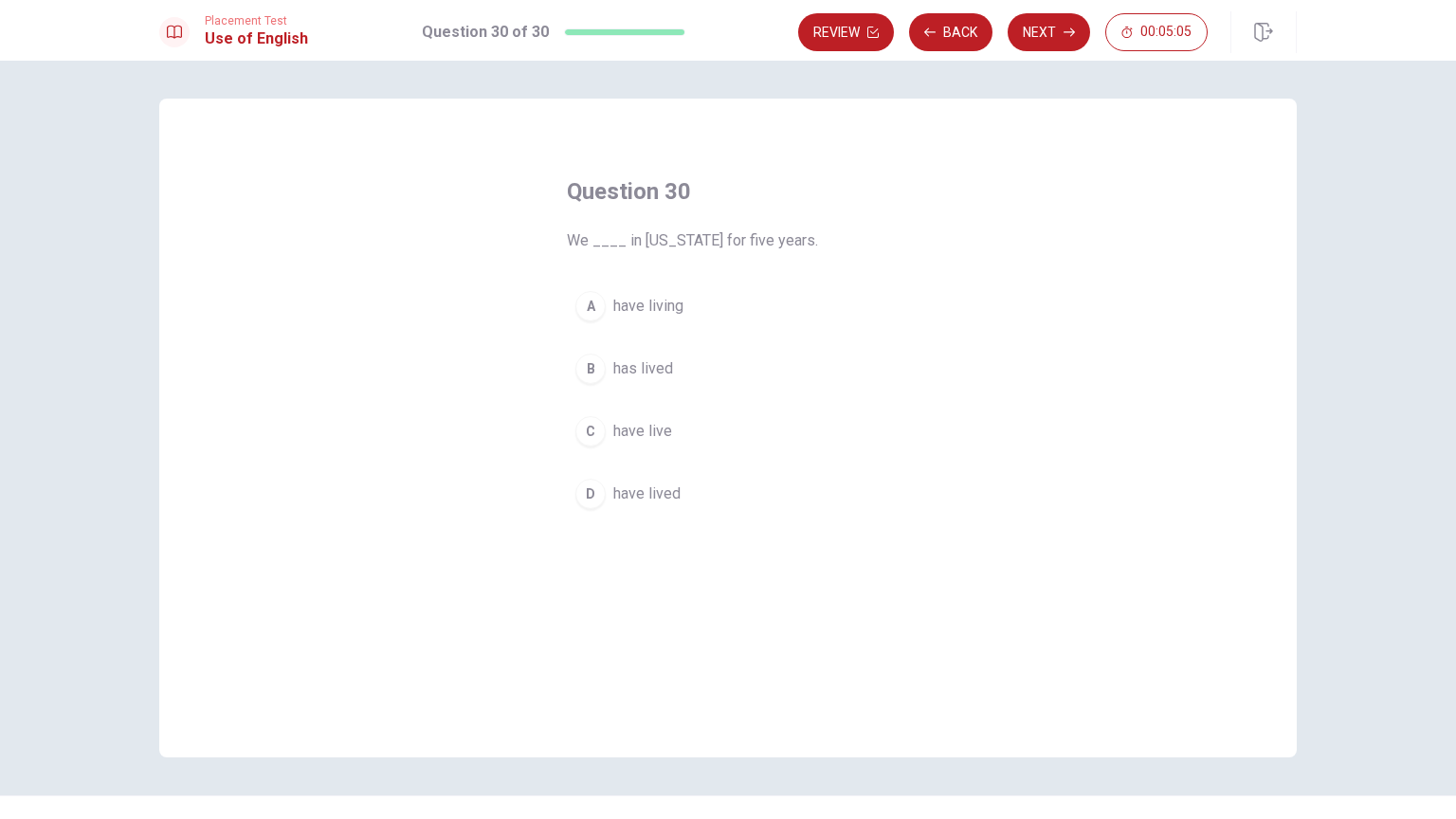 click on "C have live" at bounding box center (728, 431) 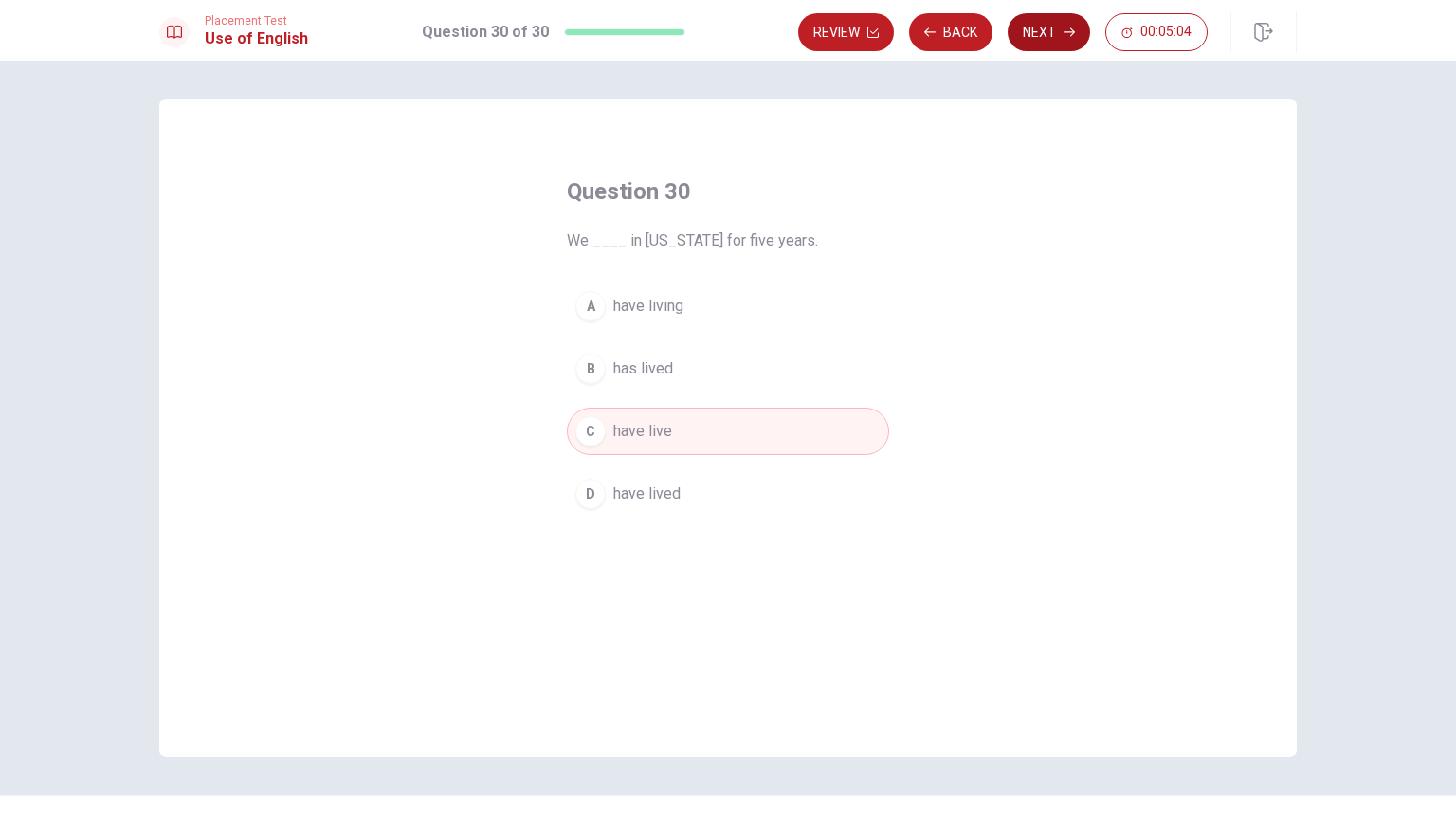 click on "Next" at bounding box center (1048, 32) 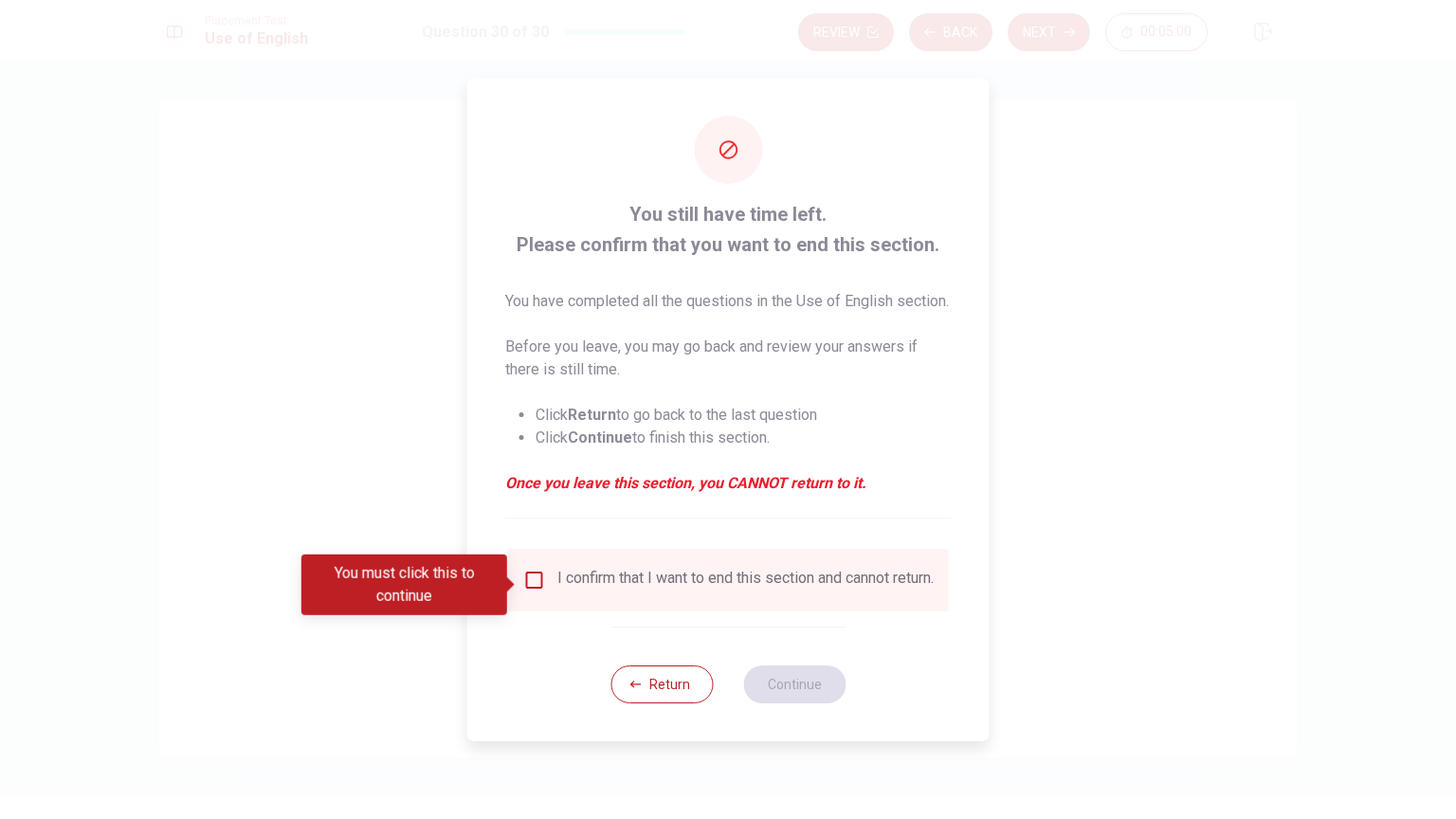 click at bounding box center (535, 580) 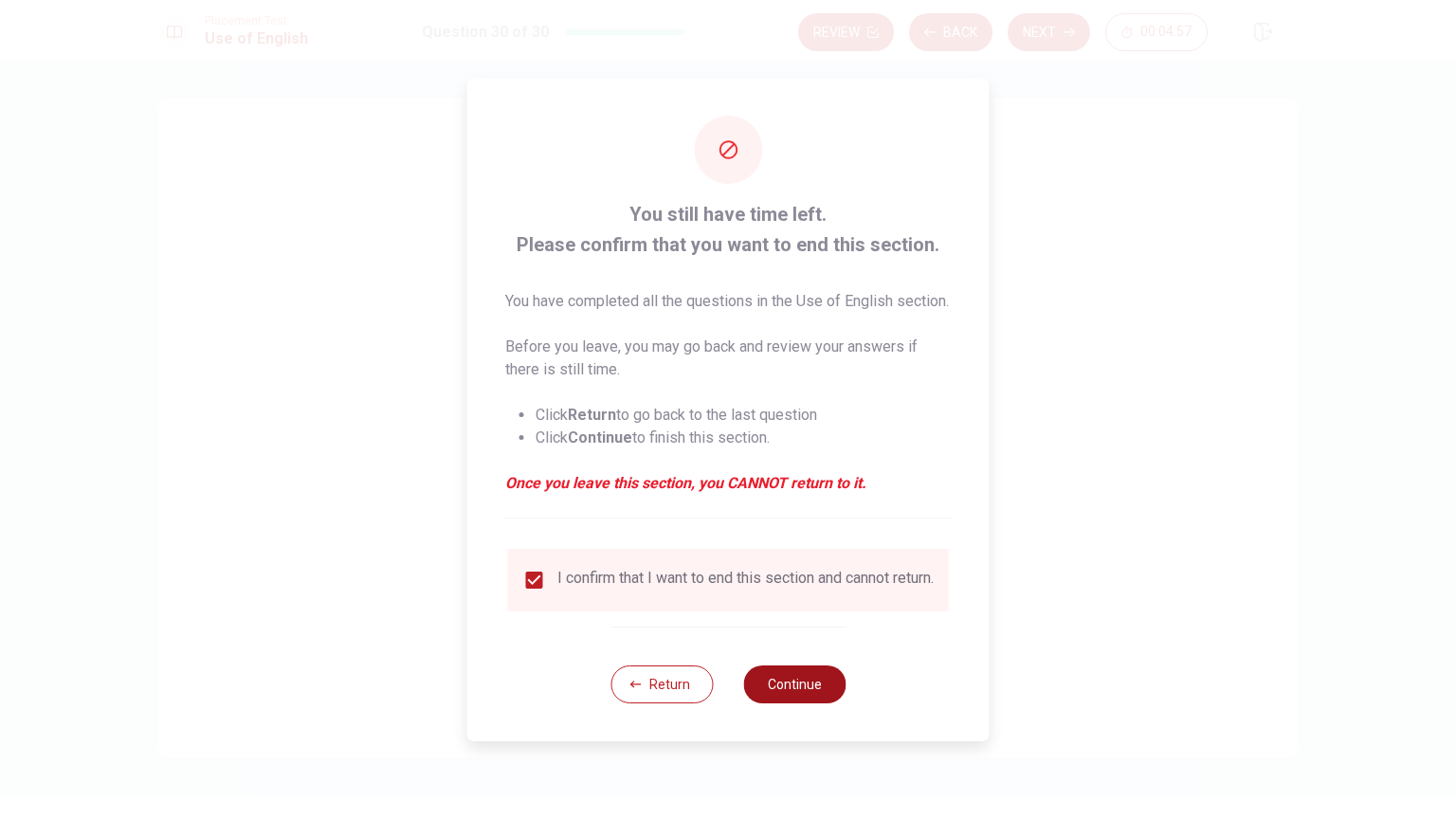 click on "Continue" at bounding box center (794, 684) 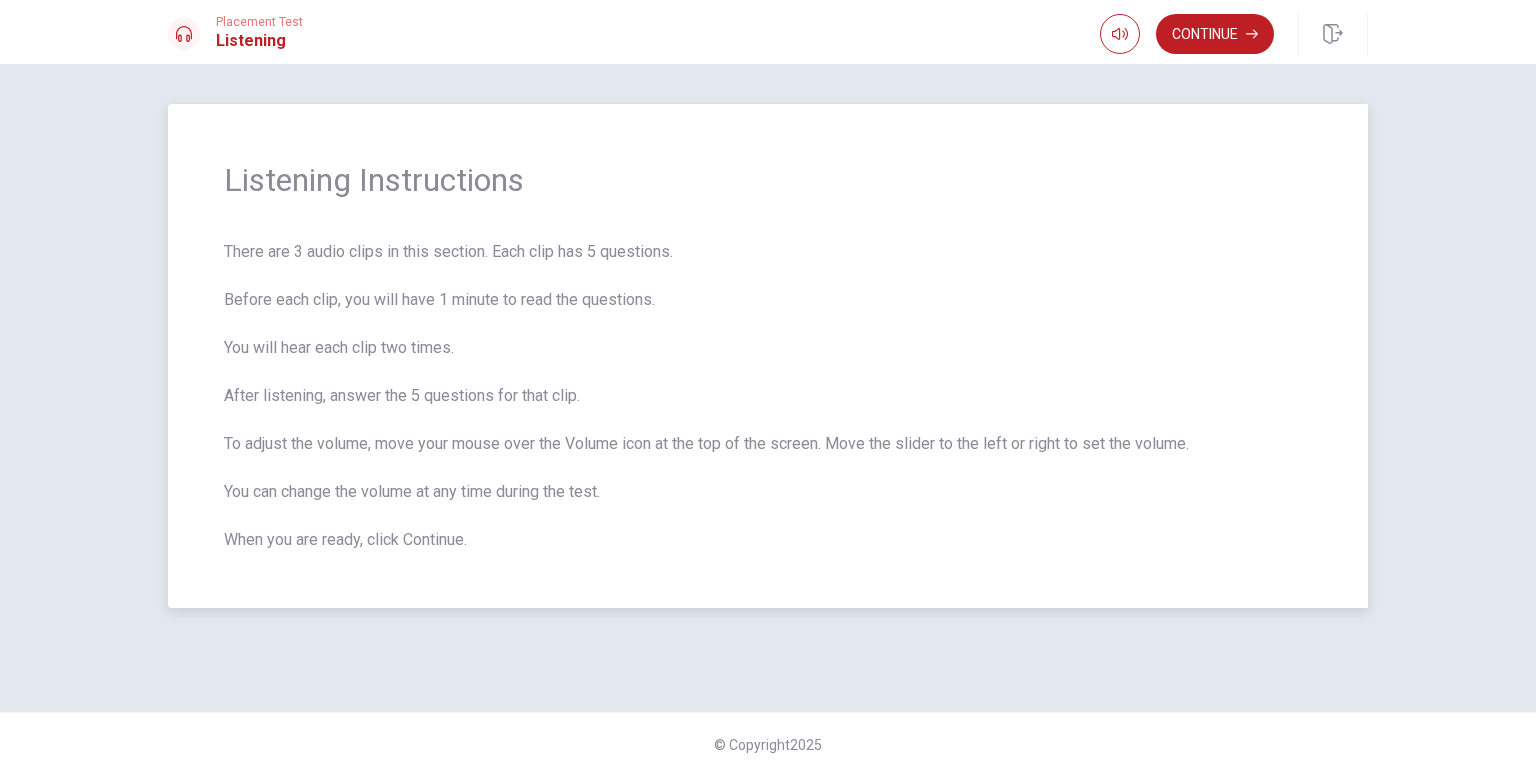 drag, startPoint x: 220, startPoint y: 388, endPoint x: 544, endPoint y: 381, distance: 324.07562 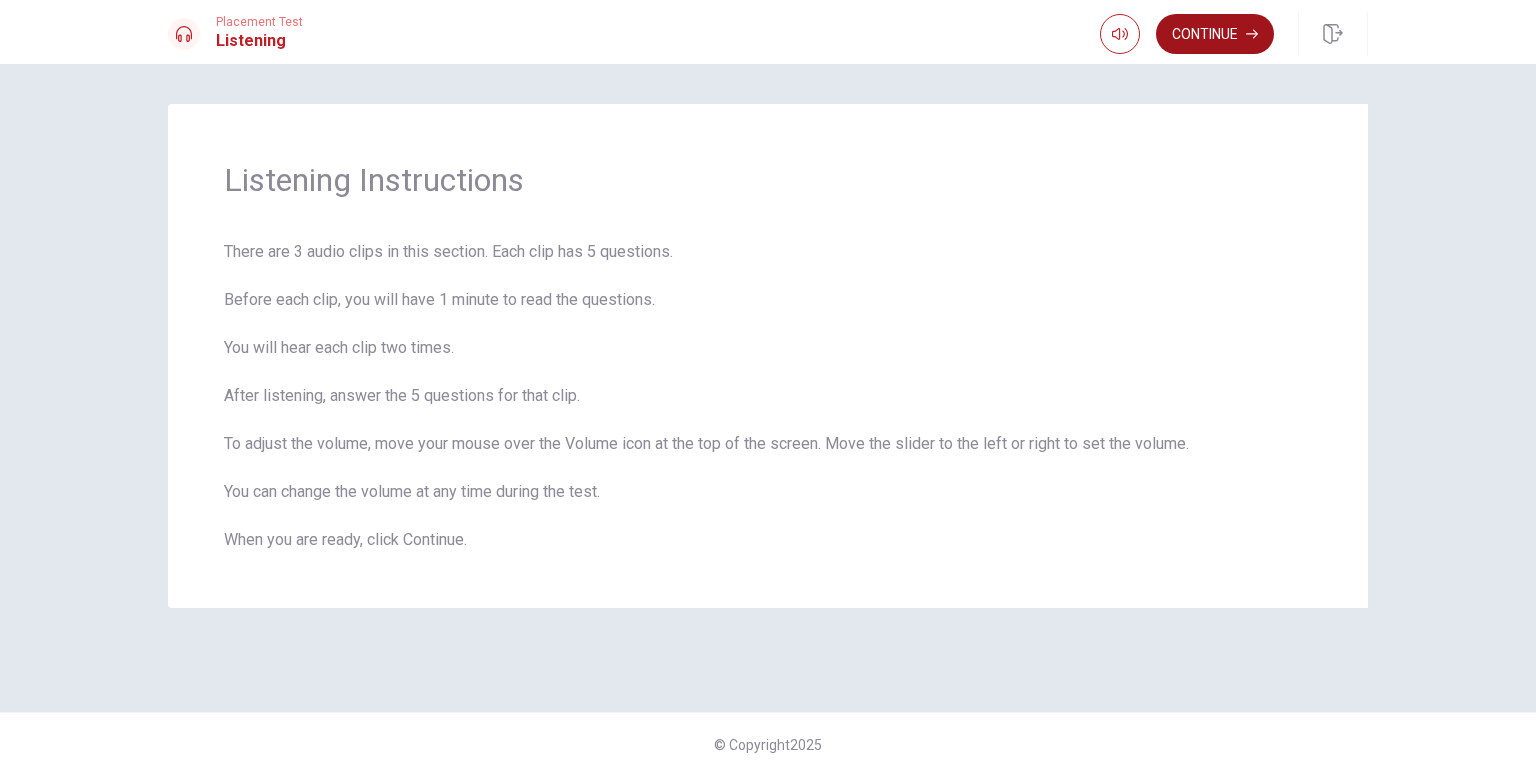 click on "Continue" at bounding box center [1215, 34] 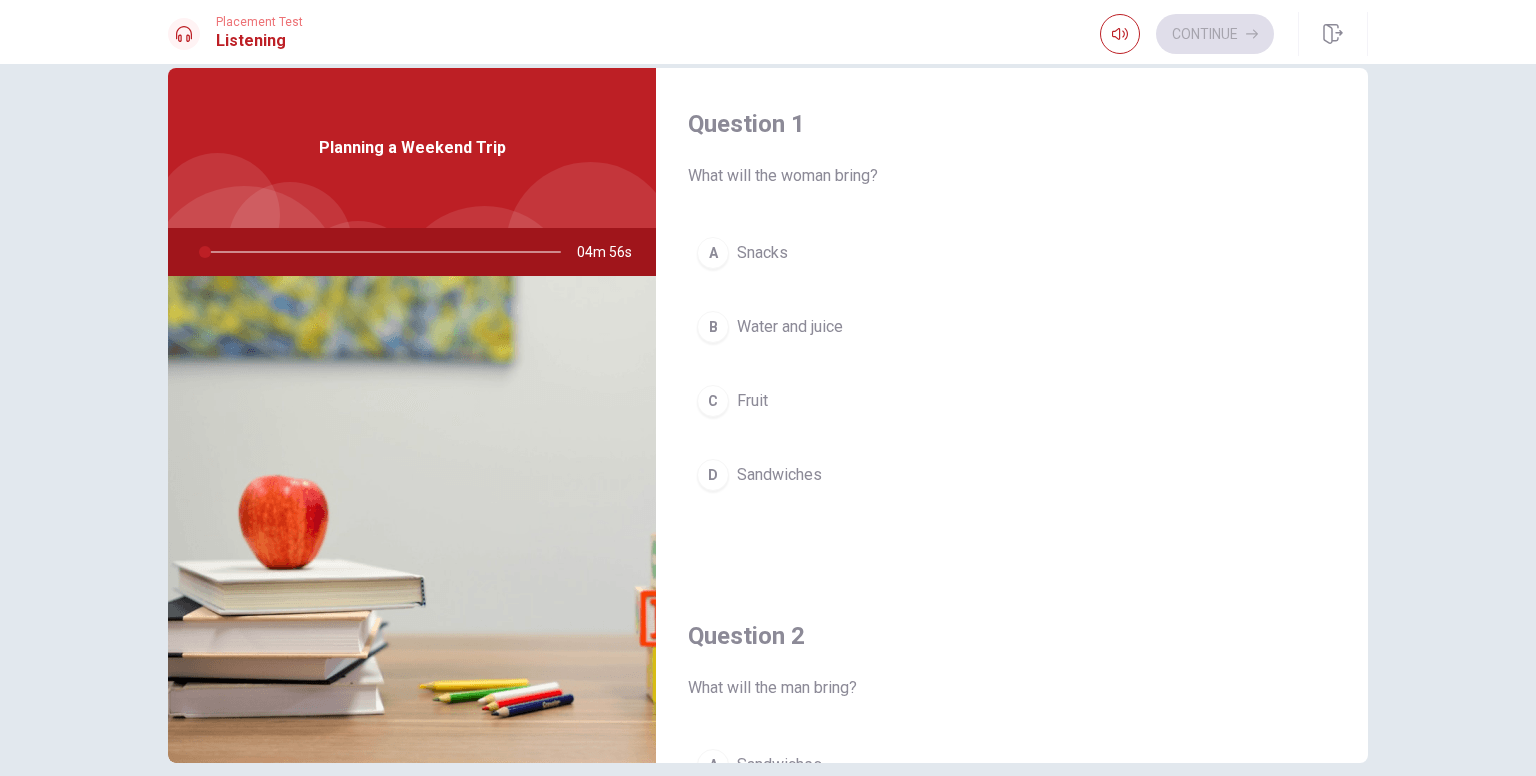 scroll, scrollTop: 0, scrollLeft: 0, axis: both 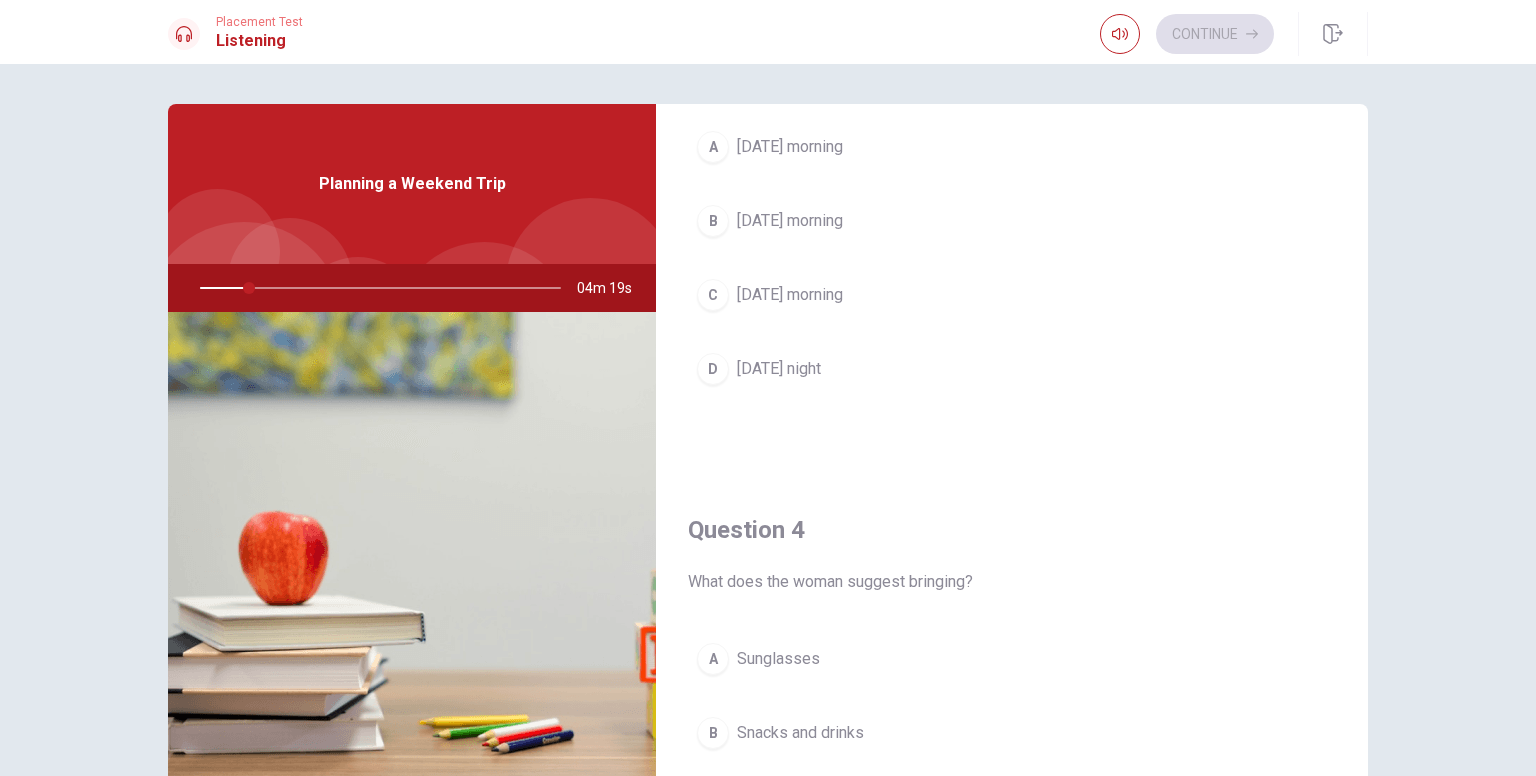 drag, startPoint x: 249, startPoint y: 285, endPoint x: 190, endPoint y: 285, distance: 59 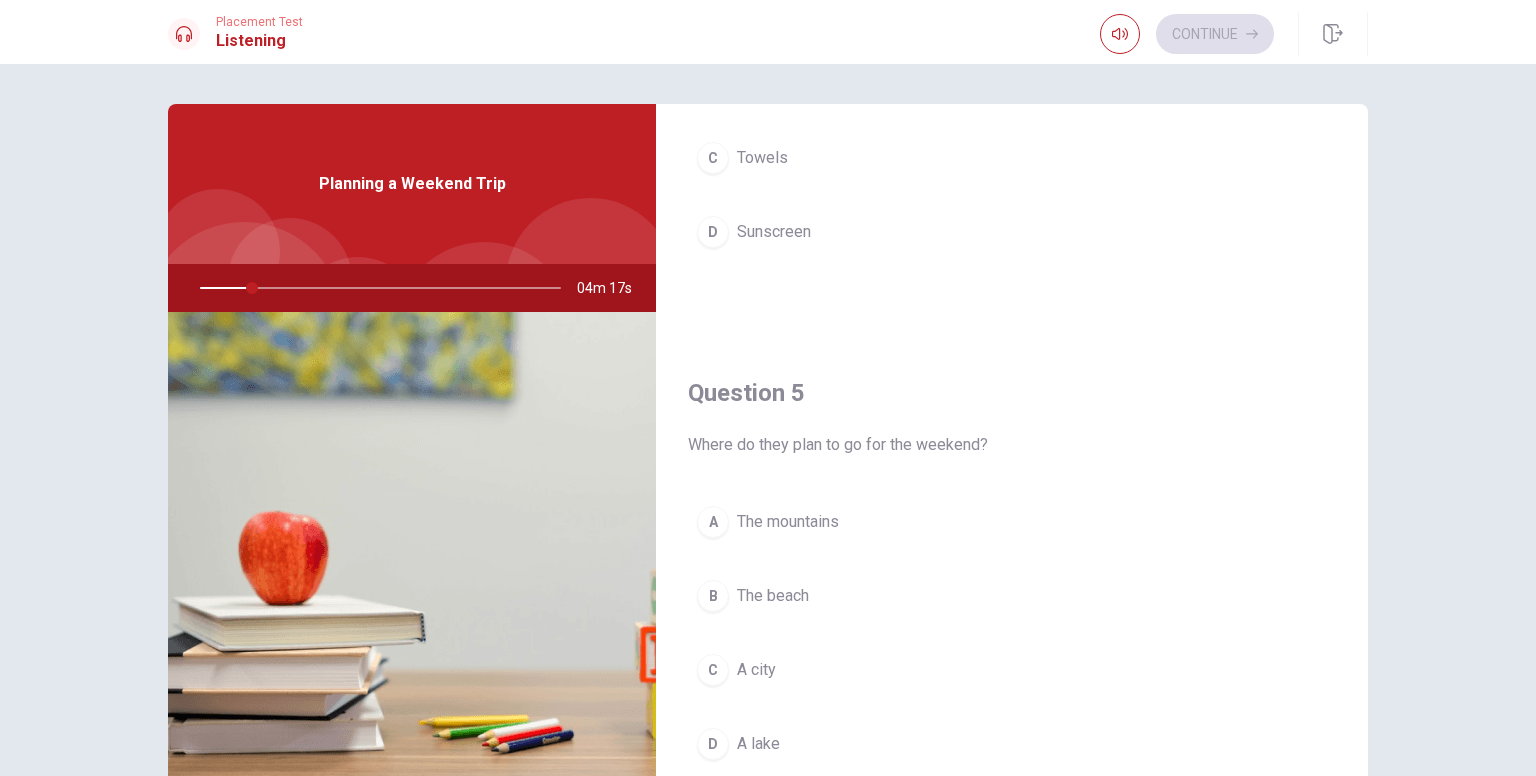 scroll, scrollTop: 1856, scrollLeft: 0, axis: vertical 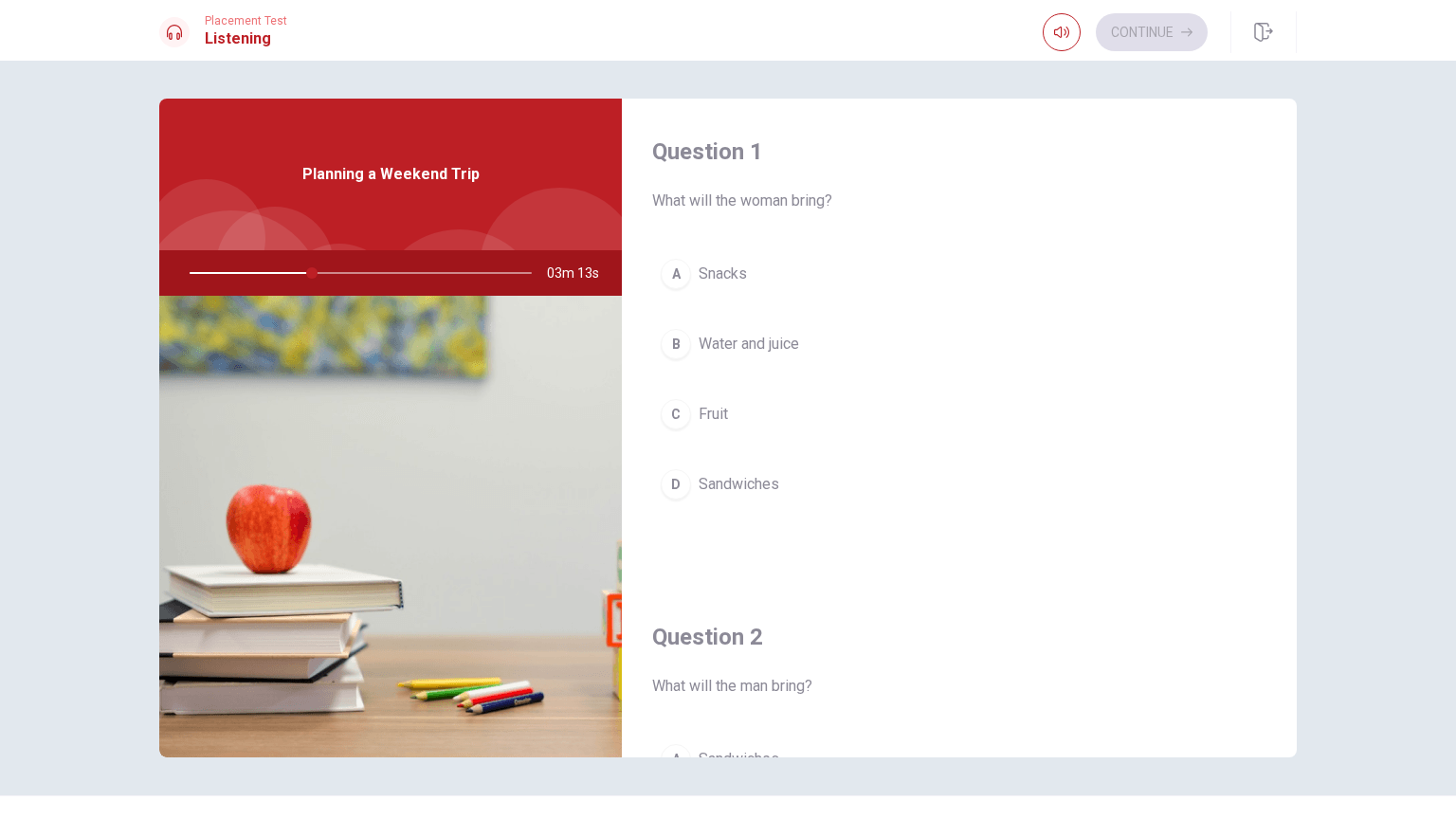 click on "Water and juice" at bounding box center [749, 344] 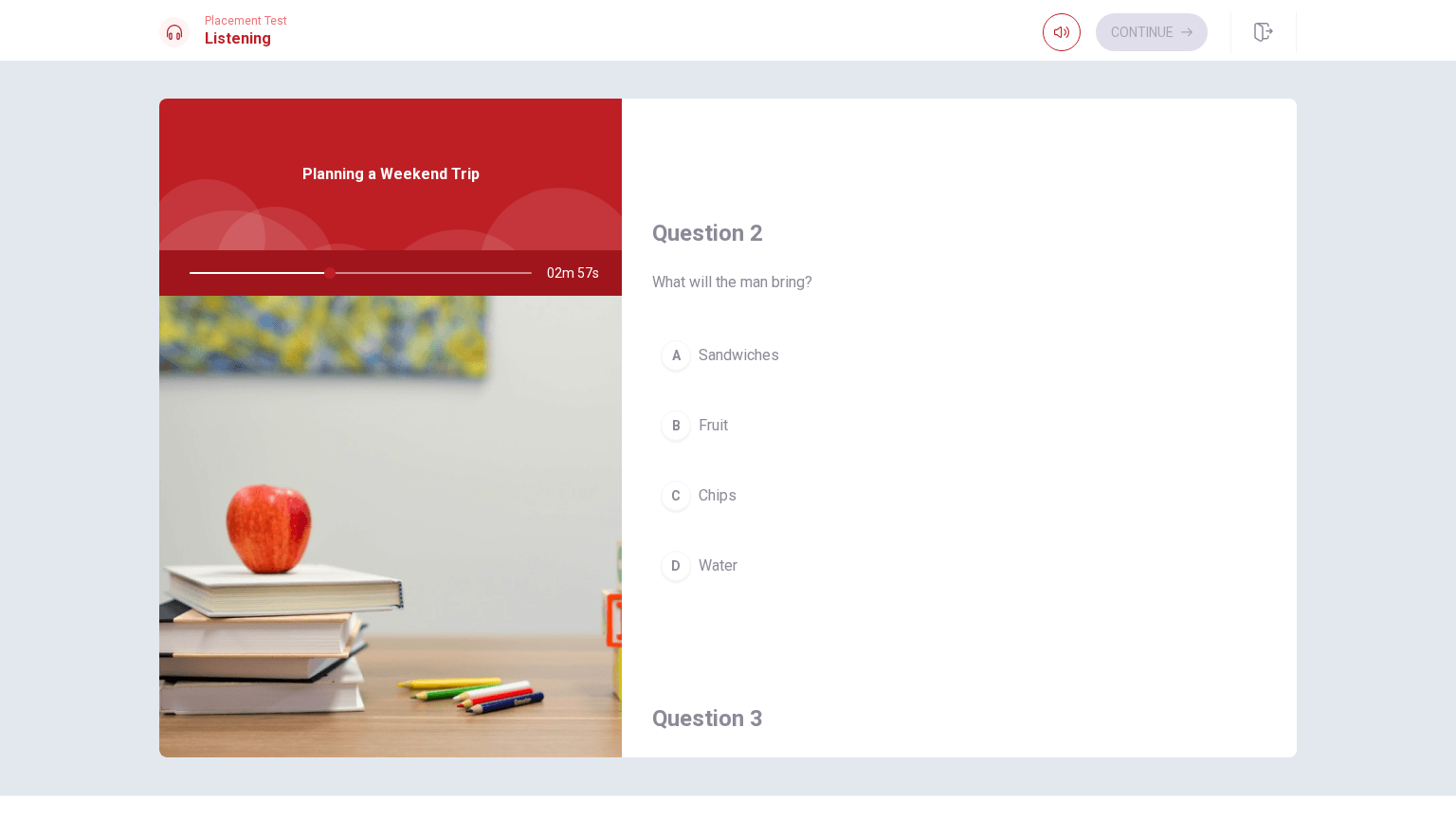scroll, scrollTop: 442, scrollLeft: 0, axis: vertical 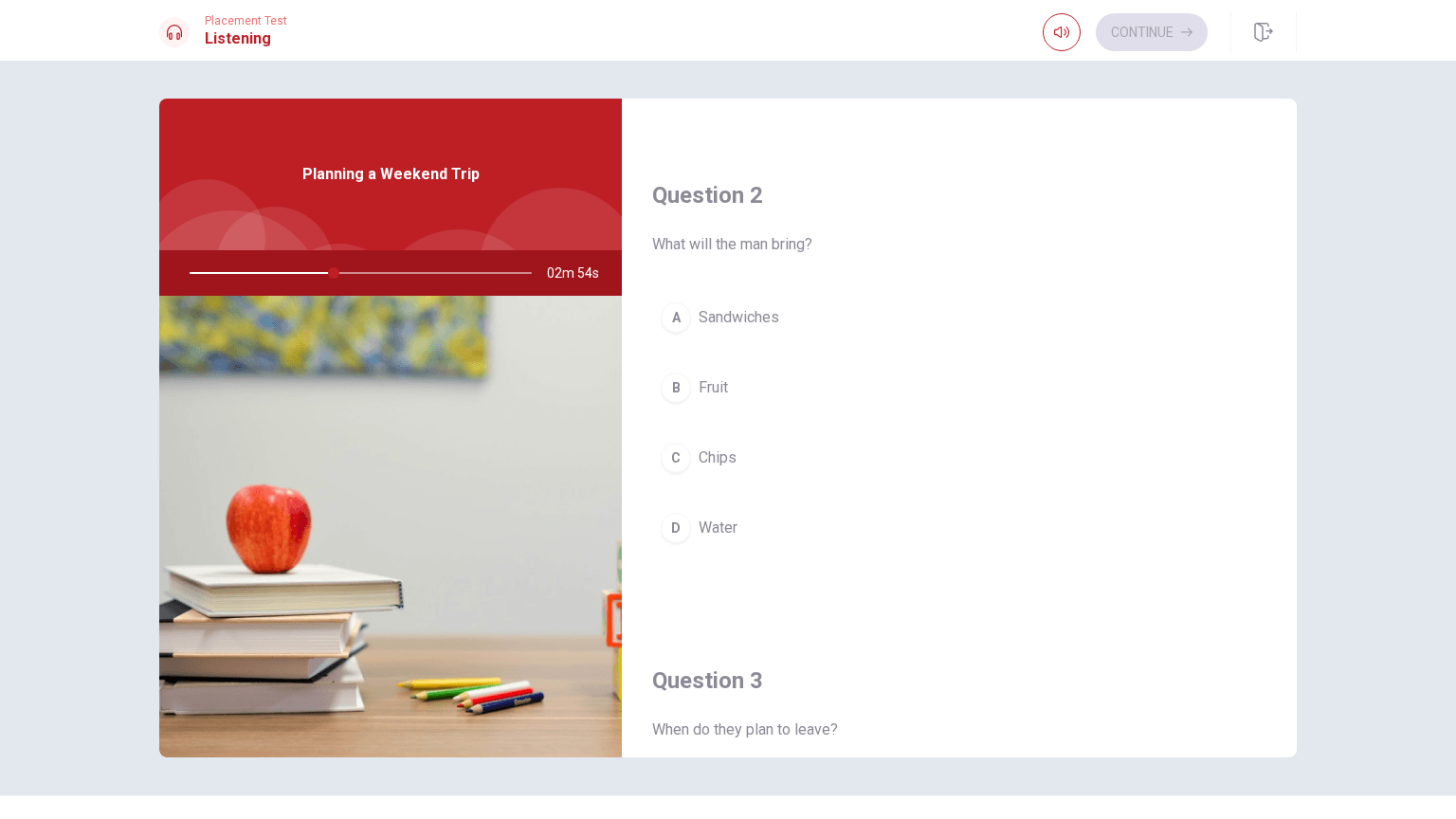 click on "Sandwiches" at bounding box center [738, 318] 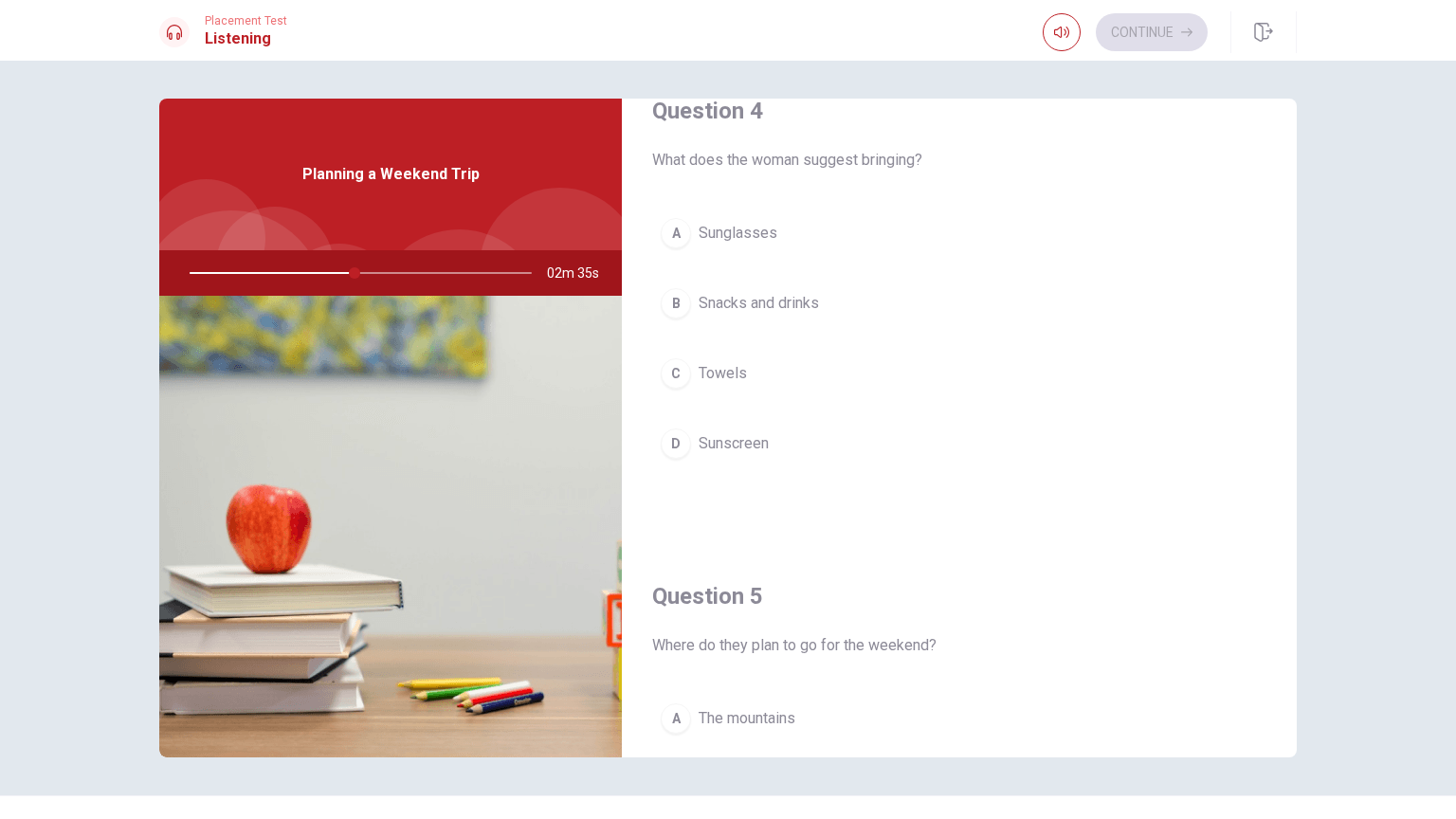 scroll, scrollTop: 1548, scrollLeft: 0, axis: vertical 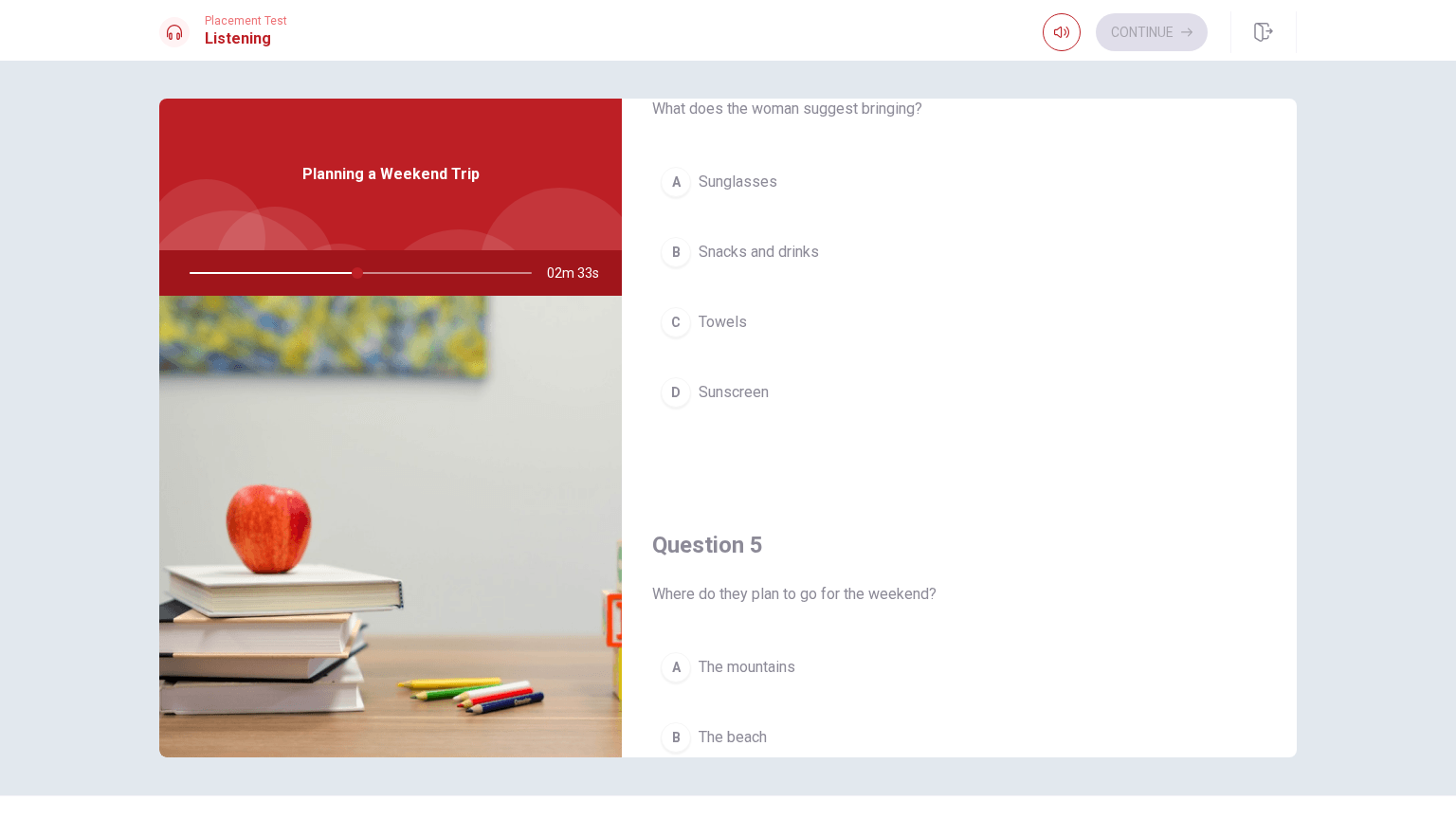 click on "B Snacks and drinks" at bounding box center [959, 252] 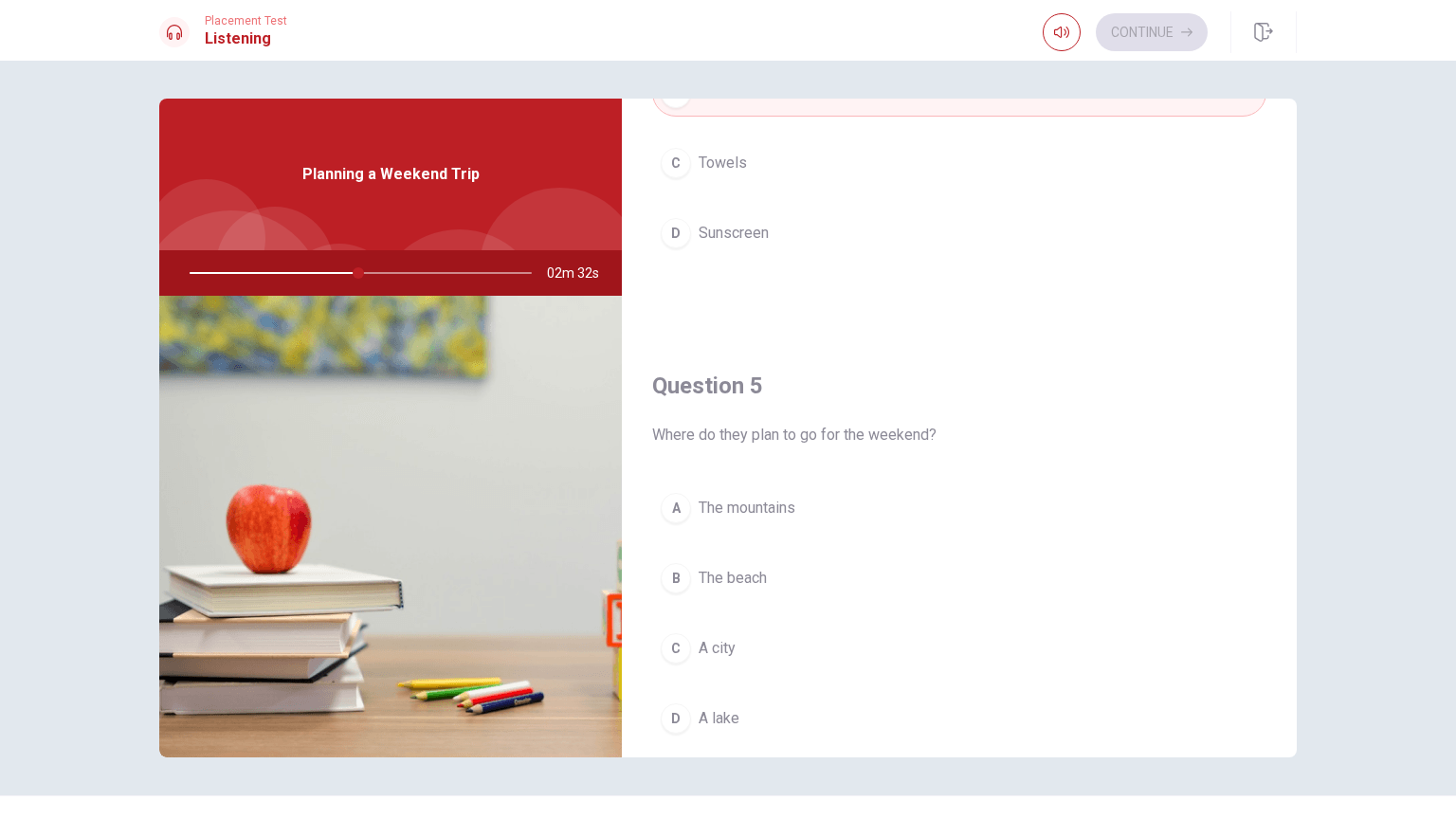 scroll, scrollTop: 1759, scrollLeft: 0, axis: vertical 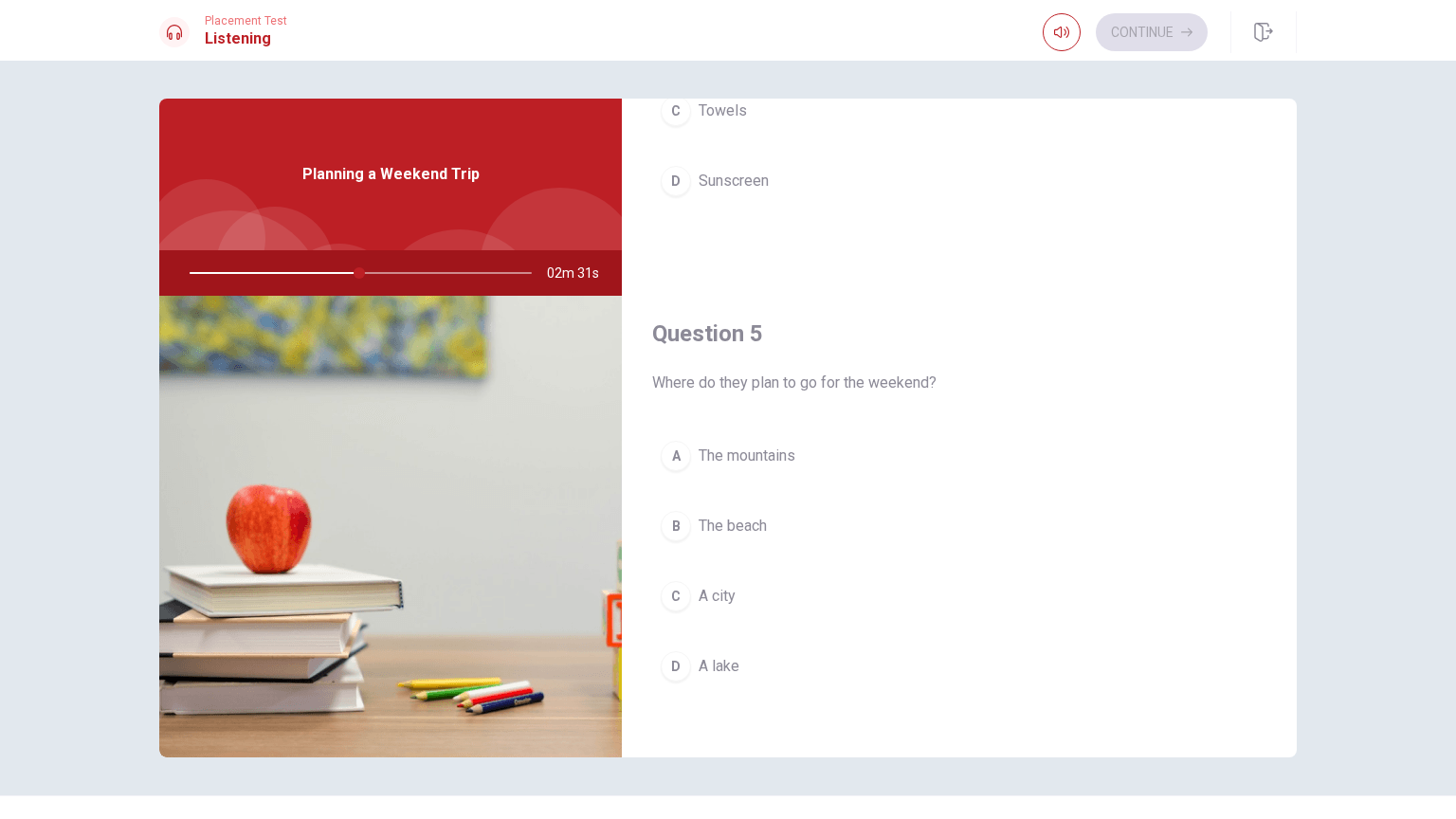 click on "The beach" at bounding box center [733, 526] 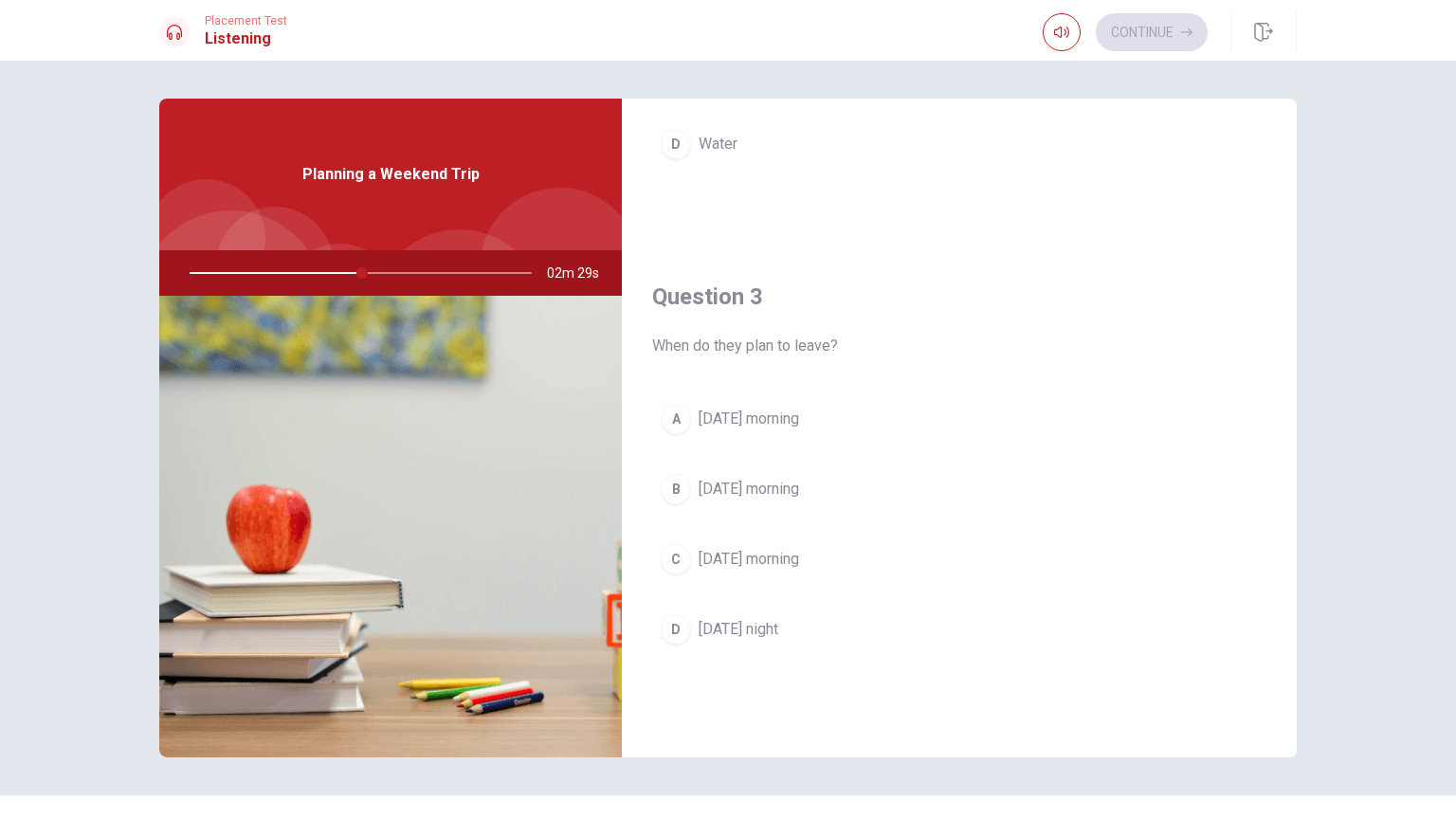 scroll, scrollTop: 875, scrollLeft: 0, axis: vertical 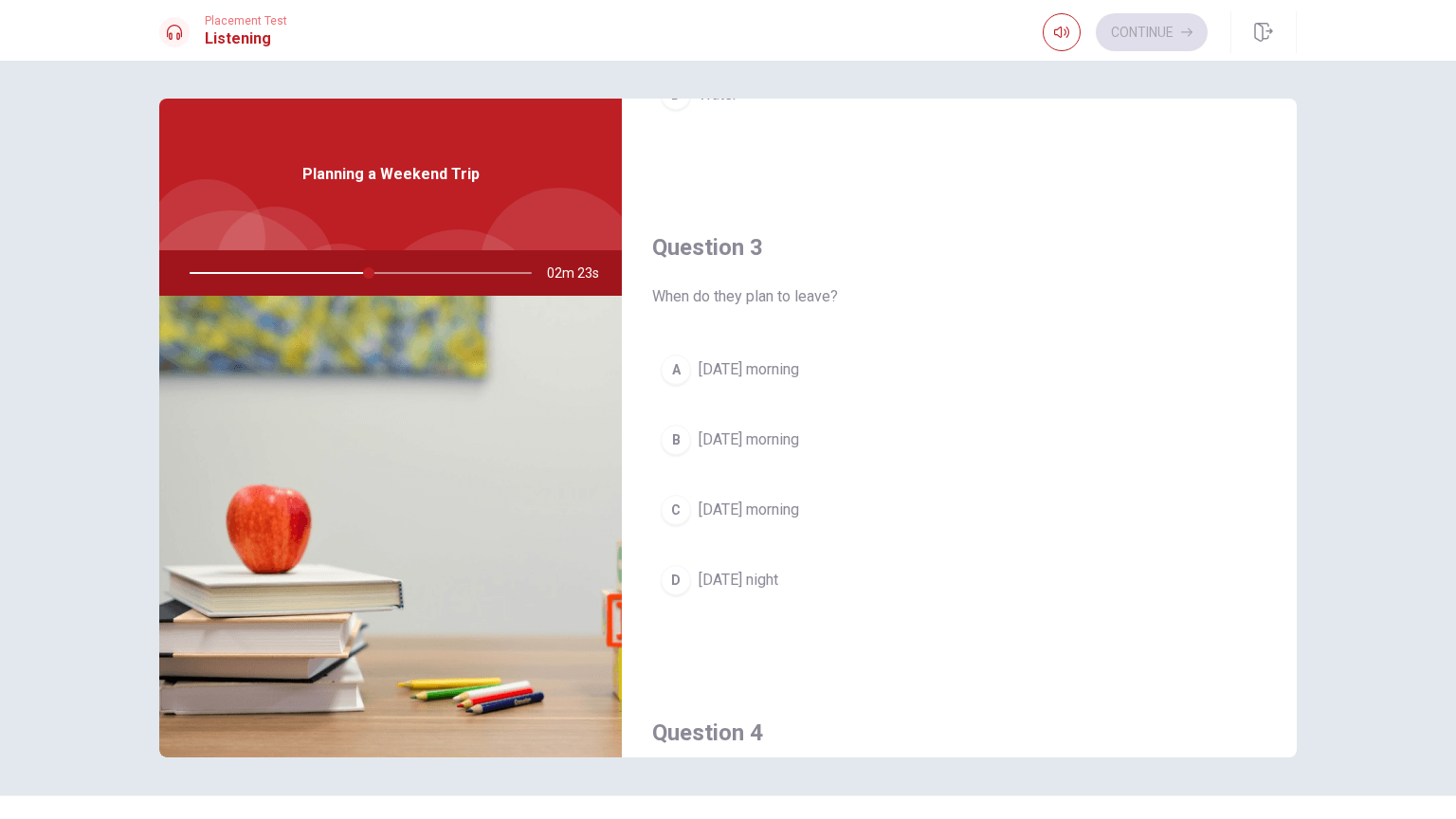 click on "[DATE] morning" at bounding box center (749, 370) 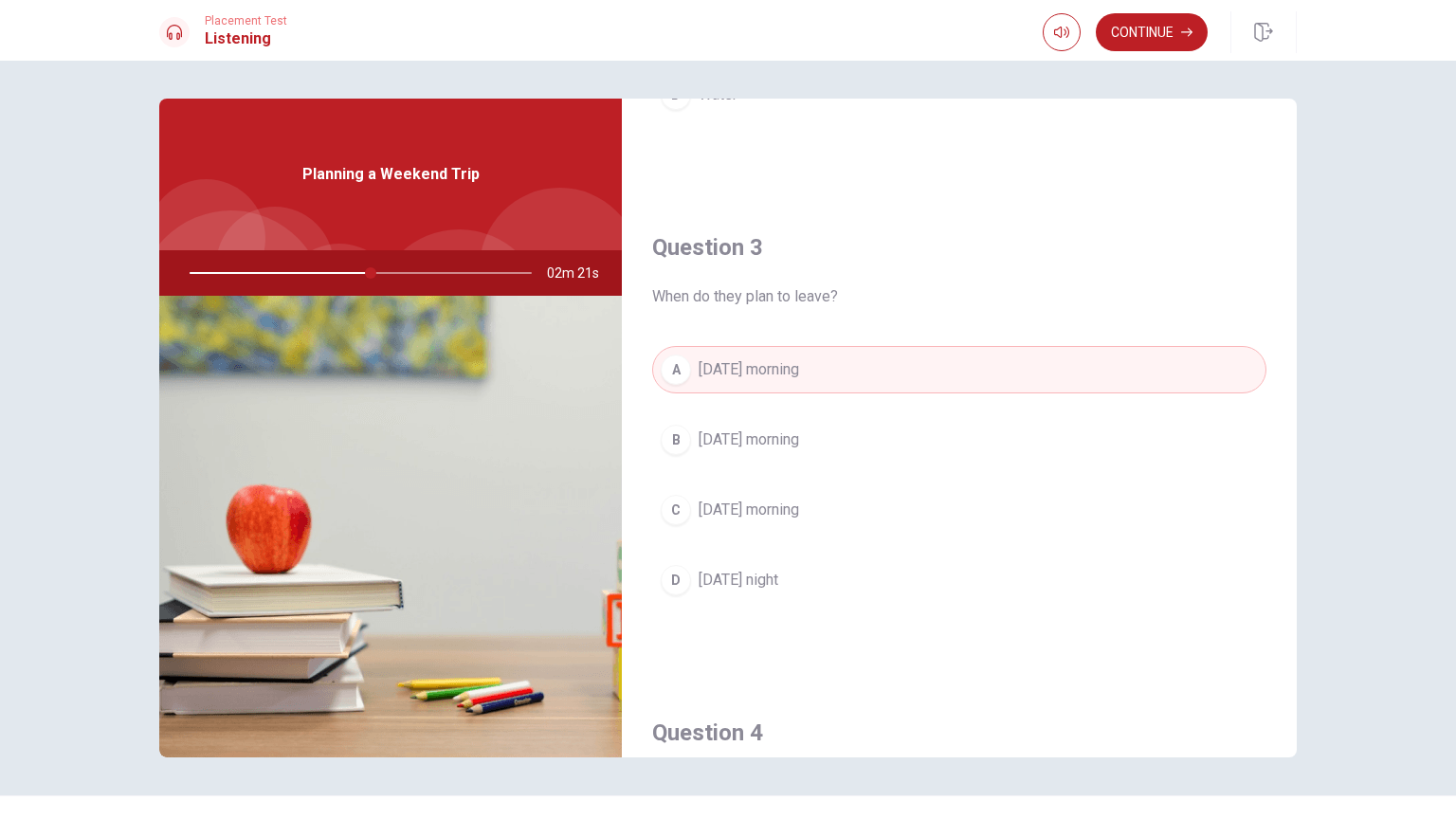 click on "[DATE] morning" at bounding box center [749, 440] 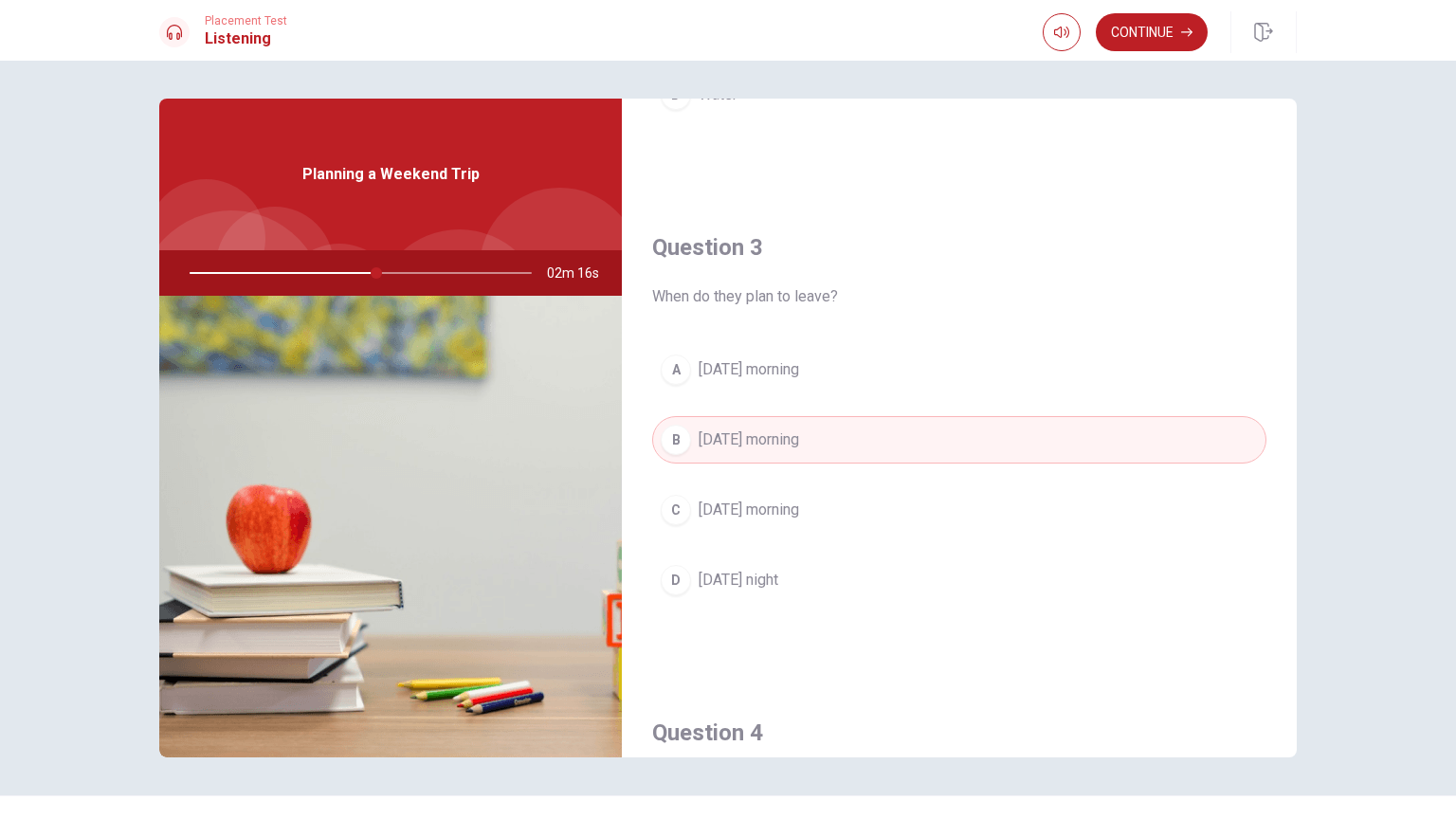 drag, startPoint x: 372, startPoint y: 273, endPoint x: 422, endPoint y: 281, distance: 50.635956 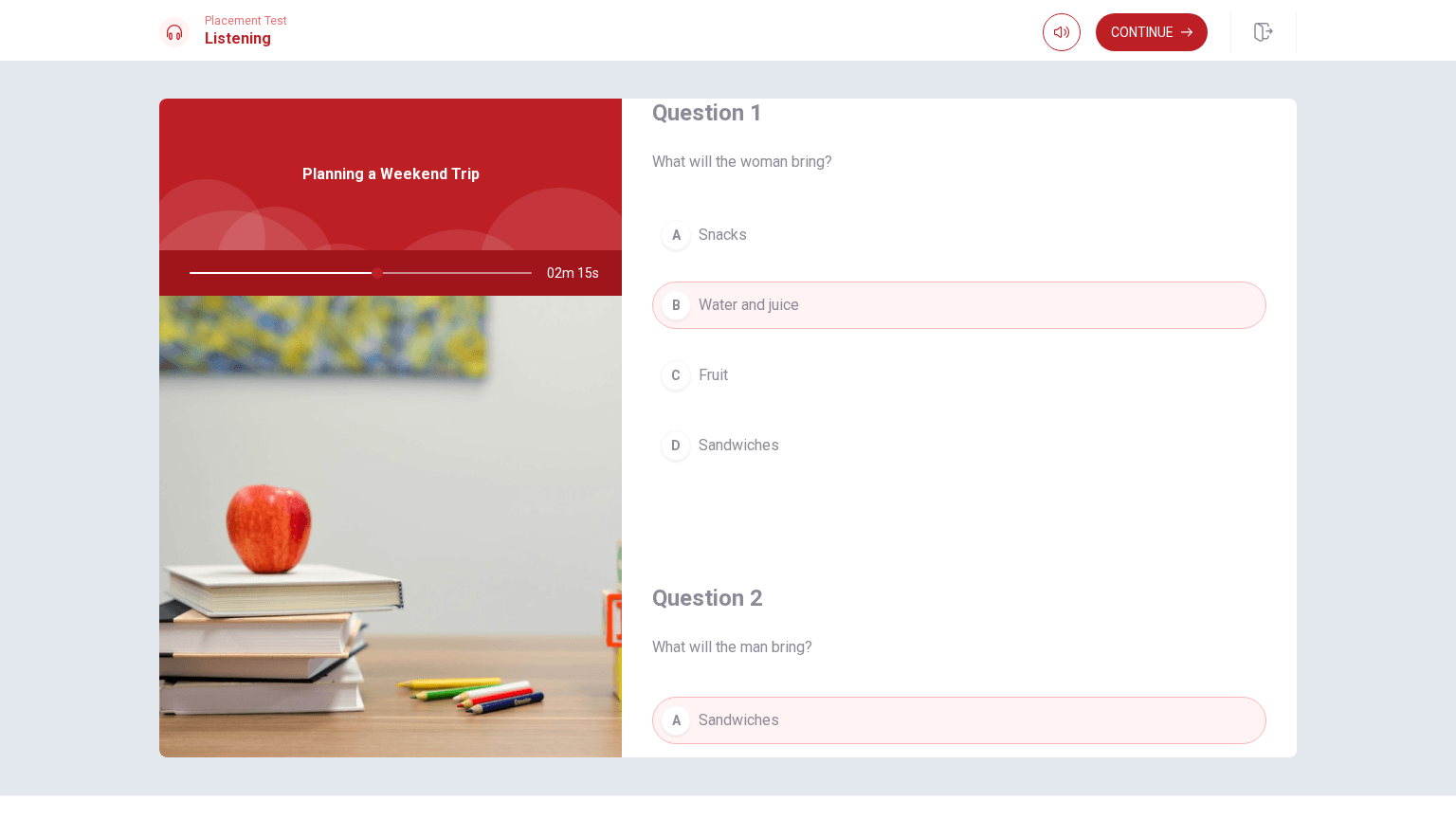 scroll, scrollTop: 0, scrollLeft: 0, axis: both 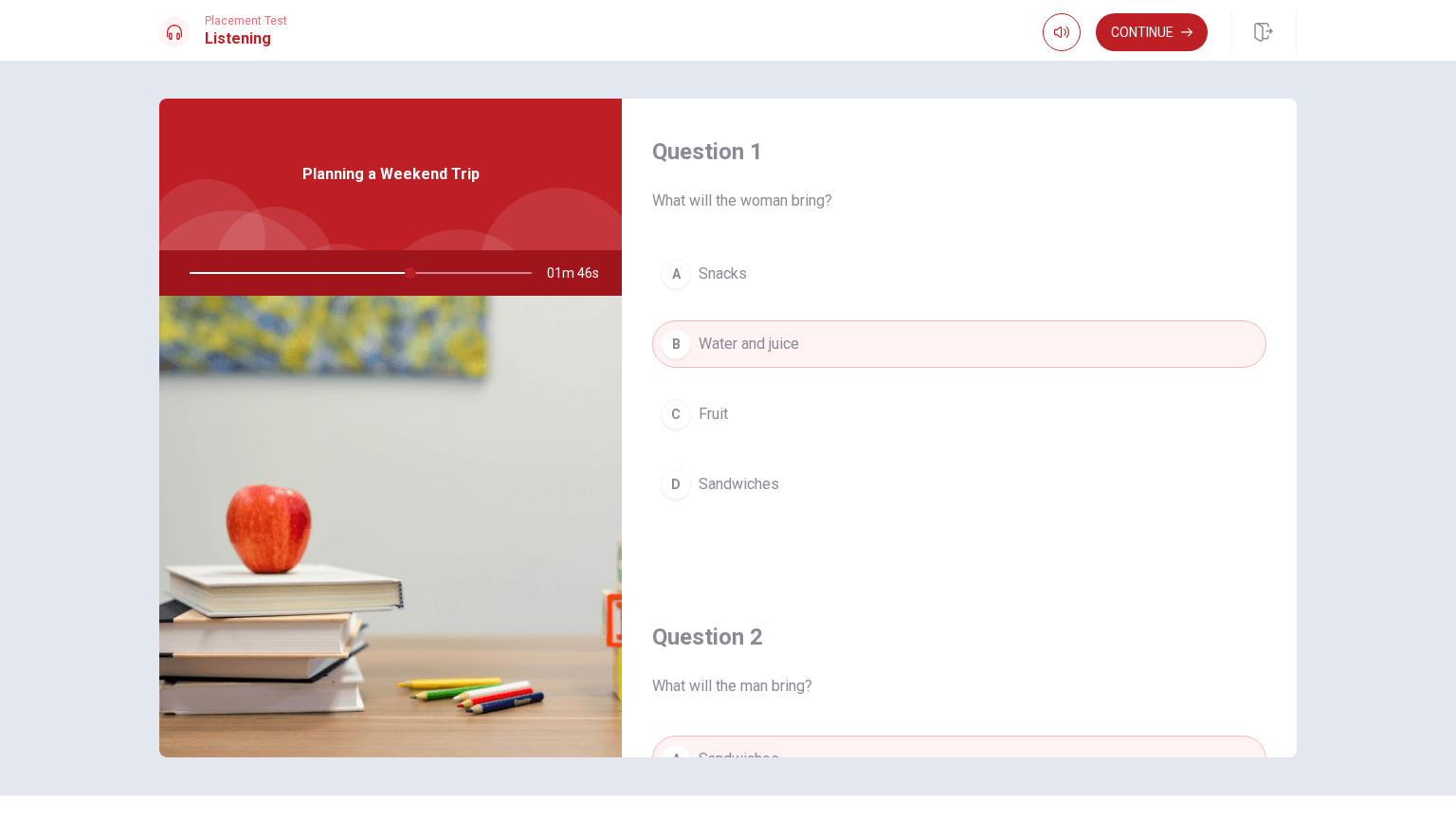 drag, startPoint x: 408, startPoint y: 273, endPoint x: 351, endPoint y: 453, distance: 188.80943 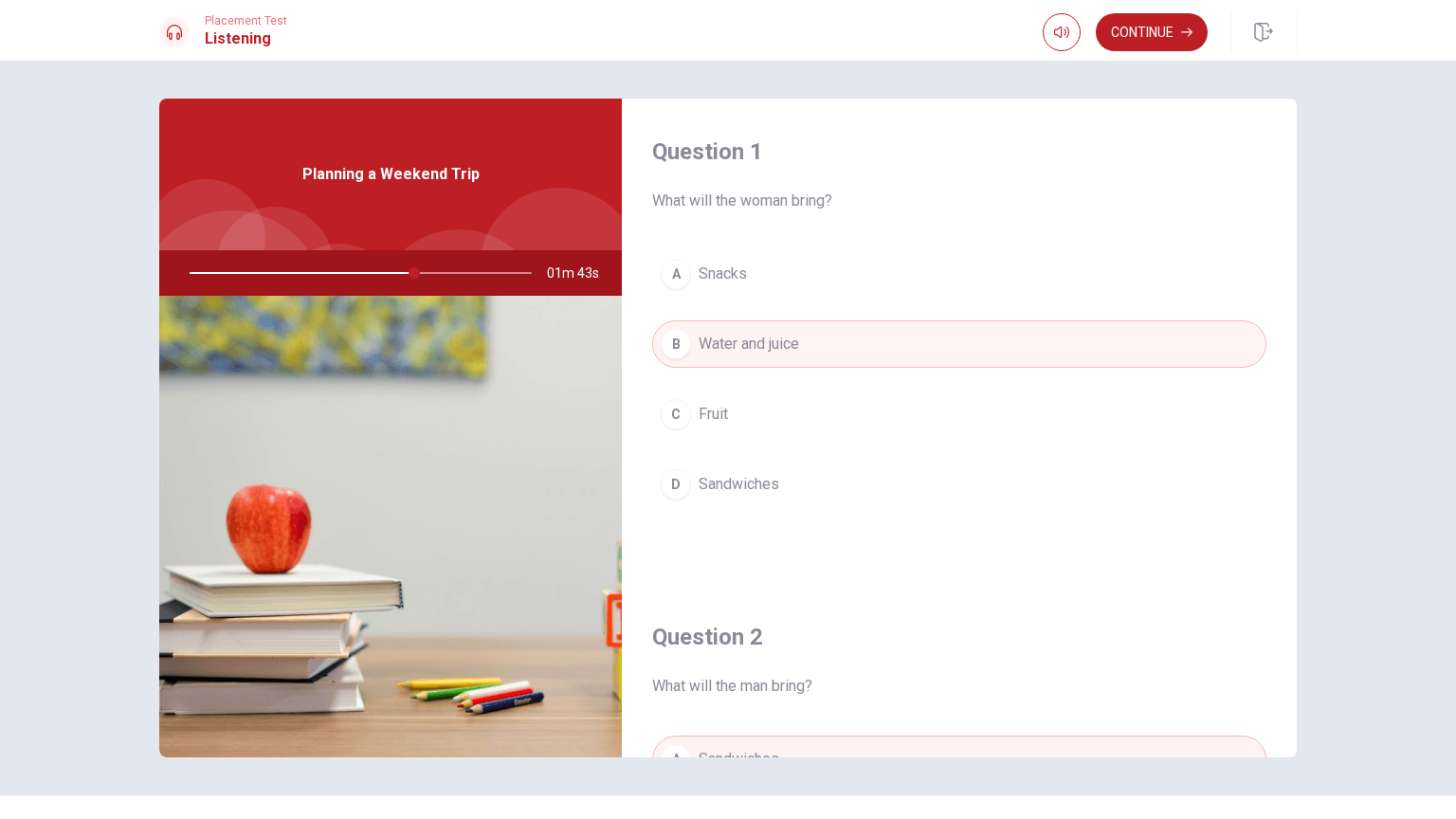 drag, startPoint x: 412, startPoint y: 274, endPoint x: 390, endPoint y: 439, distance: 166.46021 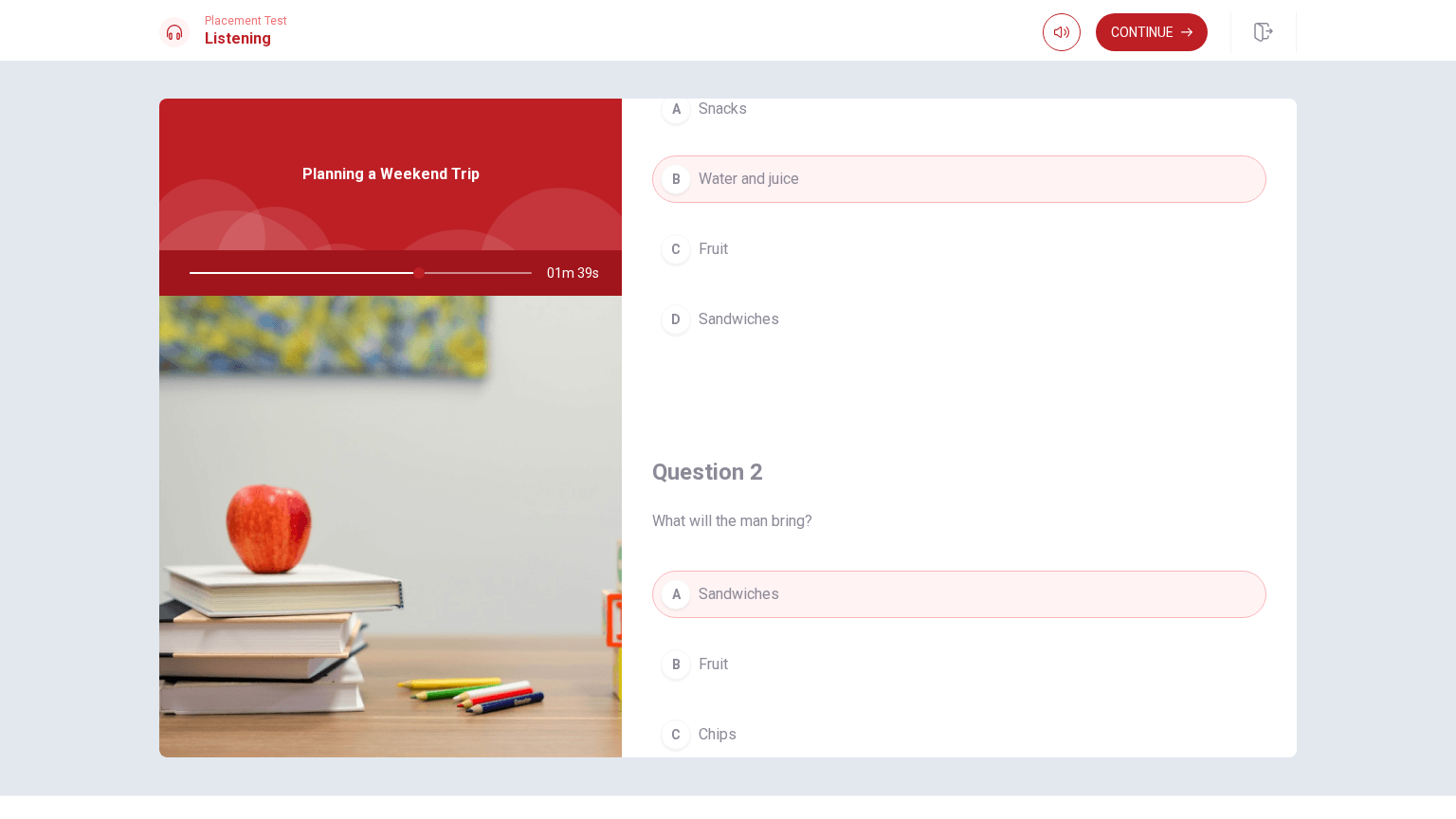scroll, scrollTop: 0, scrollLeft: 0, axis: both 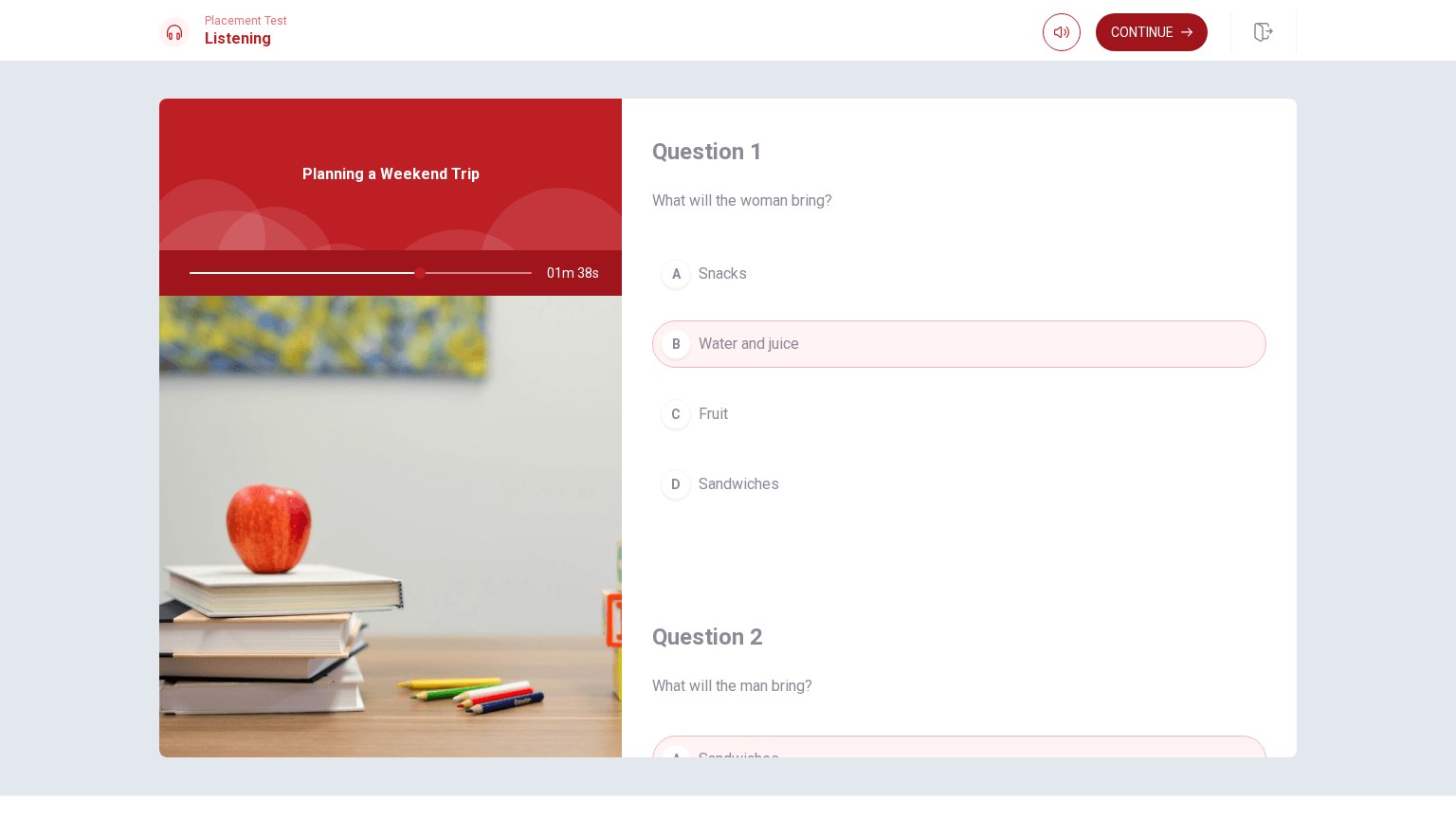 click on "Continue" at bounding box center [1152, 32] 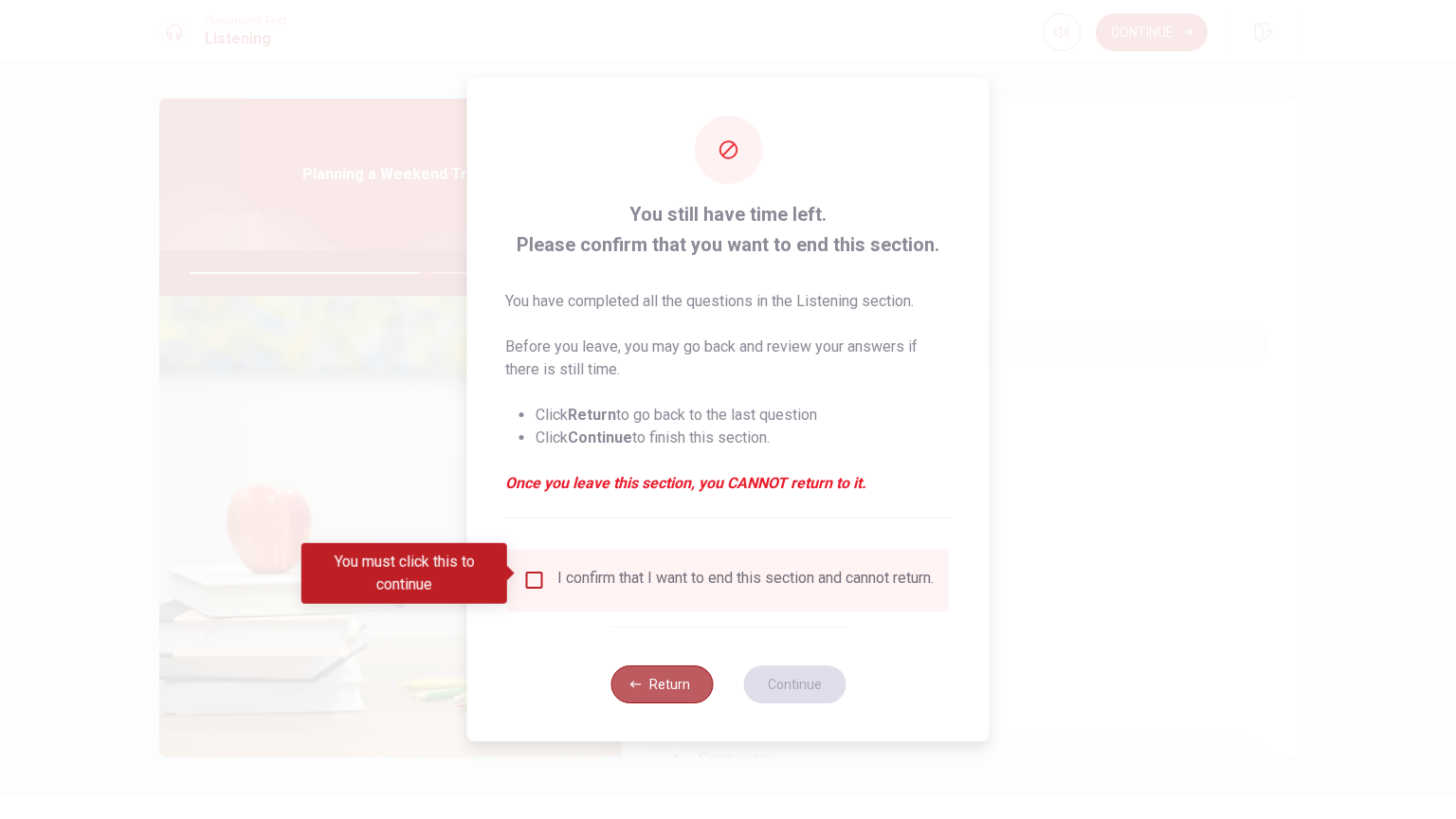 click on "Return" at bounding box center (662, 684) 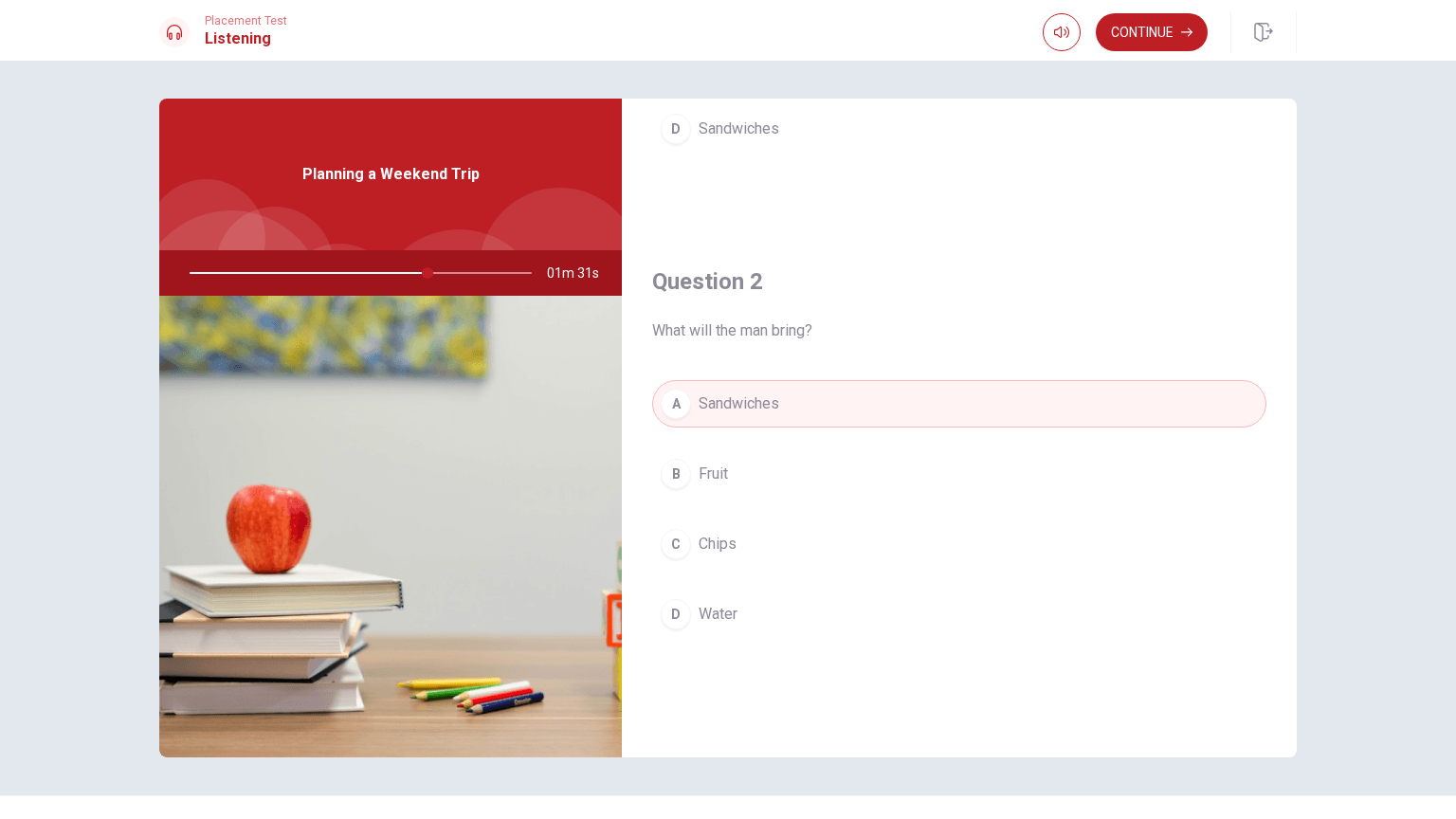scroll, scrollTop: 442, scrollLeft: 0, axis: vertical 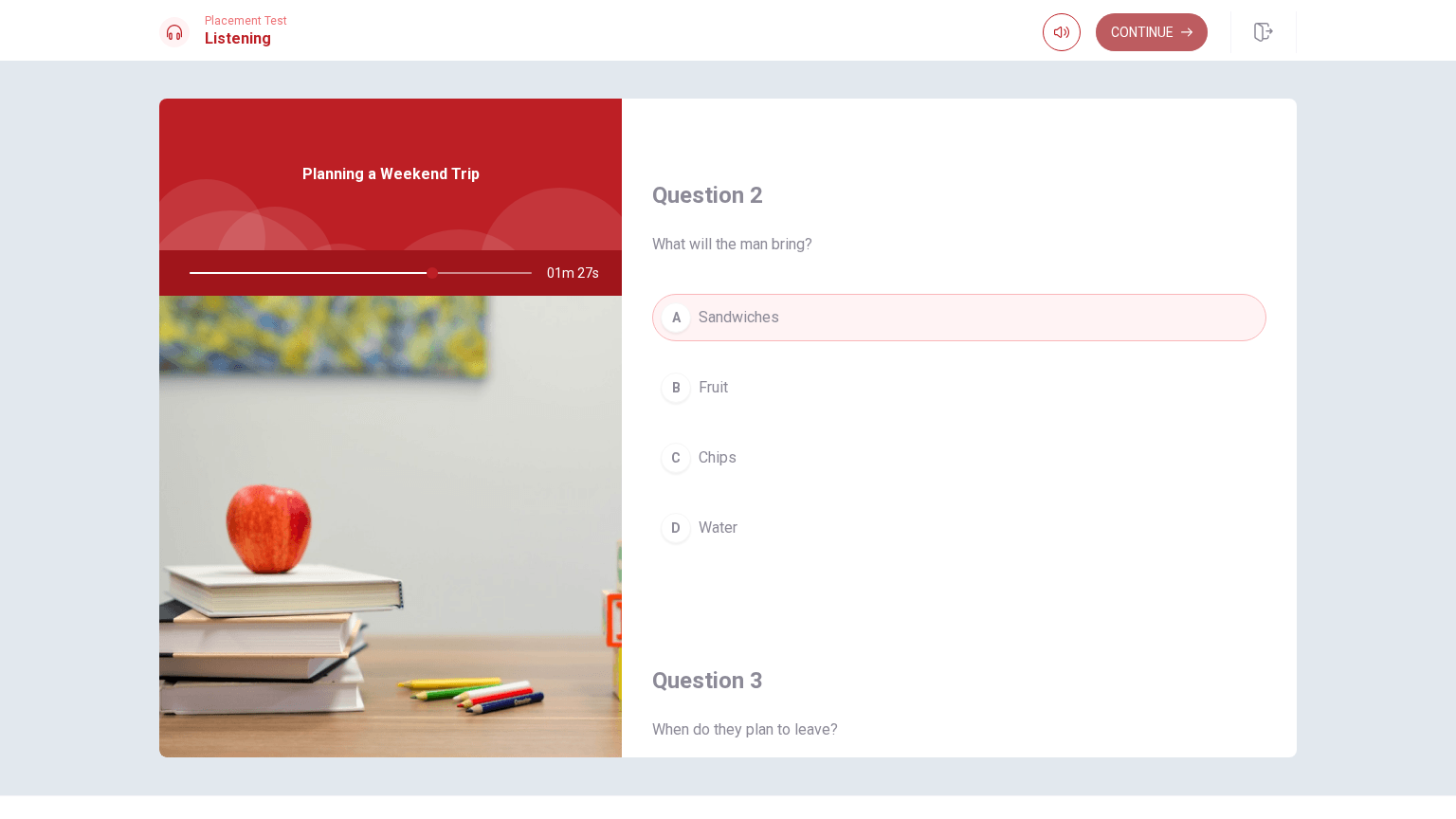 click on "Continue" at bounding box center [1152, 32] 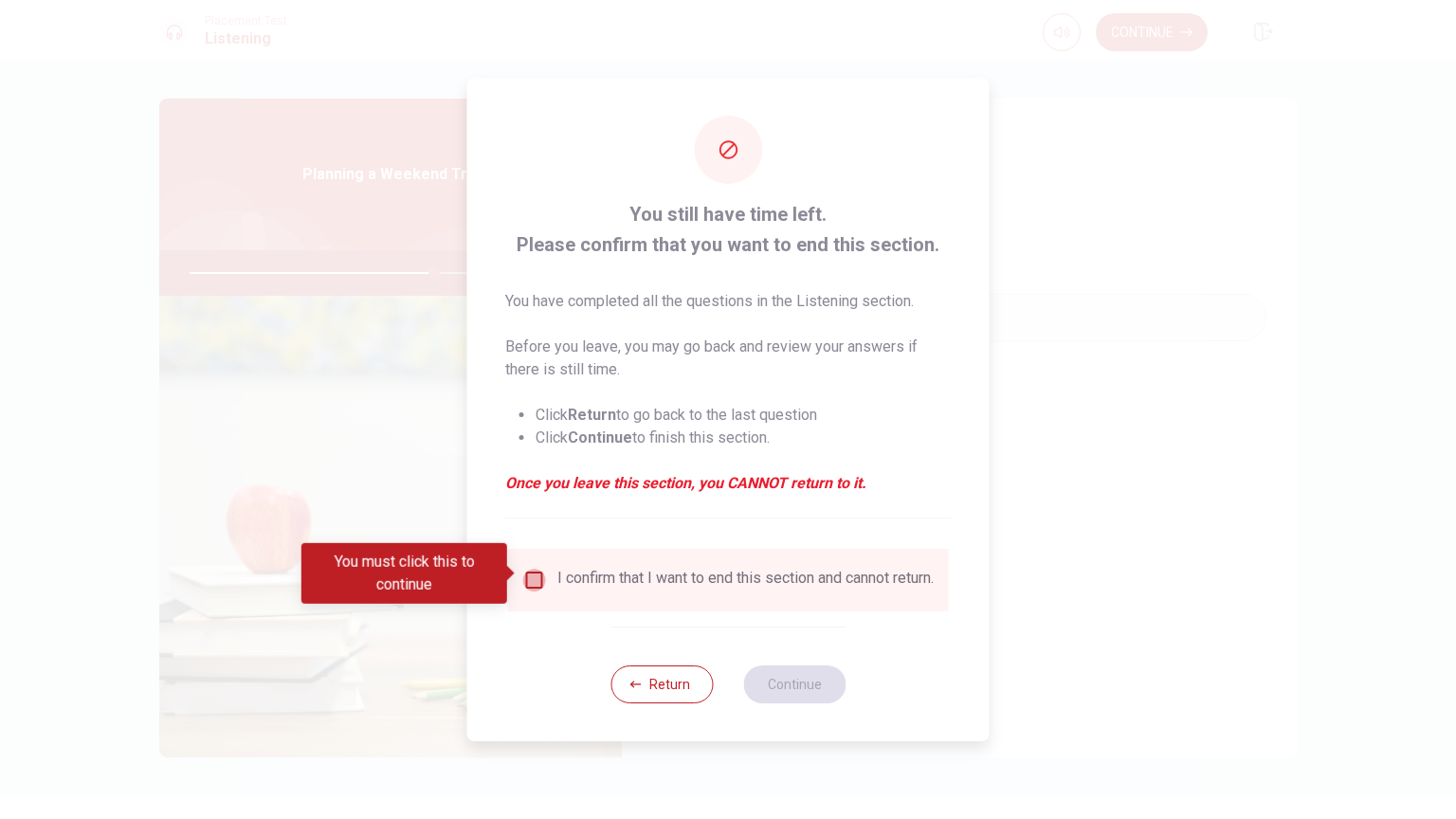 click at bounding box center [535, 580] 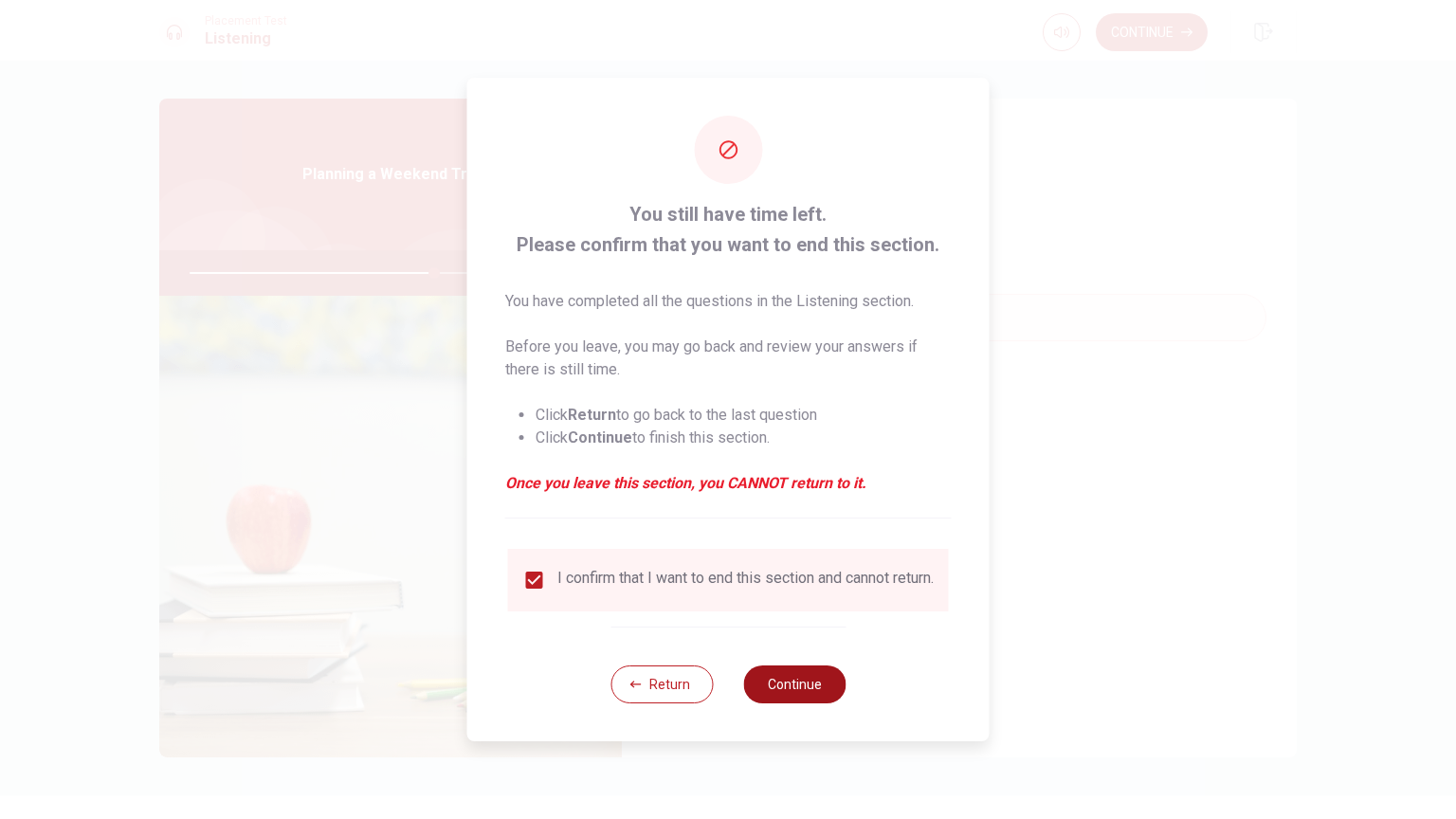 click on "Continue" at bounding box center (794, 684) 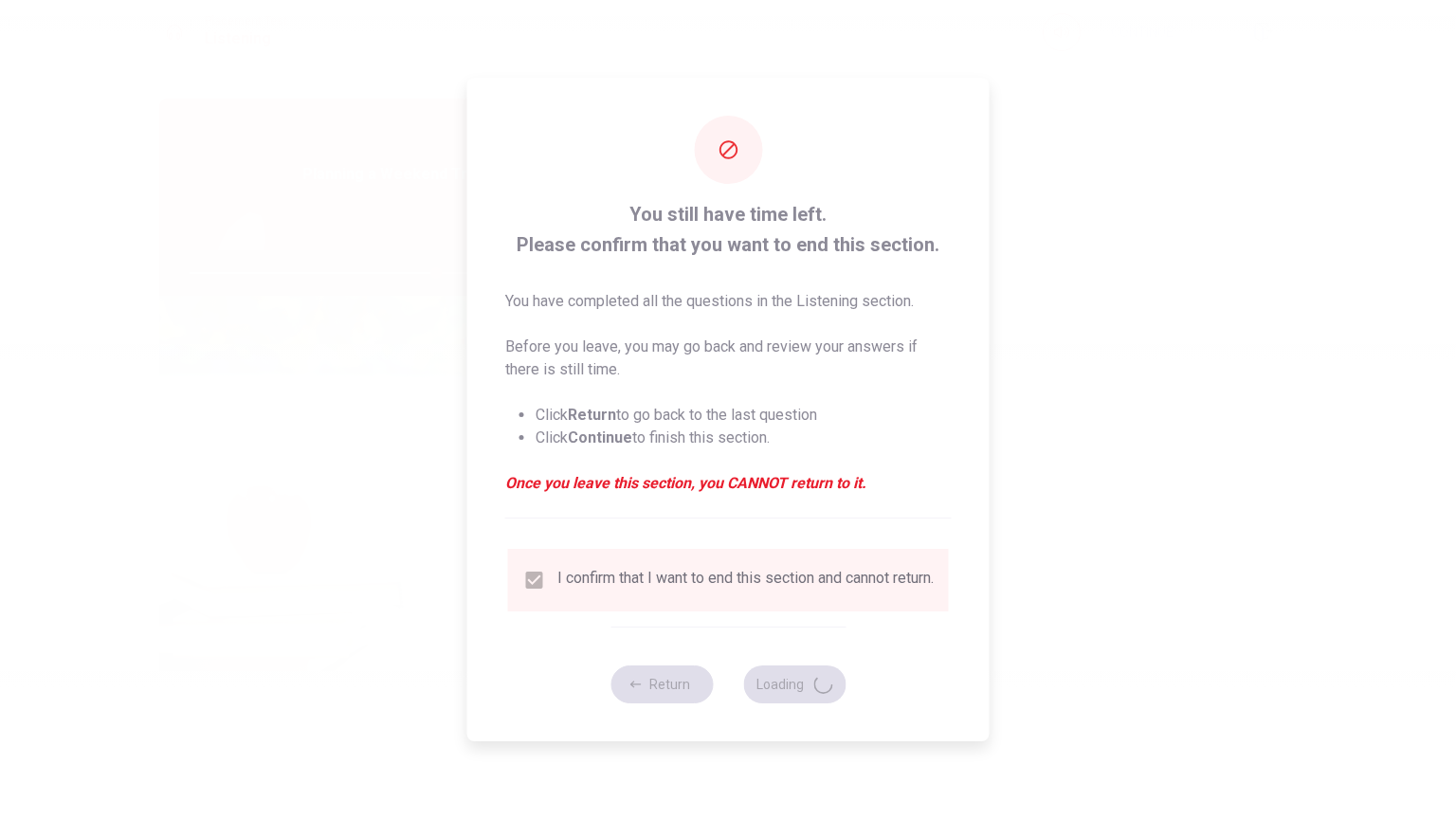 type on "72" 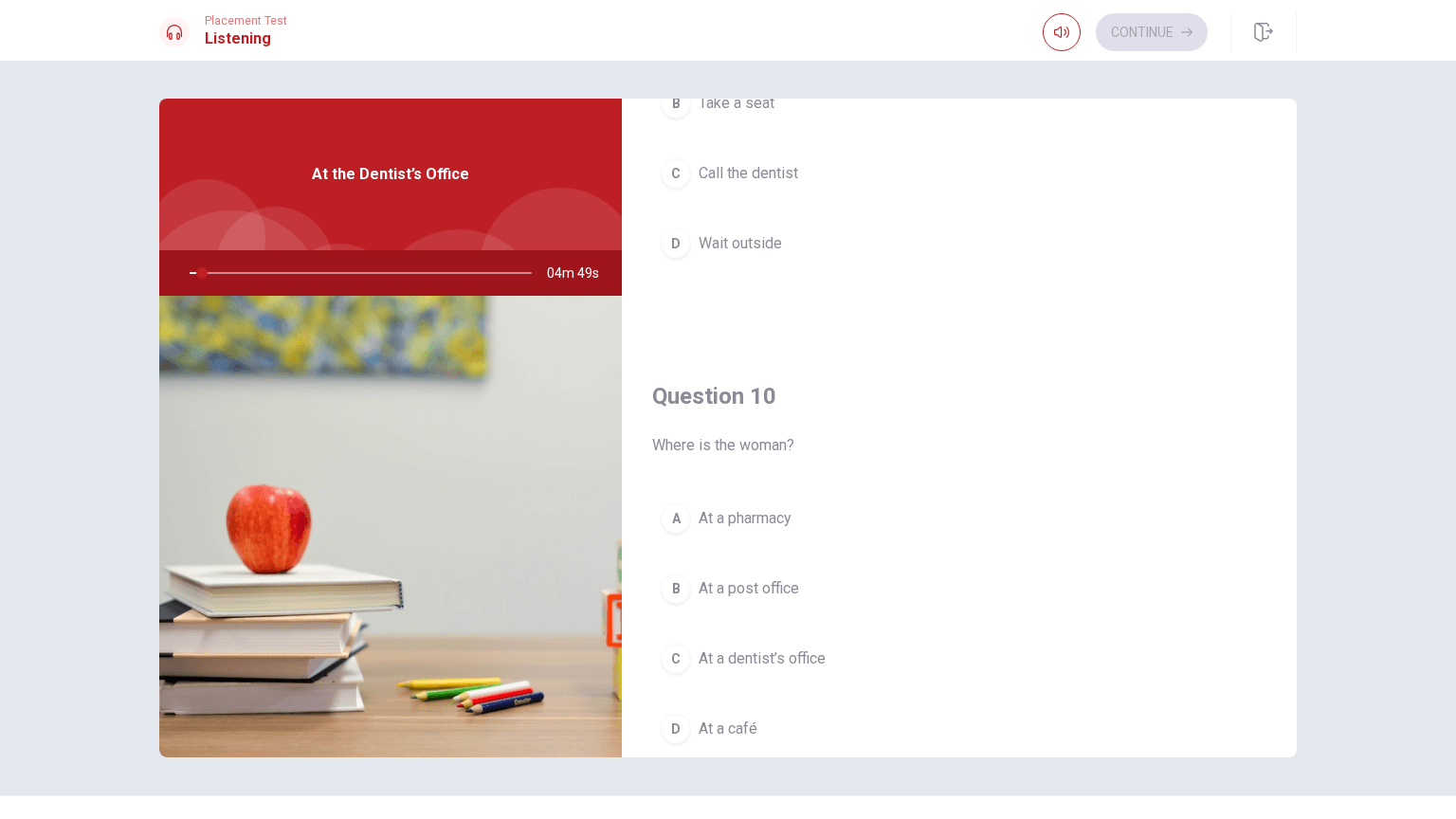 scroll, scrollTop: 1759, scrollLeft: 0, axis: vertical 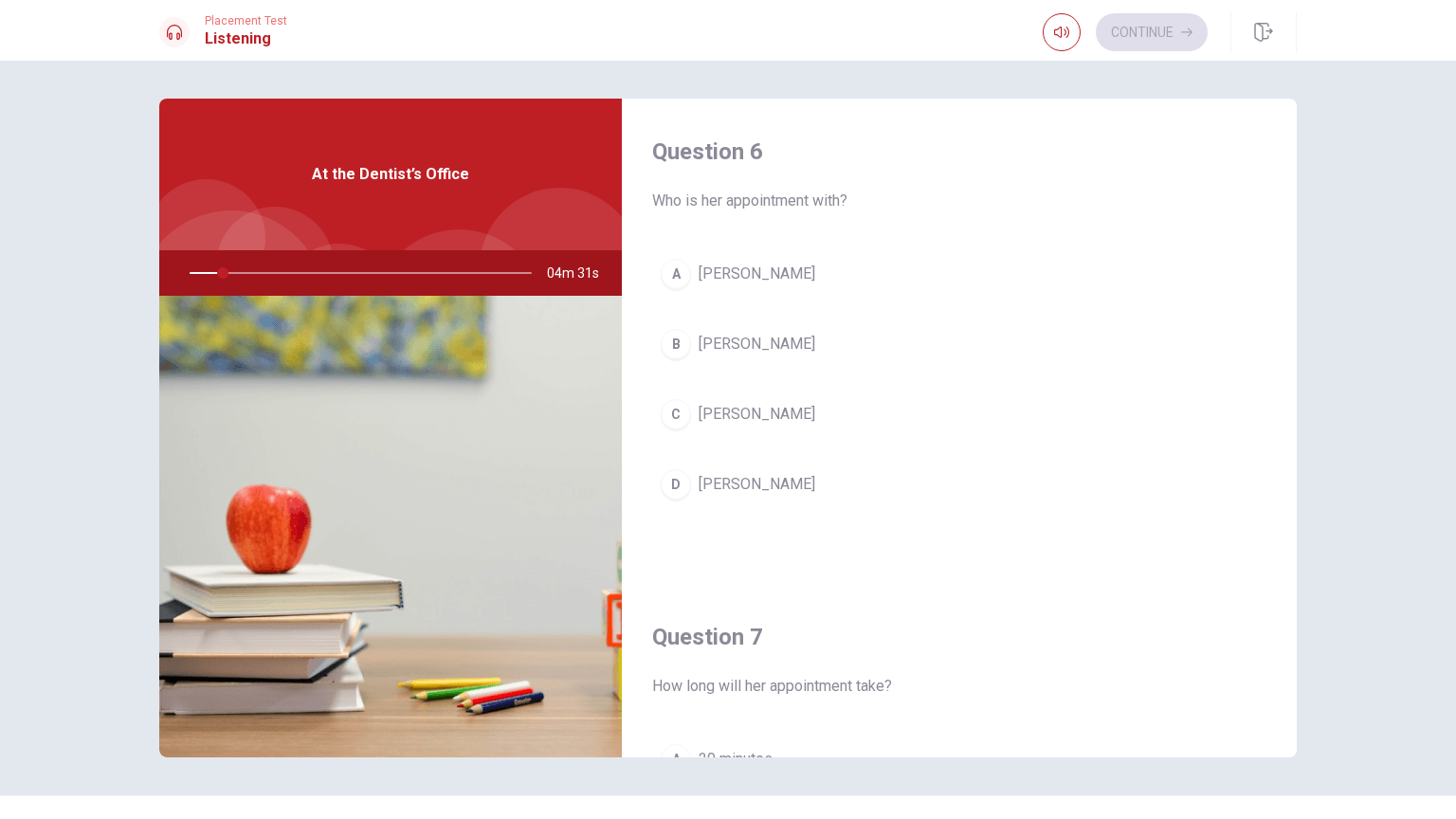 drag, startPoint x: 640, startPoint y: 203, endPoint x: 844, endPoint y: 214, distance: 204.29635 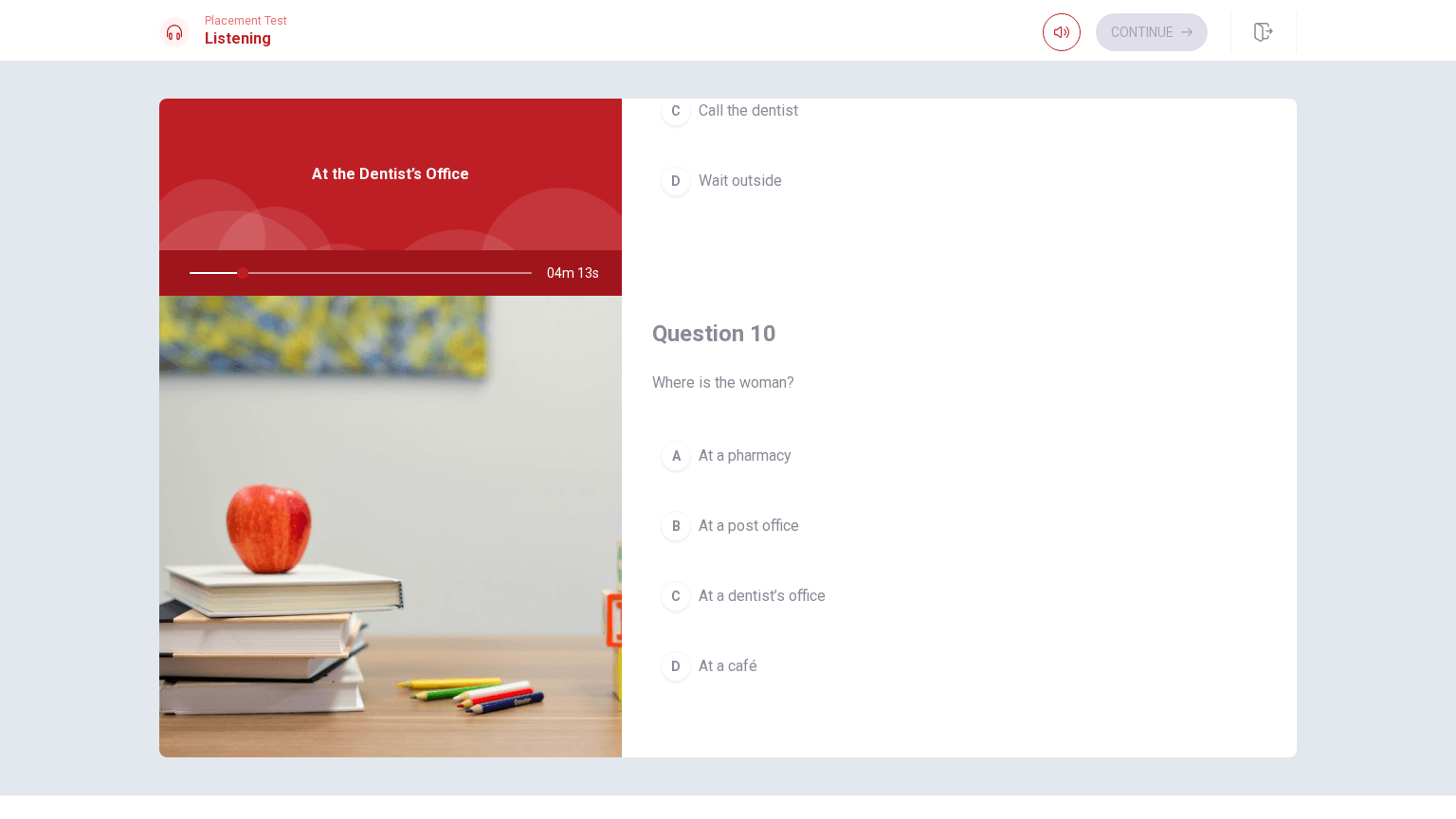 scroll, scrollTop: 1318, scrollLeft: 0, axis: vertical 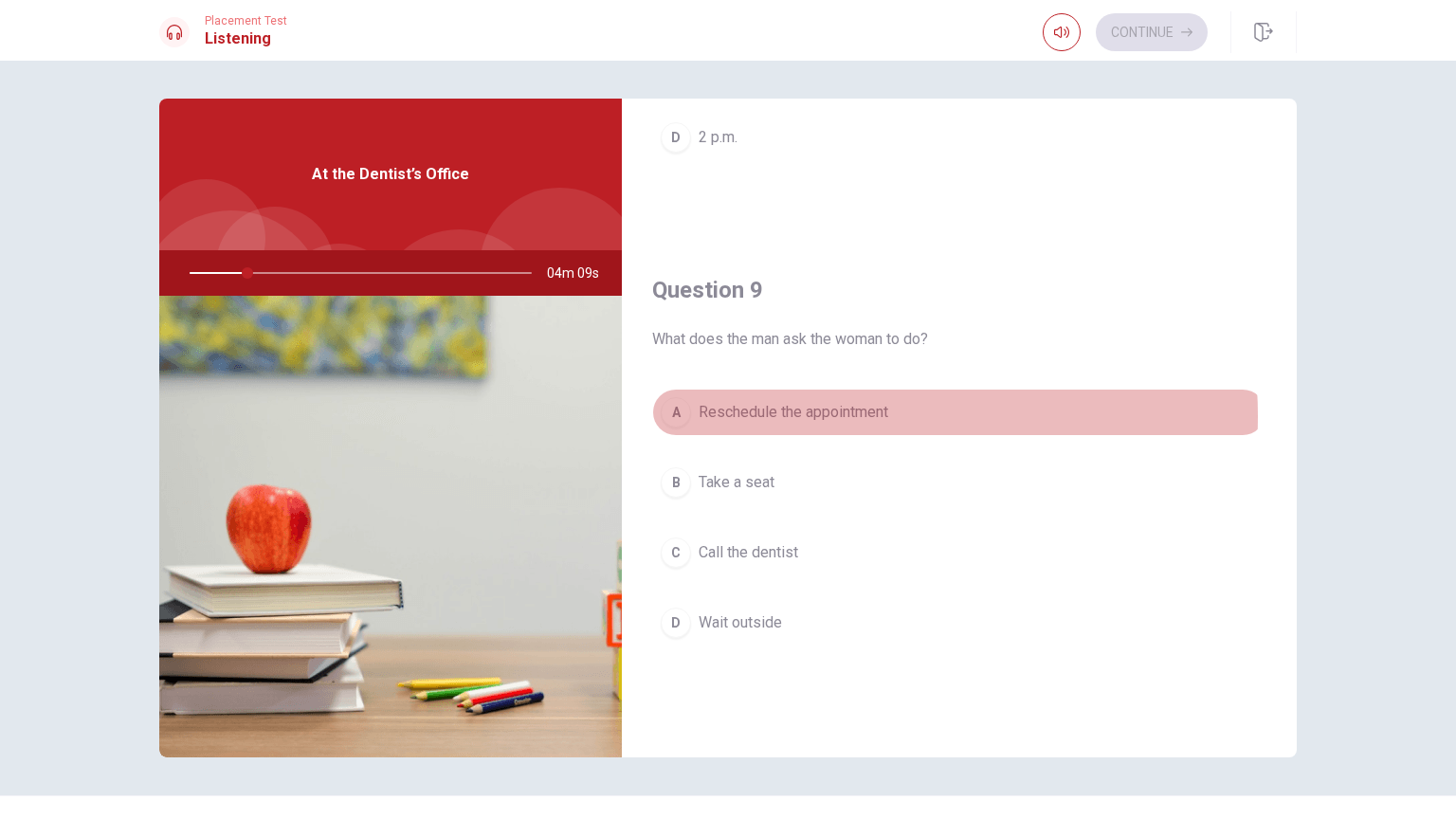 click on "Reschedule the appointment" at bounding box center [793, 412] 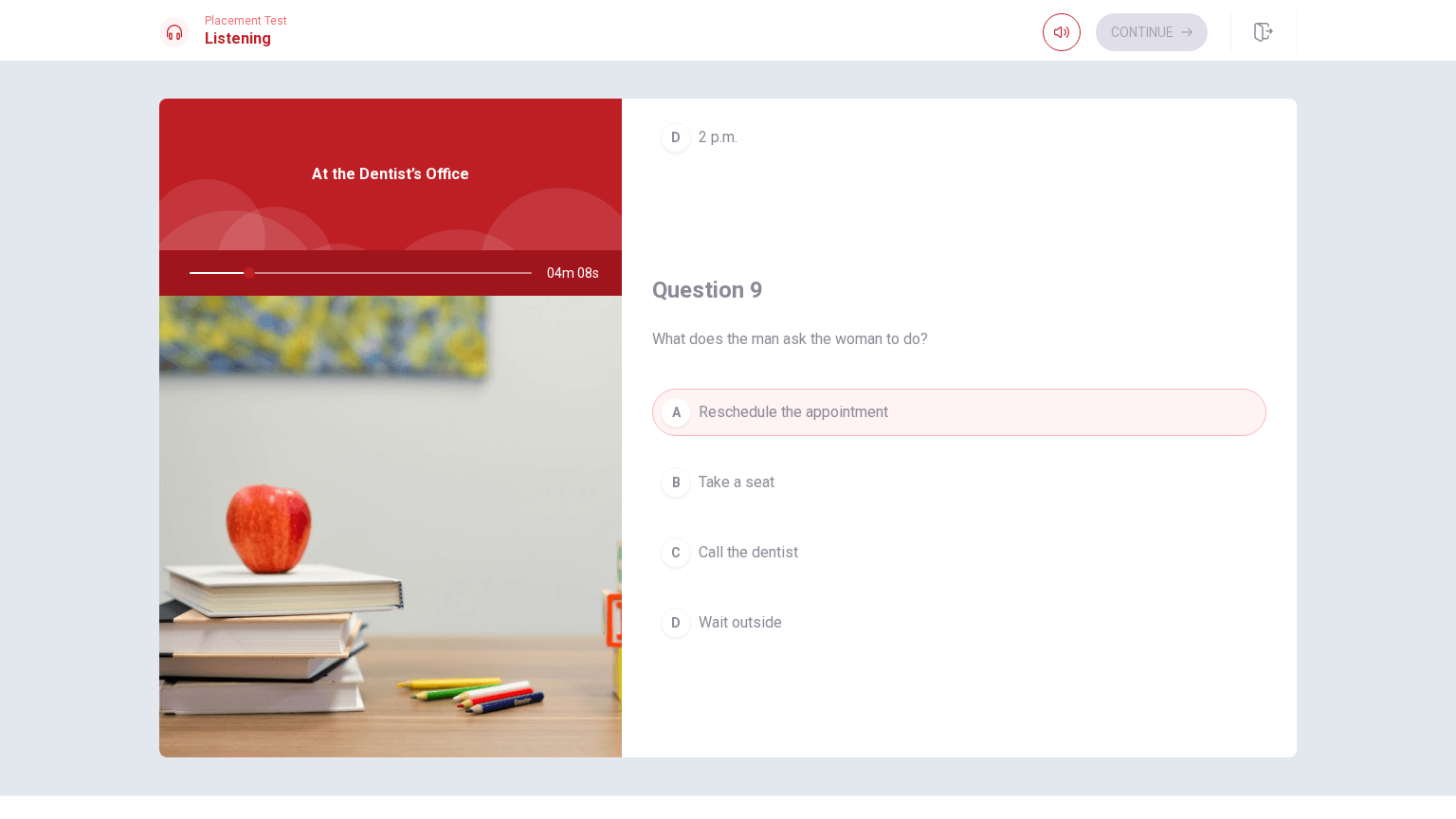 click on "Reschedule the appointment" at bounding box center [793, 412] 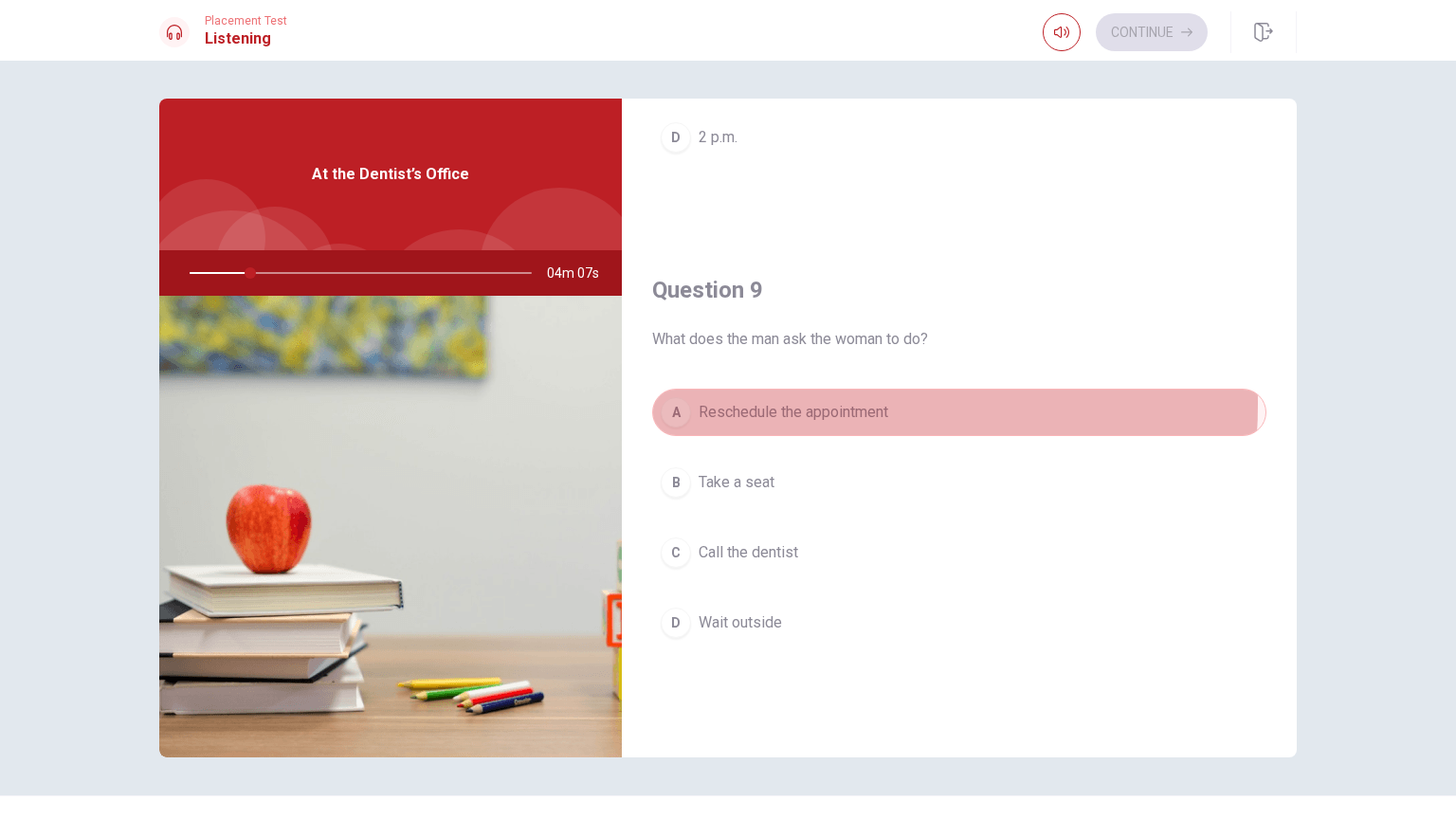 drag, startPoint x: 763, startPoint y: 402, endPoint x: 763, endPoint y: 425, distance: 23 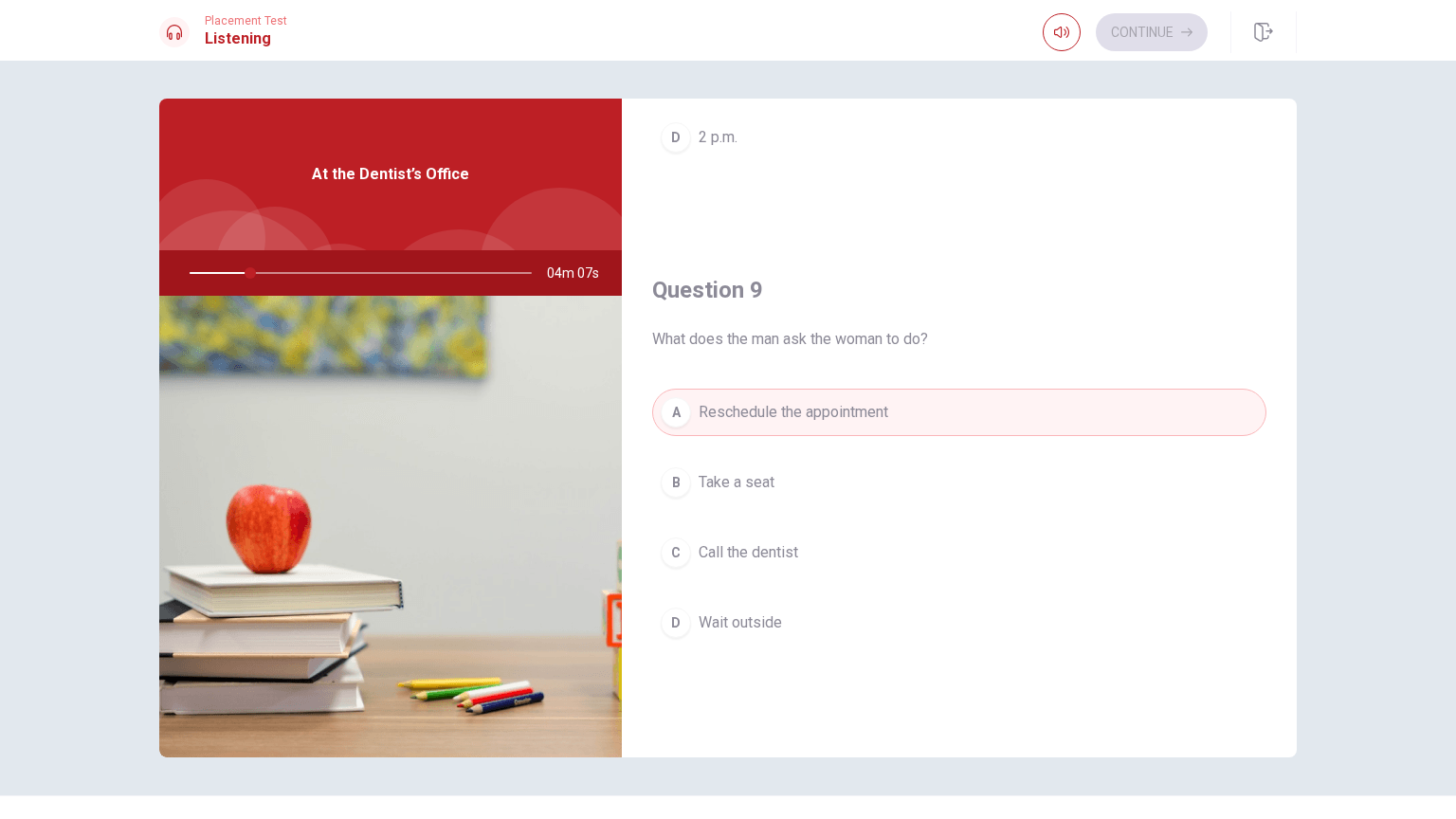 click on "Question 9 What does the man ask the woman to do? A Reschedule the appointment B Take a seat C Call the dentist D Wait outside" at bounding box center [959, 480] 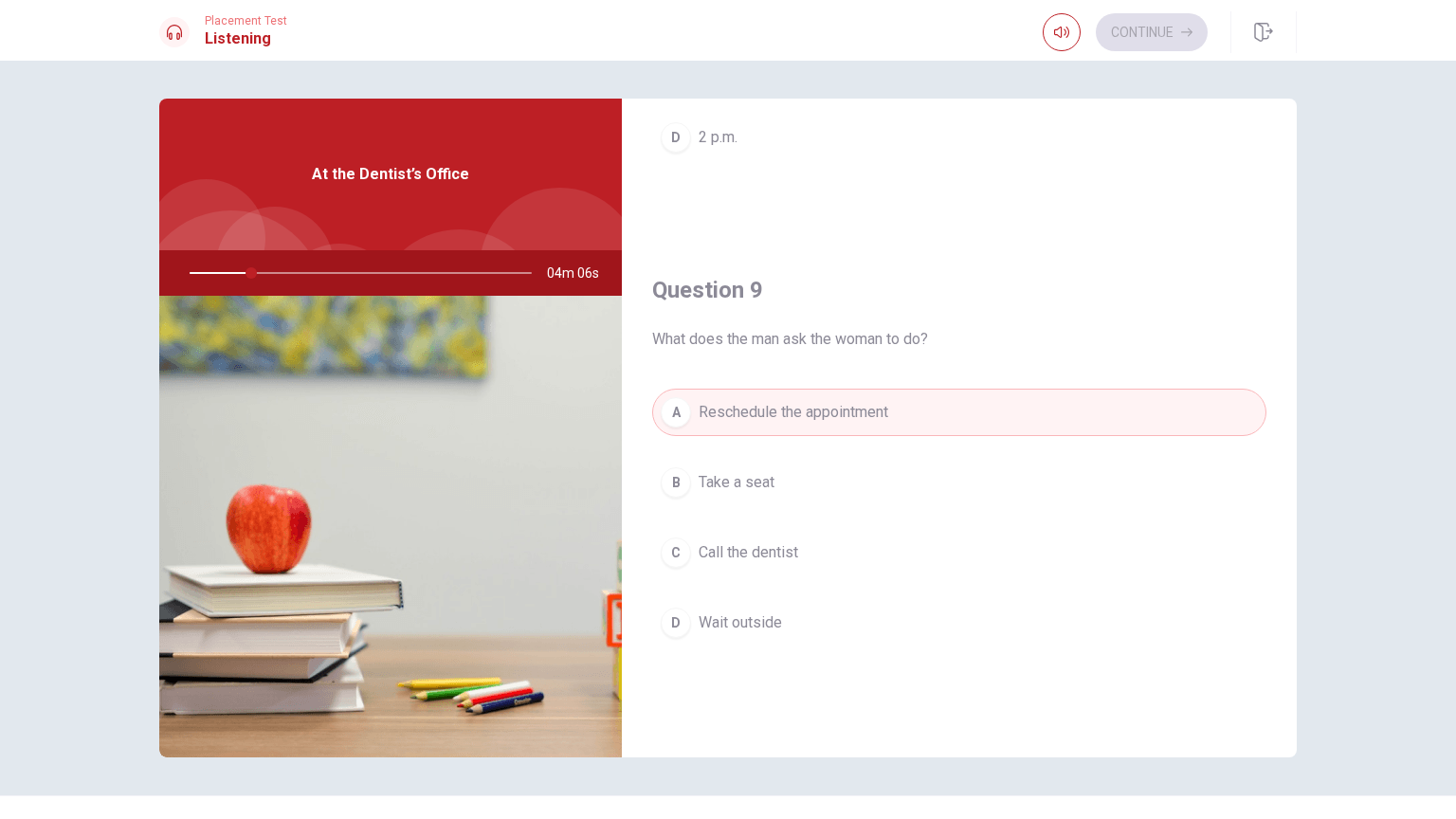 click on "What does the man ask the woman to do?" at bounding box center (959, 339) 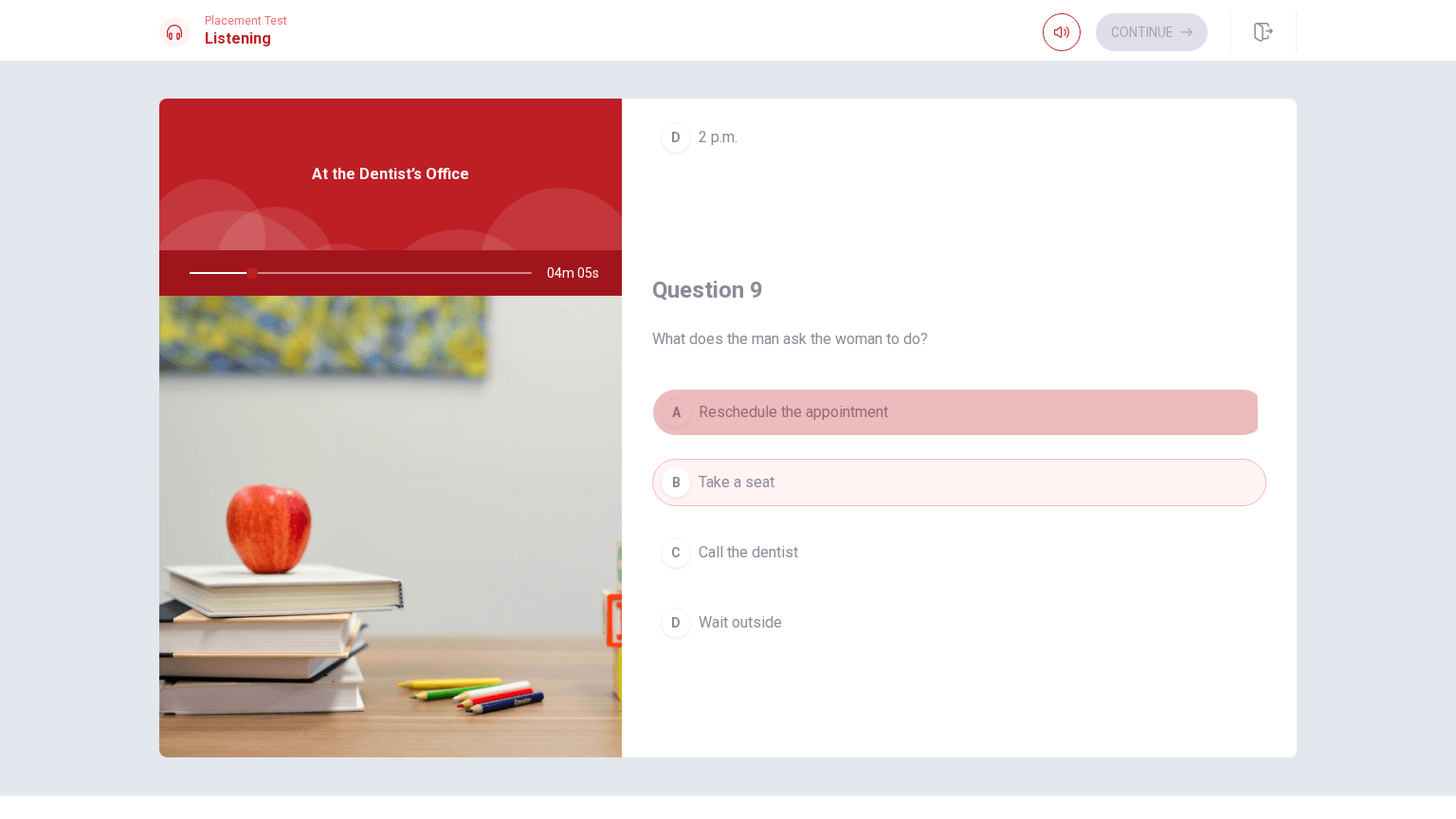 drag, startPoint x: 781, startPoint y: 416, endPoint x: 768, endPoint y: 456, distance: 42.05948 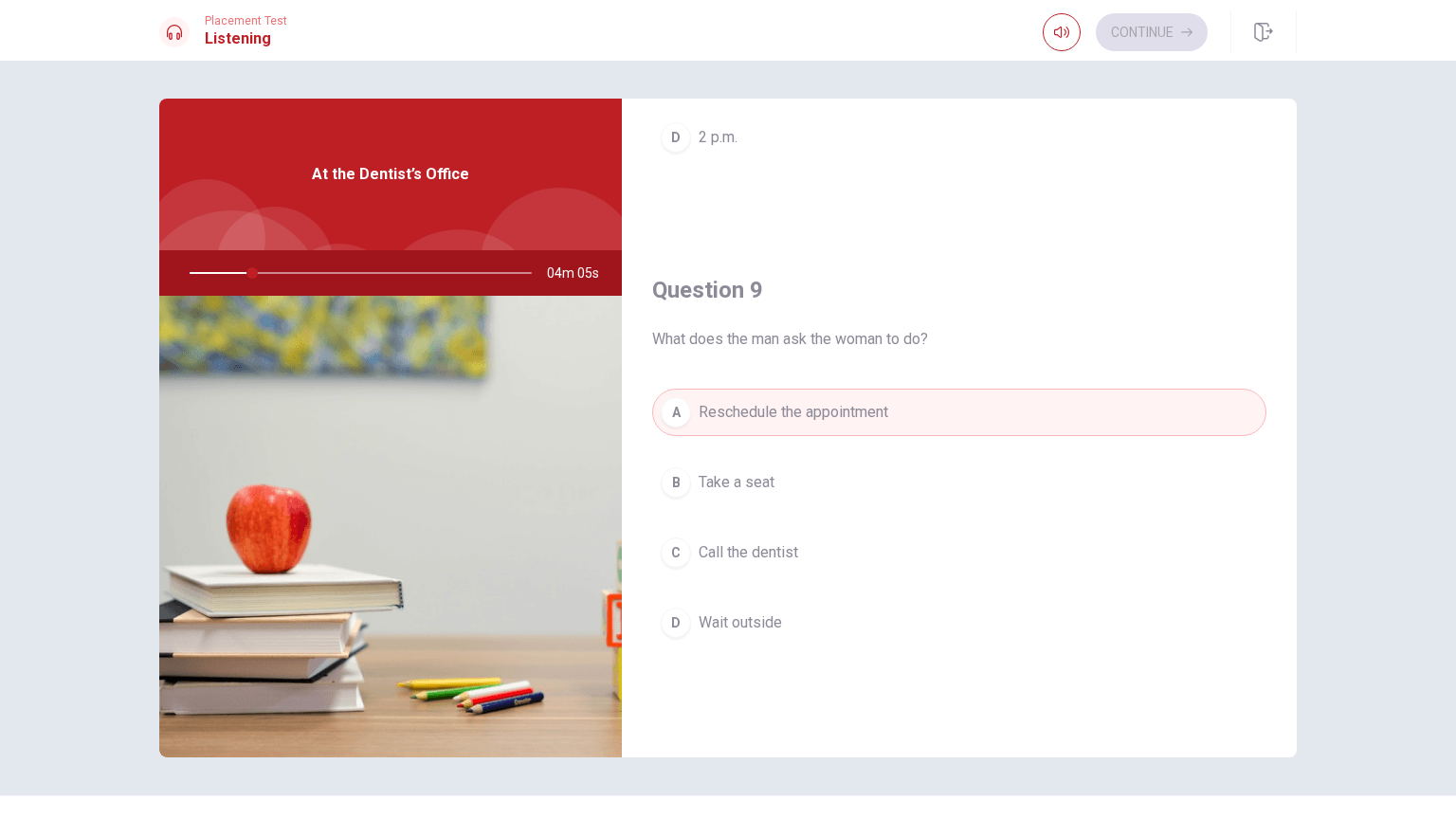 click on "B Take a seat" at bounding box center [959, 482] 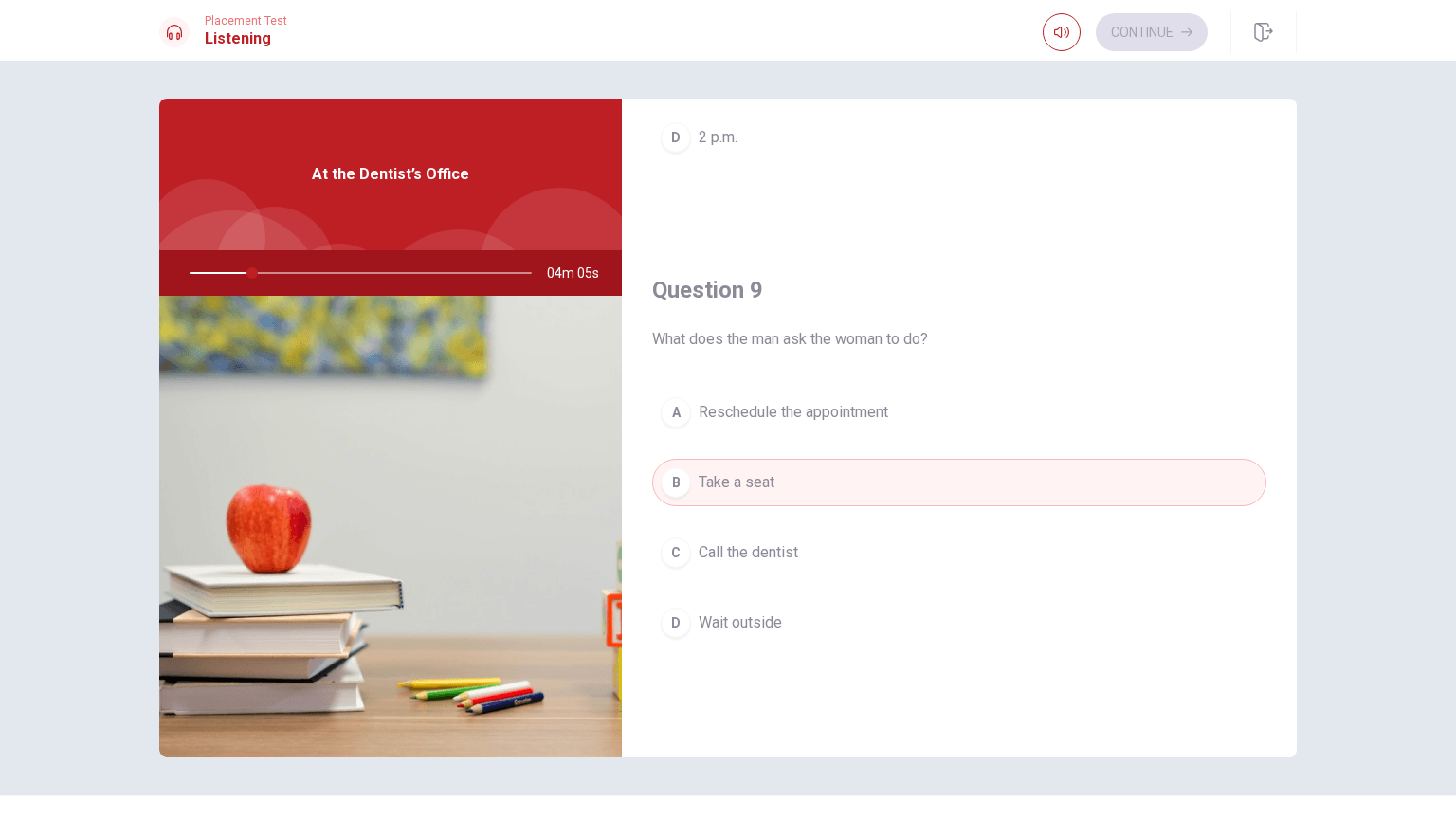 drag, startPoint x: 815, startPoint y: 390, endPoint x: 806, endPoint y: 432, distance: 42.95346 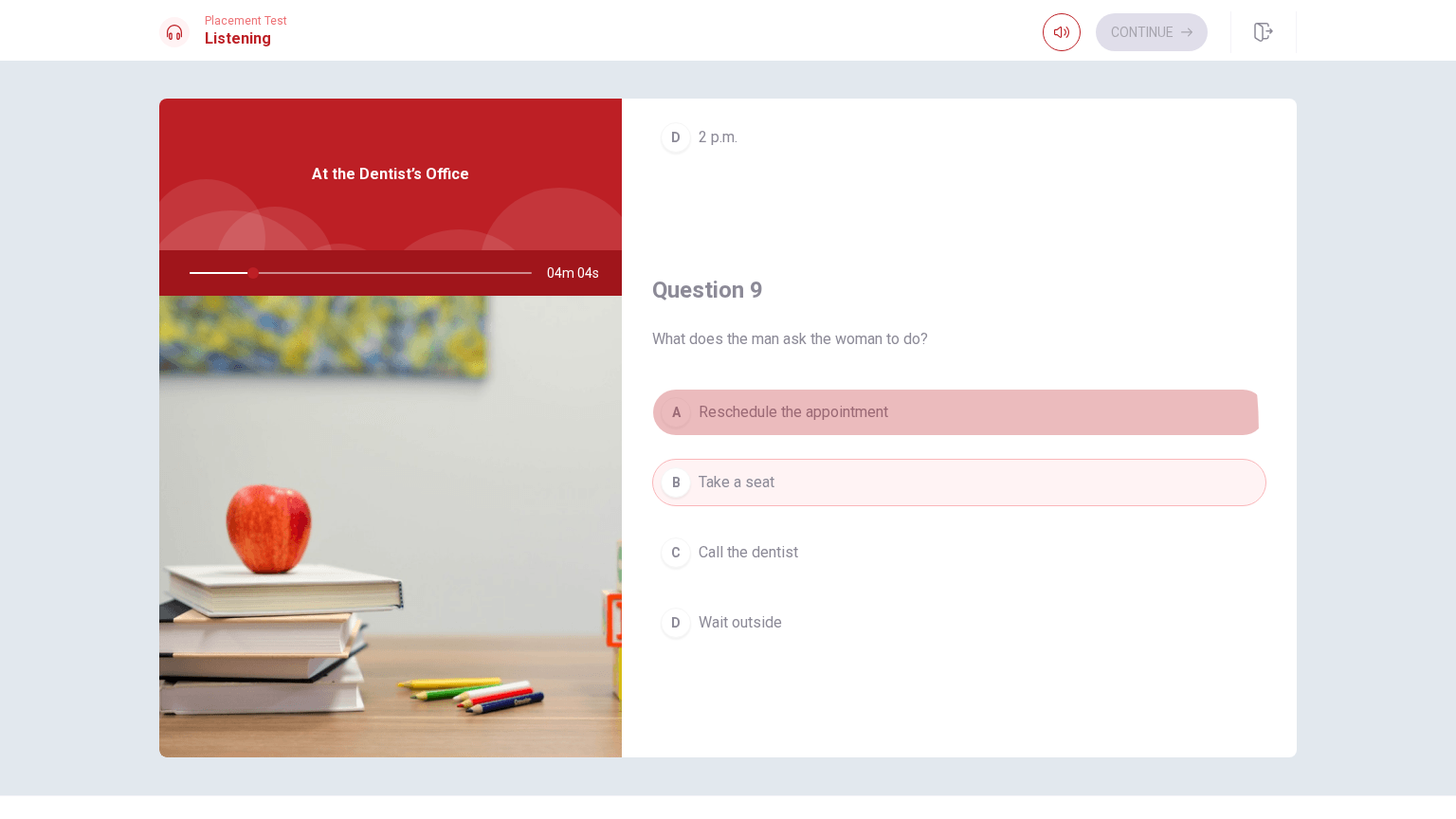 click on "A Reschedule the appointment" at bounding box center [959, 412] 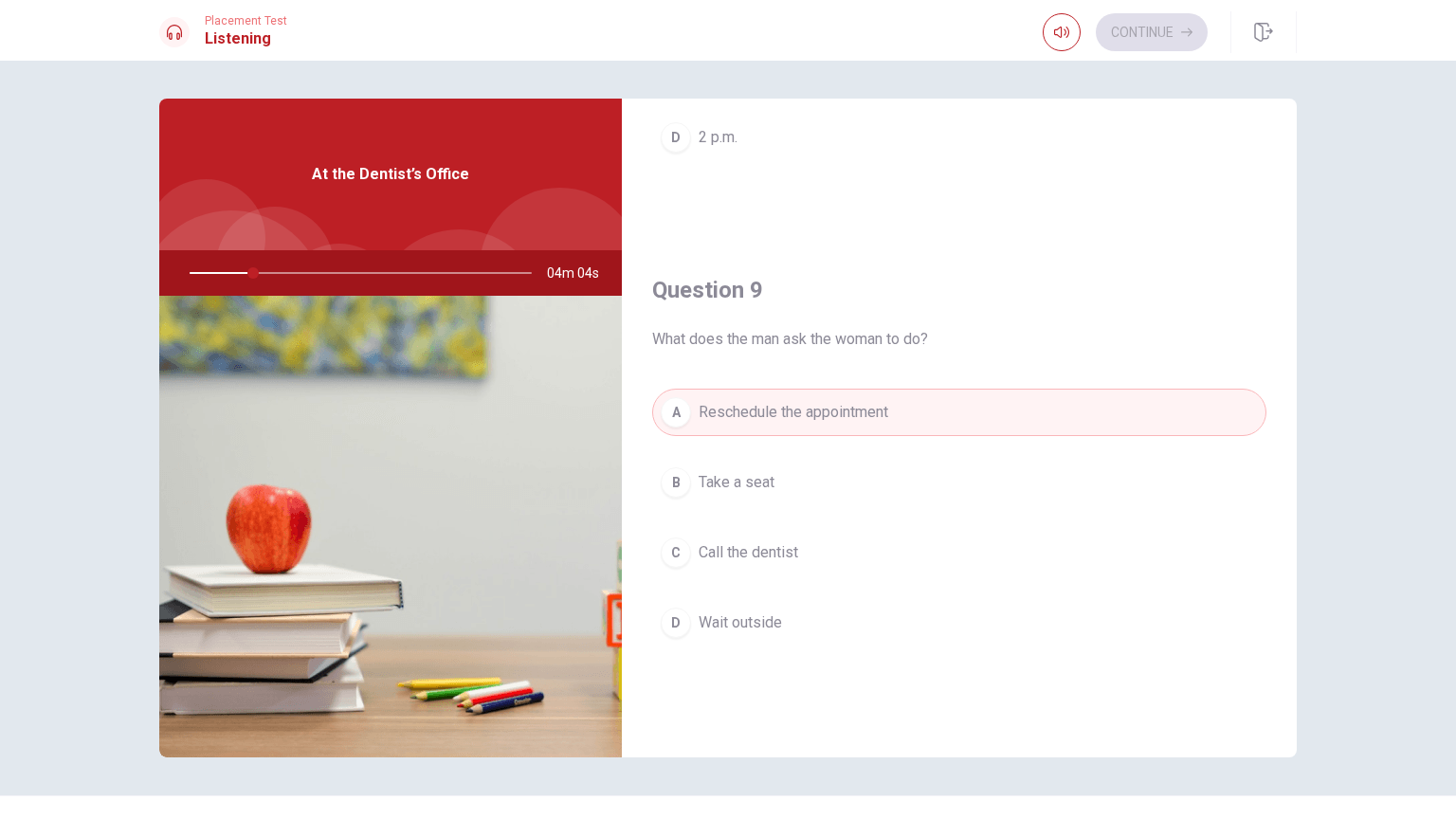 click on "A Reschedule the appointment B Take a seat C Call the dentist D Wait outside" at bounding box center (959, 537) 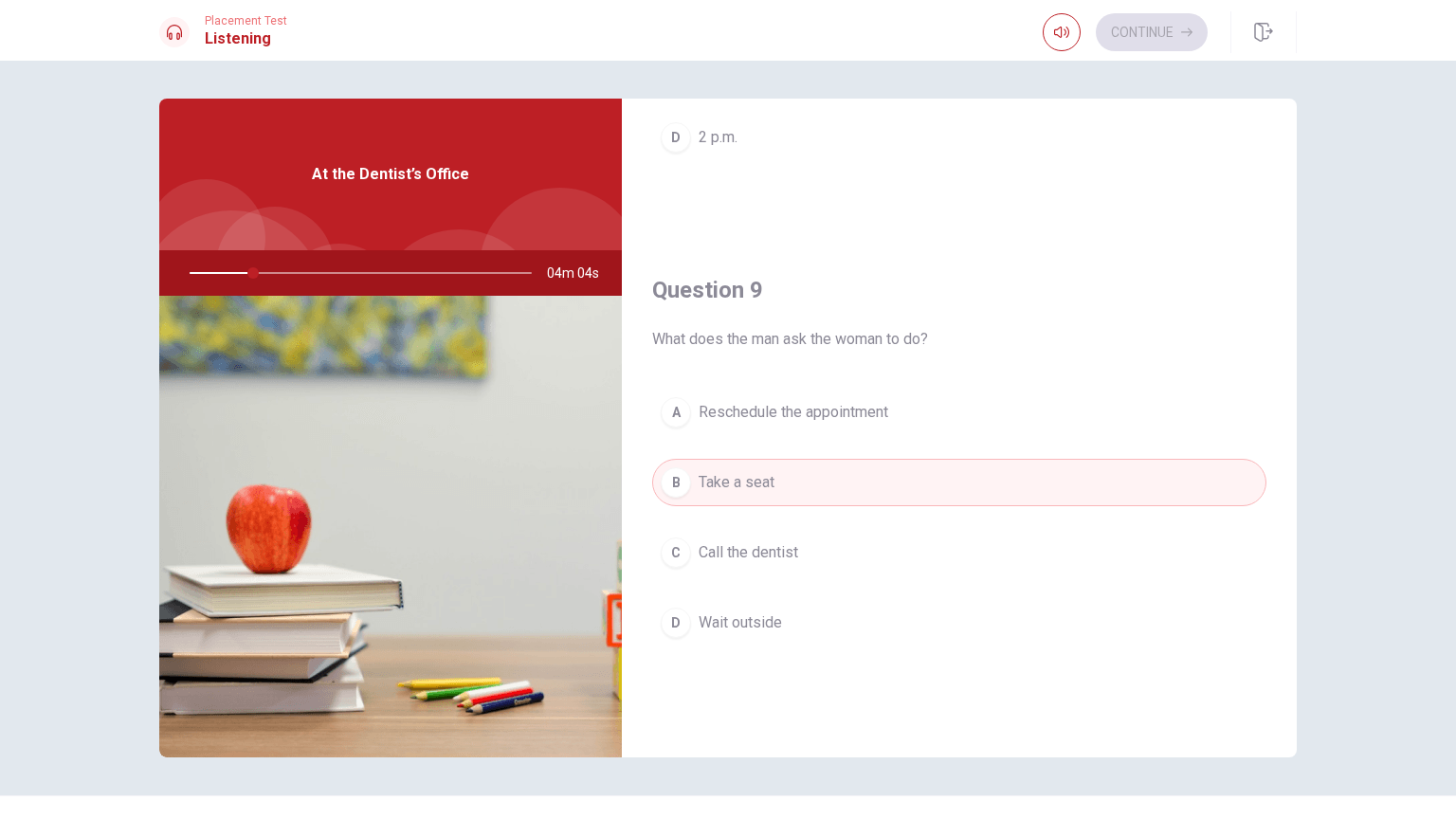 drag, startPoint x: 817, startPoint y: 394, endPoint x: 811, endPoint y: 423, distance: 29.614186 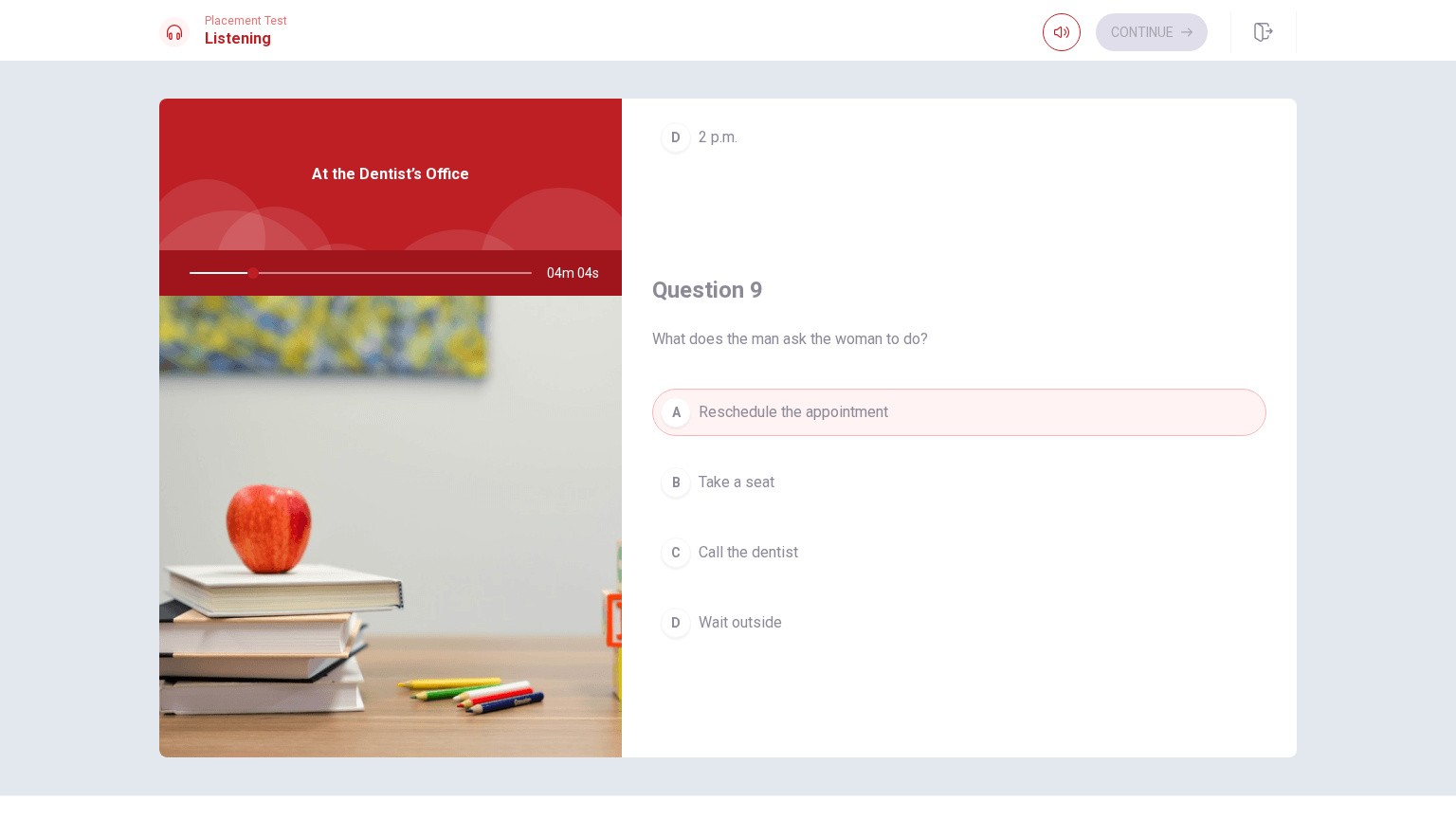 click on "A Reschedule the appointment B Take a seat C Call the dentist D Wait outside" at bounding box center [959, 537] 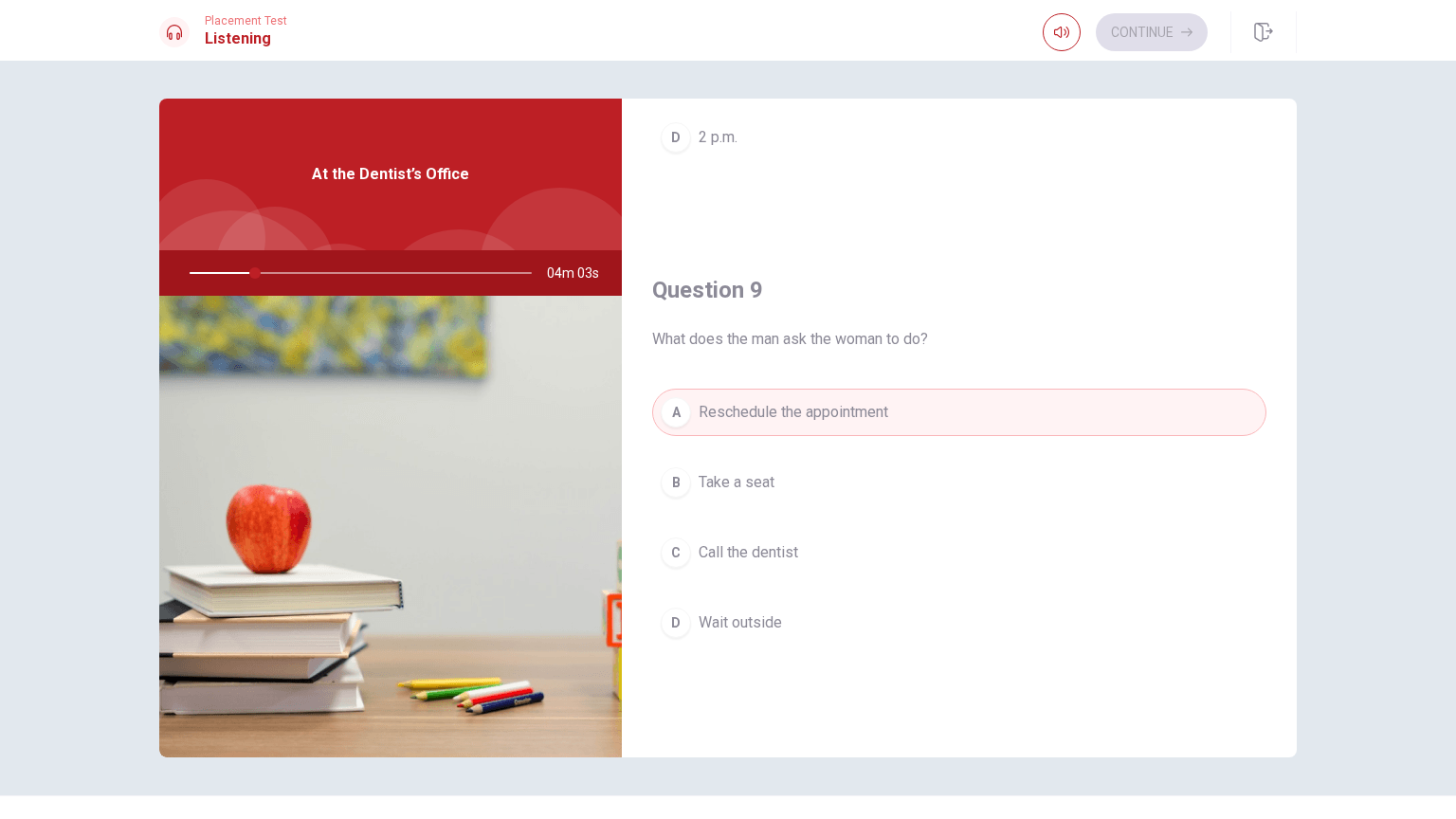 click on "B Take a seat" at bounding box center (959, 482) 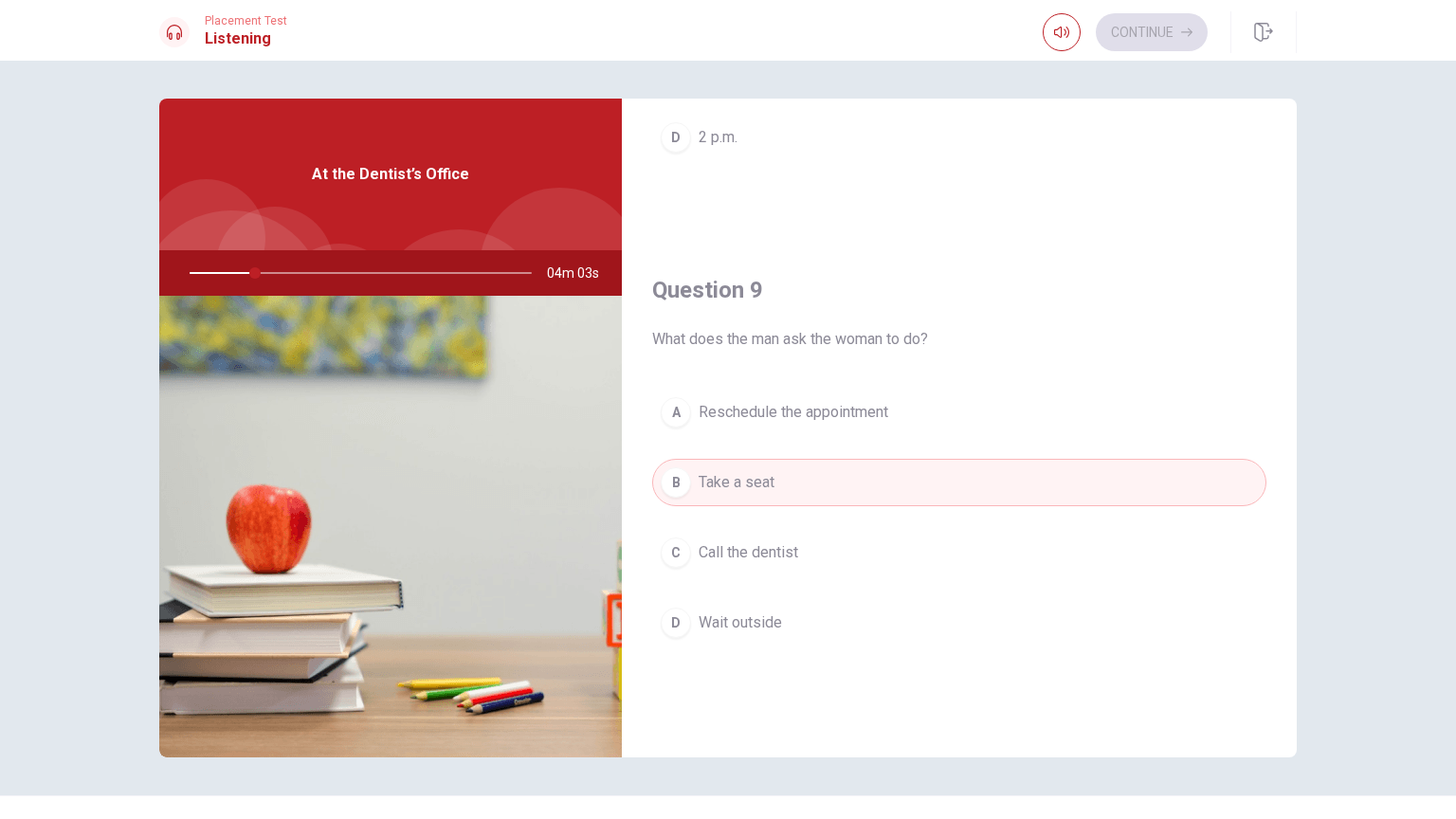drag, startPoint x: 827, startPoint y: 411, endPoint x: 809, endPoint y: 461, distance: 53.141321 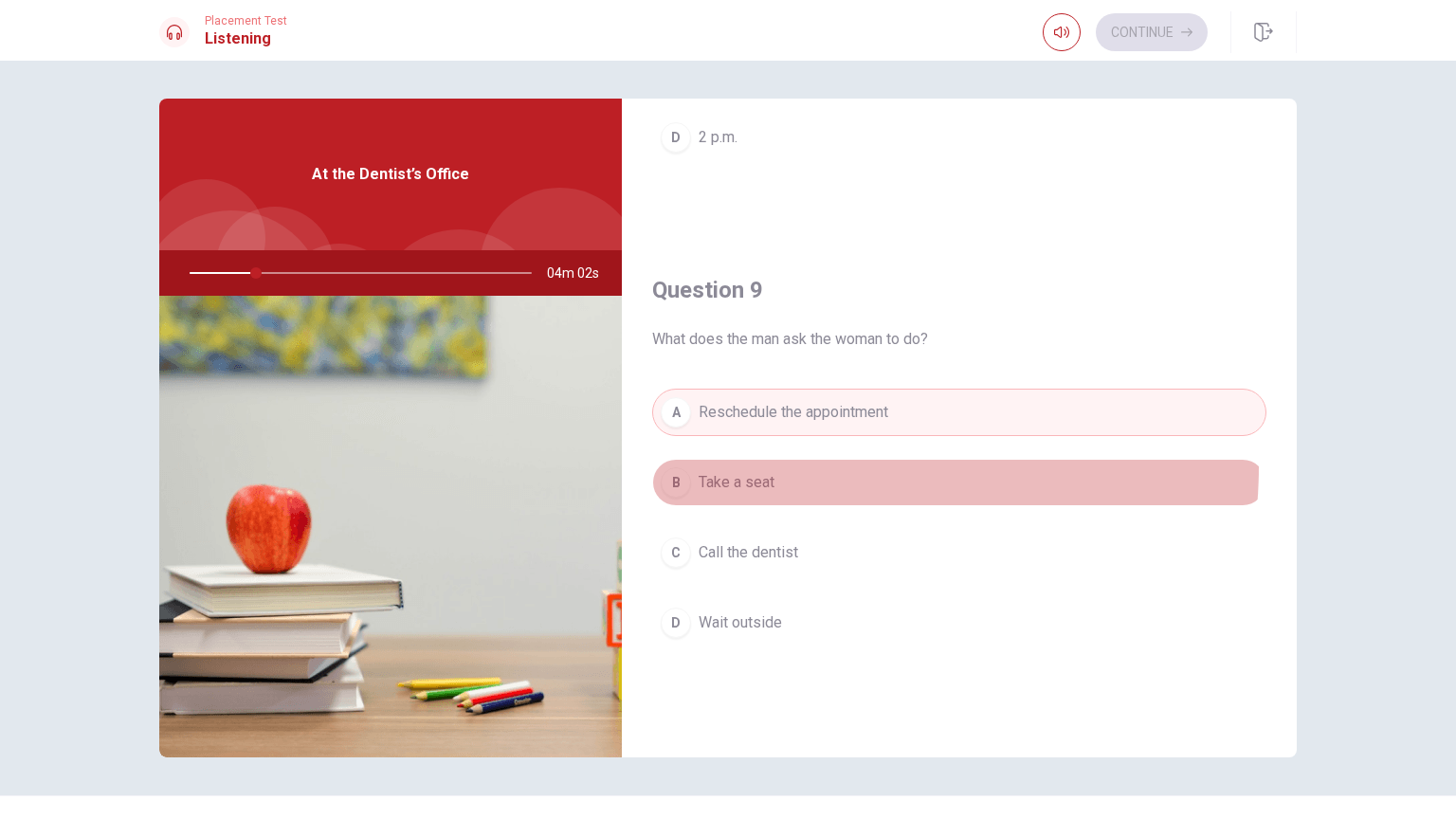 drag, startPoint x: 809, startPoint y: 461, endPoint x: 825, endPoint y: 391, distance: 71.8053 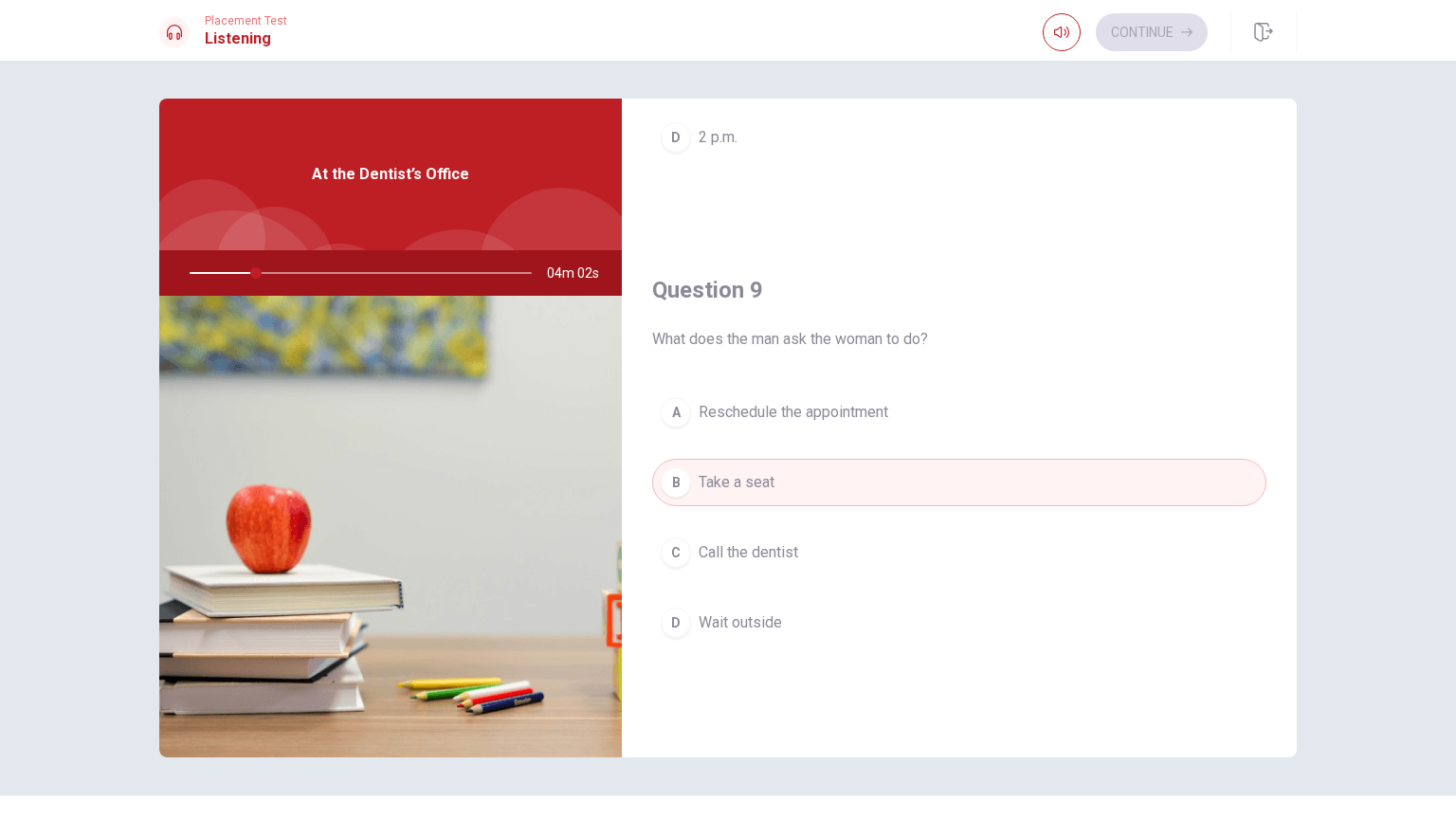drag, startPoint x: 825, startPoint y: 391, endPoint x: 811, endPoint y: 482, distance: 92.070625 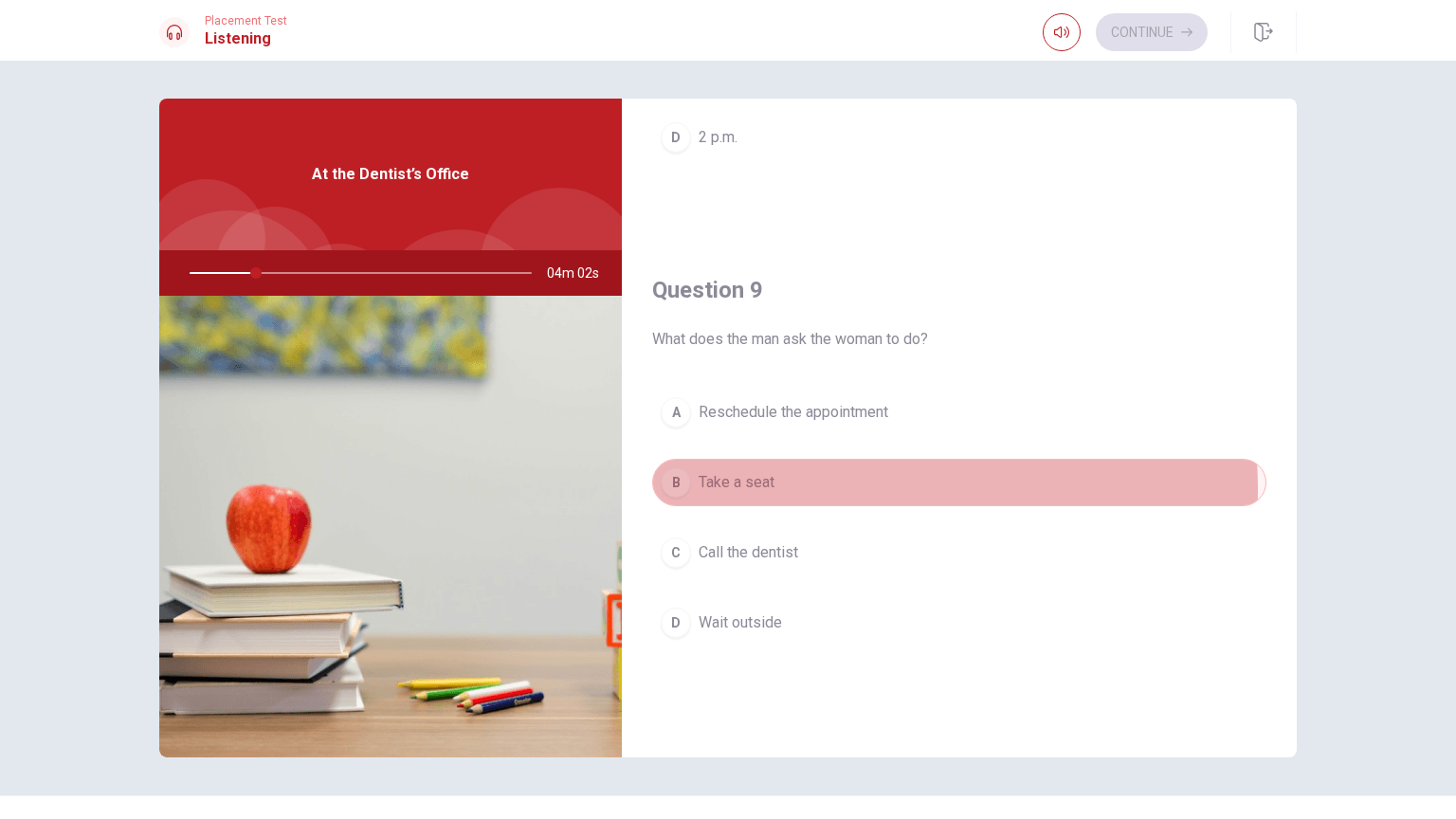 drag, startPoint x: 811, startPoint y: 484, endPoint x: 815, endPoint y: 443, distance: 41.19466 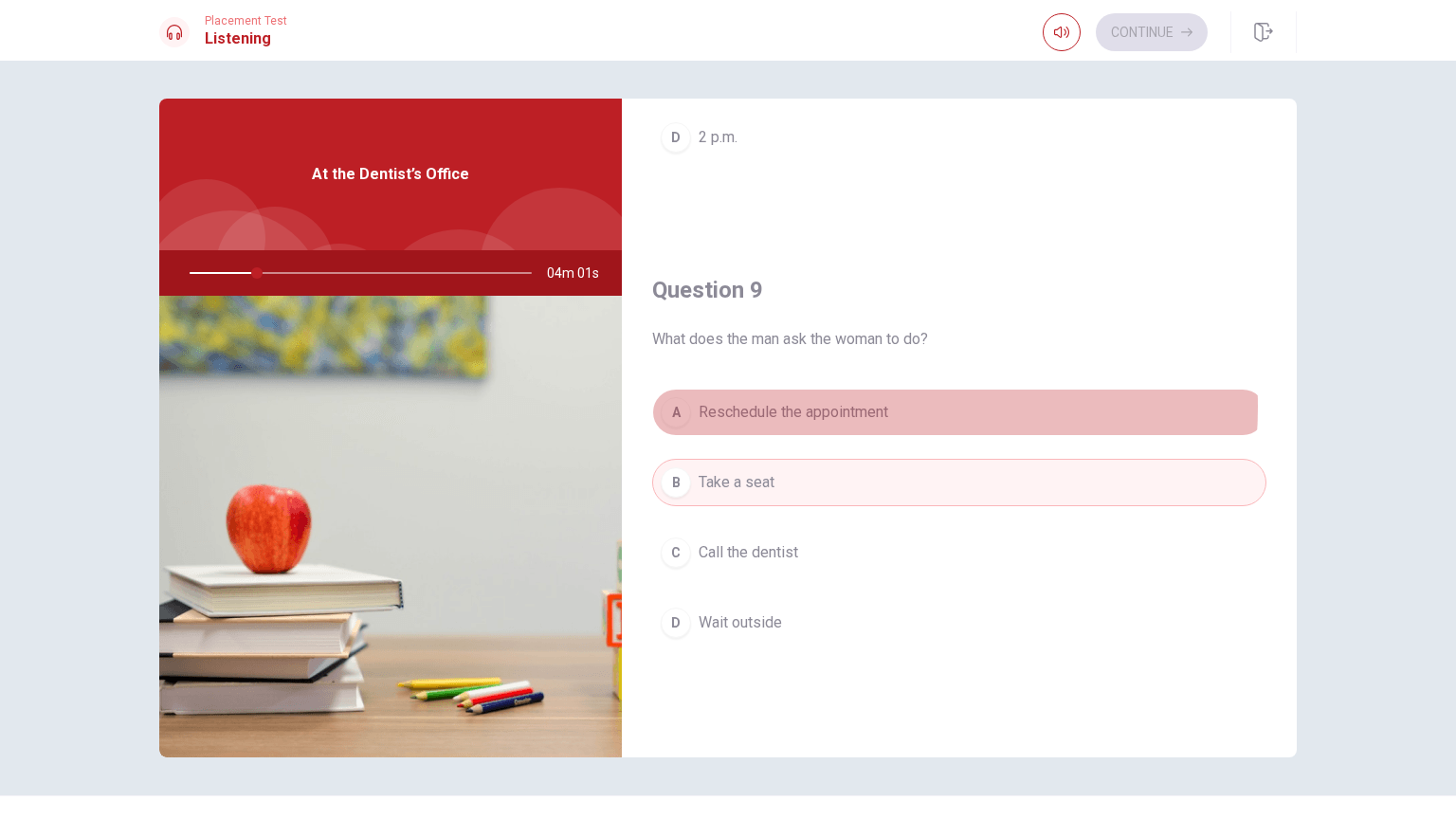 drag, startPoint x: 827, startPoint y: 402, endPoint x: 820, endPoint y: 467, distance: 65.375837 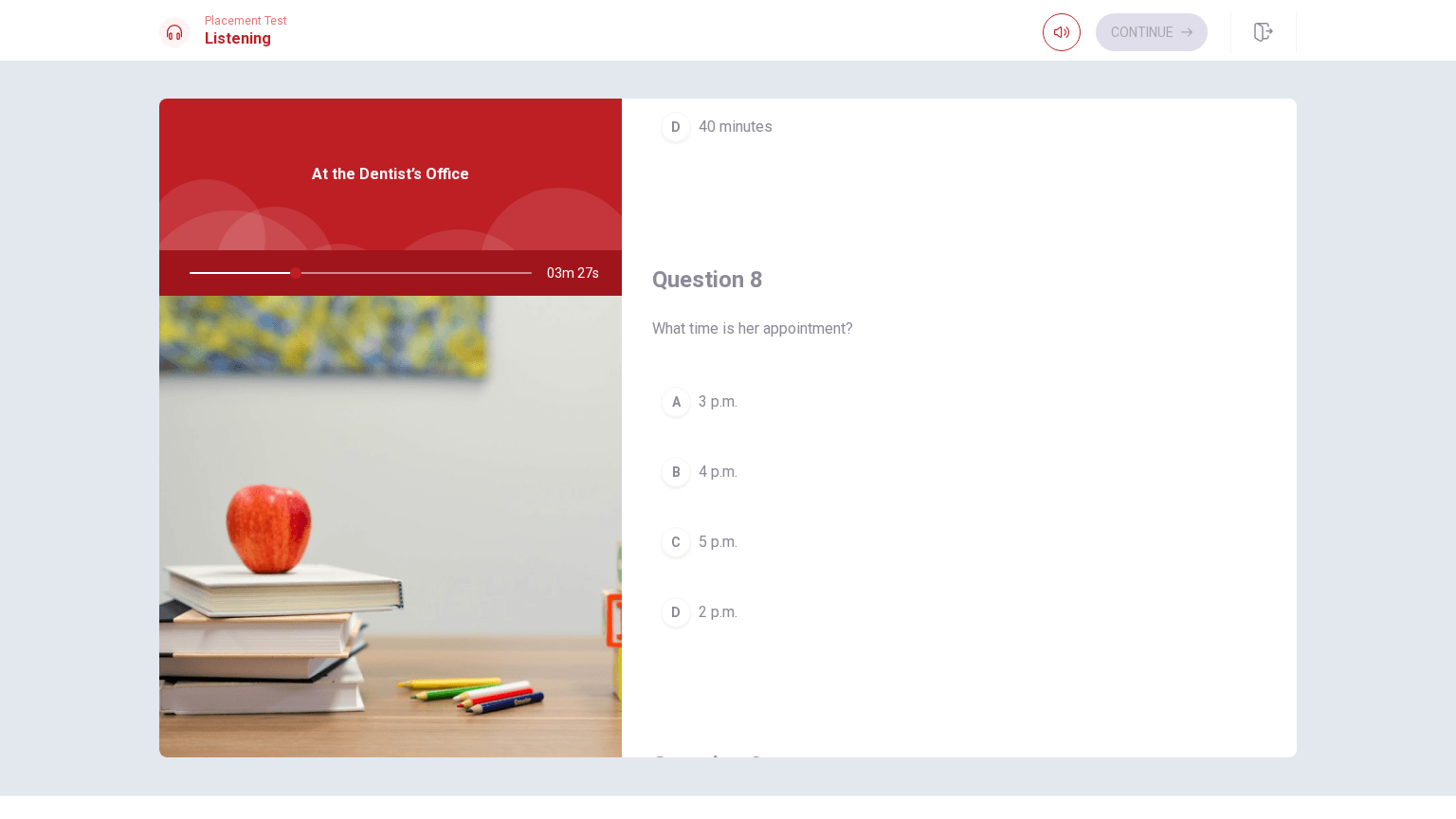 scroll, scrollTop: 884, scrollLeft: 0, axis: vertical 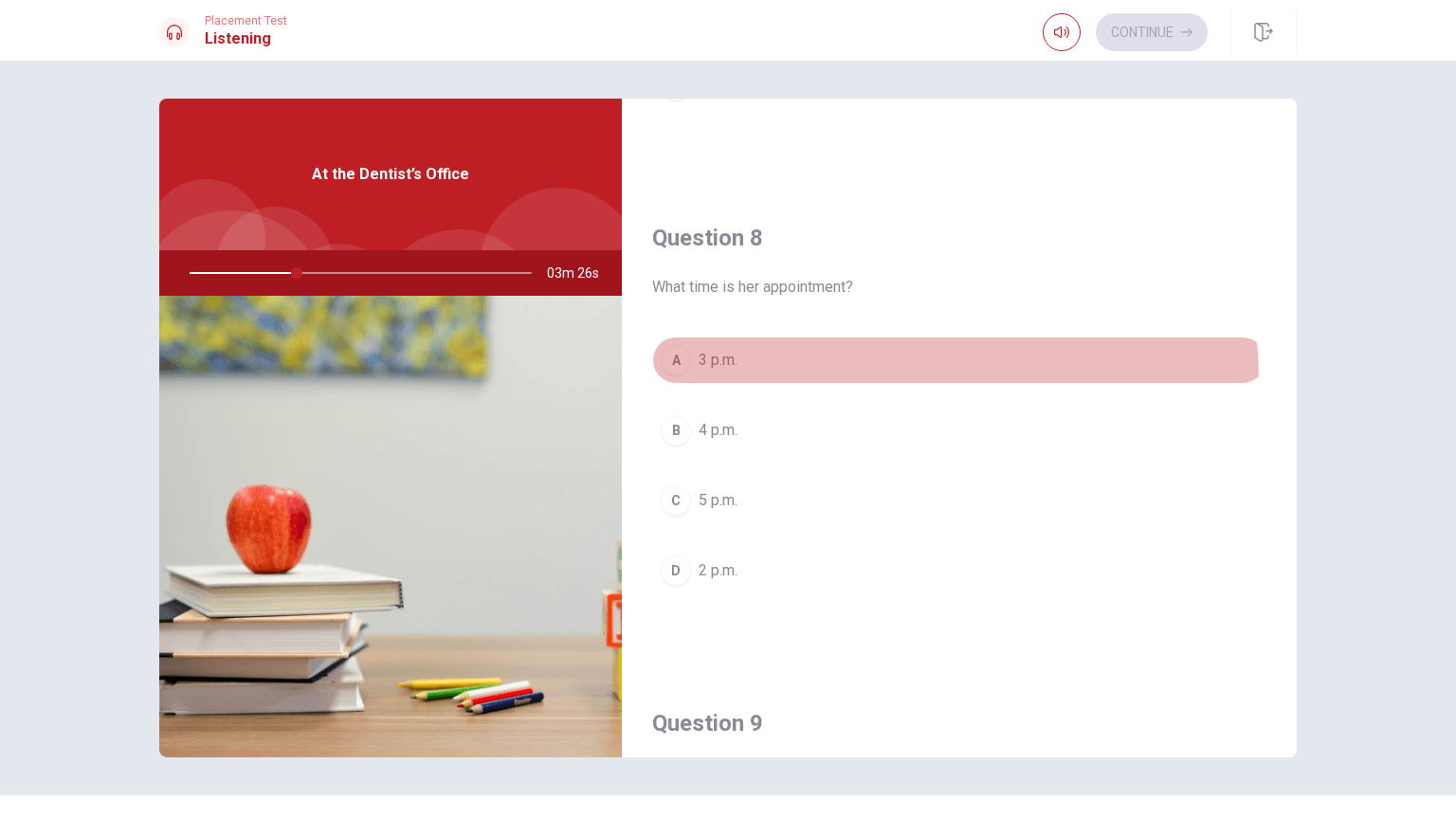 click on "A 3 p.m." at bounding box center [959, 360] 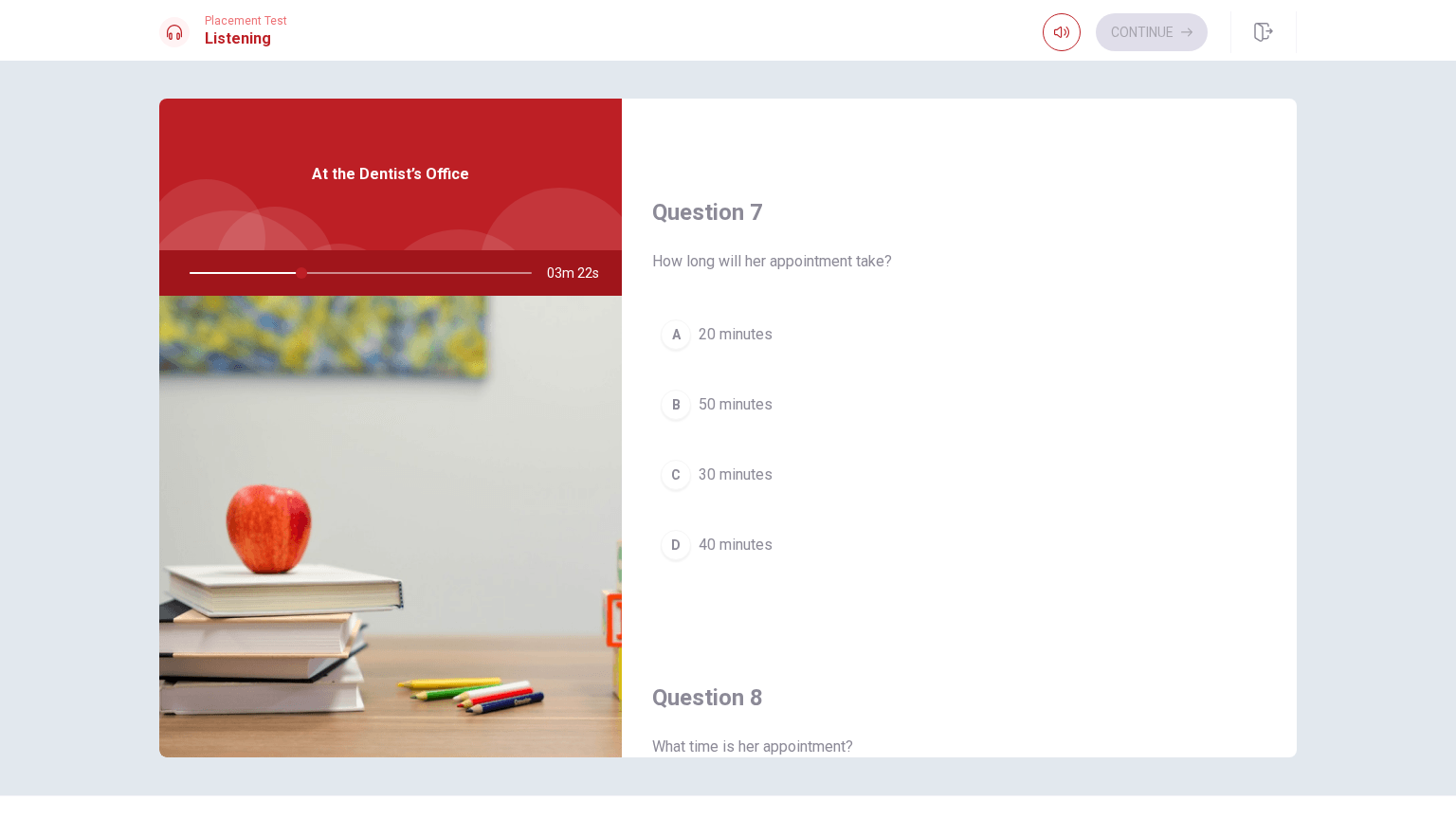 scroll, scrollTop: 442, scrollLeft: 0, axis: vertical 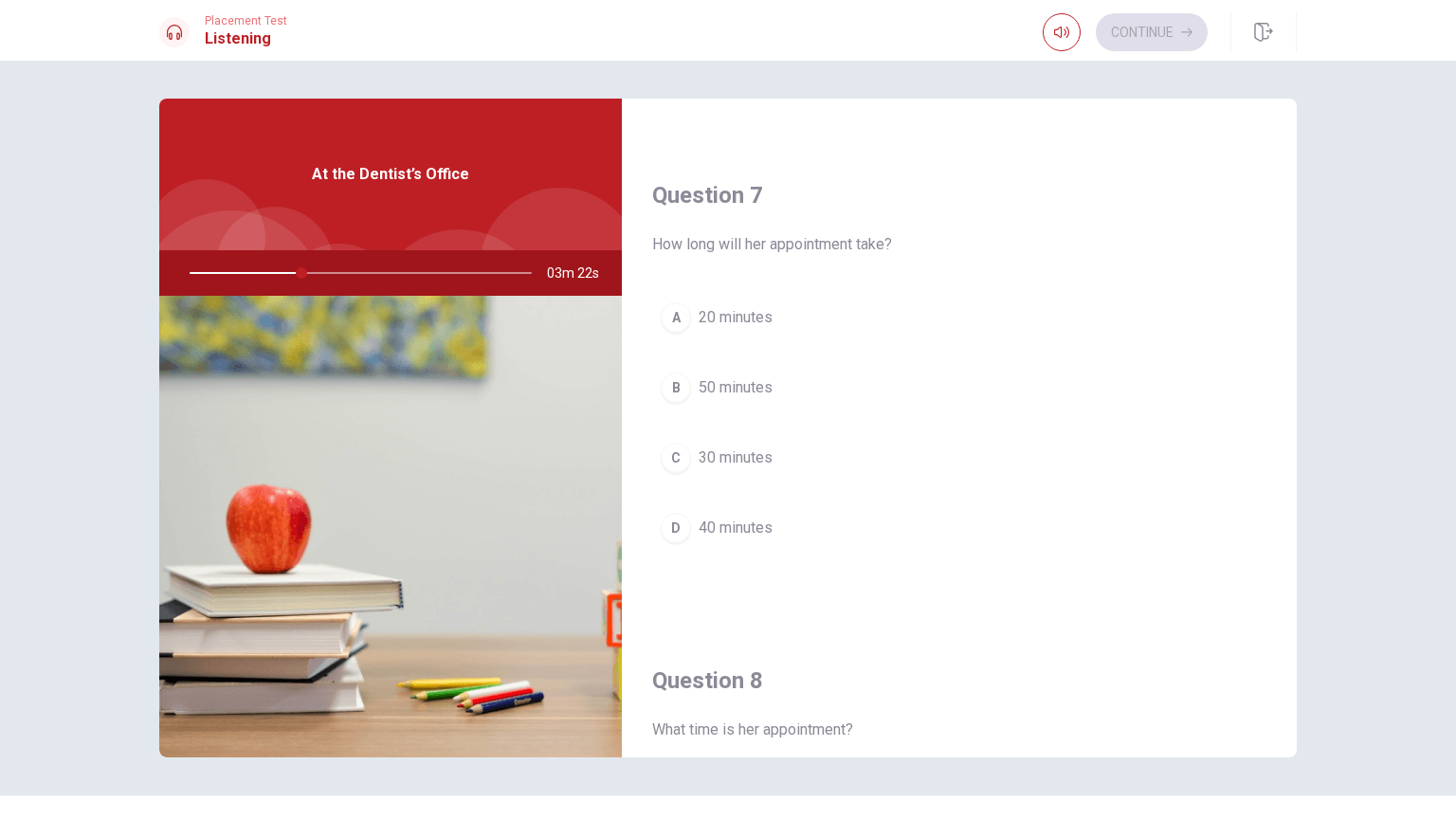 click on "30 minutes" at bounding box center (736, 458) 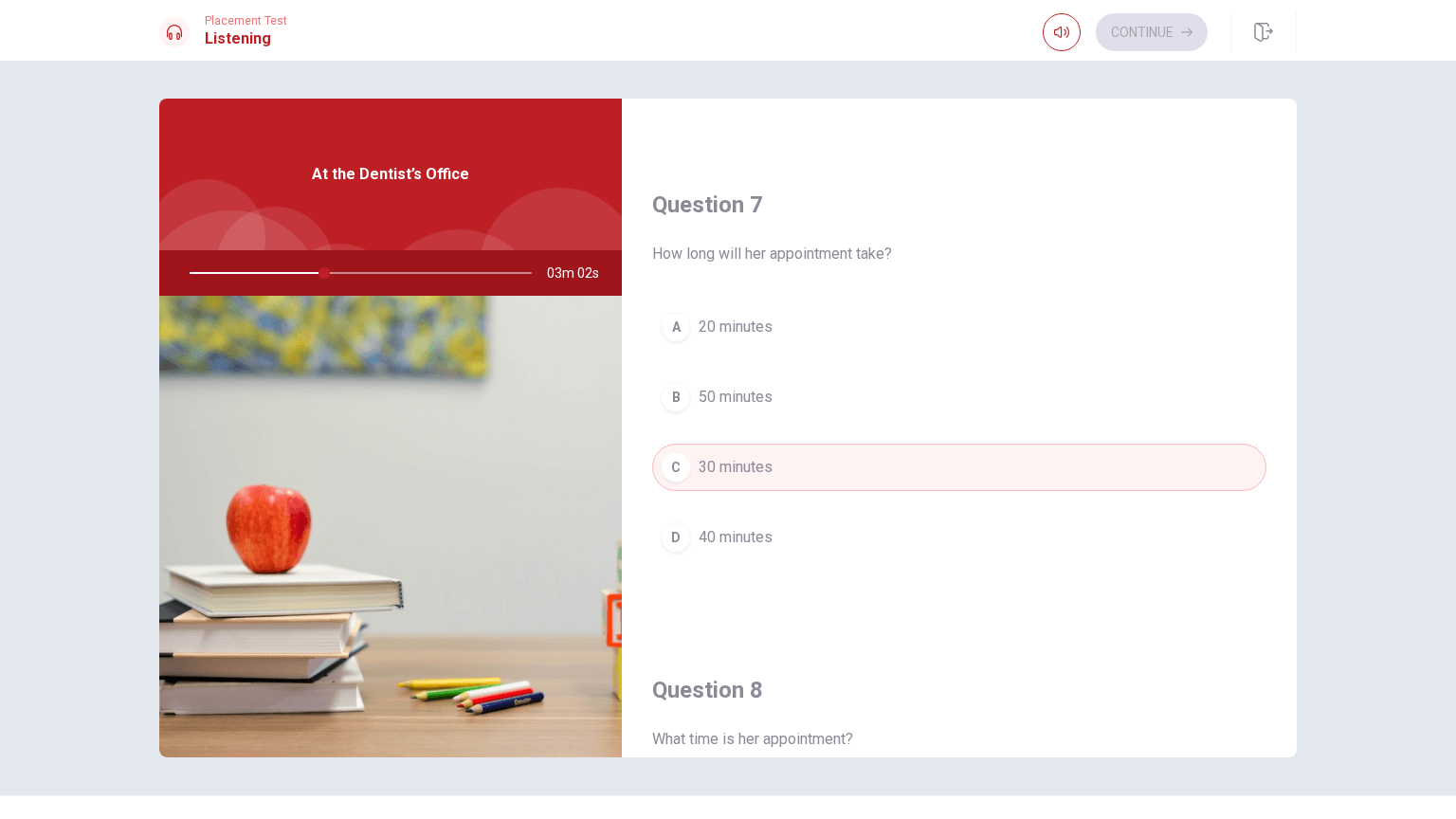 scroll, scrollTop: 0, scrollLeft: 0, axis: both 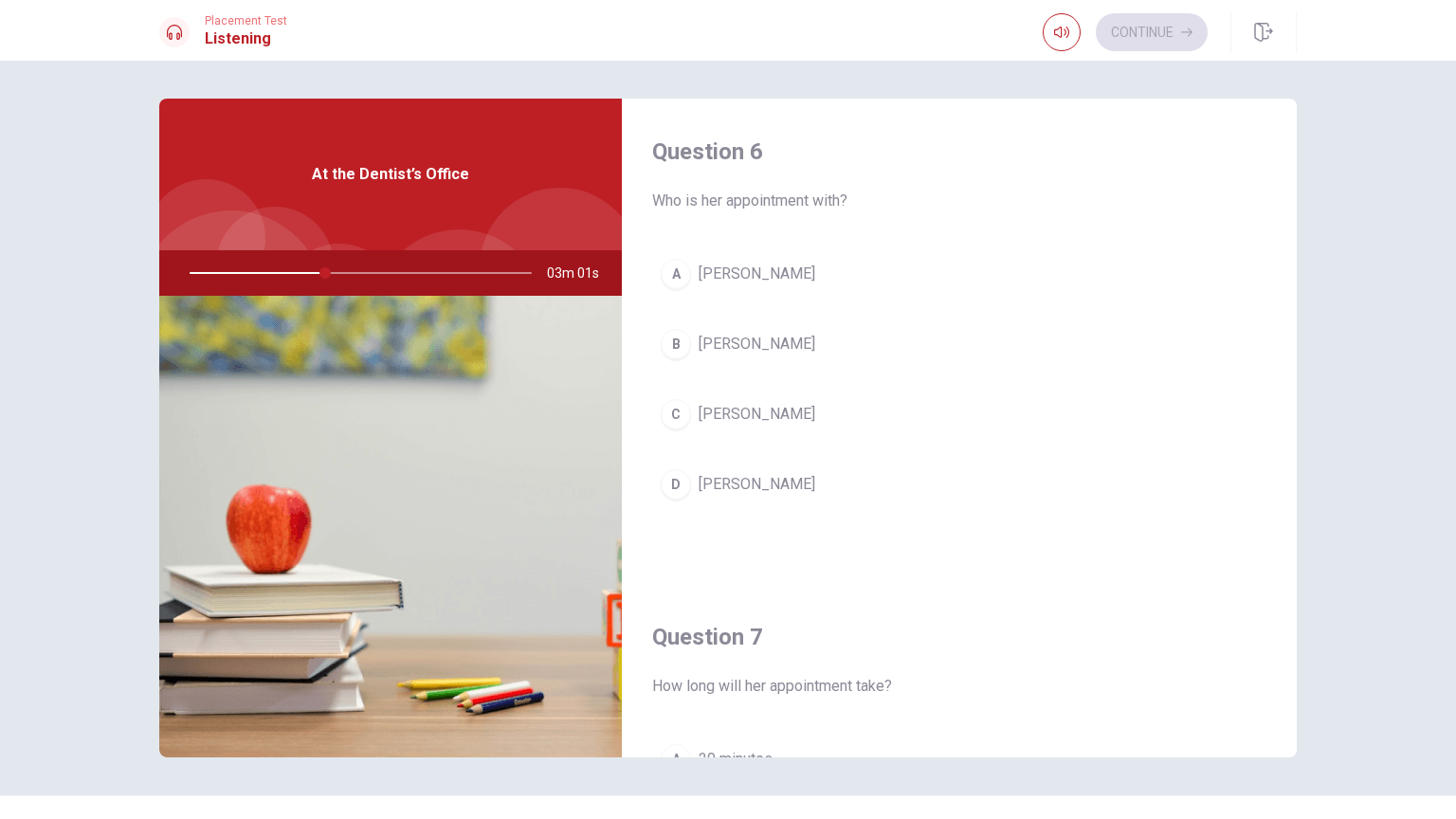 click on "A [PERSON_NAME]" at bounding box center (959, 274) 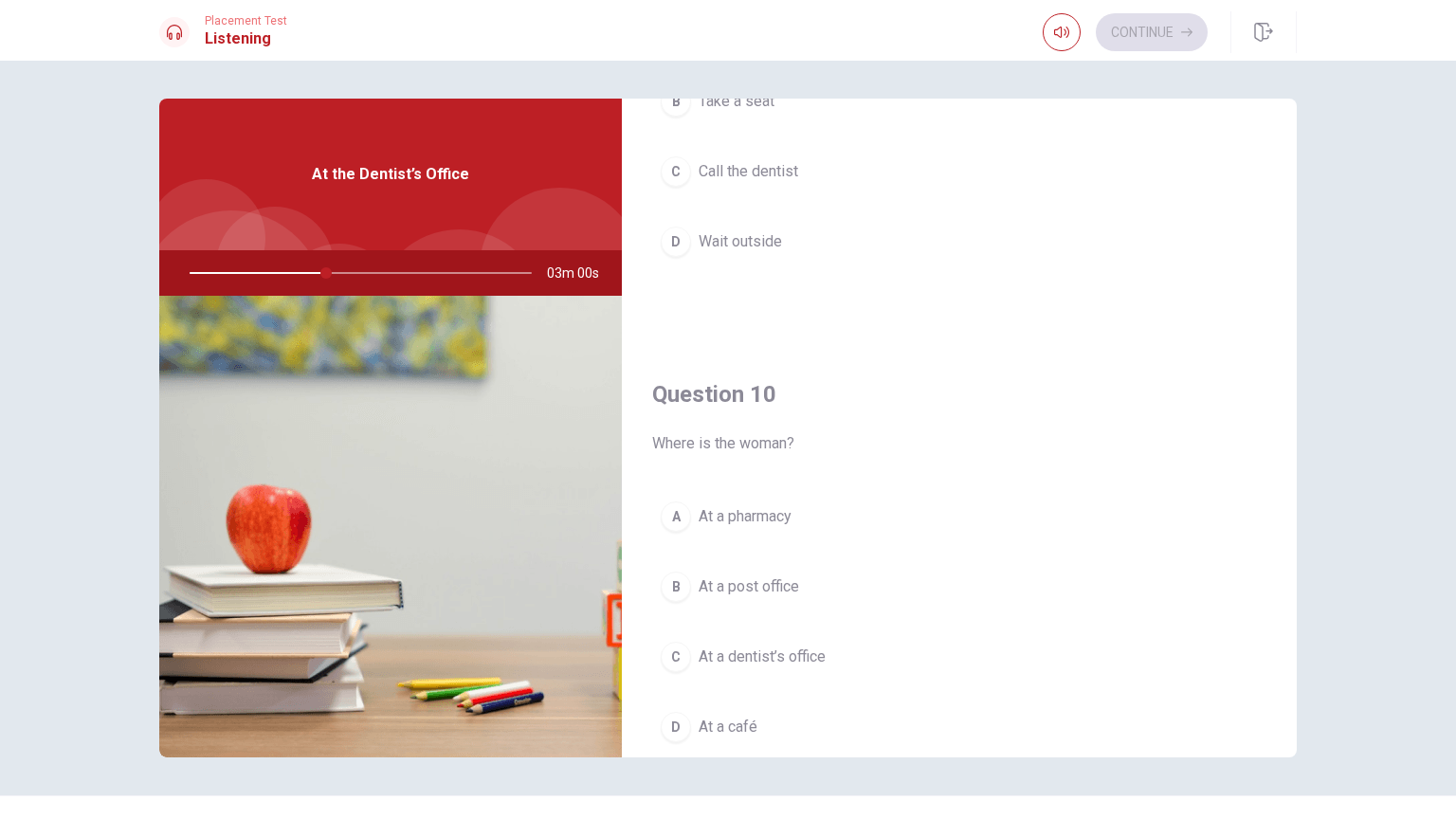 scroll, scrollTop: 1759, scrollLeft: 0, axis: vertical 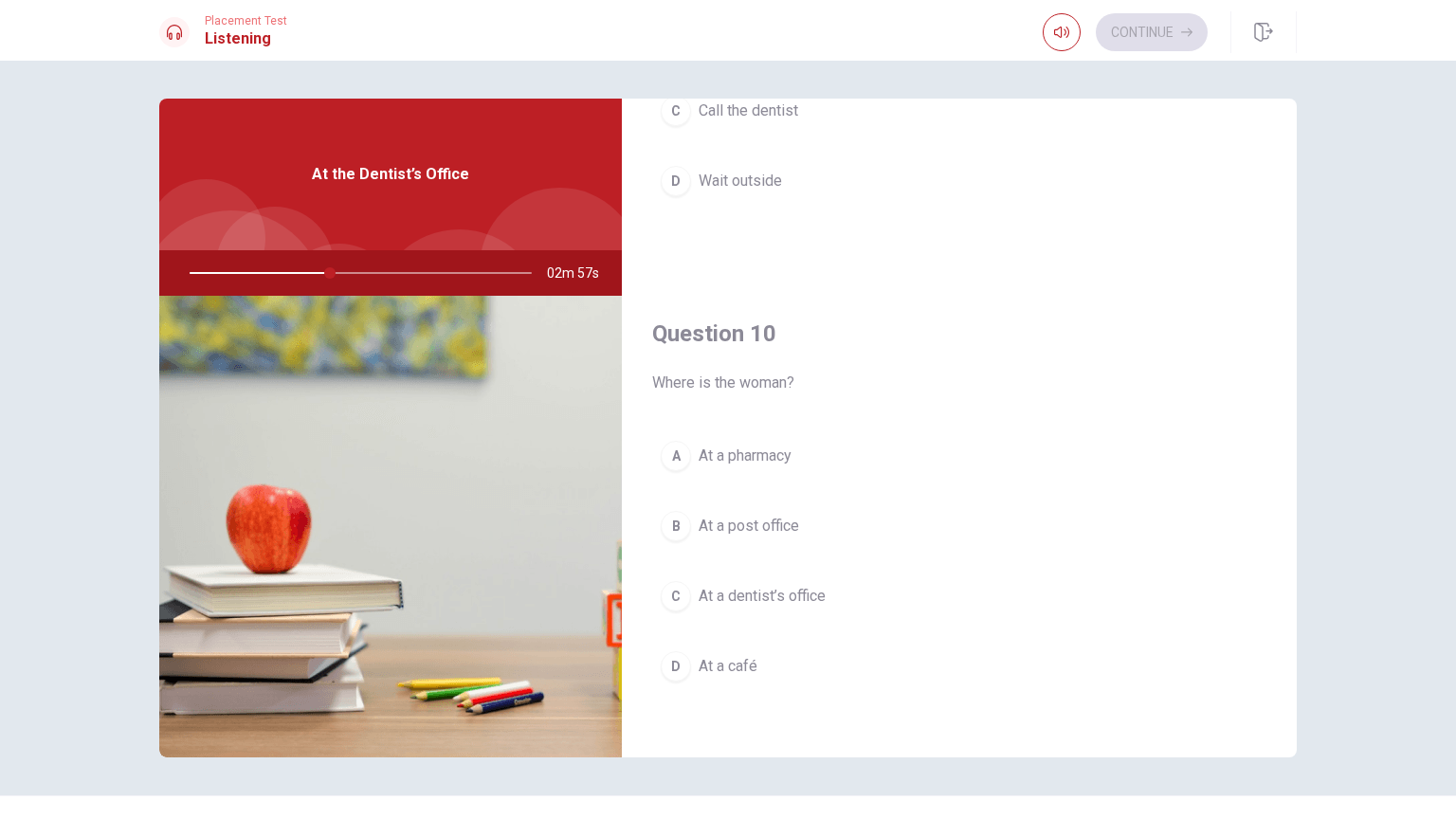 click on "At a dentist’s office" at bounding box center [762, 596] 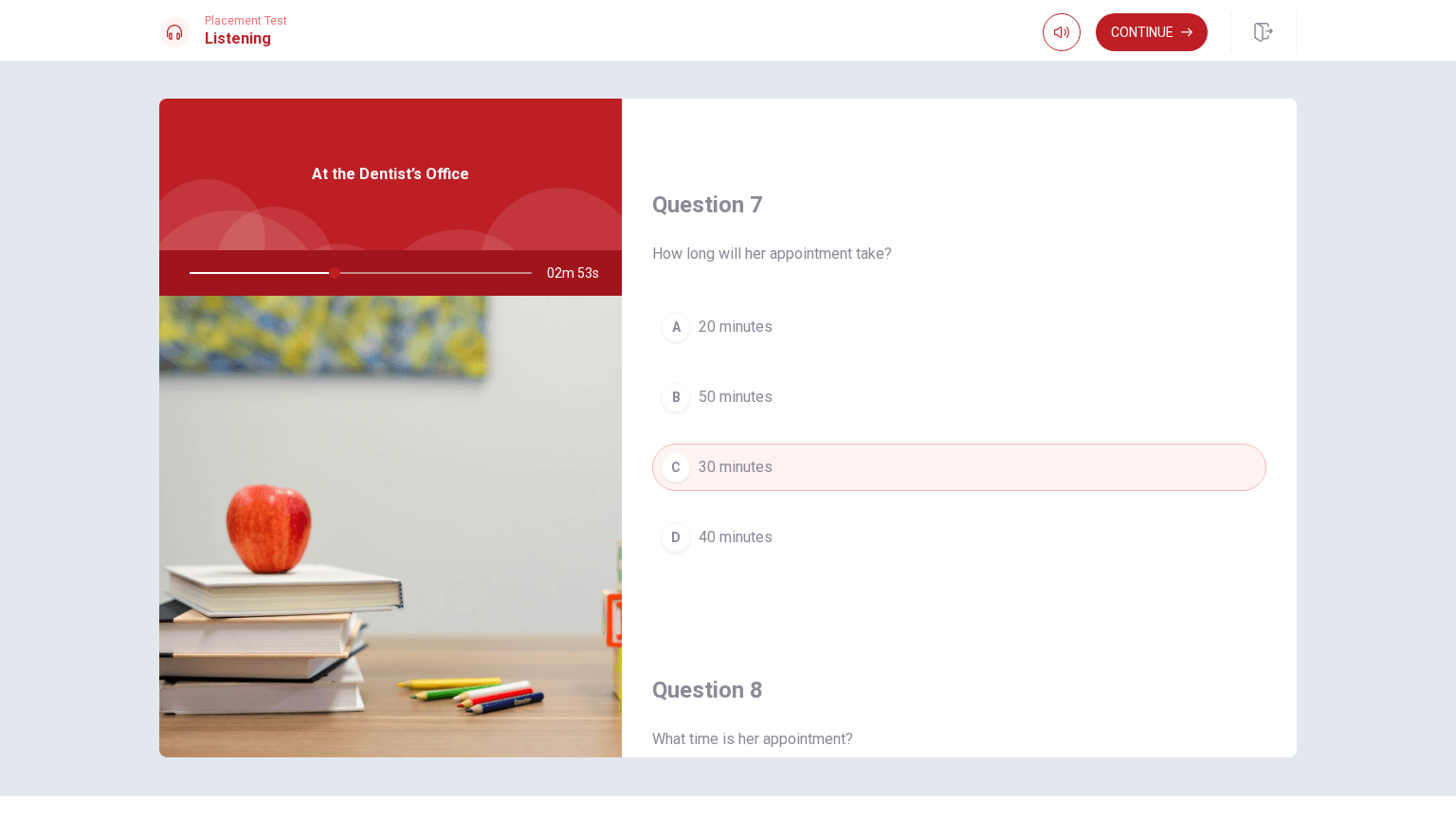 scroll, scrollTop: 0, scrollLeft: 0, axis: both 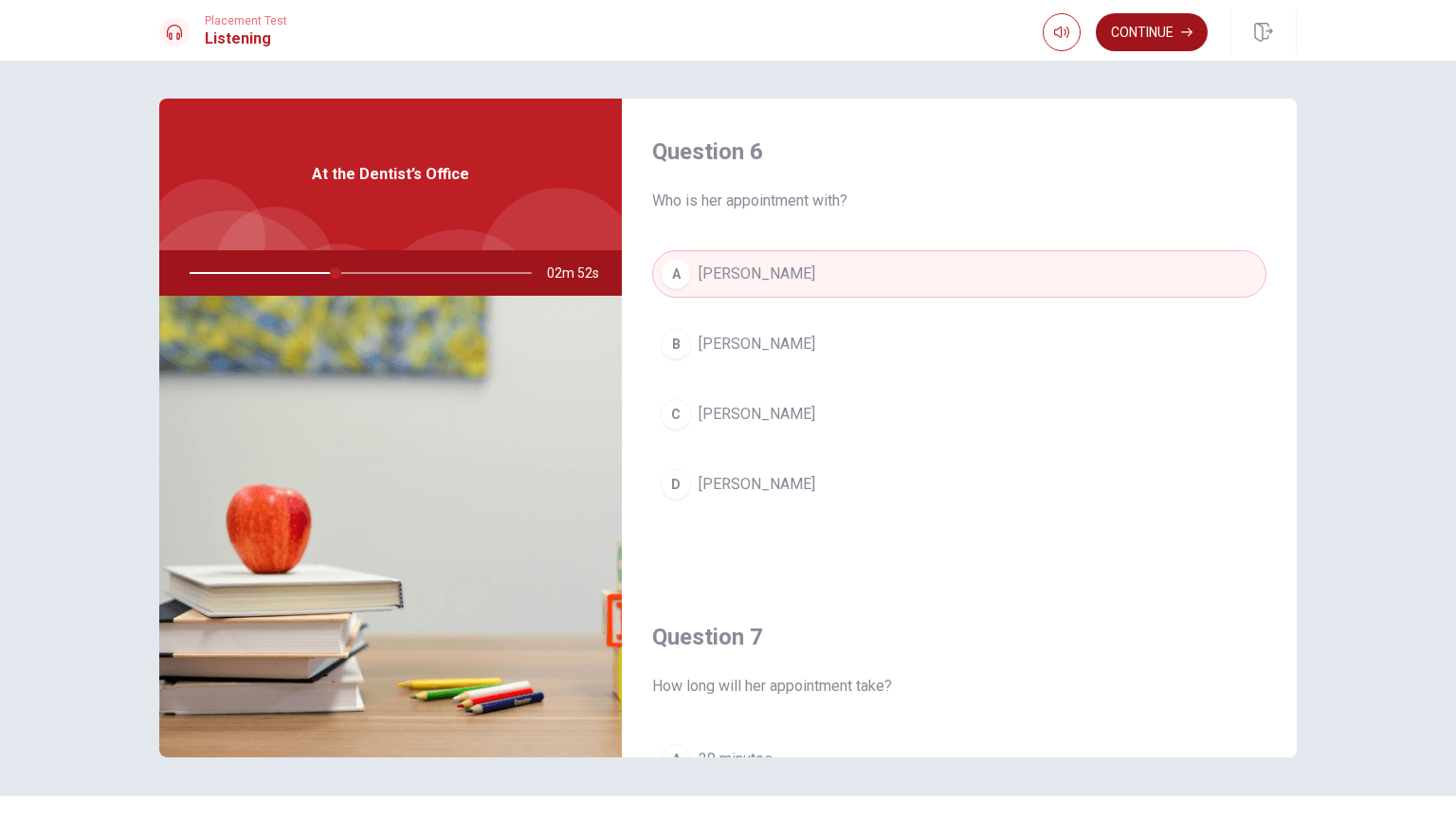 click on "Continue" at bounding box center [1152, 32] 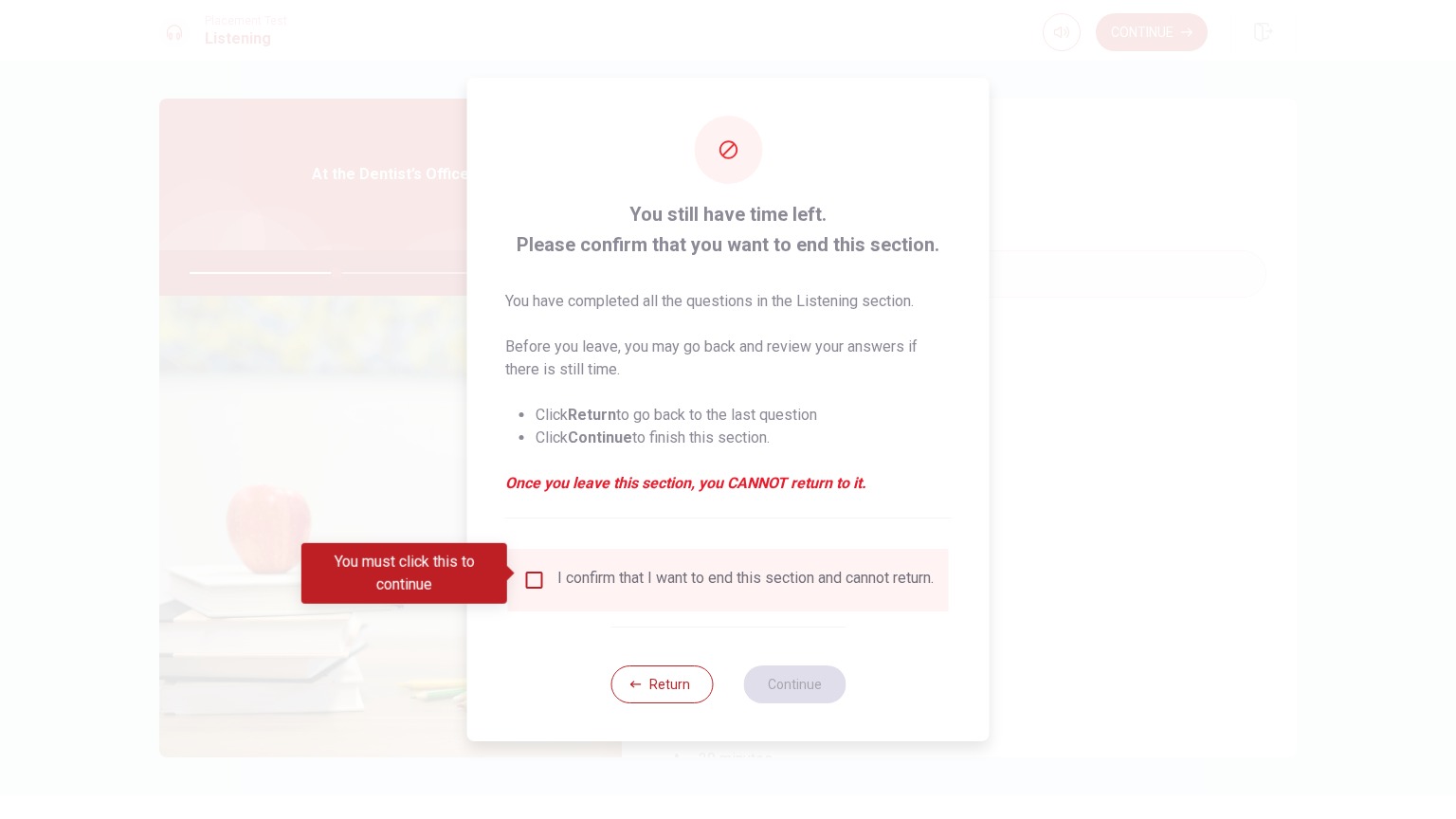 click on "I confirm that I want to end this section and cannot return." at bounding box center (745, 580) 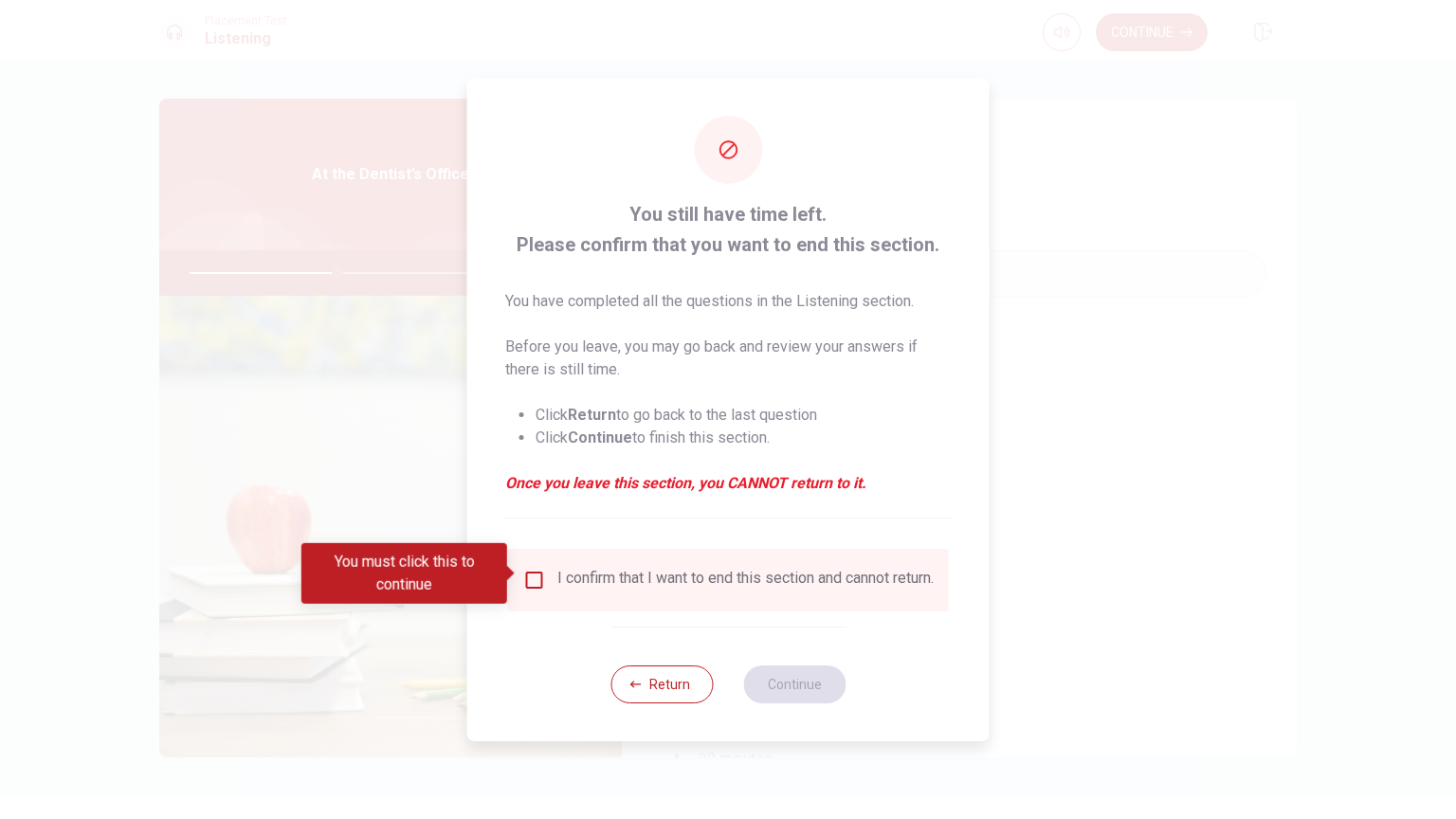 click on "I confirm that I want to end this section and cannot return." at bounding box center (728, 580) 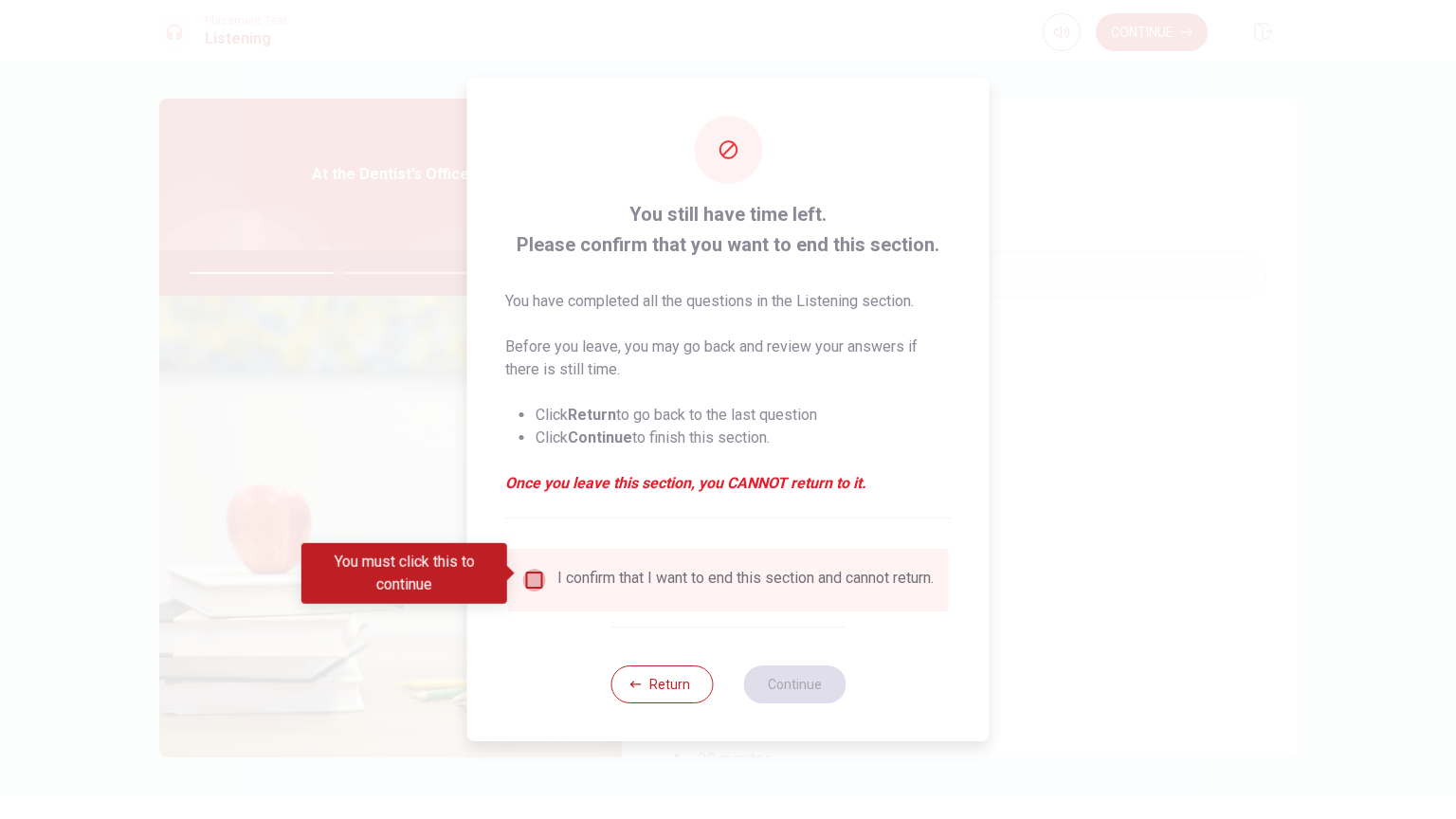 drag, startPoint x: 537, startPoint y: 568, endPoint x: 645, endPoint y: 606, distance: 114.4902 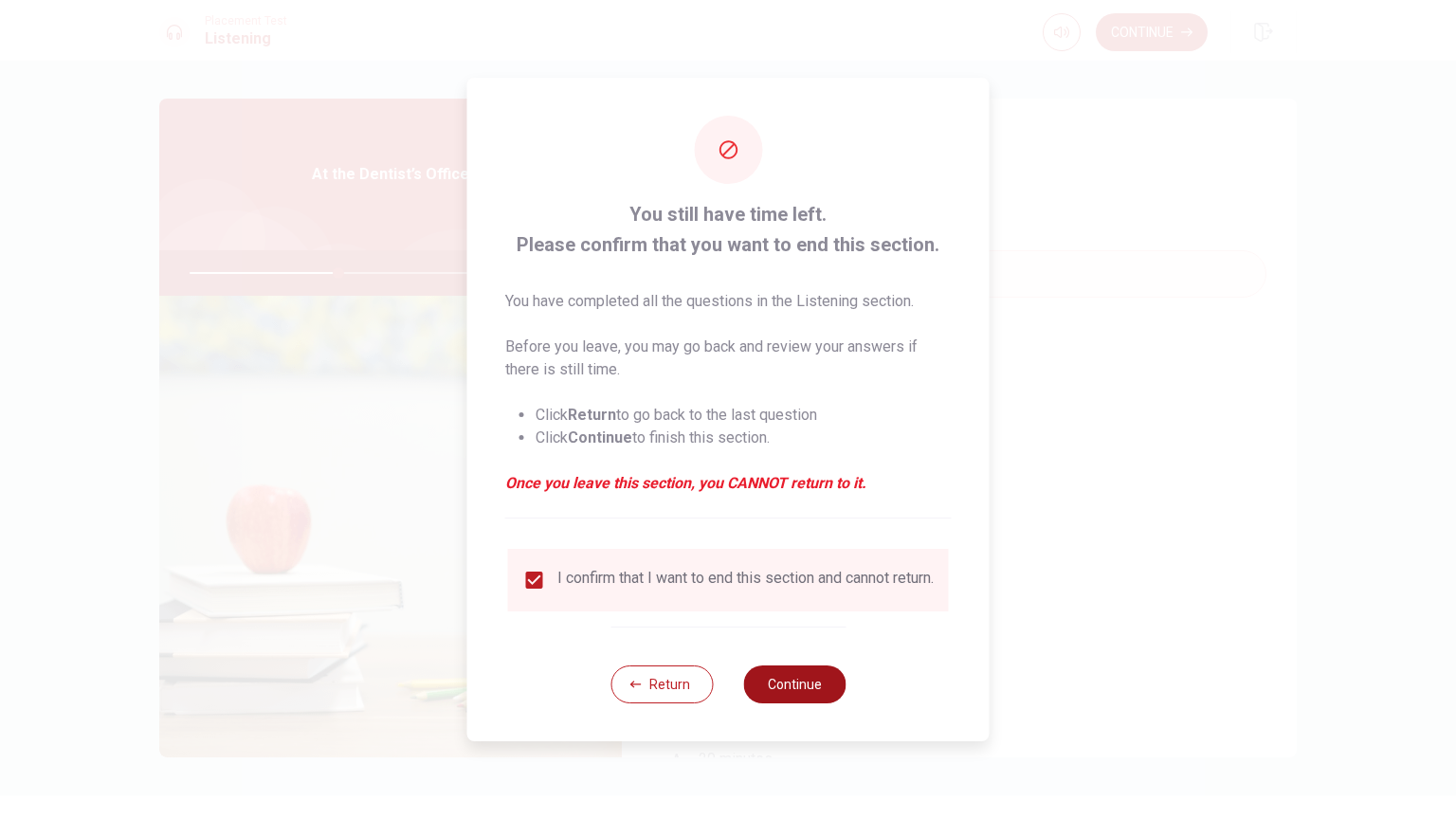 click on "Continue" at bounding box center (794, 684) 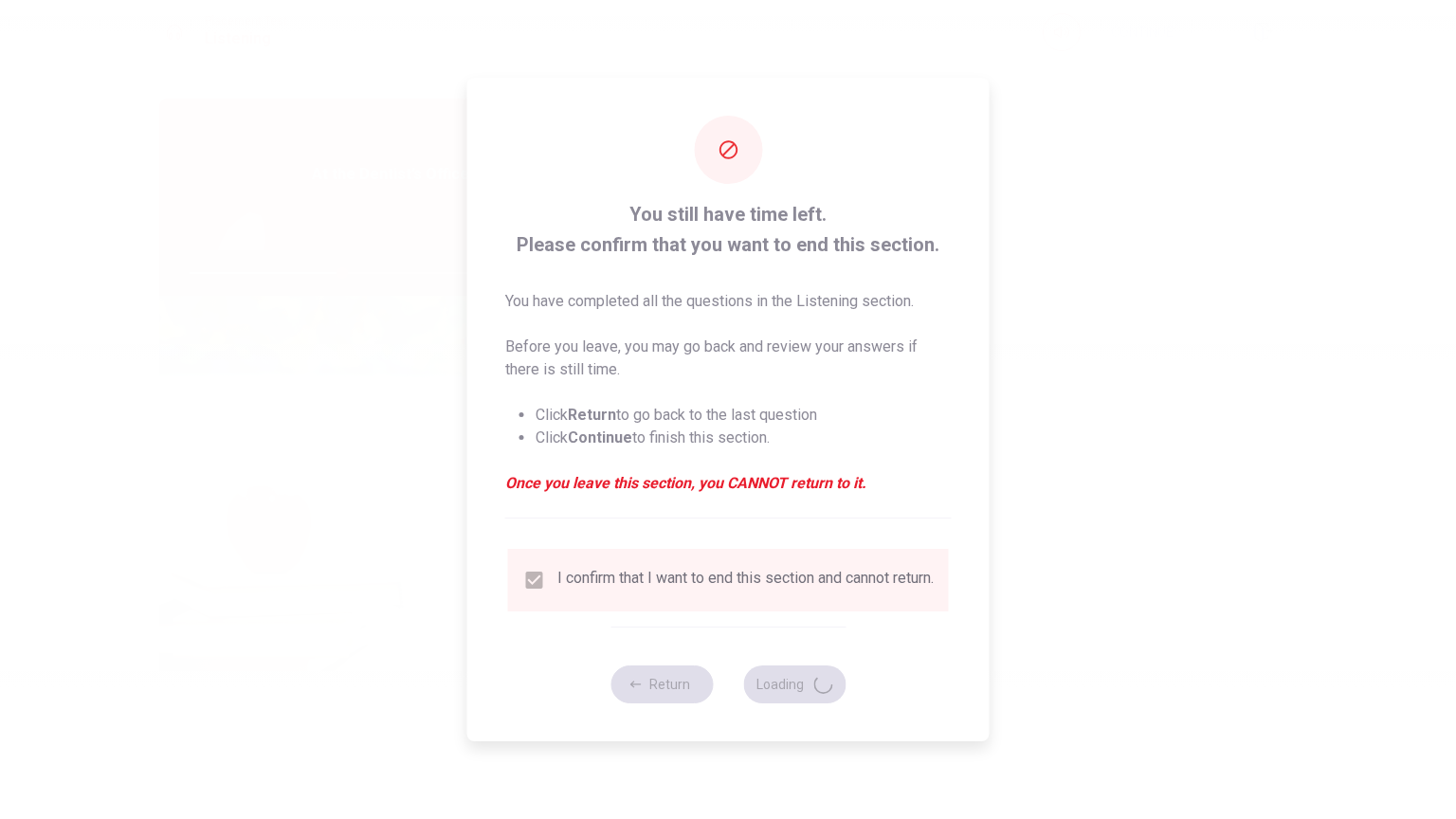 type on "45" 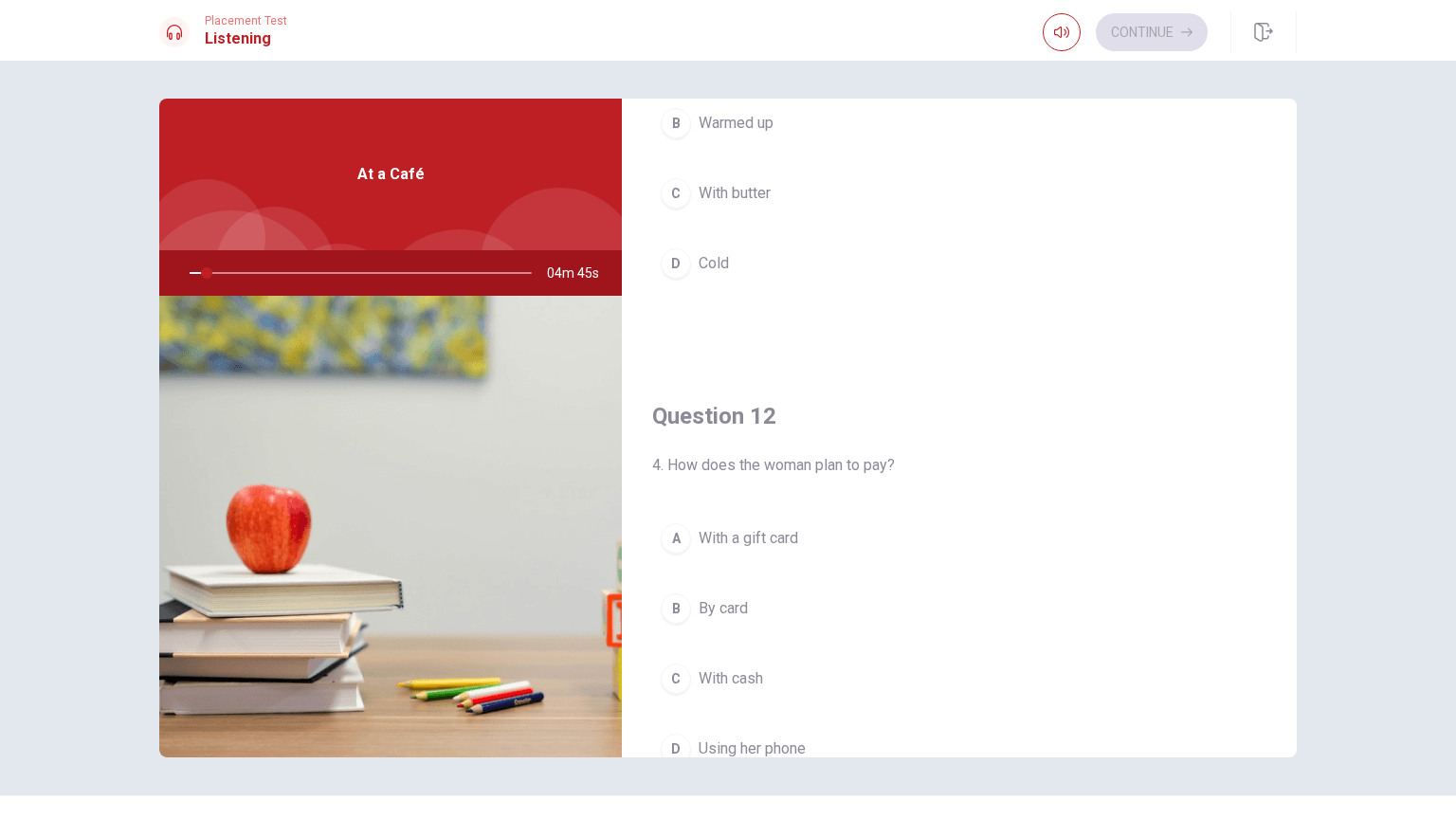 scroll, scrollTop: 442, scrollLeft: 0, axis: vertical 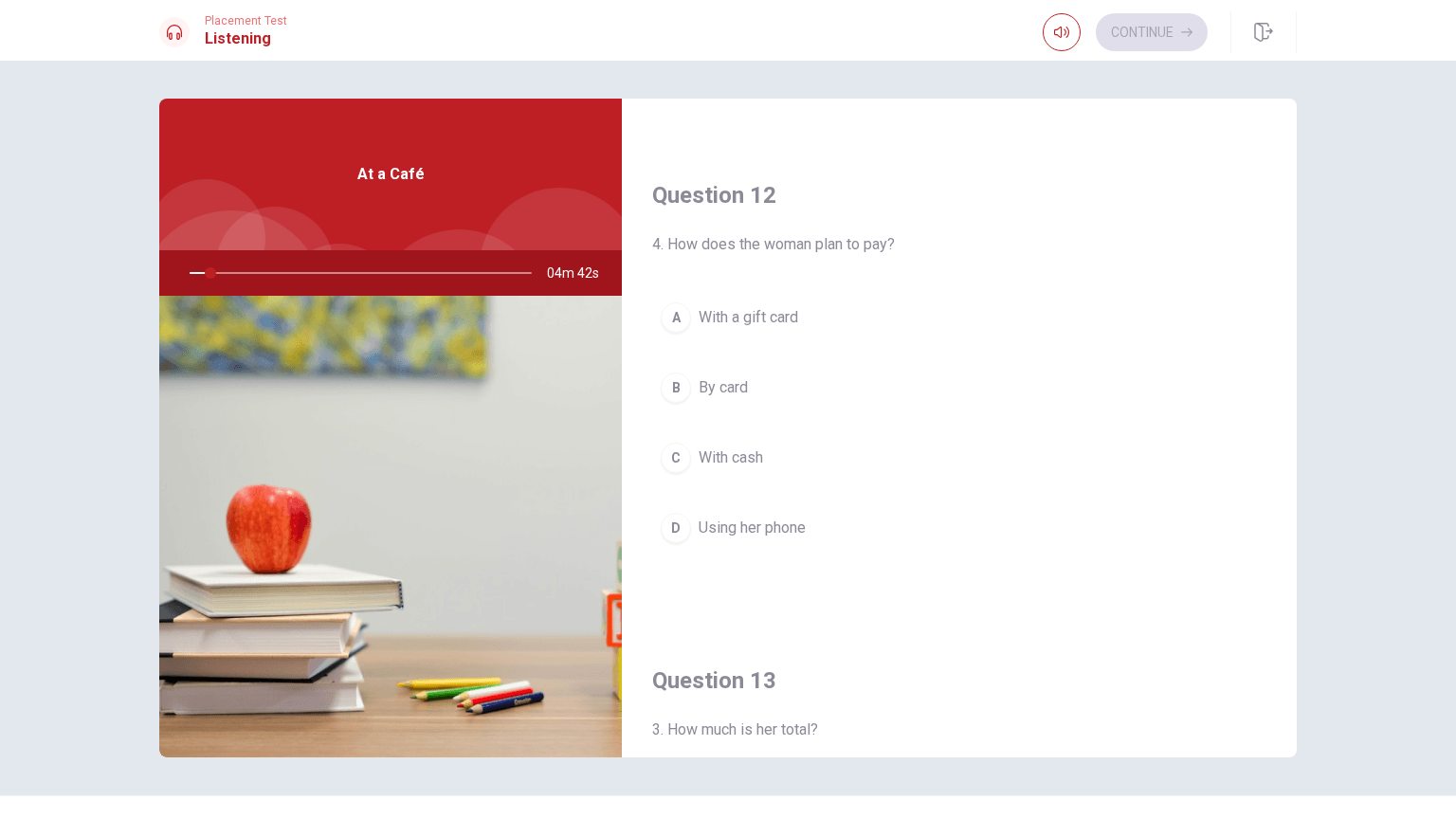 drag, startPoint x: 664, startPoint y: 243, endPoint x: 815, endPoint y: 272, distance: 153.75955 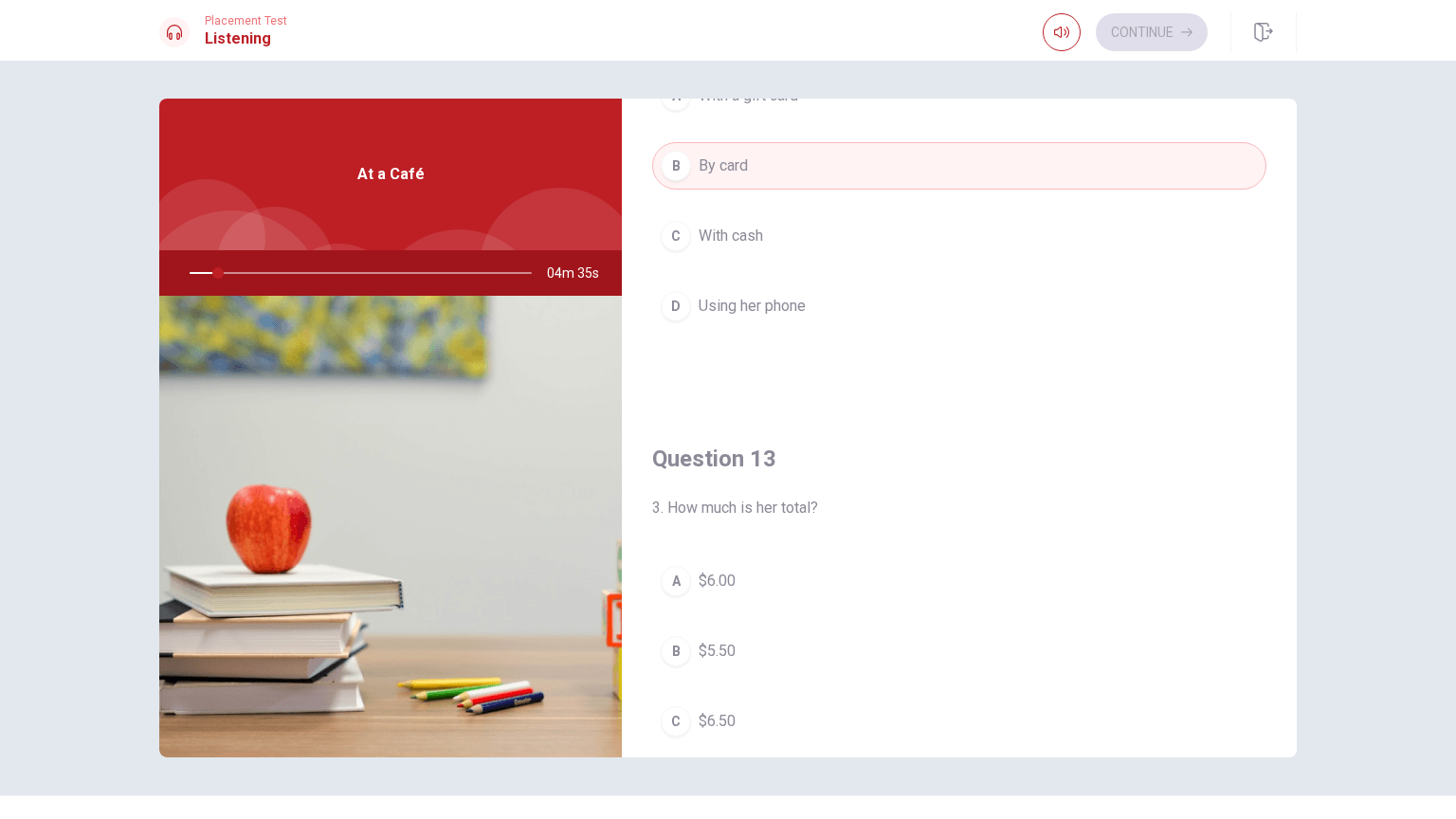scroll, scrollTop: 884, scrollLeft: 0, axis: vertical 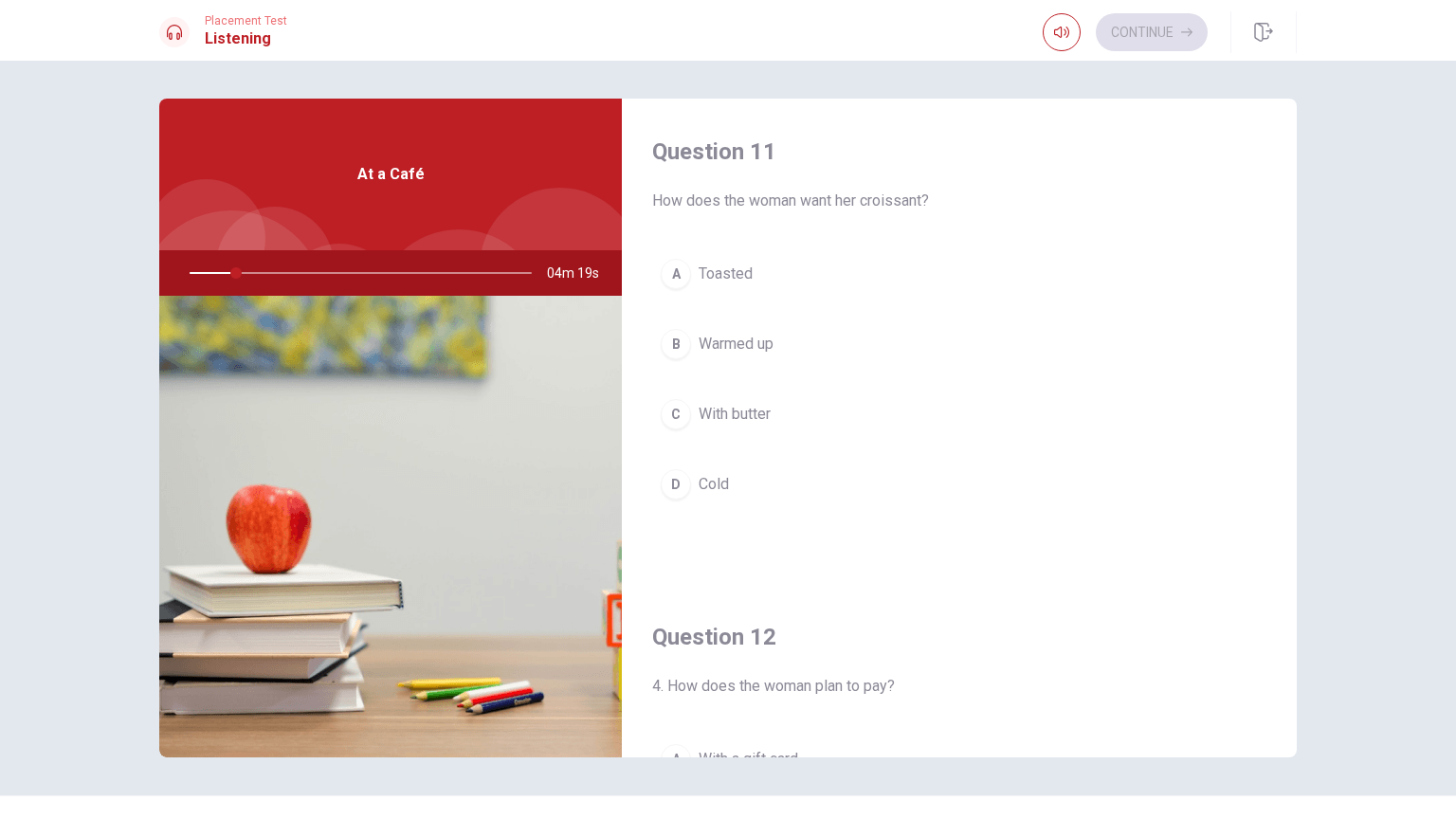 type on "14" 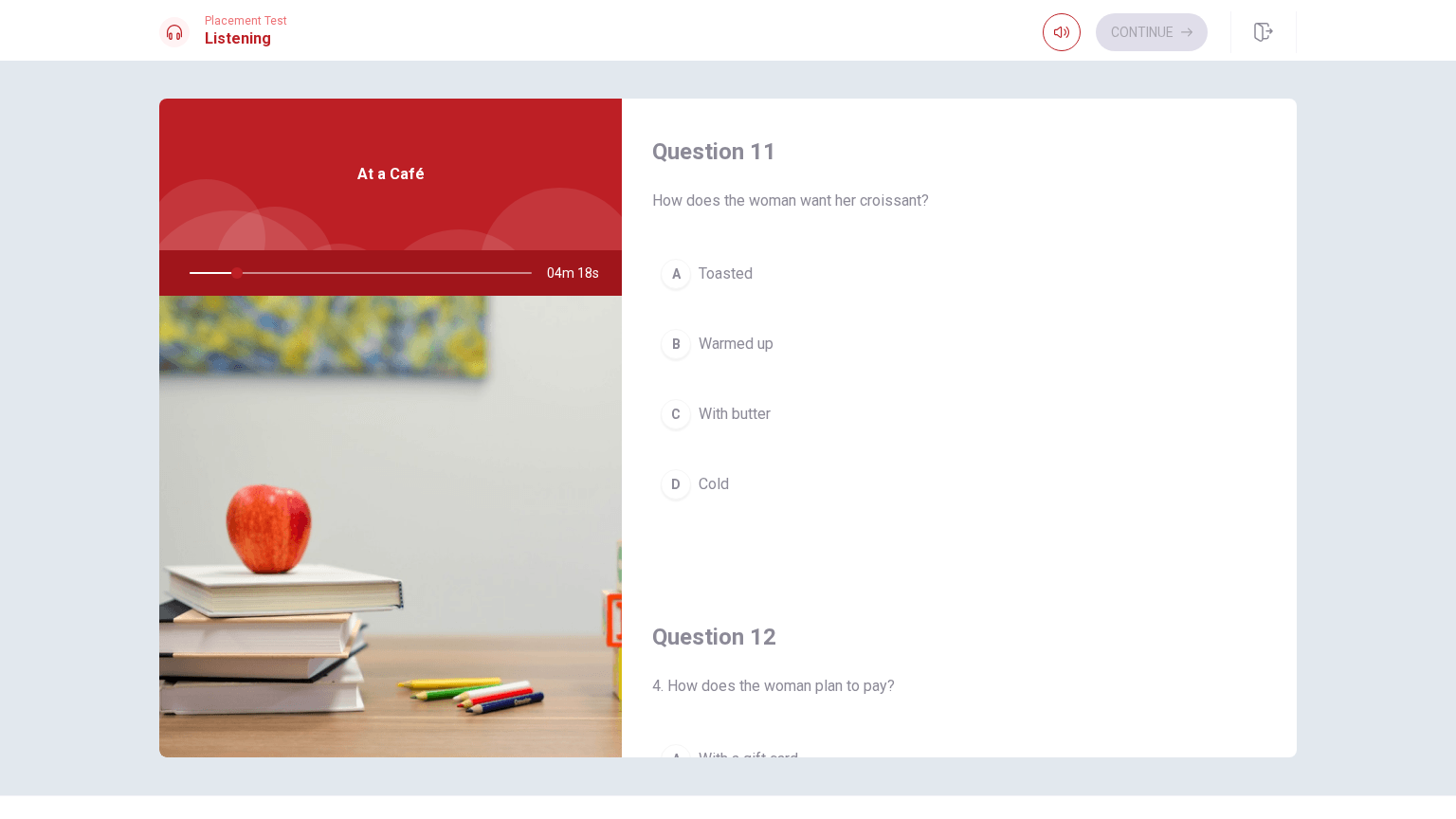 type 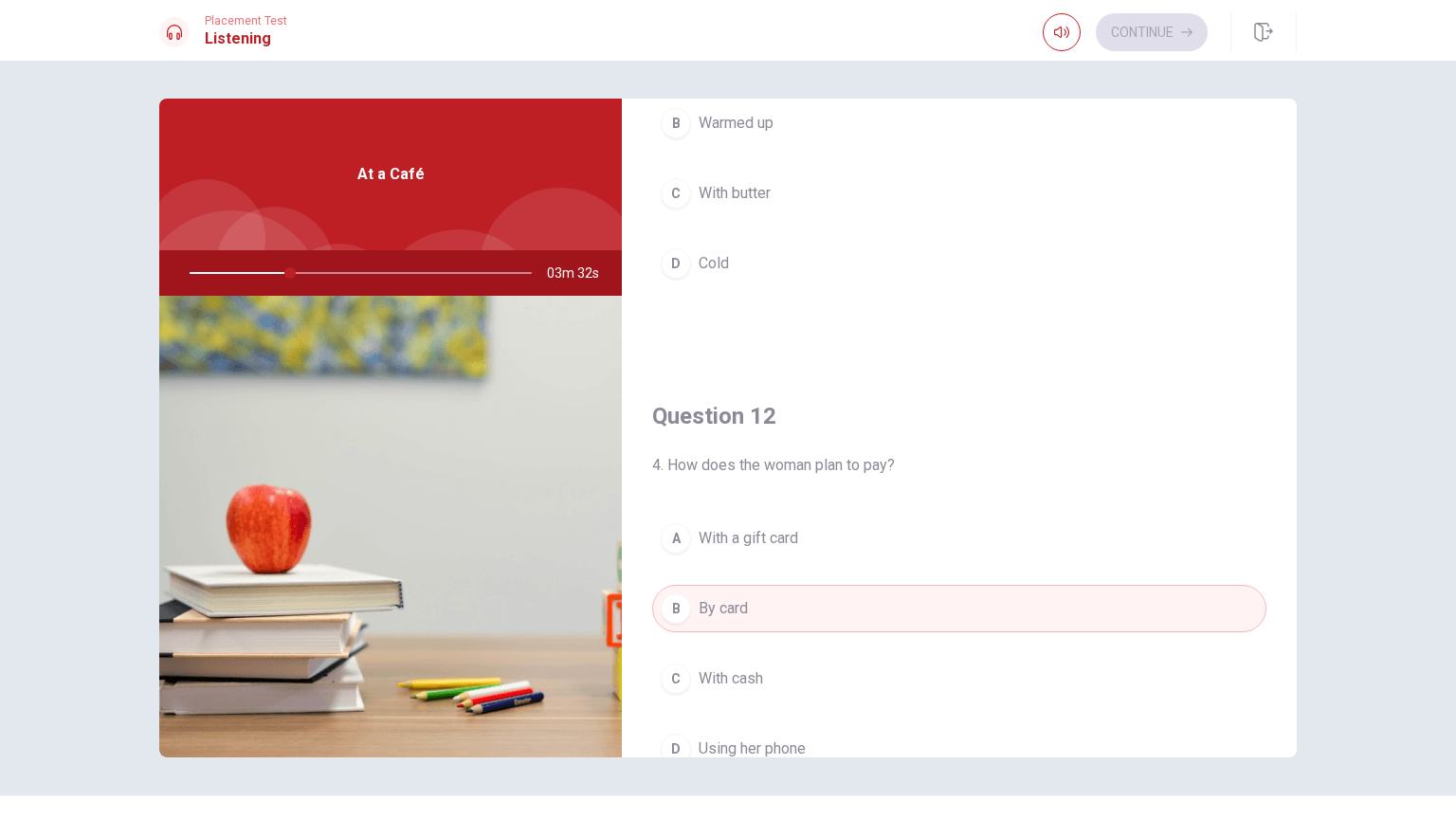scroll, scrollTop: 0, scrollLeft: 0, axis: both 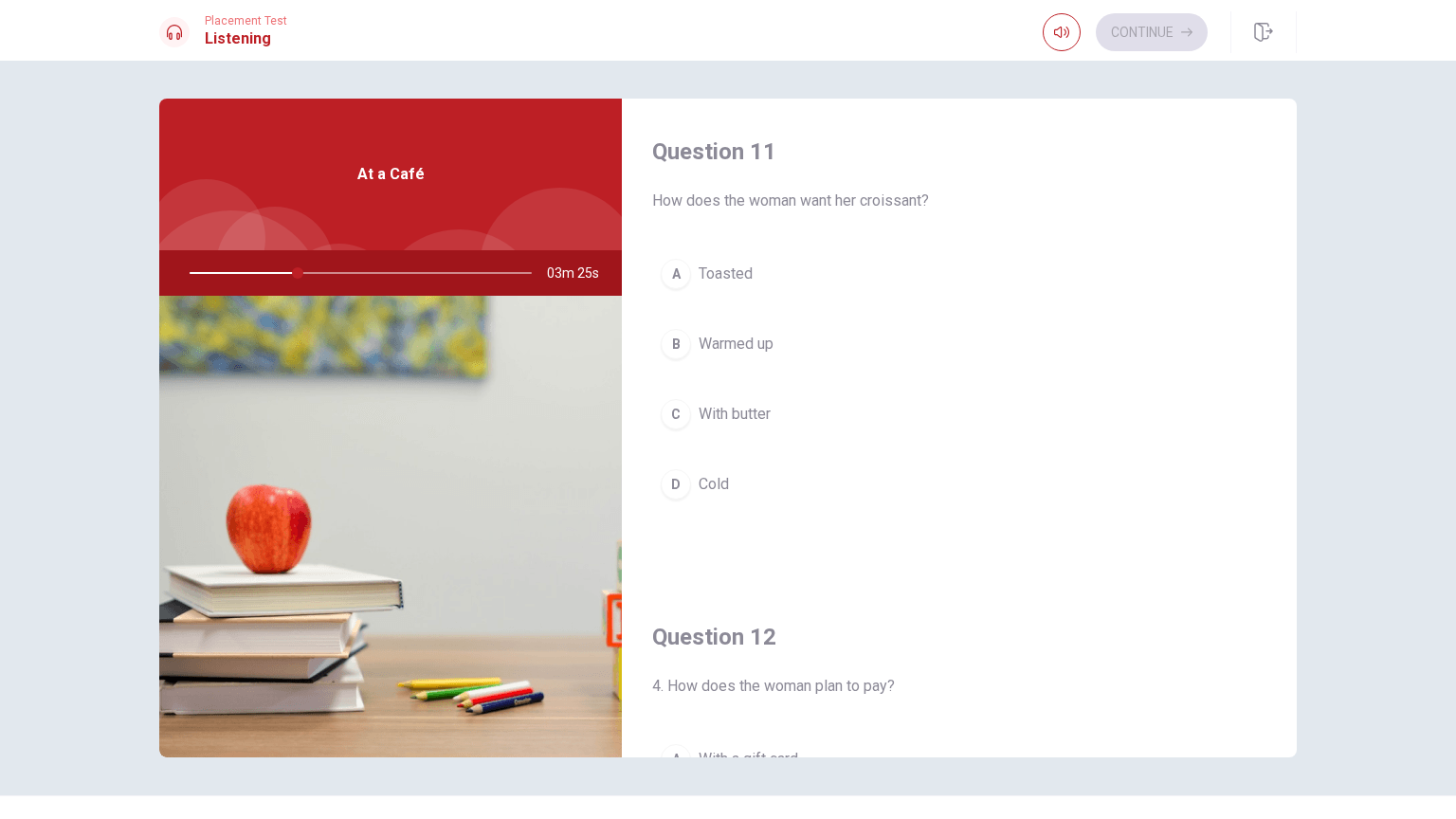 click on "Warmed up" at bounding box center [736, 344] 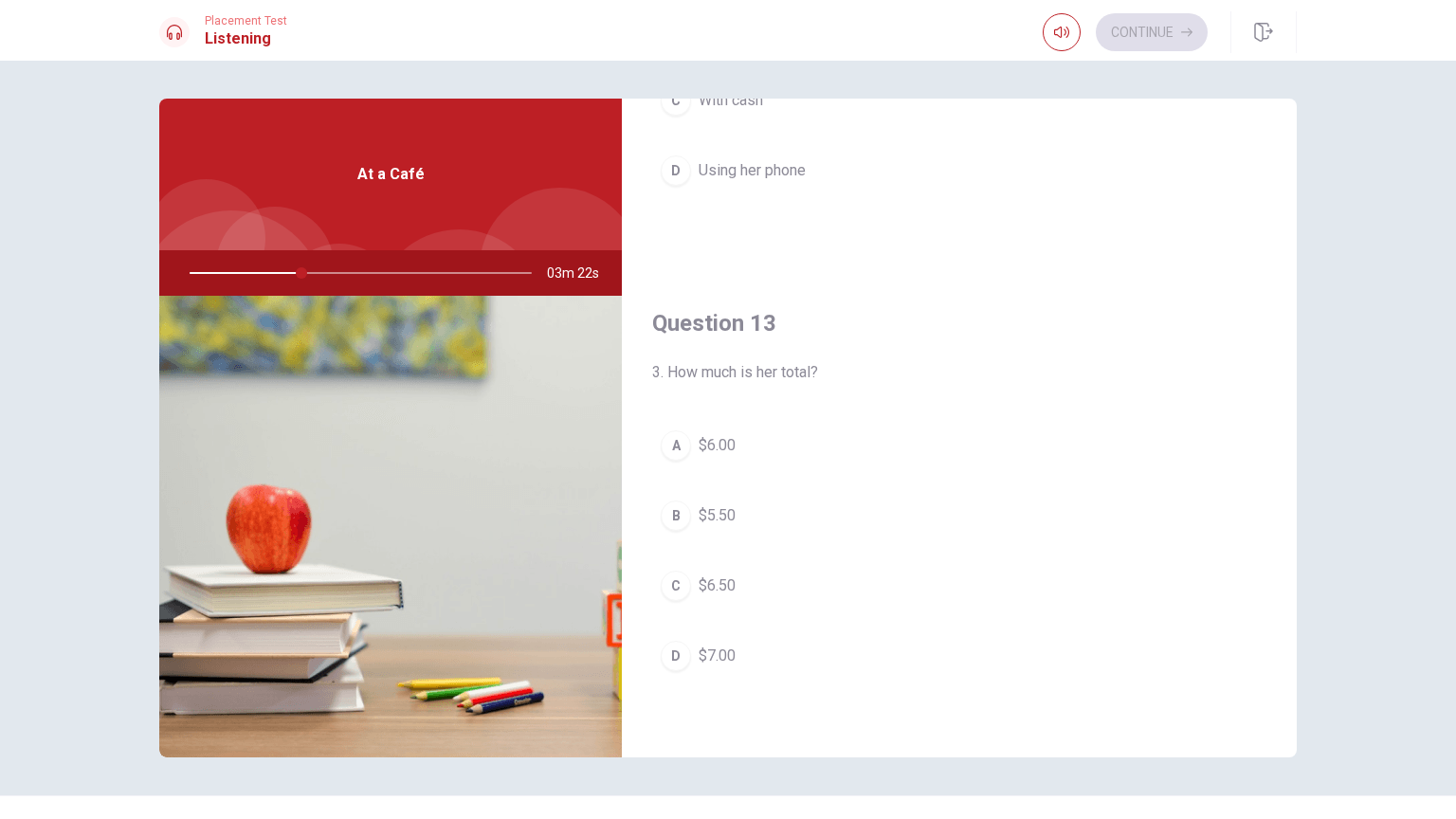 scroll, scrollTop: 884, scrollLeft: 0, axis: vertical 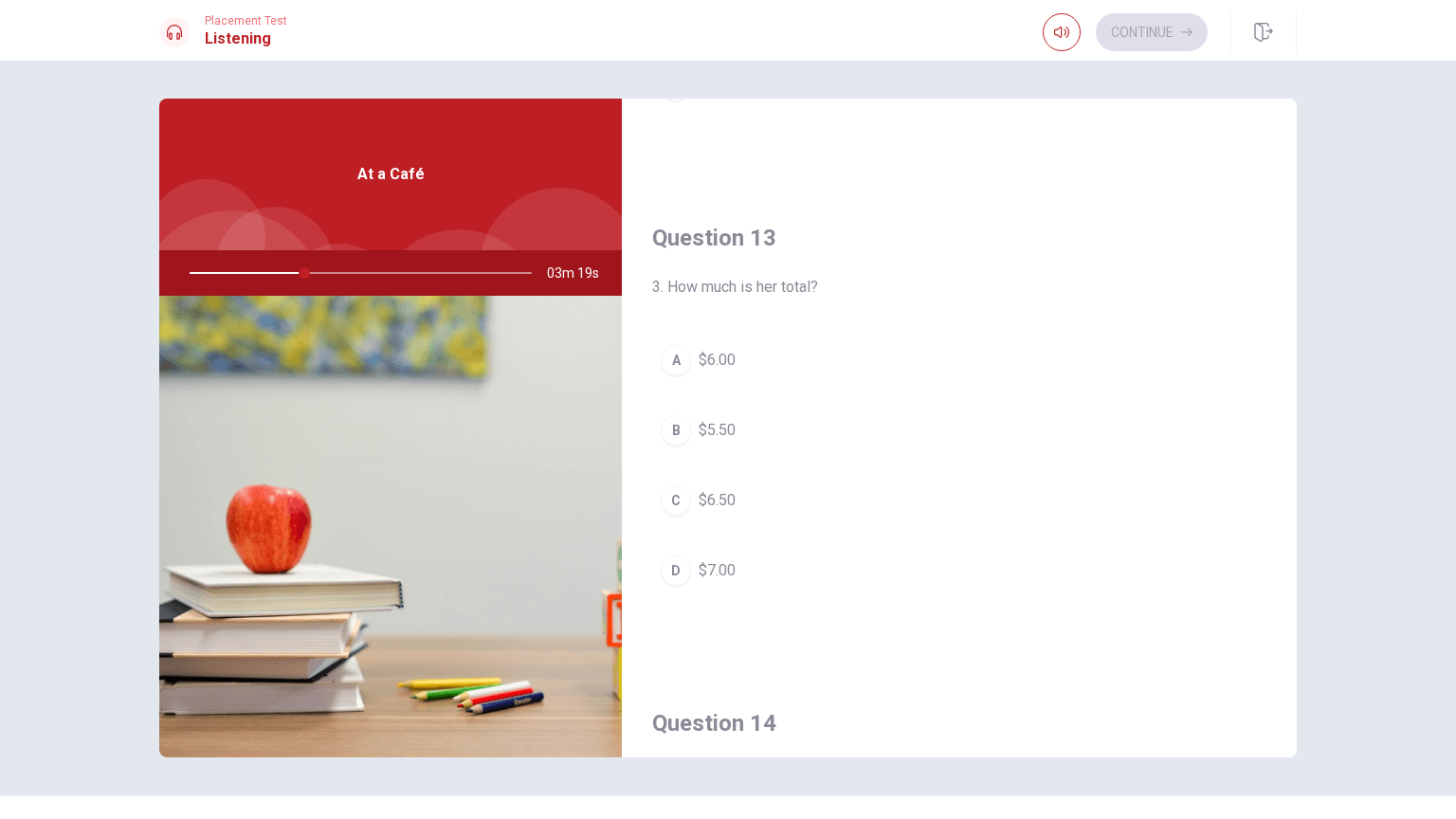 click on "$6.50" at bounding box center (717, 500) 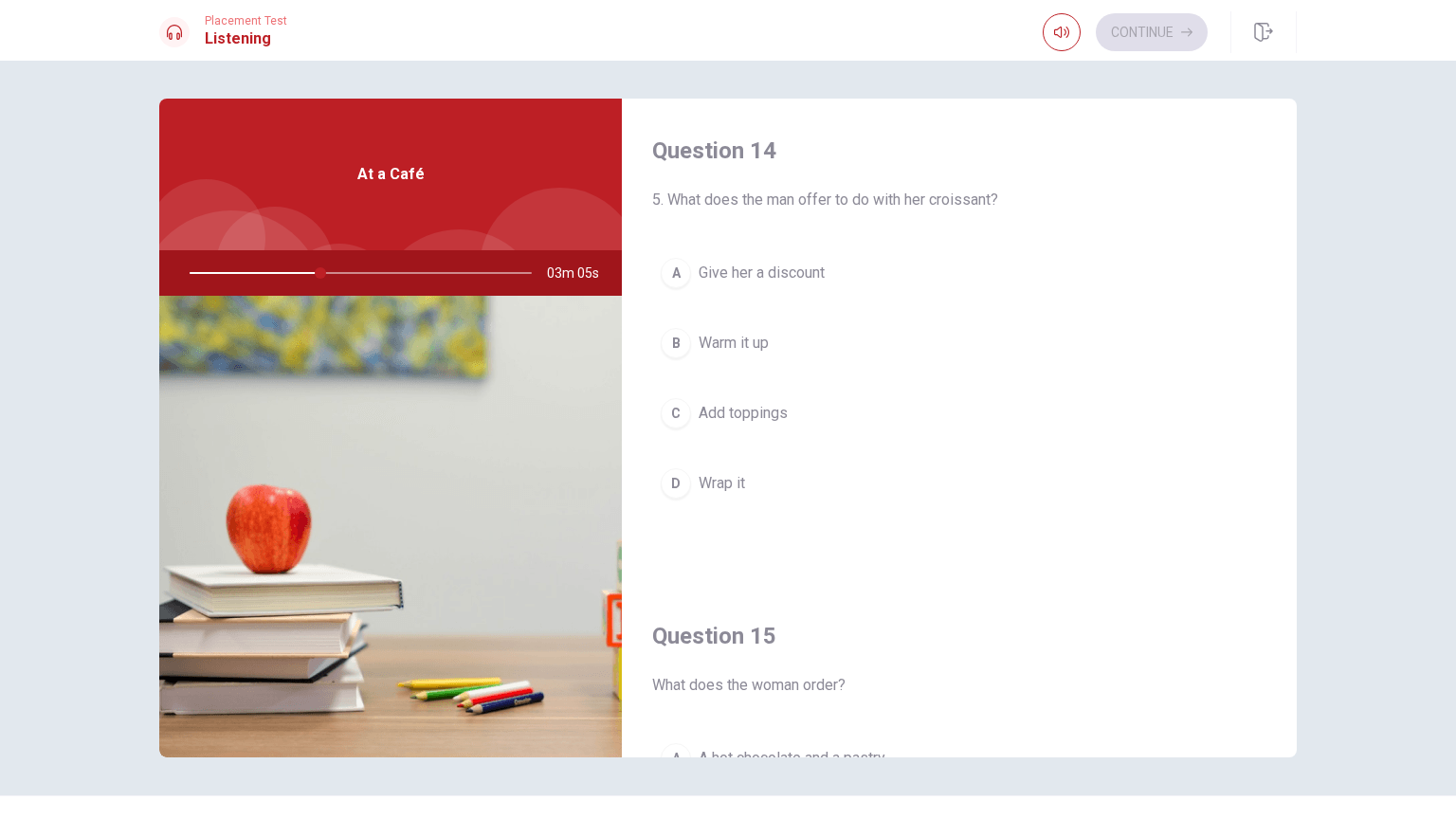 scroll, scrollTop: 1759, scrollLeft: 0, axis: vertical 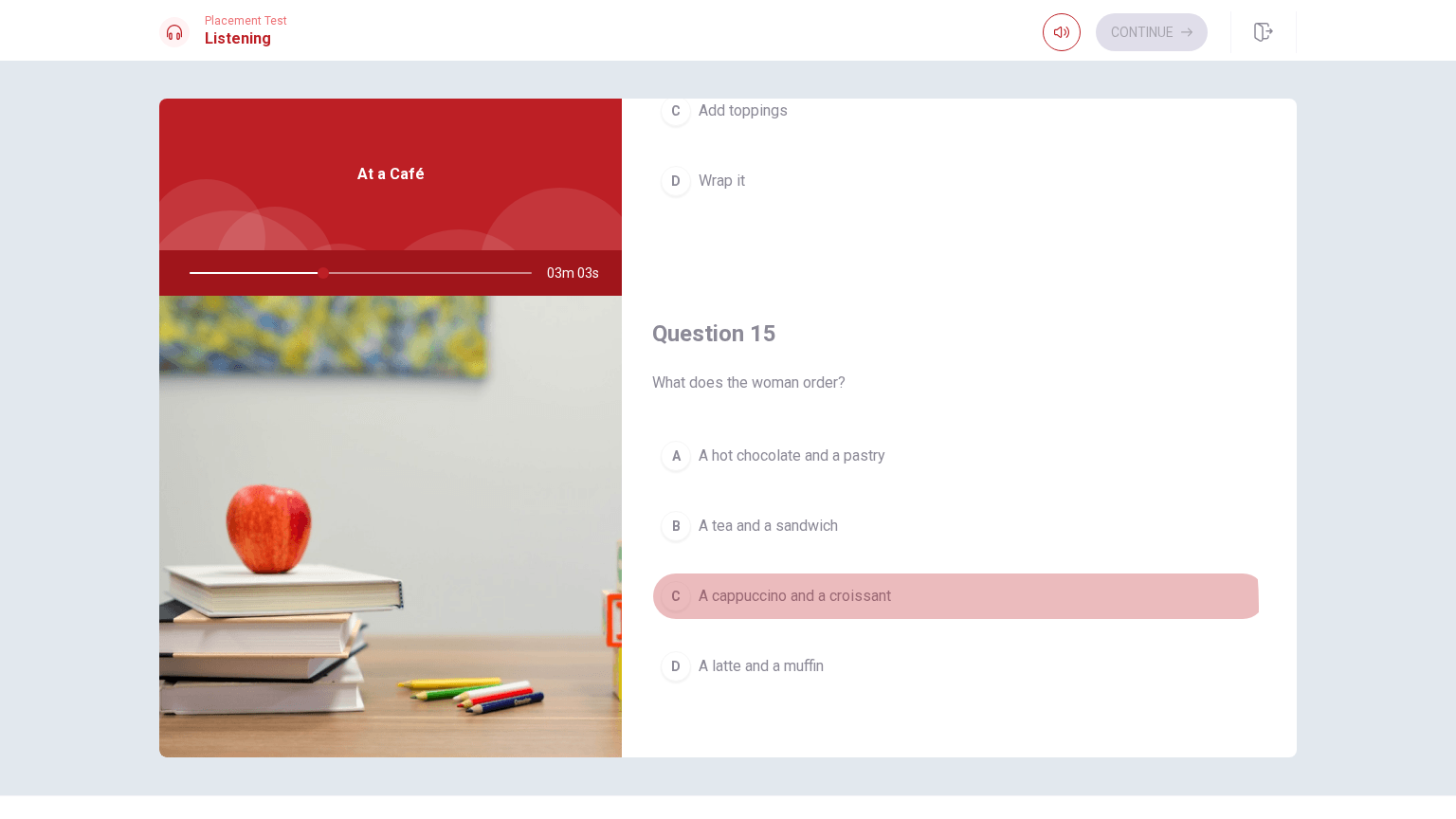 click on "A cappuccino and a croissant" at bounding box center [794, 596] 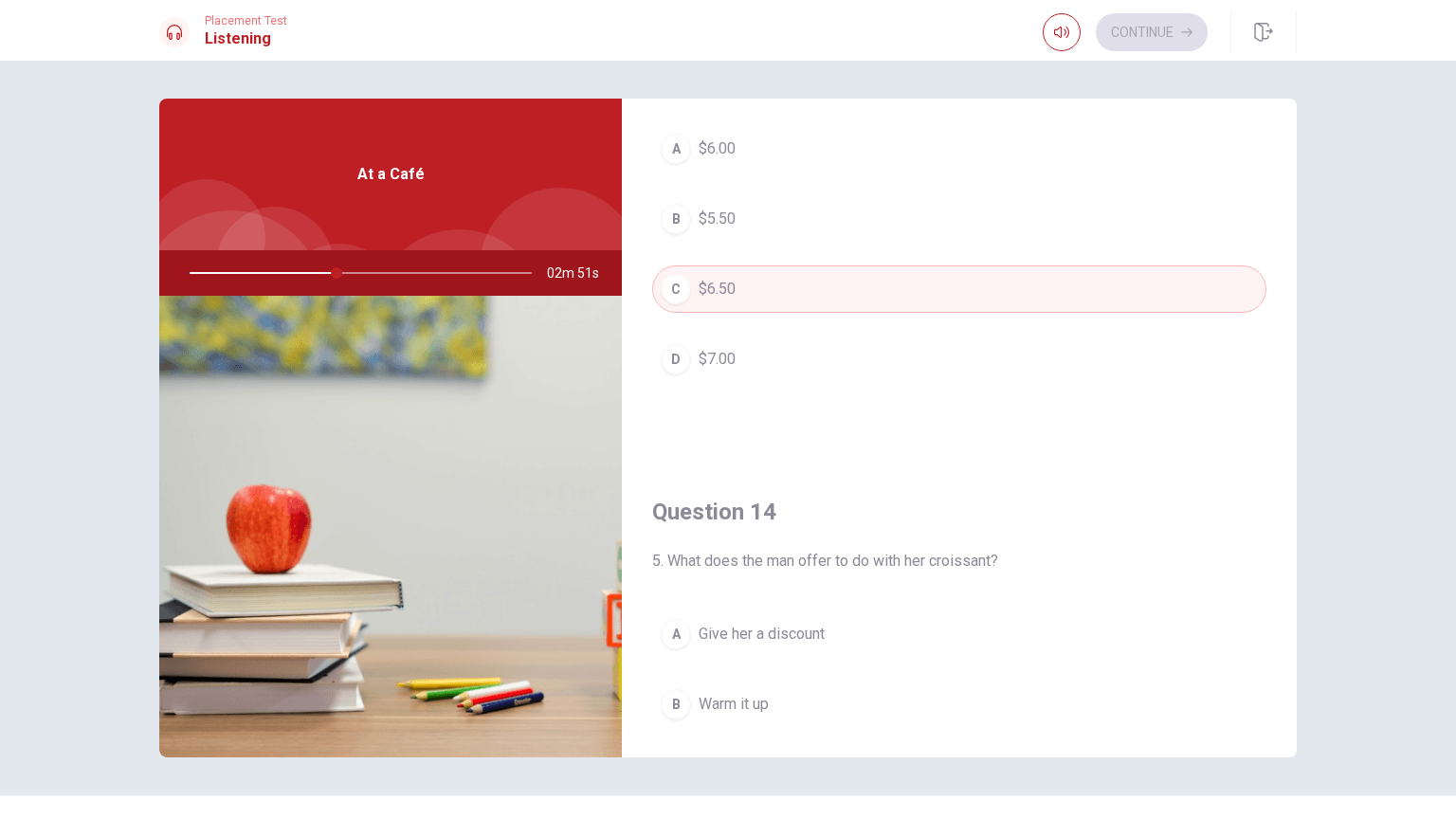 scroll, scrollTop: 1318, scrollLeft: 0, axis: vertical 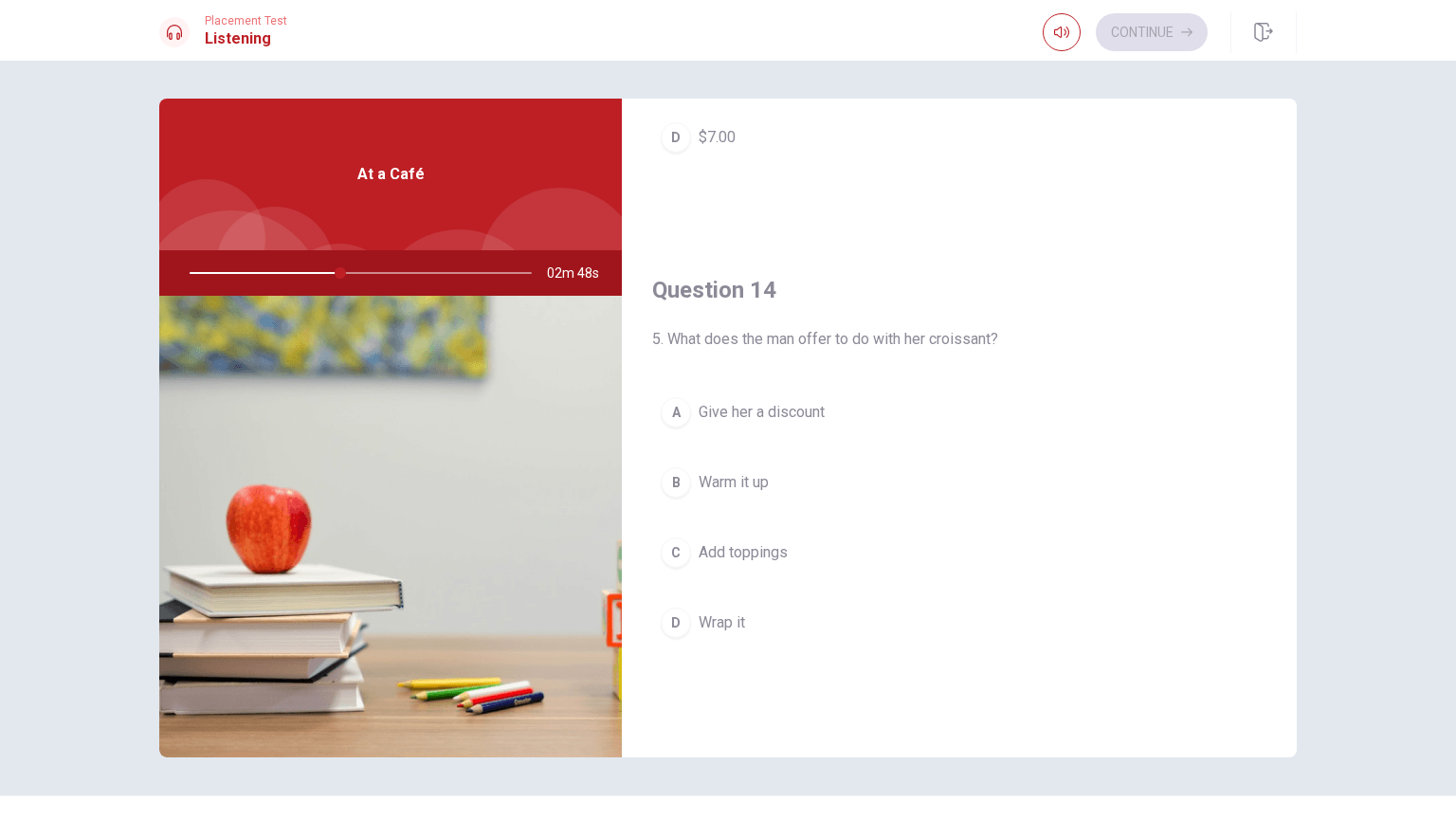 click on "A Give her a discount" at bounding box center (959, 412) 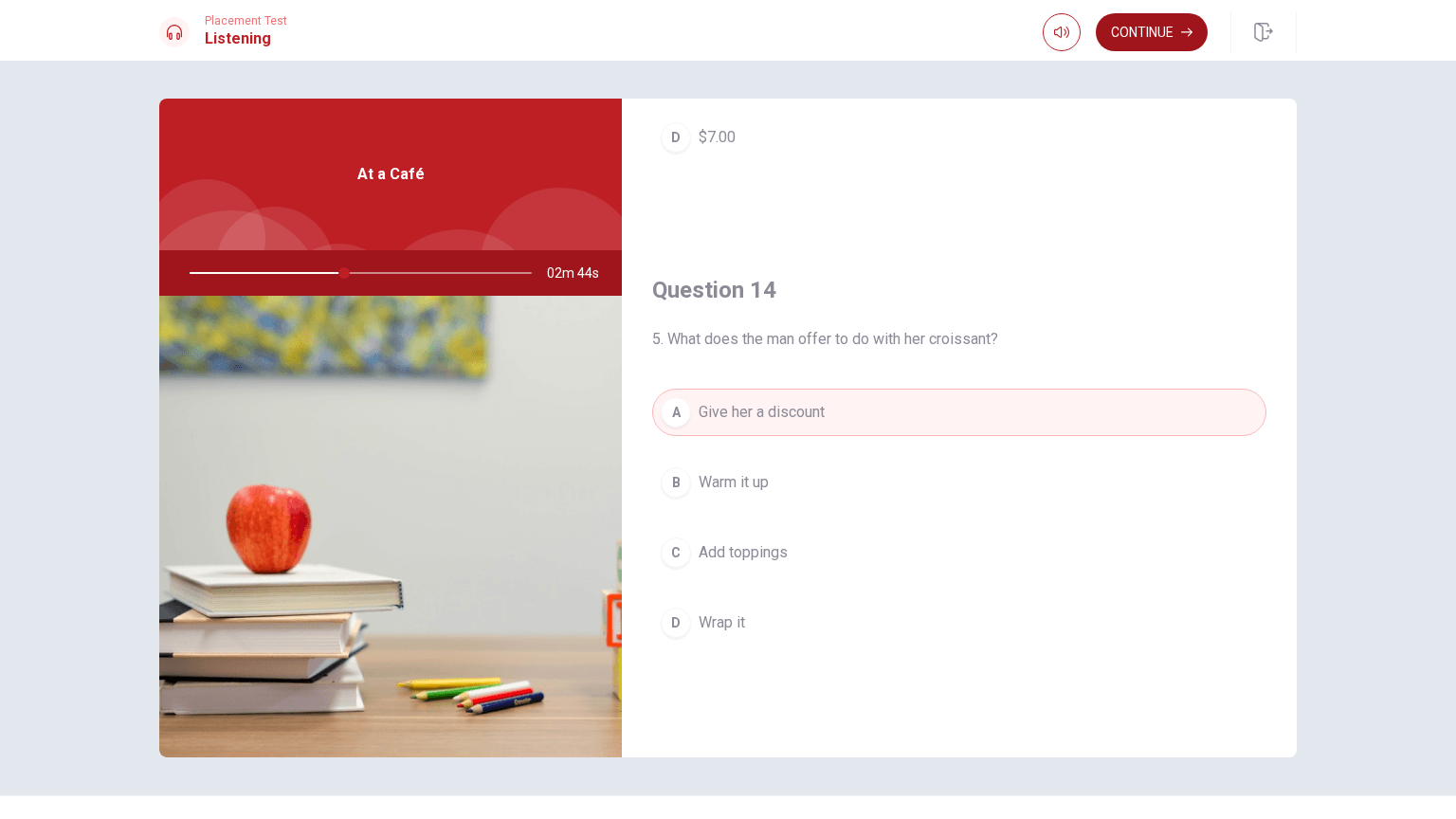 click on "Continue" at bounding box center [1152, 32] 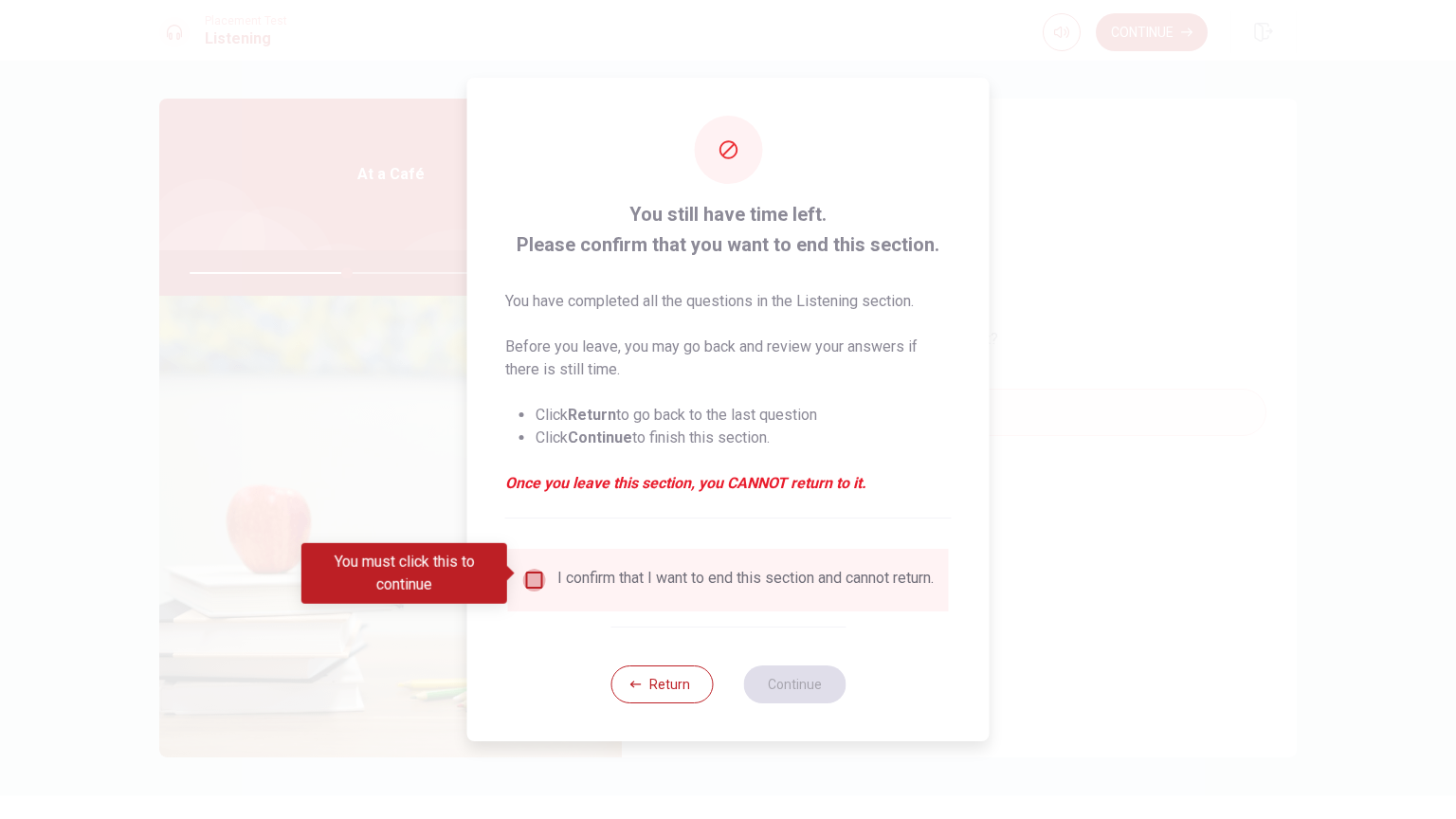 click at bounding box center (535, 580) 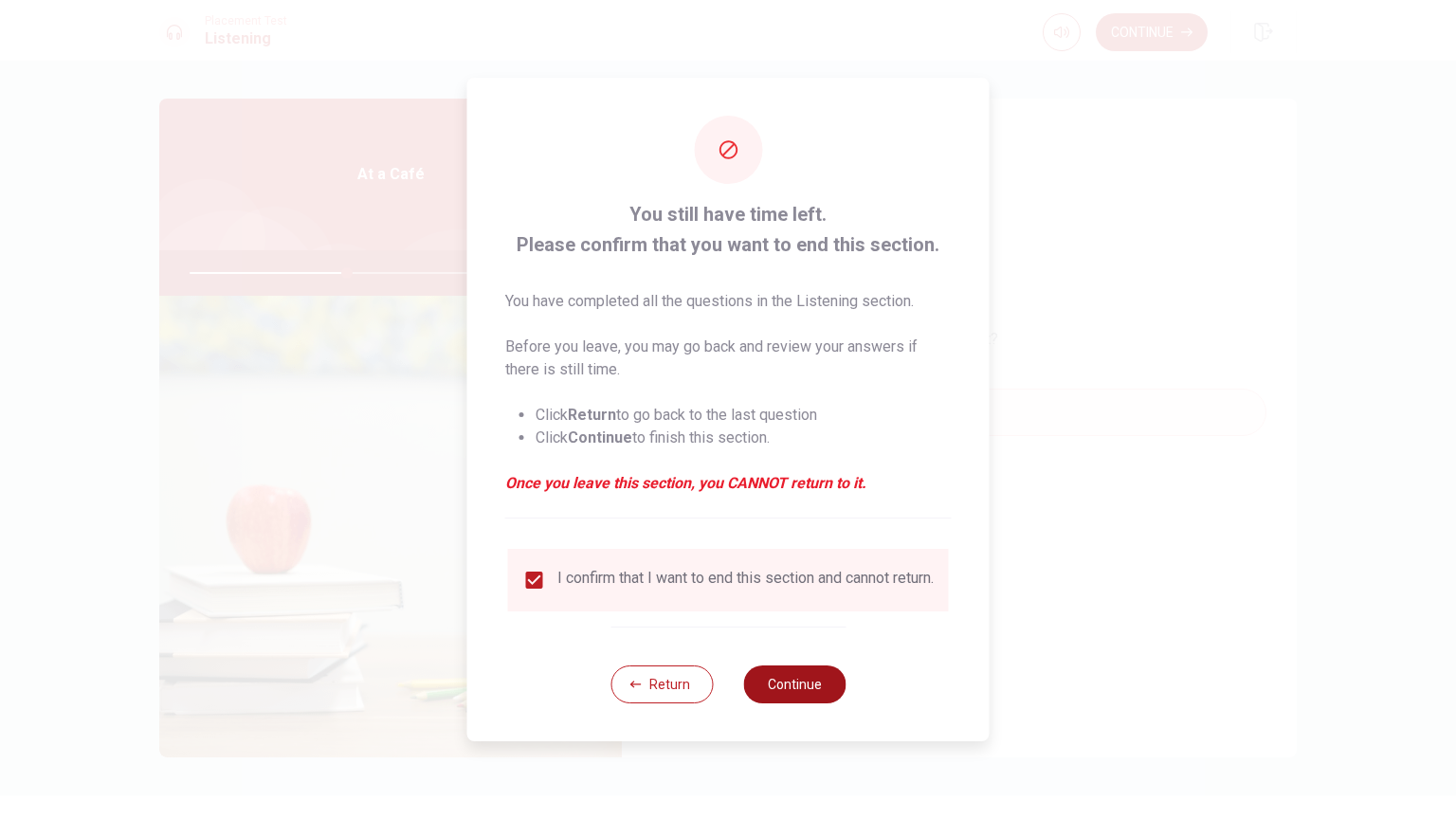 click on "Continue" at bounding box center [794, 684] 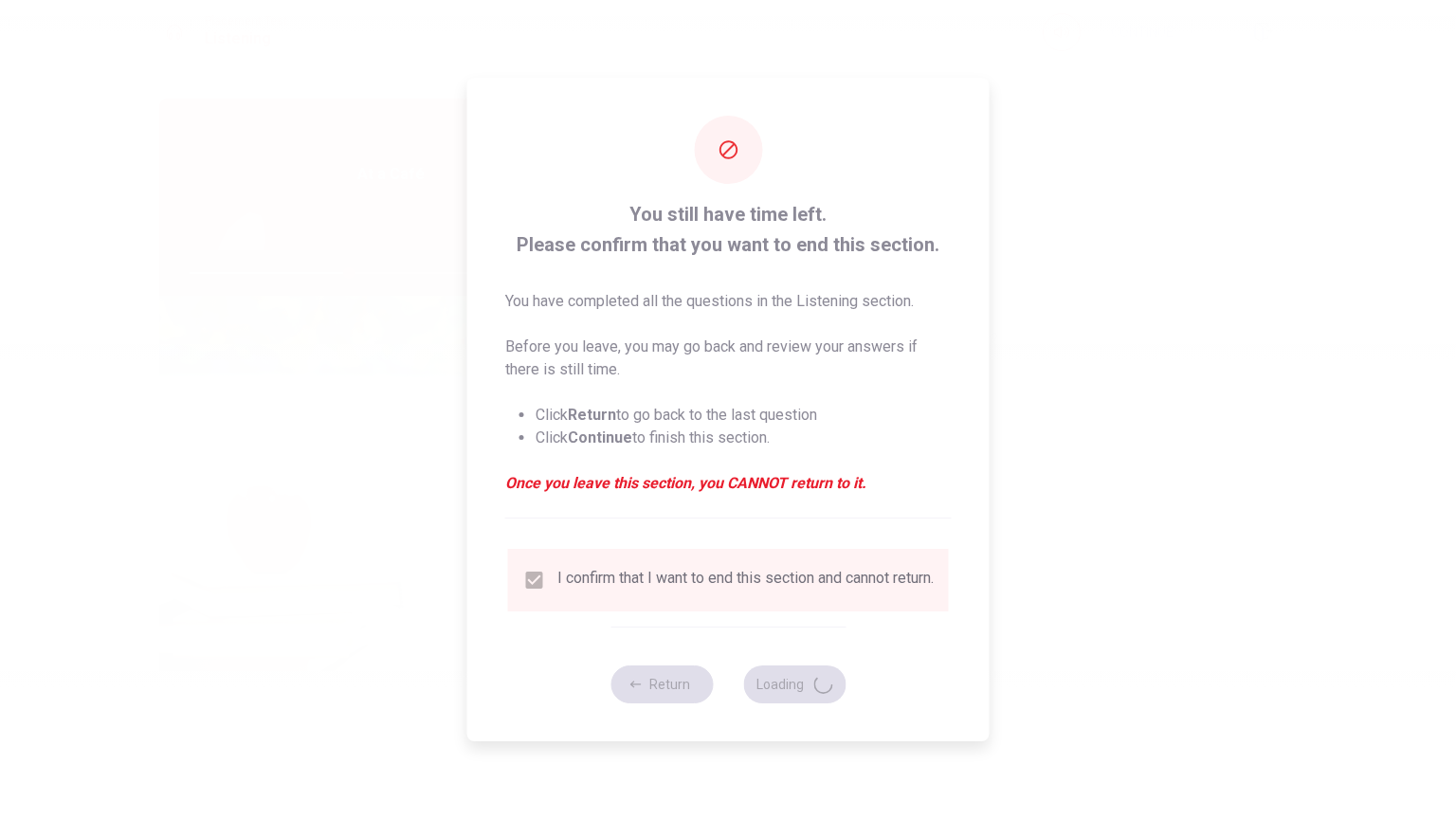type on "47" 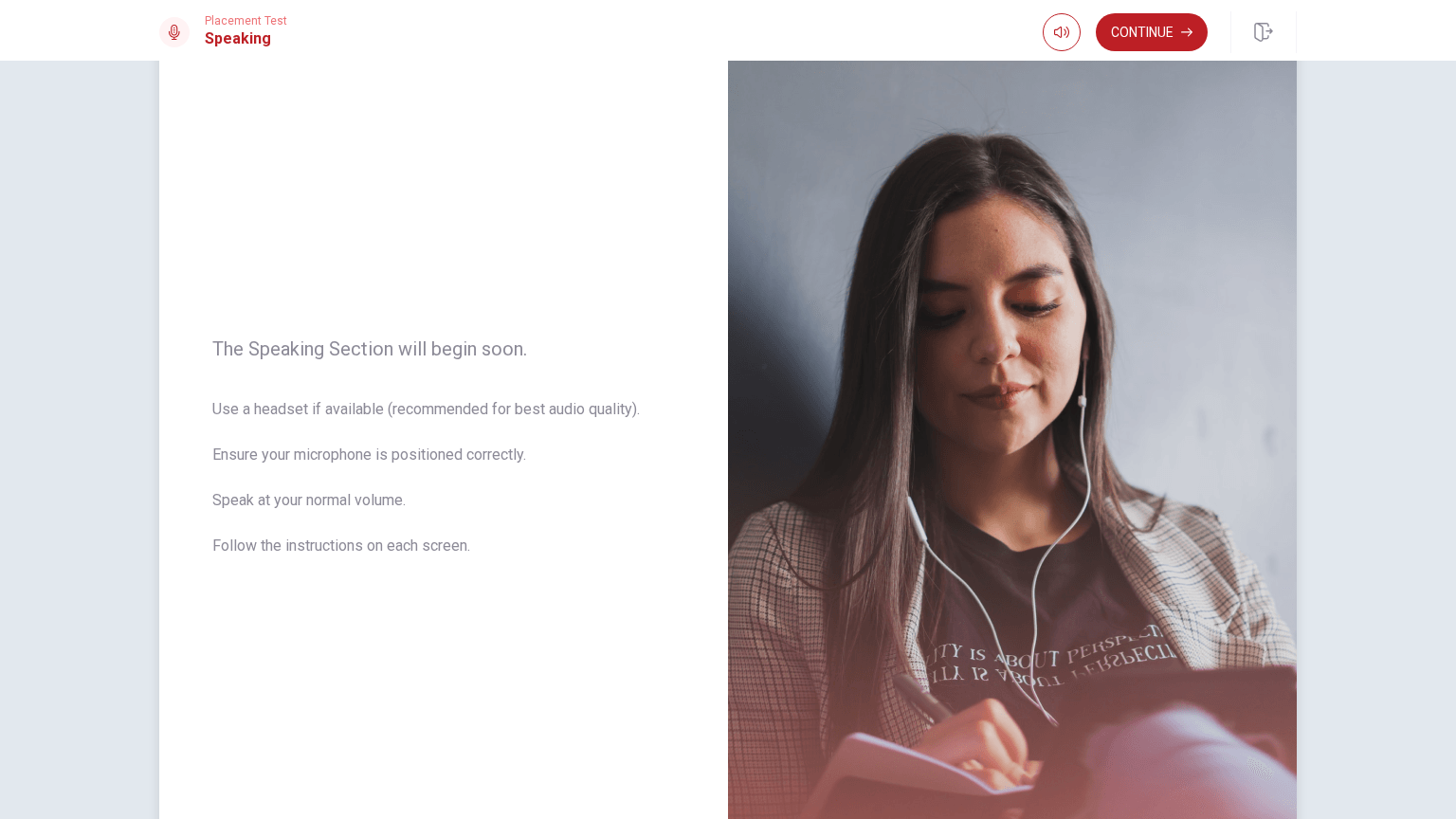 scroll, scrollTop: 0, scrollLeft: 0, axis: both 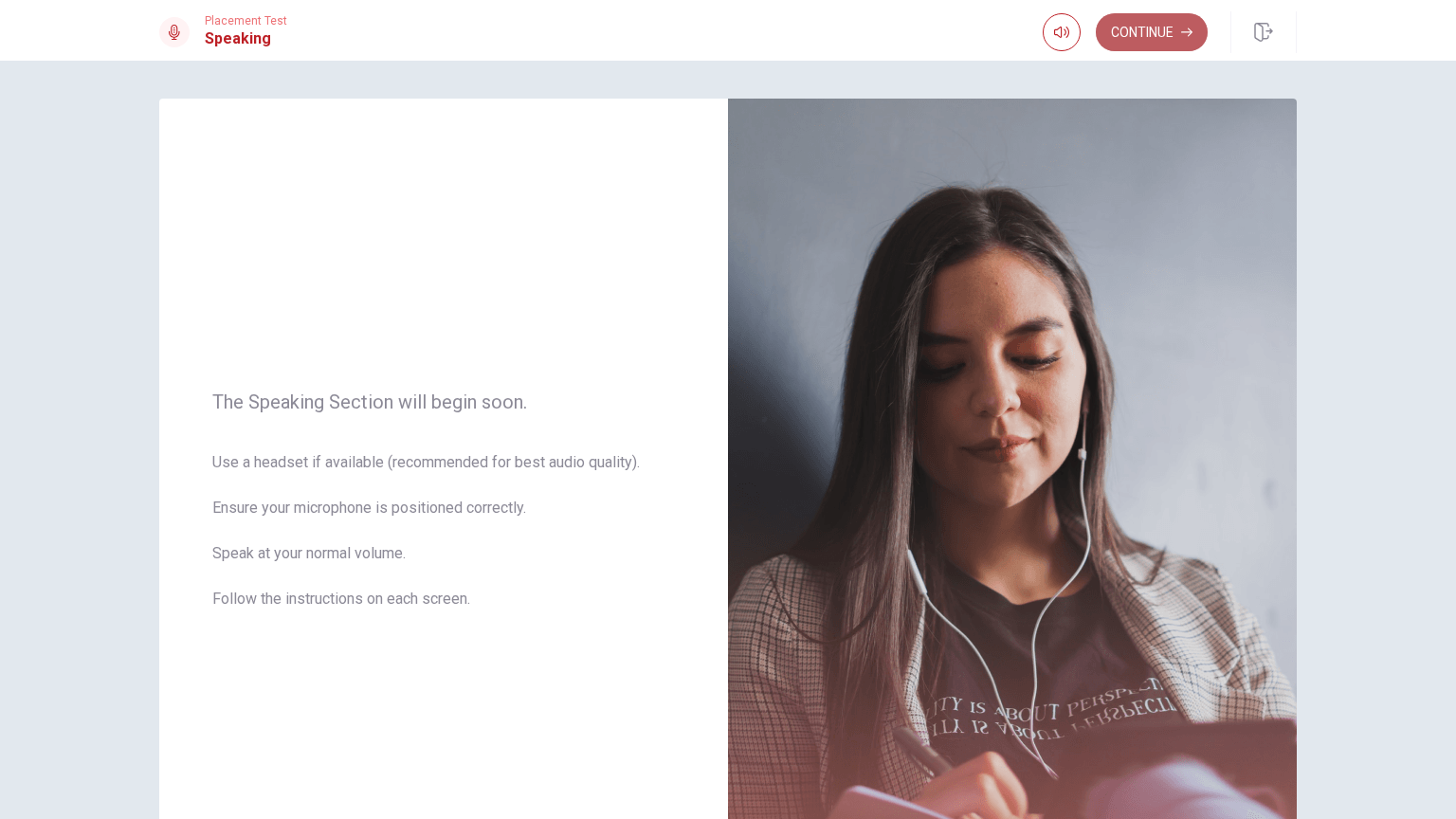 click on "Continue" at bounding box center [1152, 32] 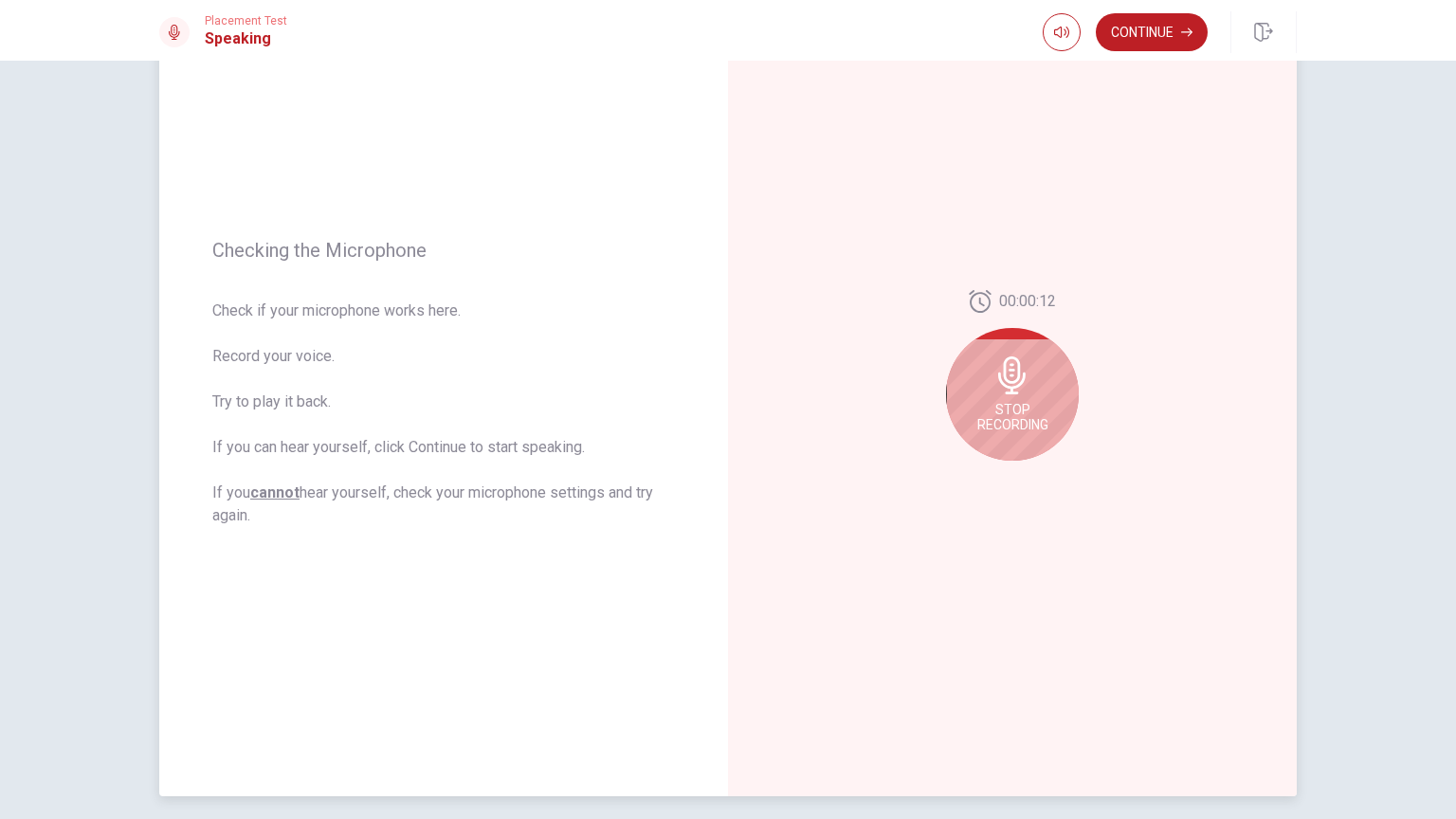 scroll, scrollTop: 0, scrollLeft: 0, axis: both 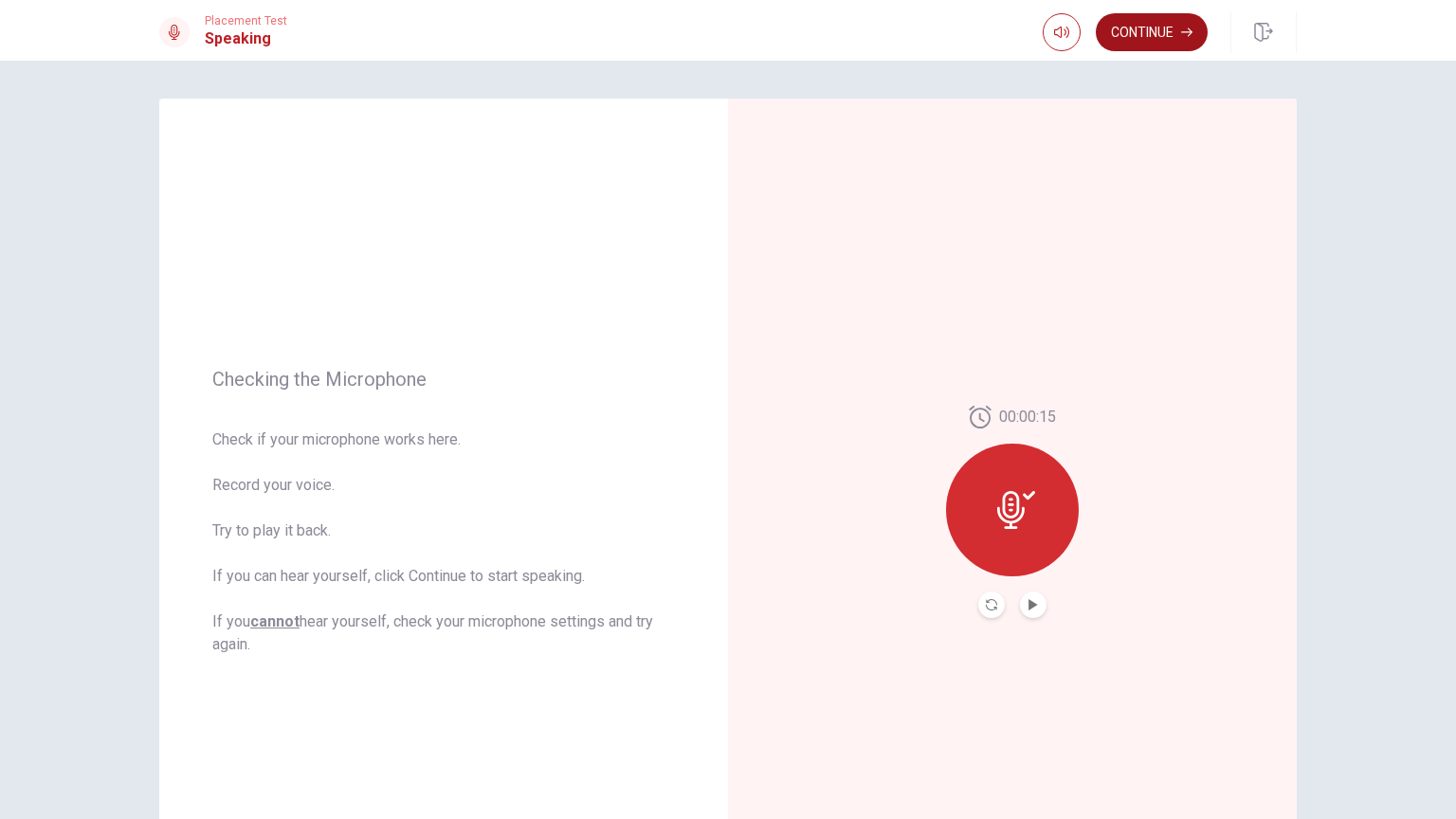 click on "Continue" at bounding box center (1152, 32) 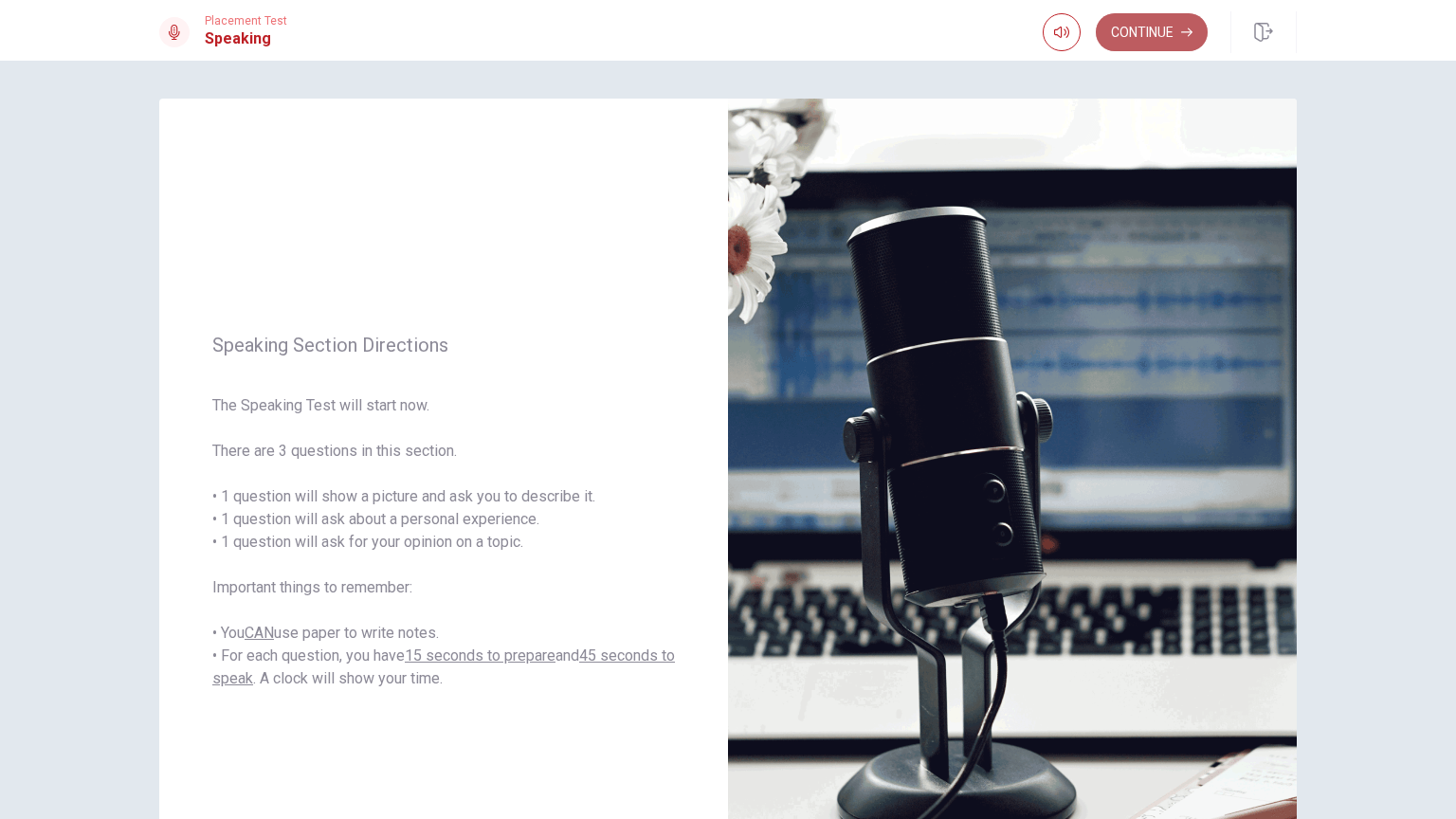 click on "Continue" at bounding box center (1152, 32) 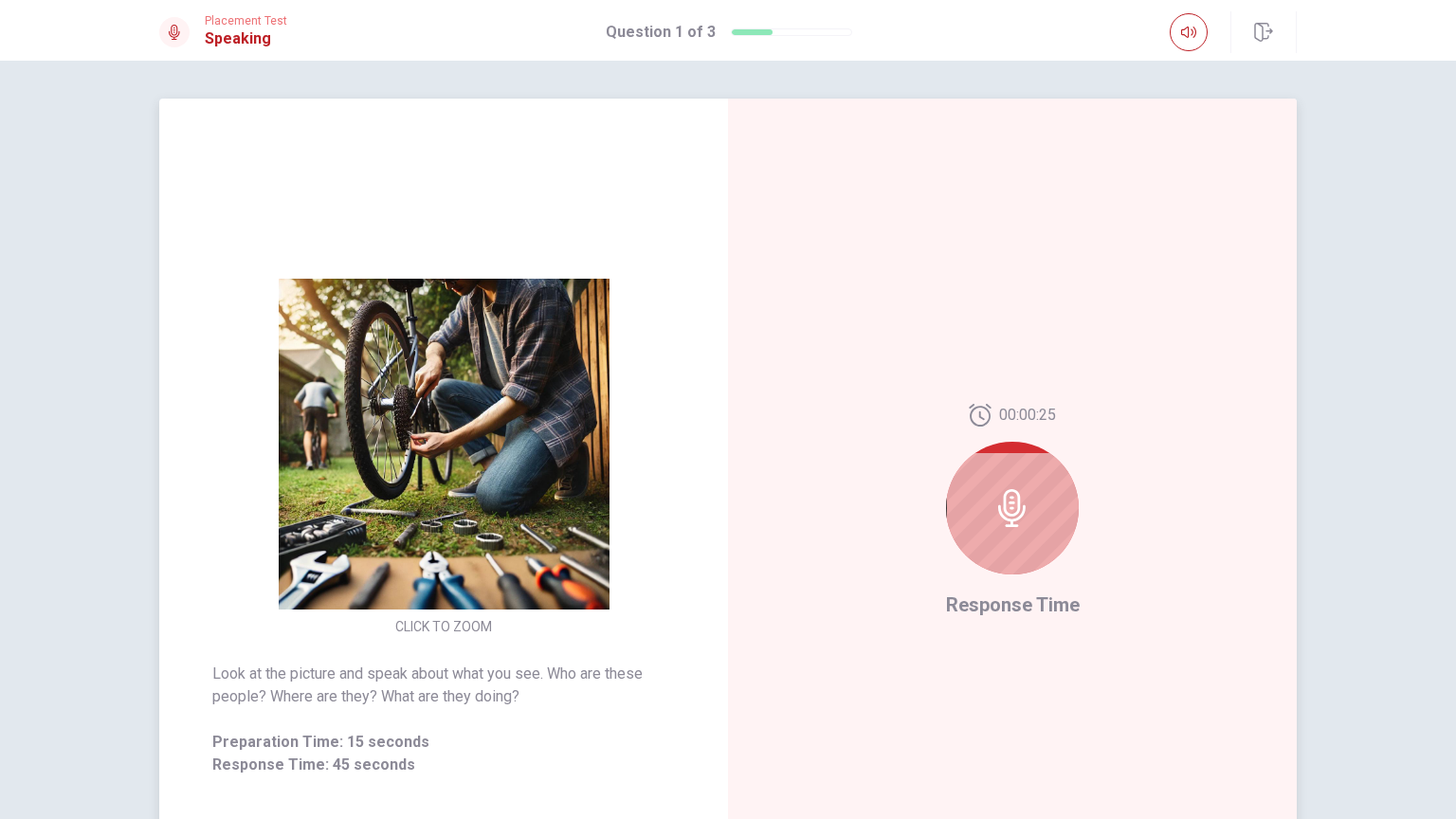 scroll, scrollTop: 205, scrollLeft: 0, axis: vertical 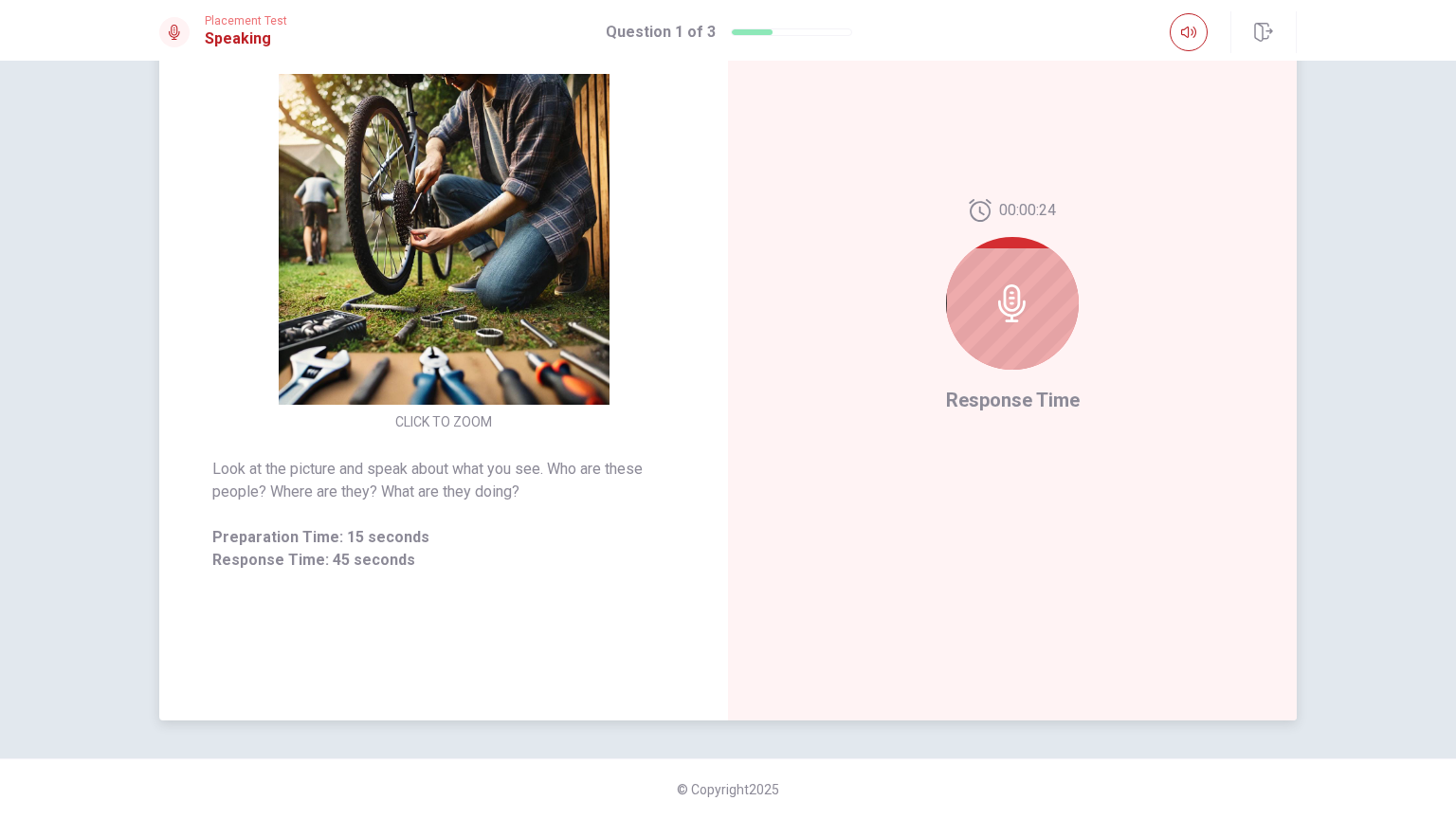 click at bounding box center [1012, 303] 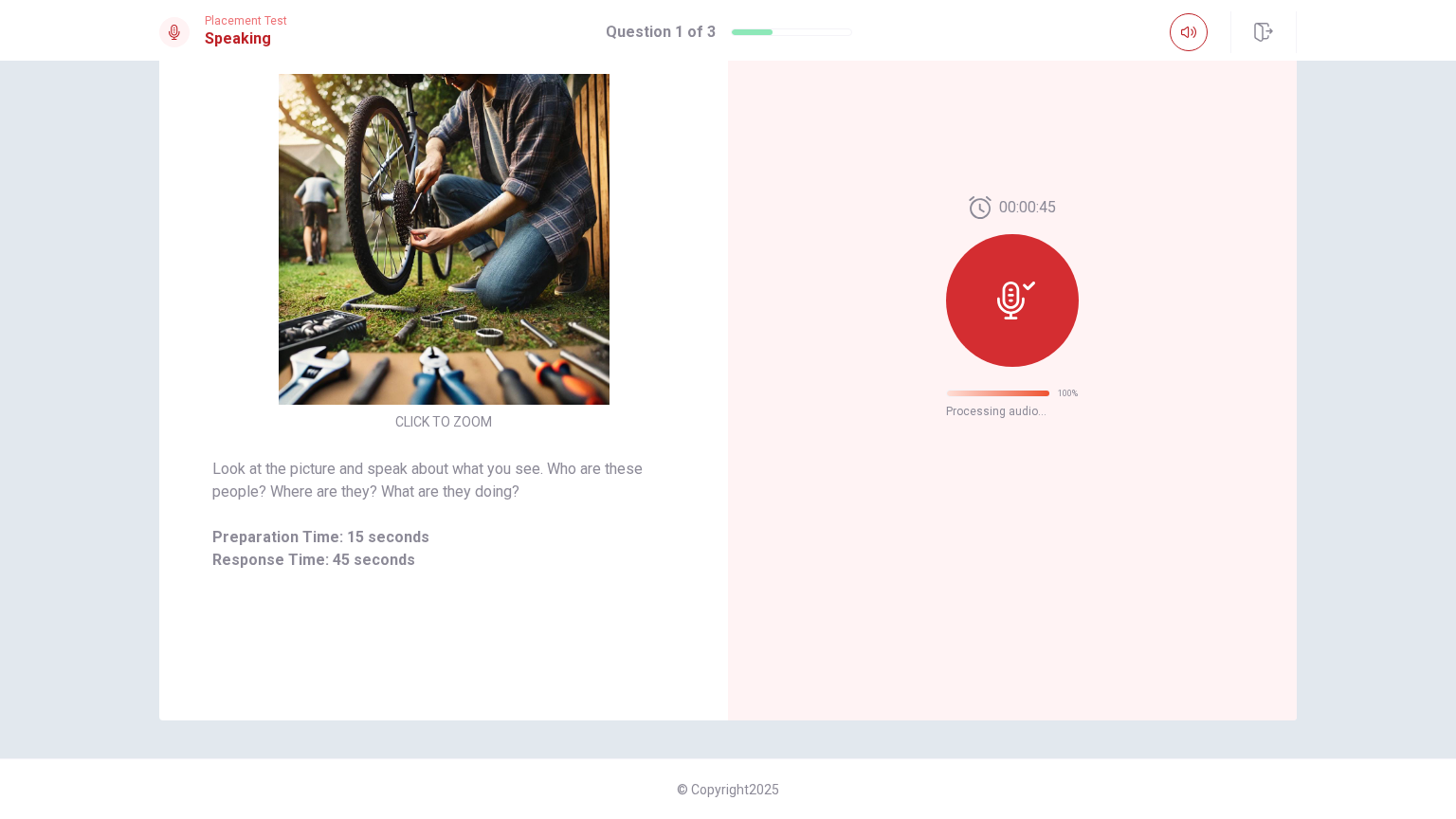 scroll, scrollTop: 0, scrollLeft: 0, axis: both 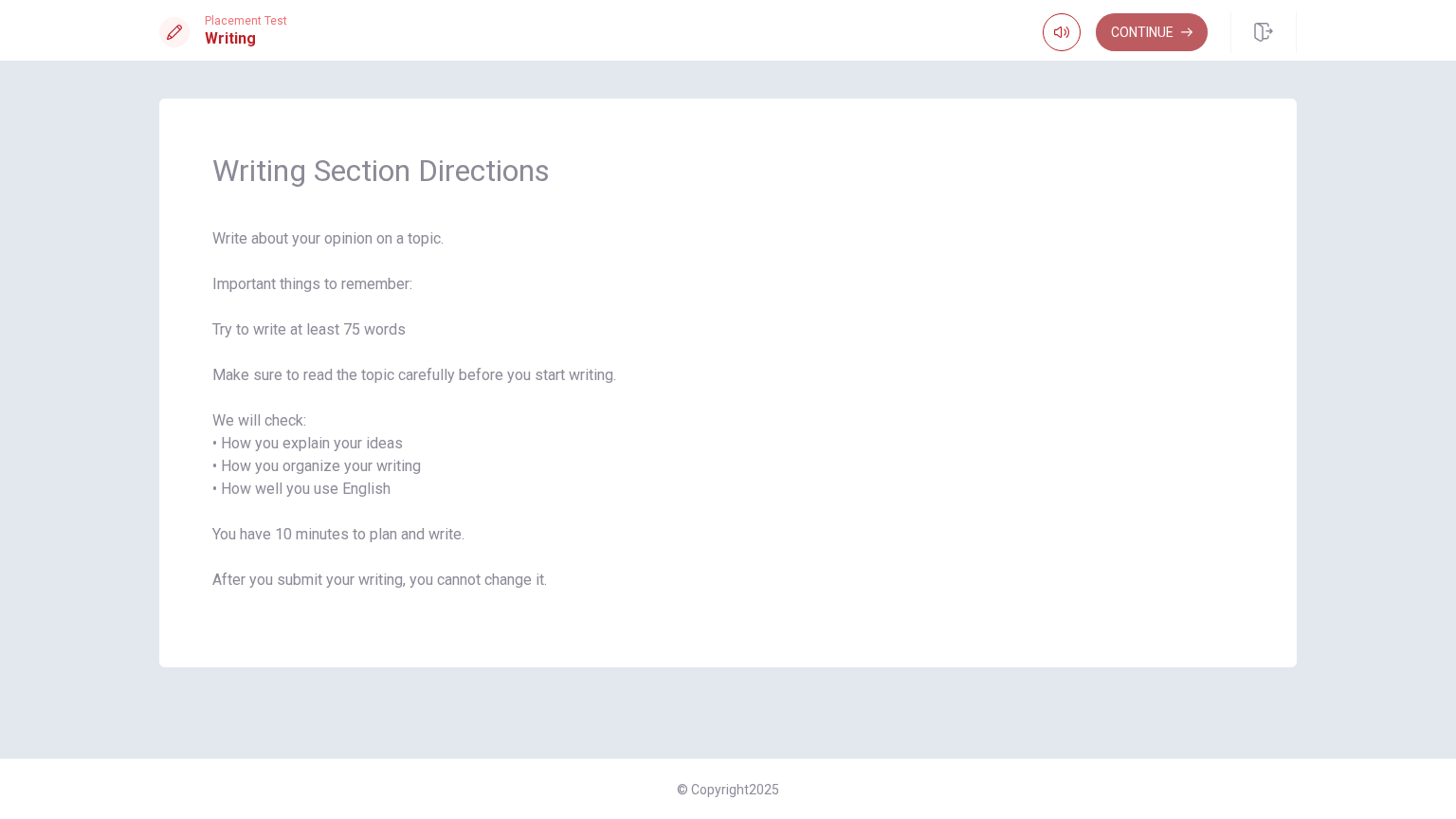 click on "Continue" at bounding box center [1152, 32] 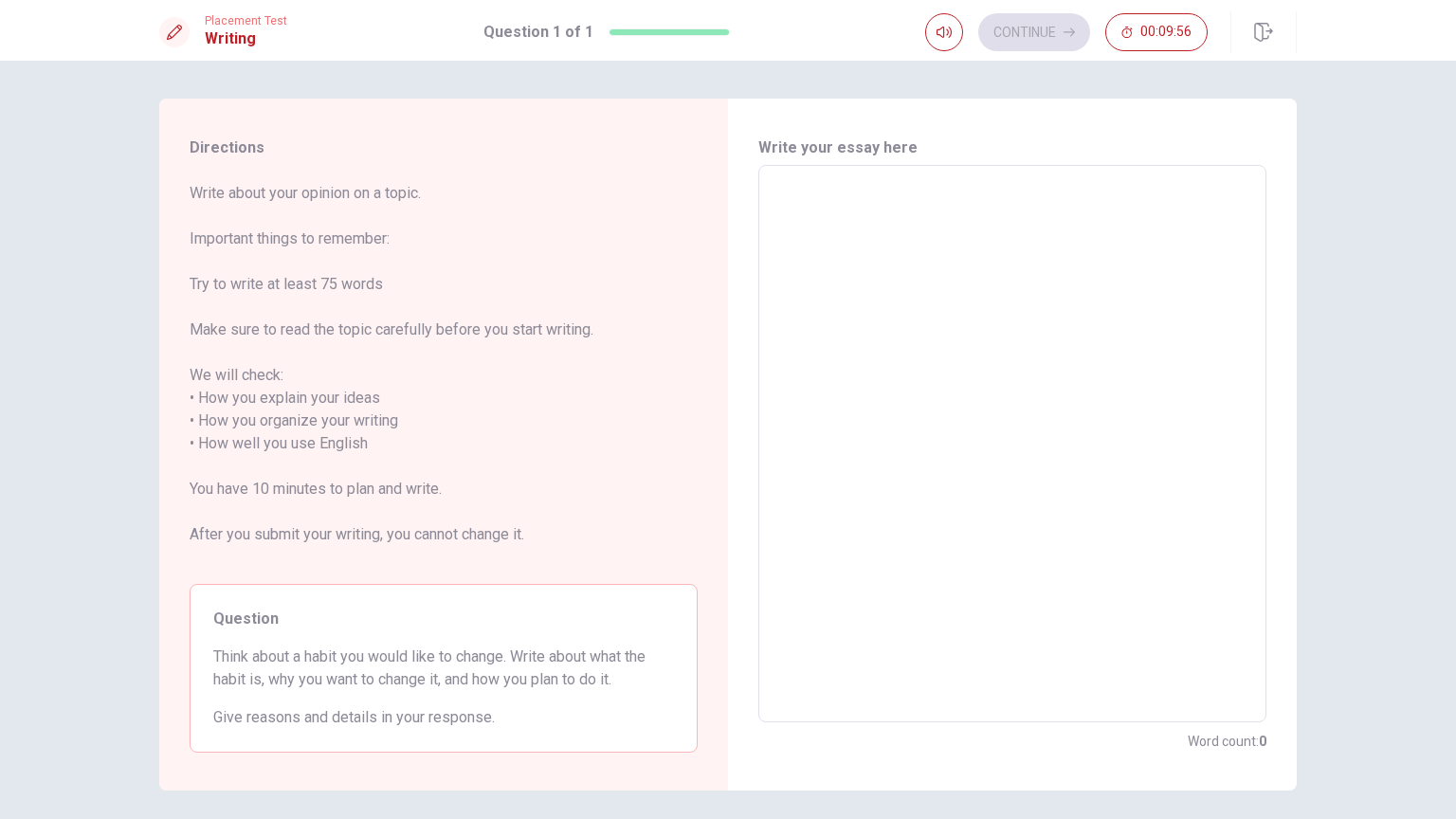 drag, startPoint x: 785, startPoint y: 191, endPoint x: 801, endPoint y: 208, distance: 23.34524 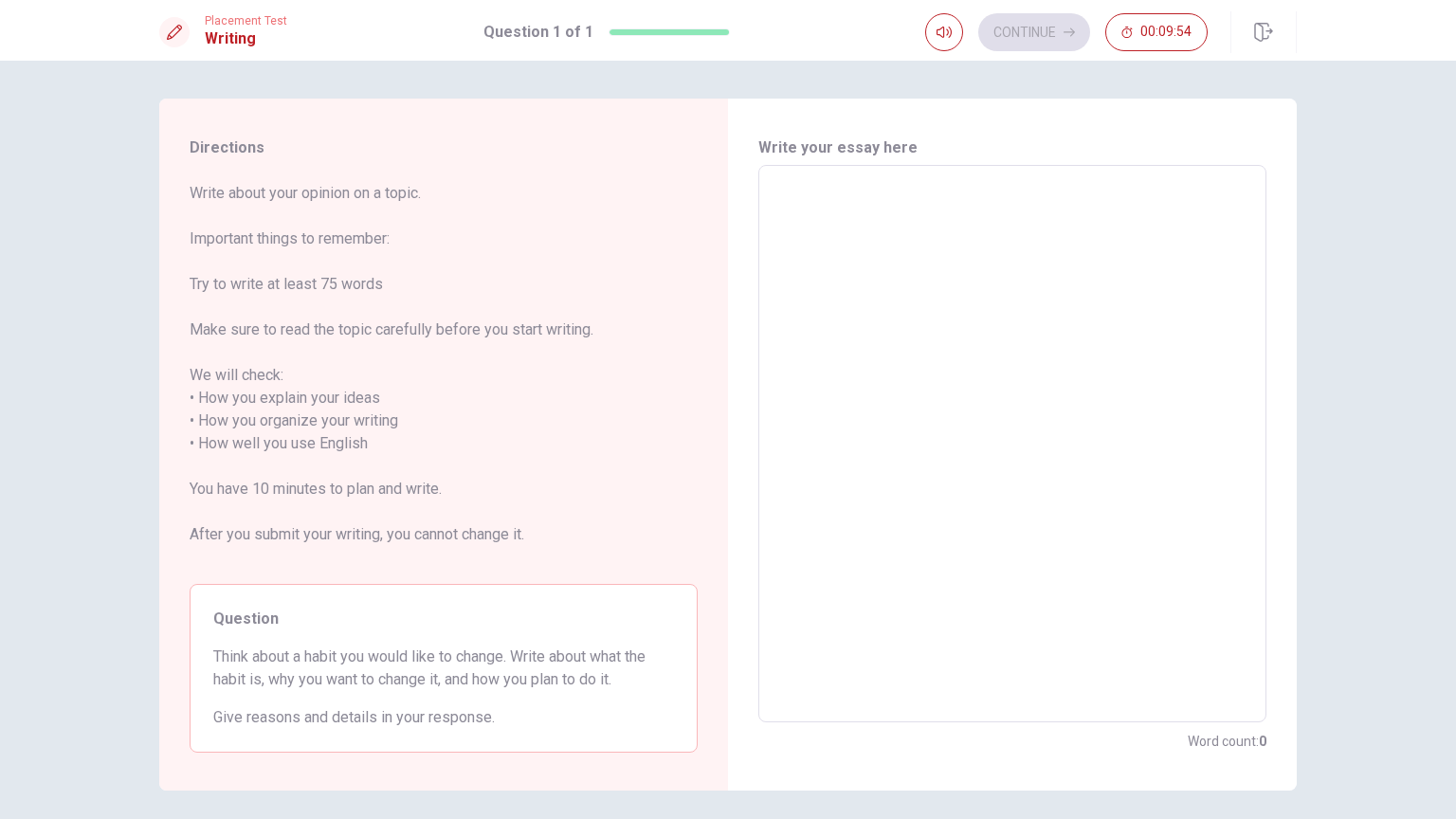 type on "s" 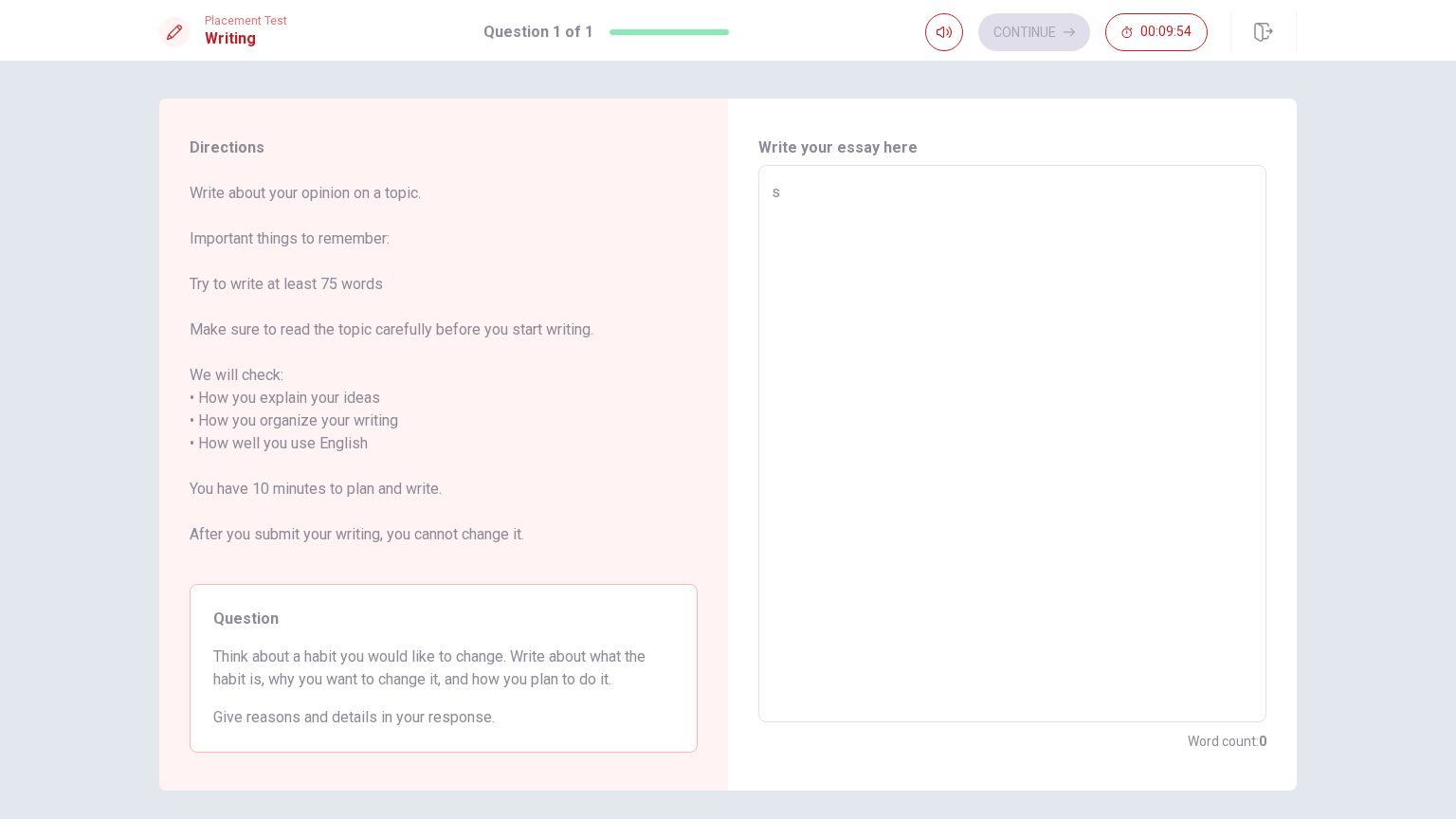type on "x" 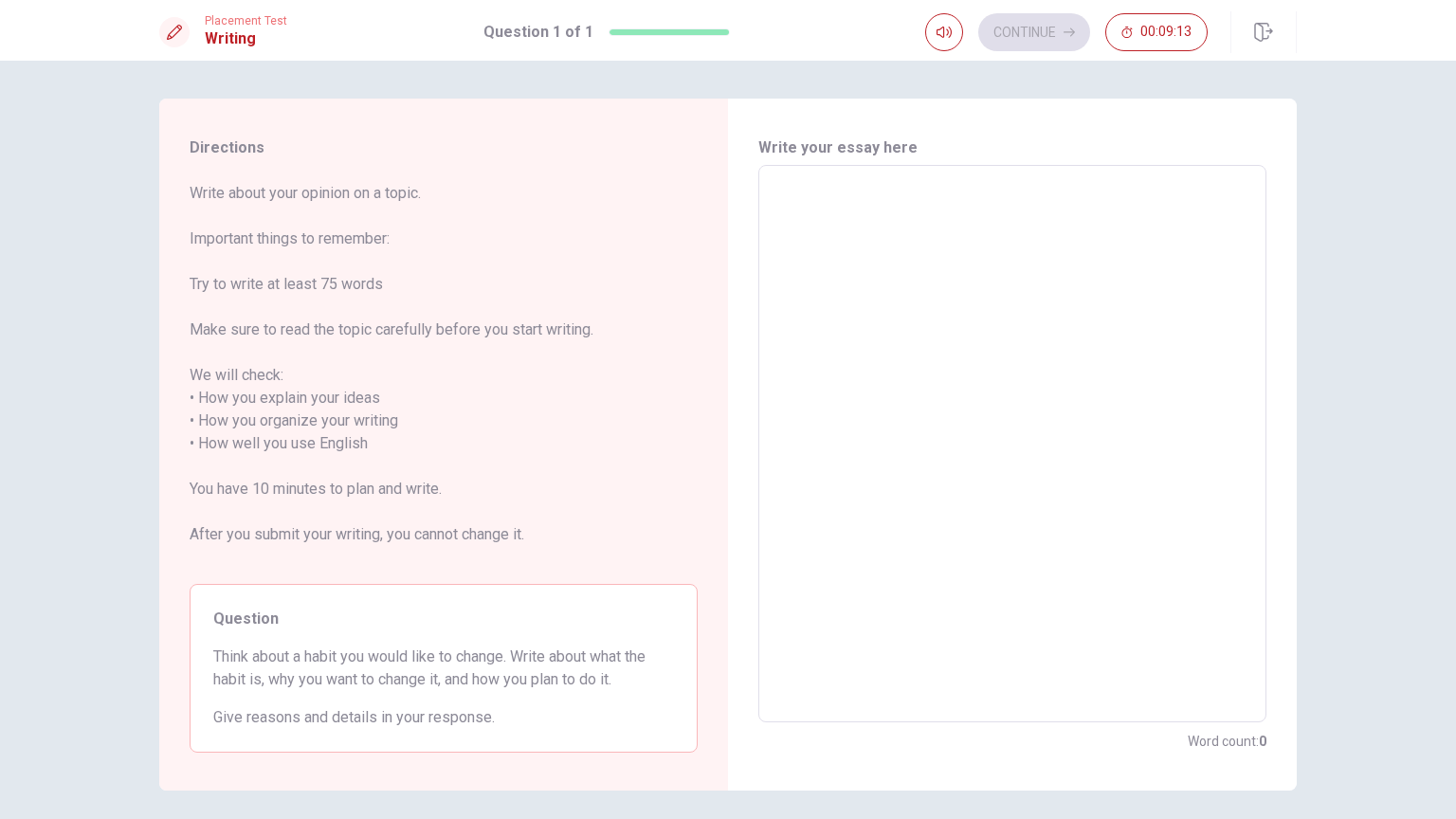 type on "I" 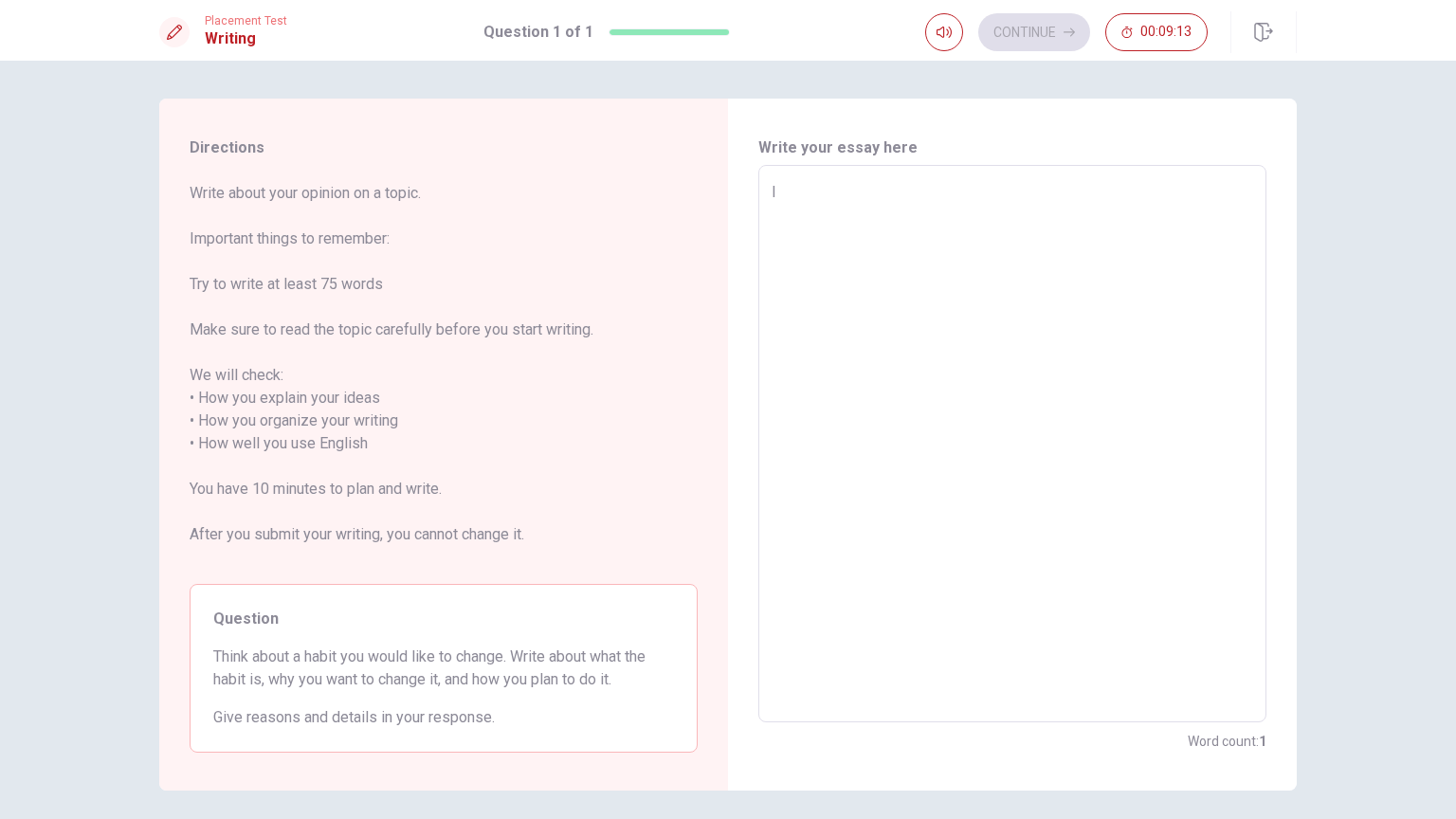 type on "x" 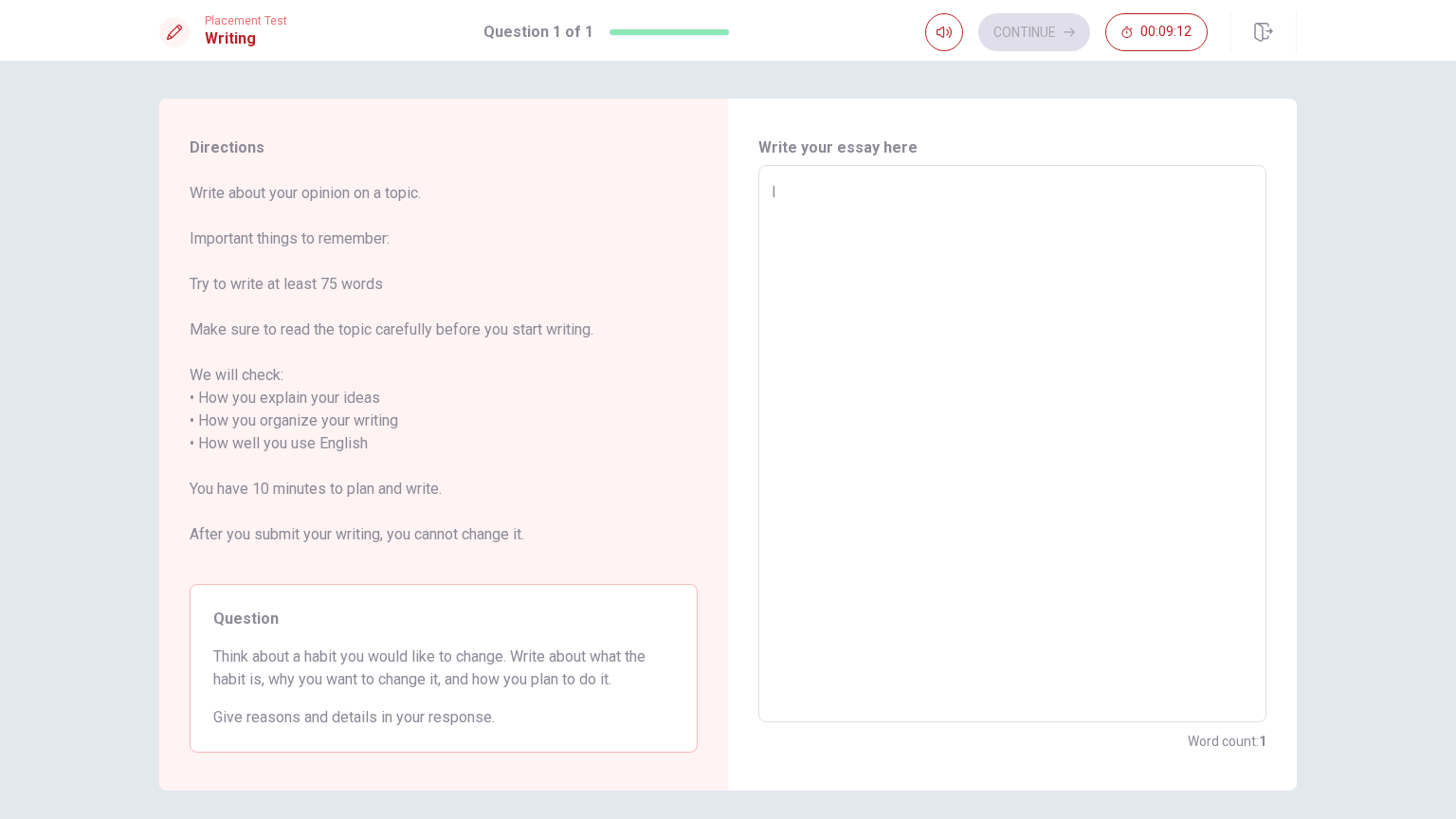 type on "I" 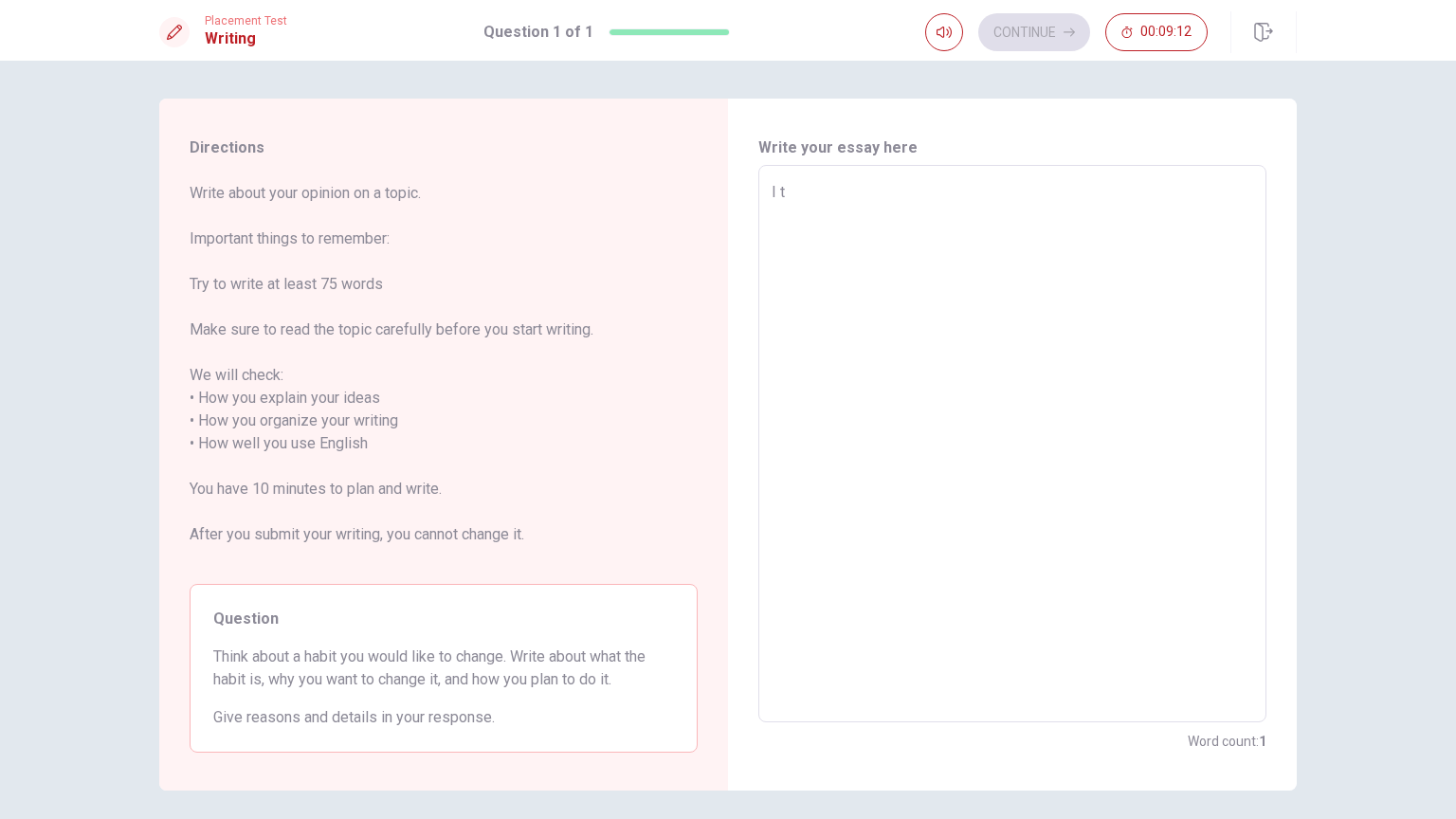 type on "x" 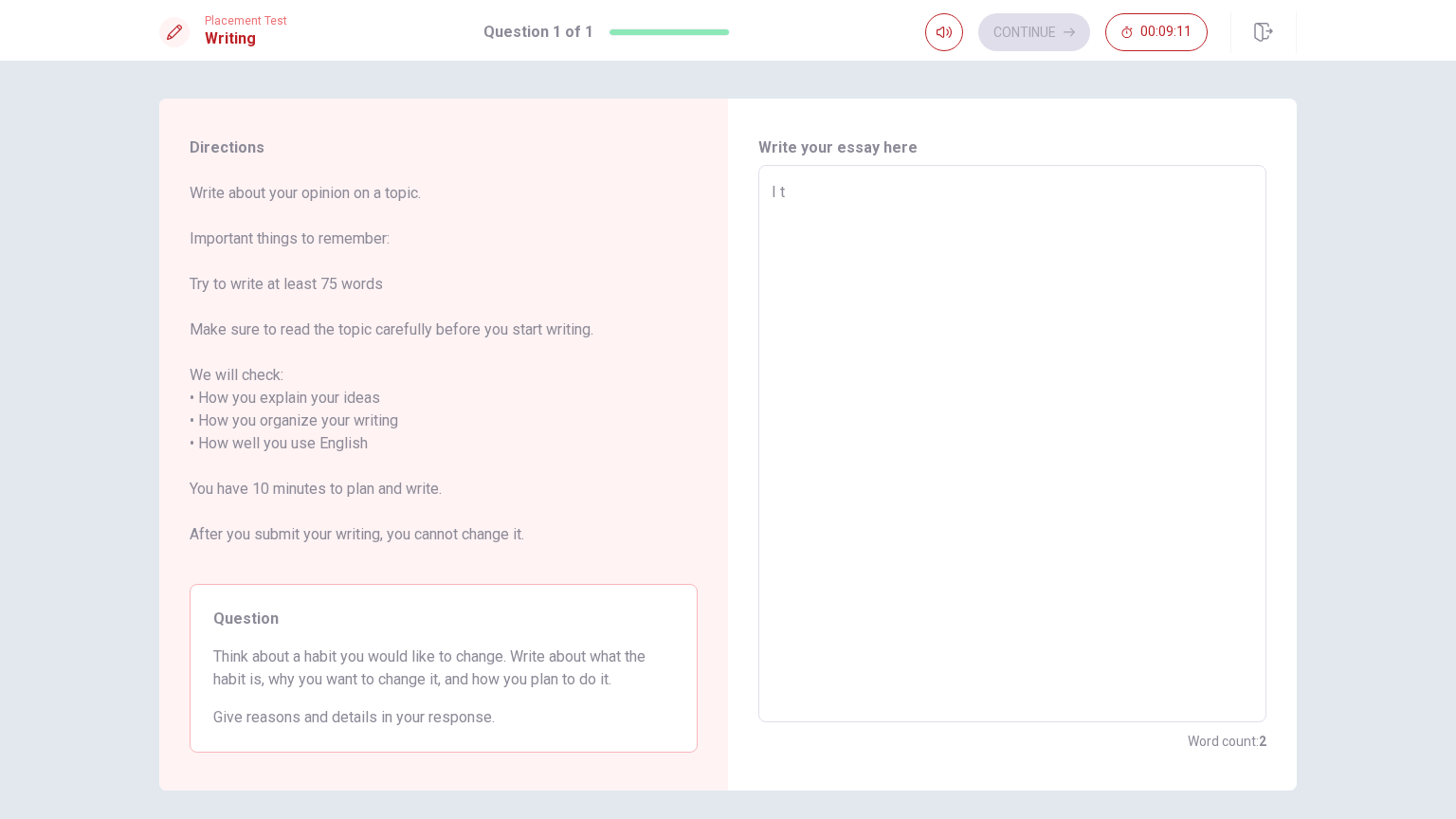 type on "I th" 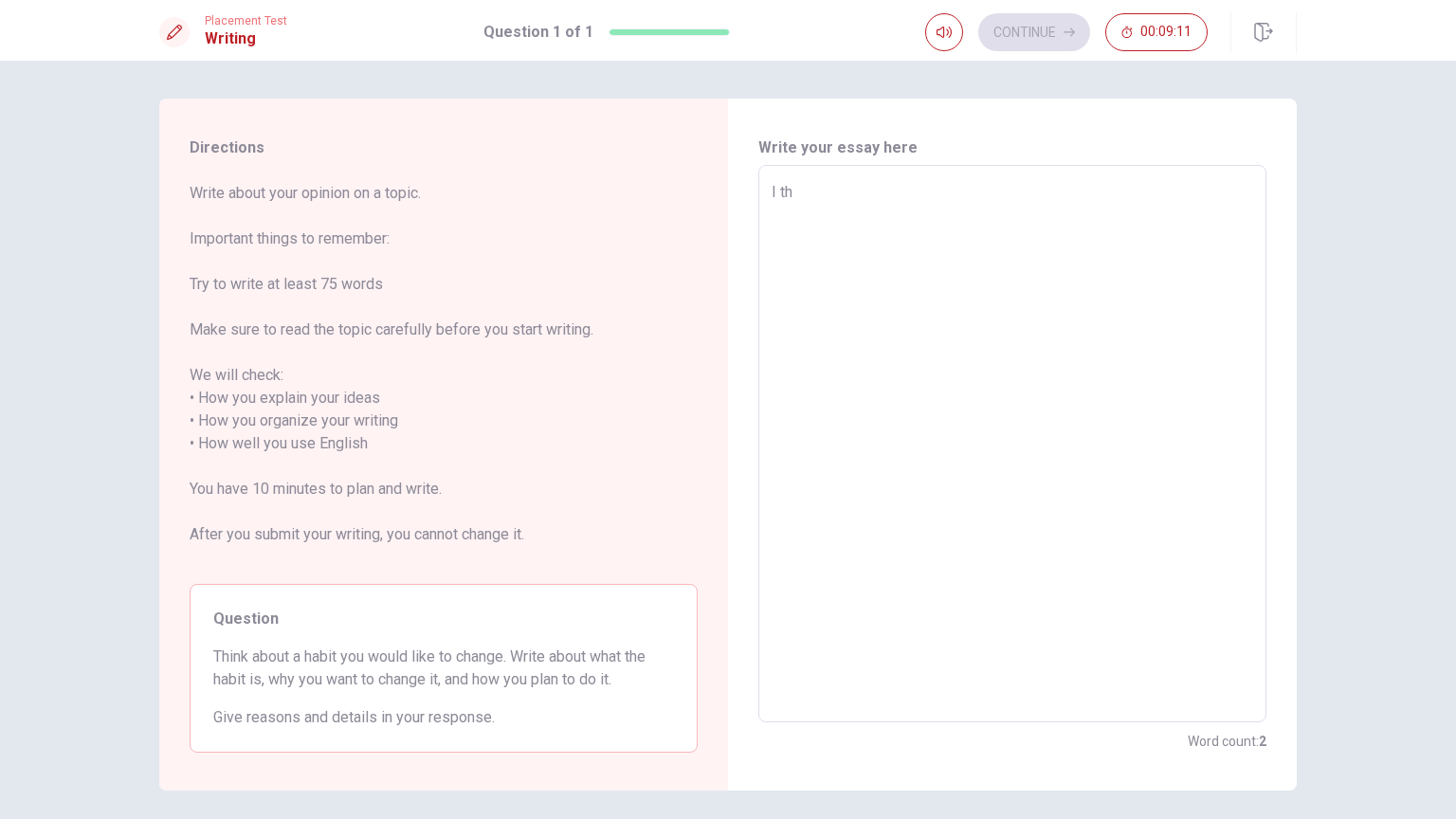 type on "x" 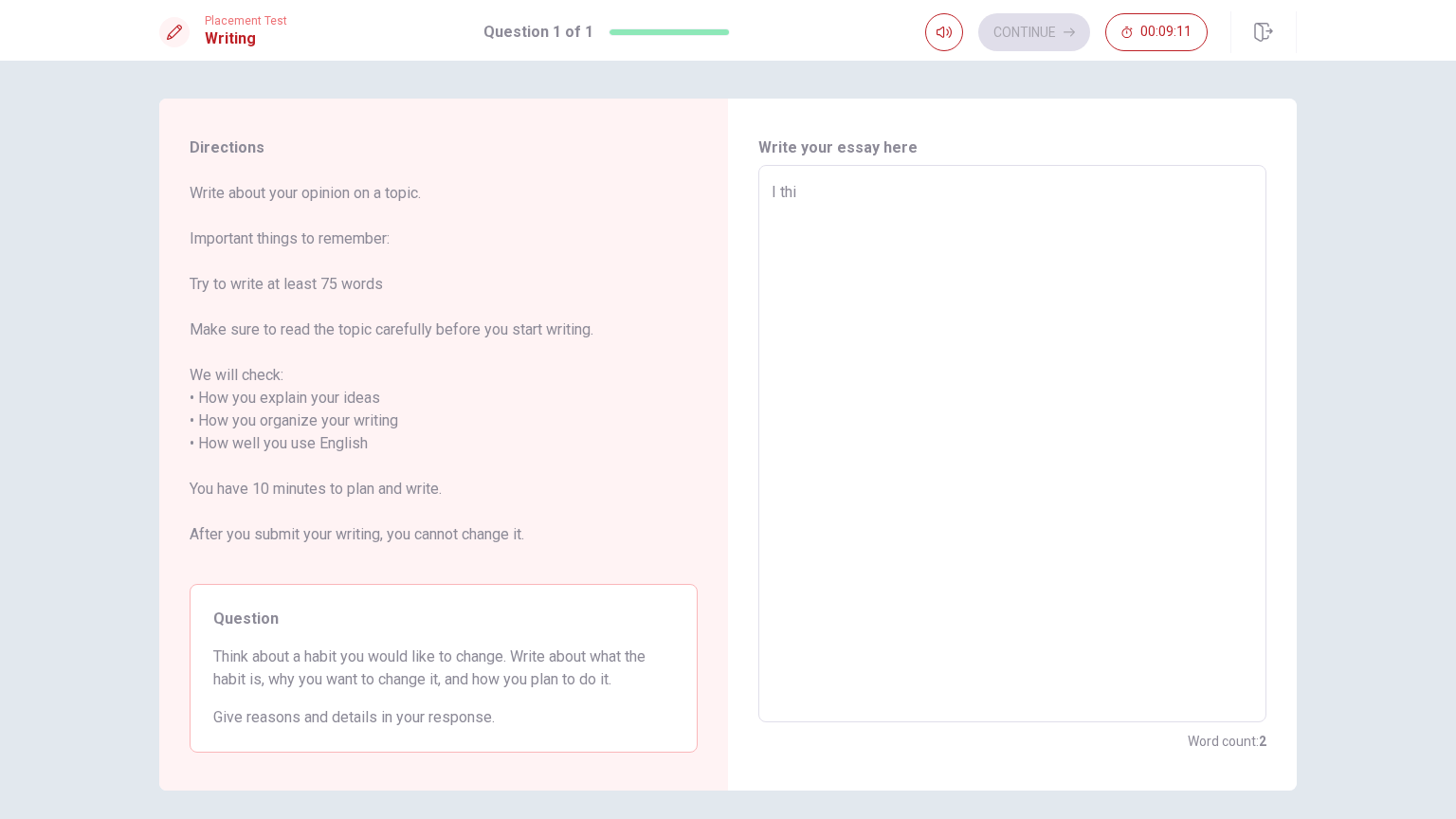 type on "x" 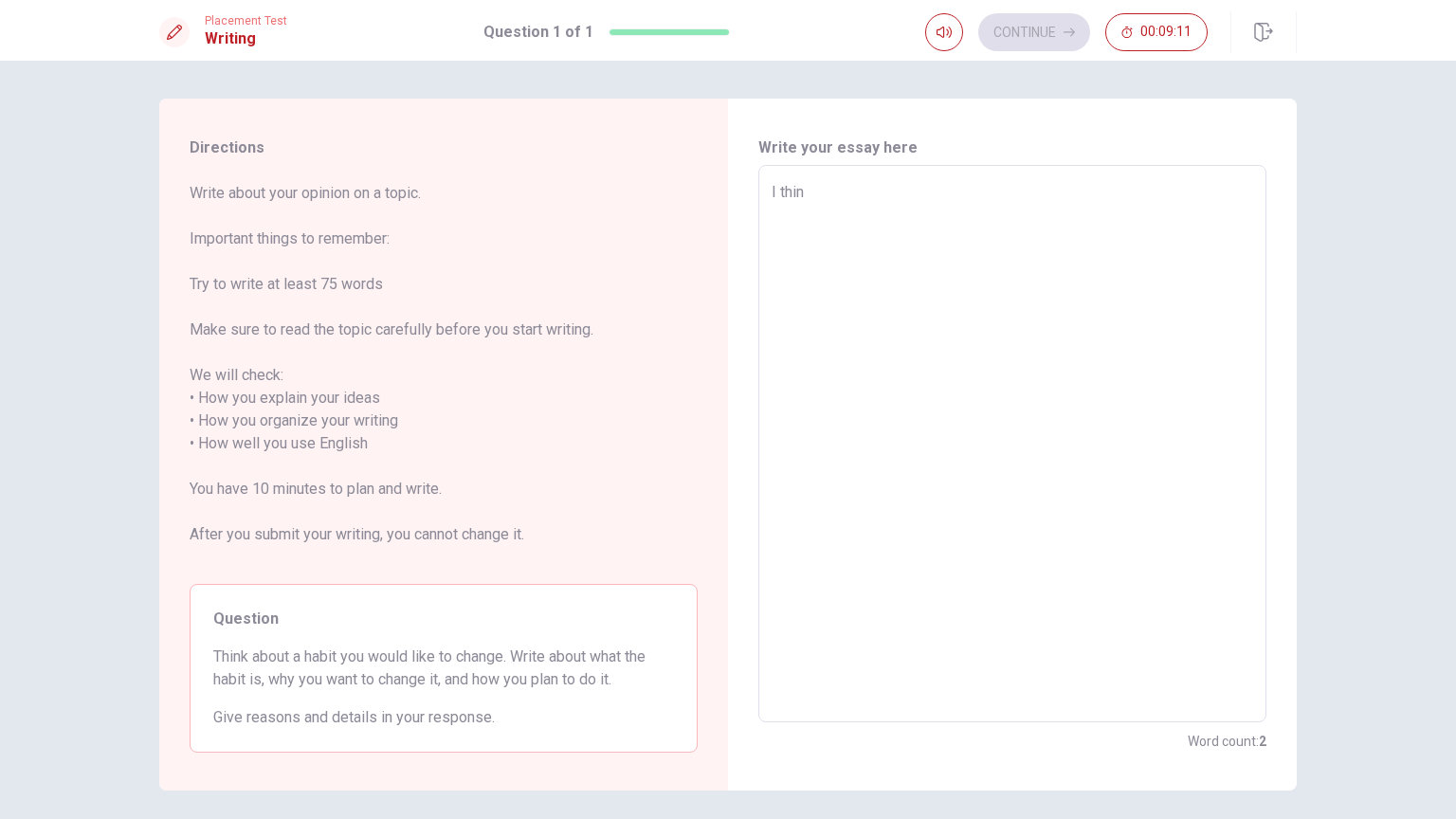 type on "x" 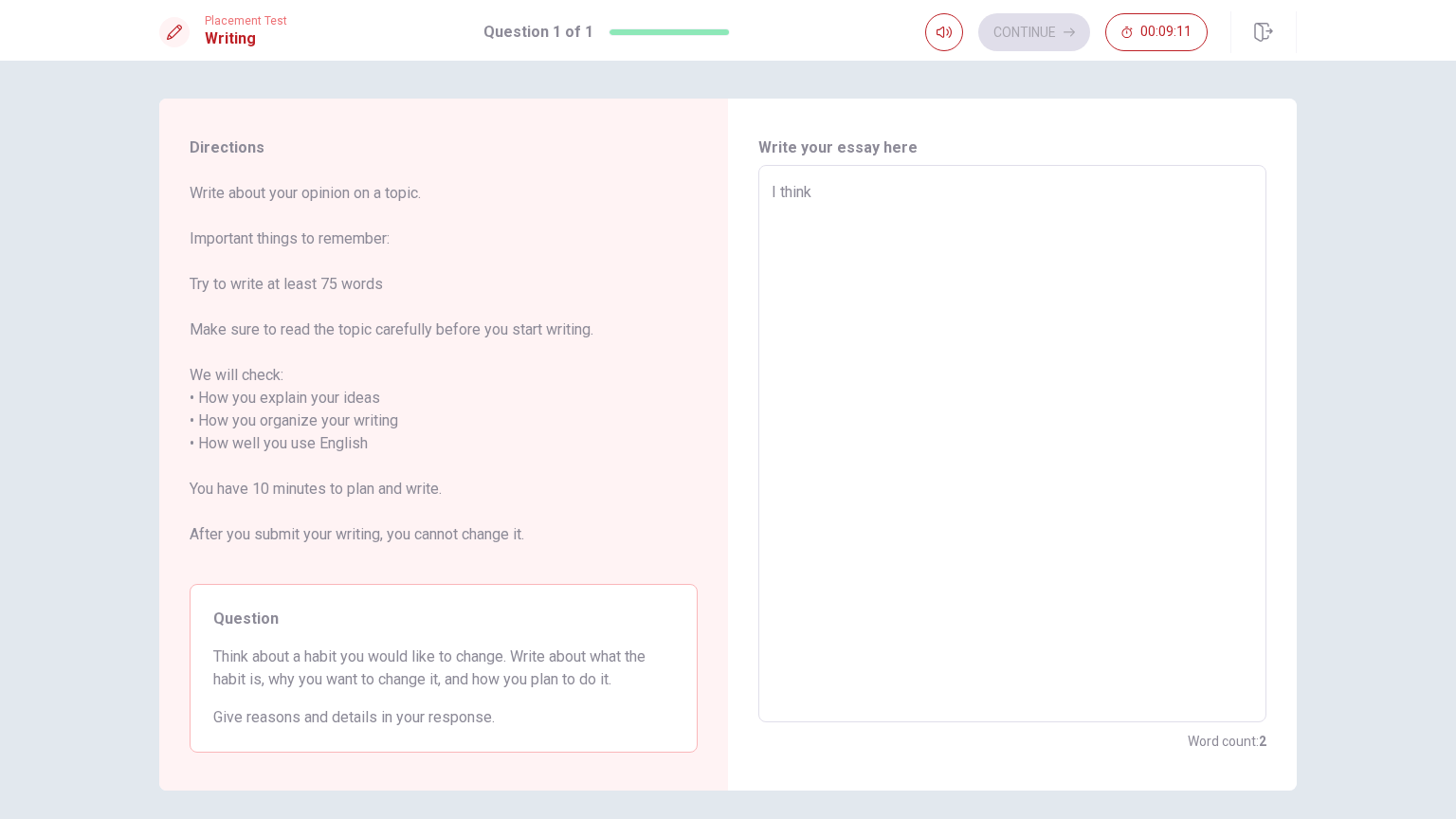 type on "x" 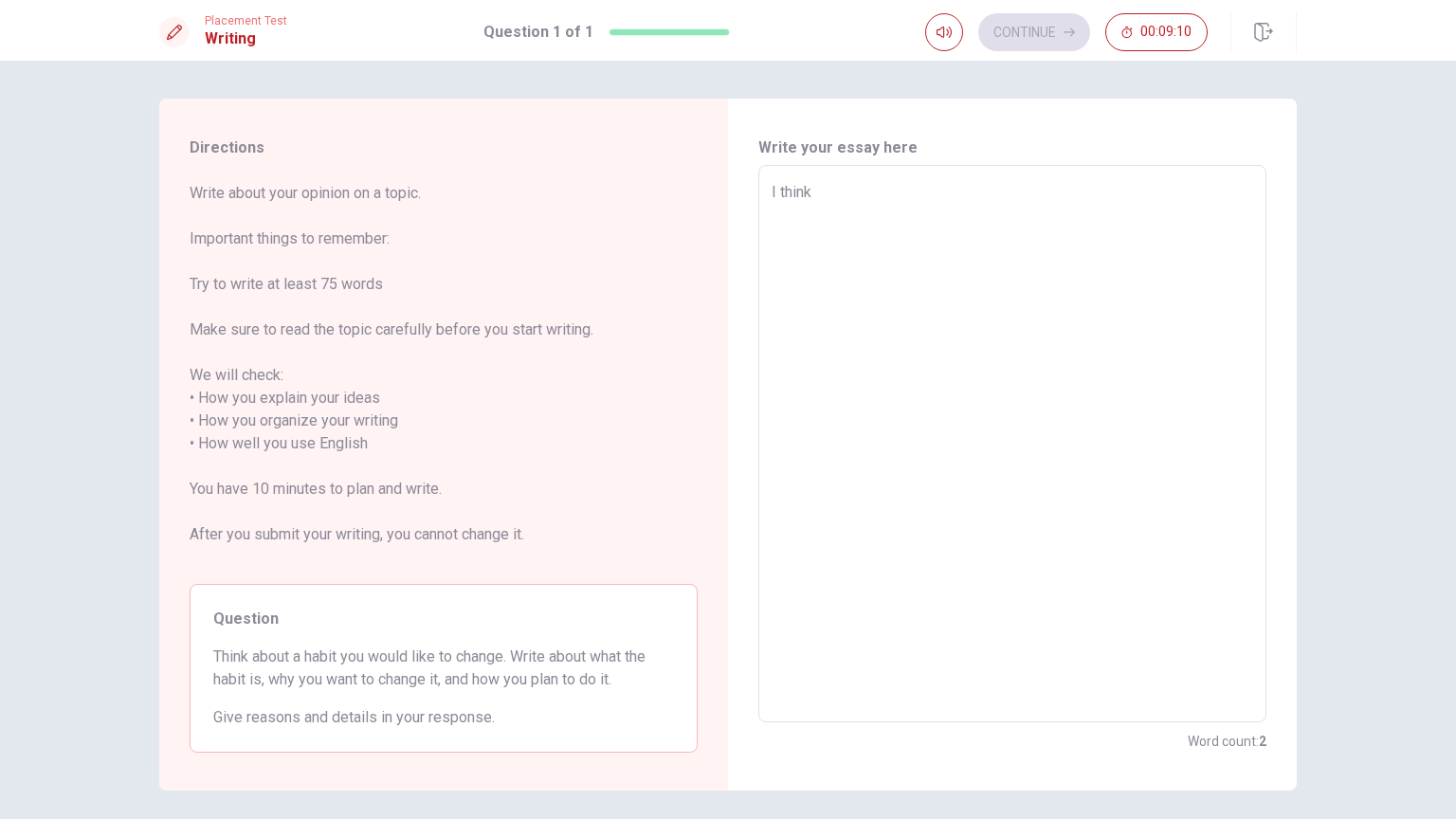 type on "I think" 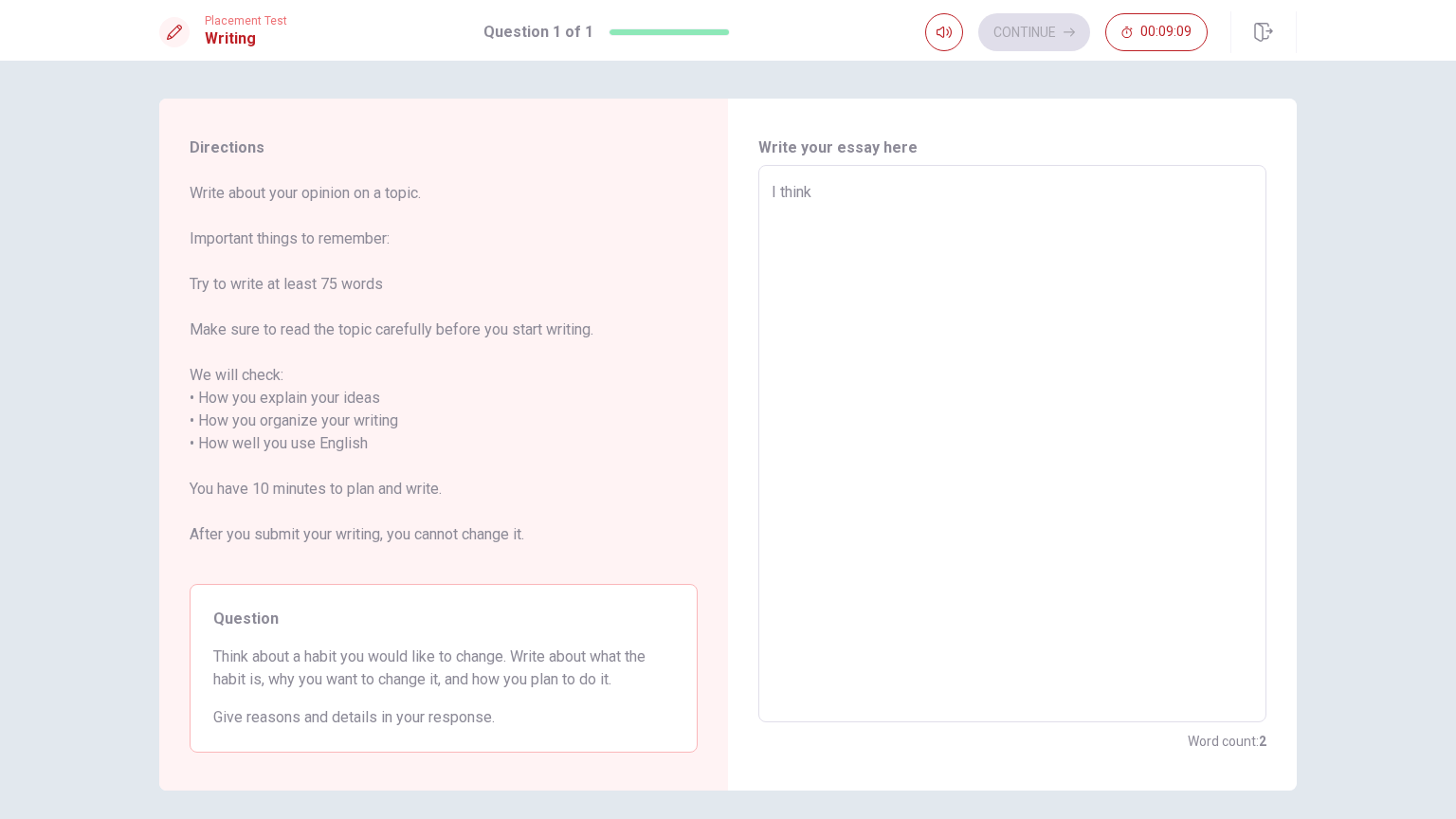 type on "x" 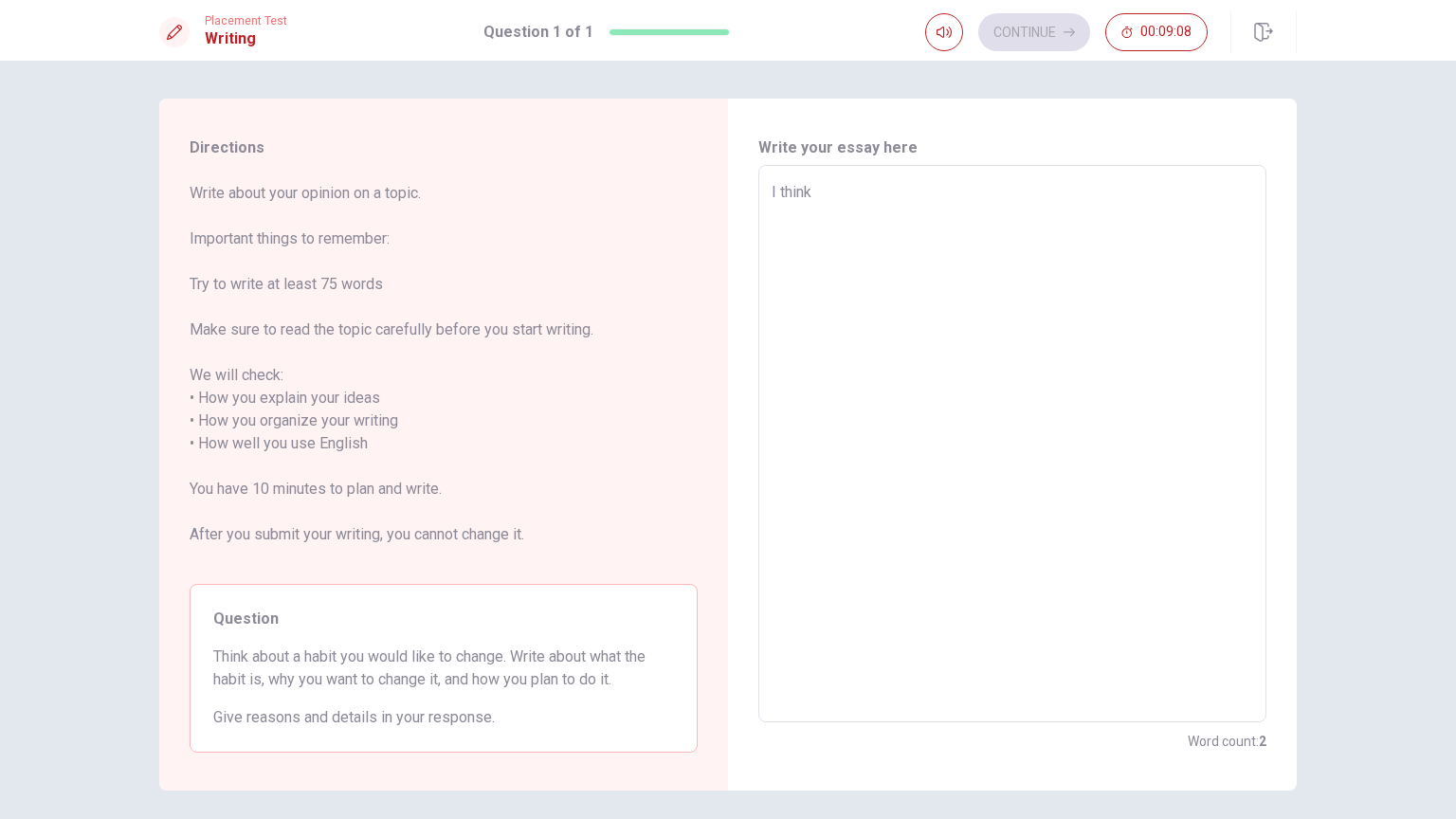 type on "I think" 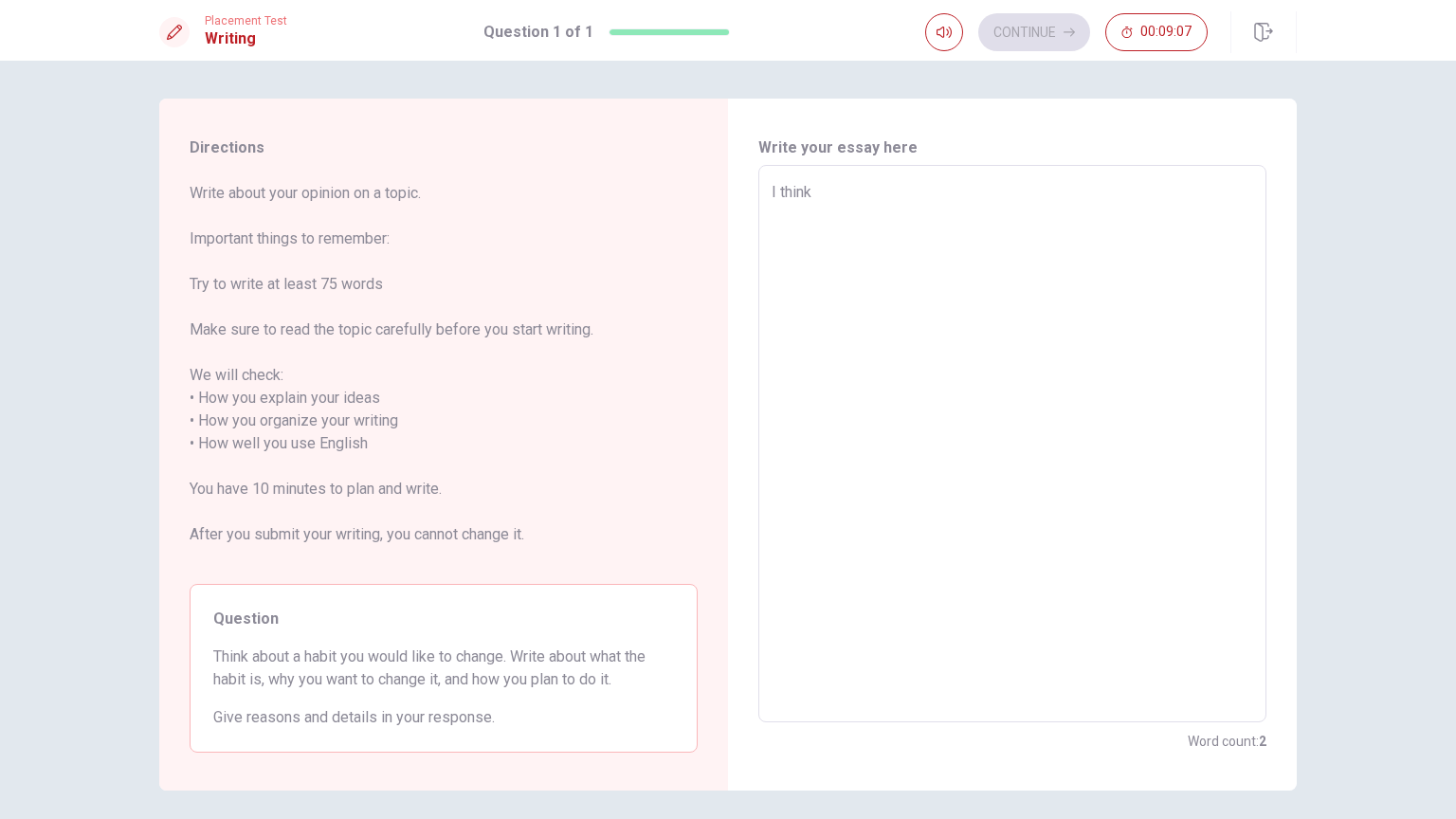 type on "I thin" 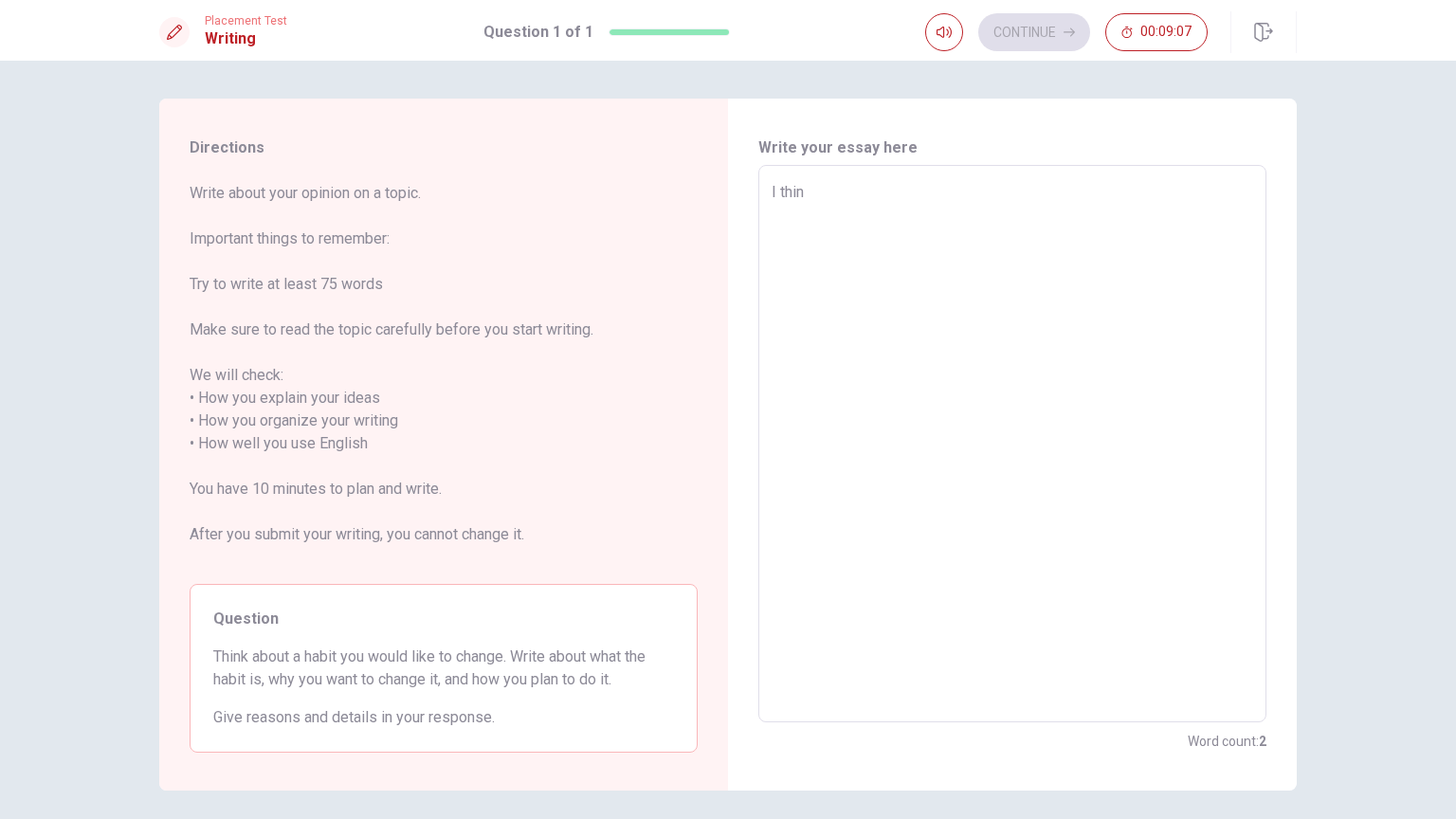 type on "I thi" 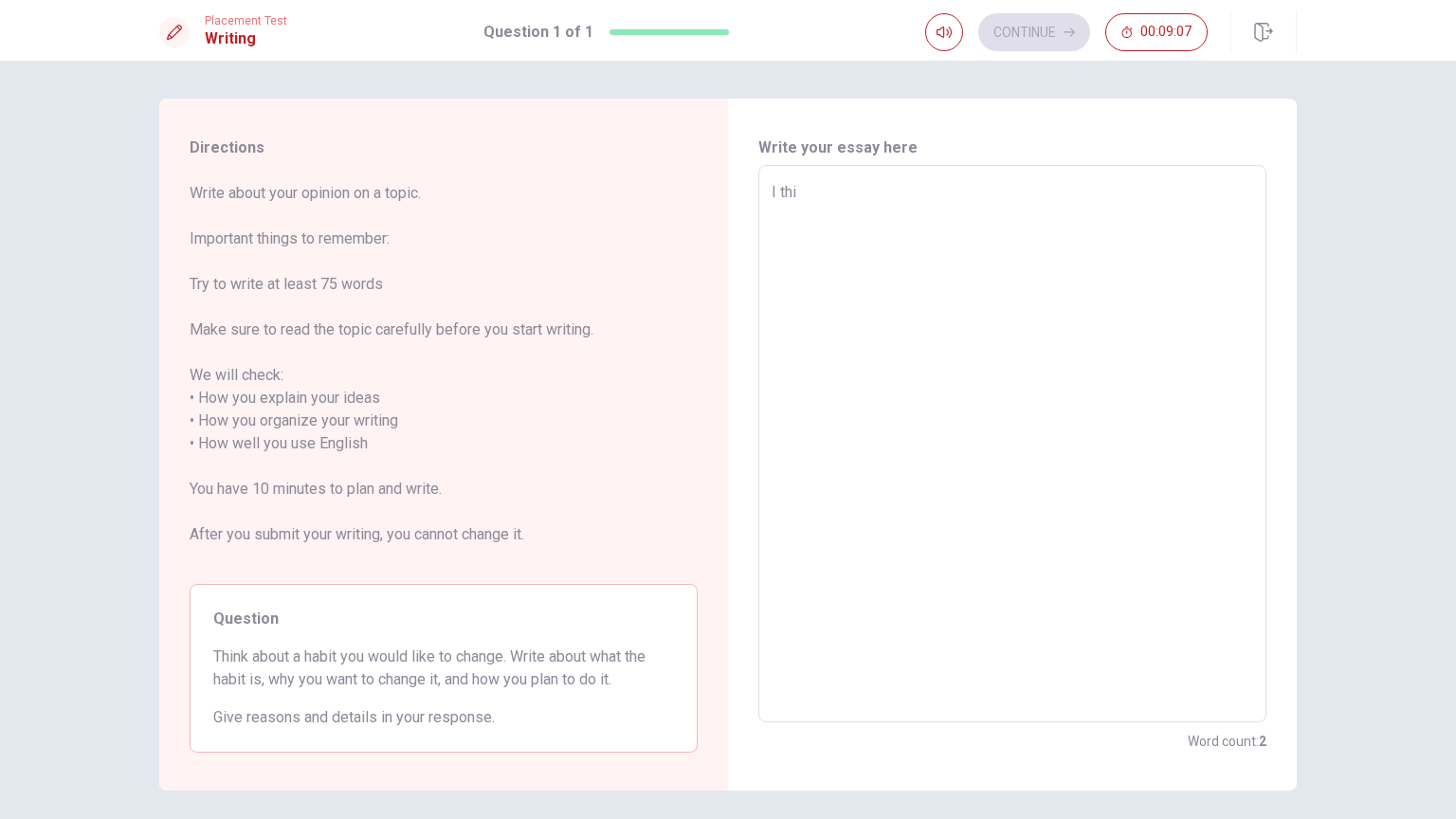 type on "x" 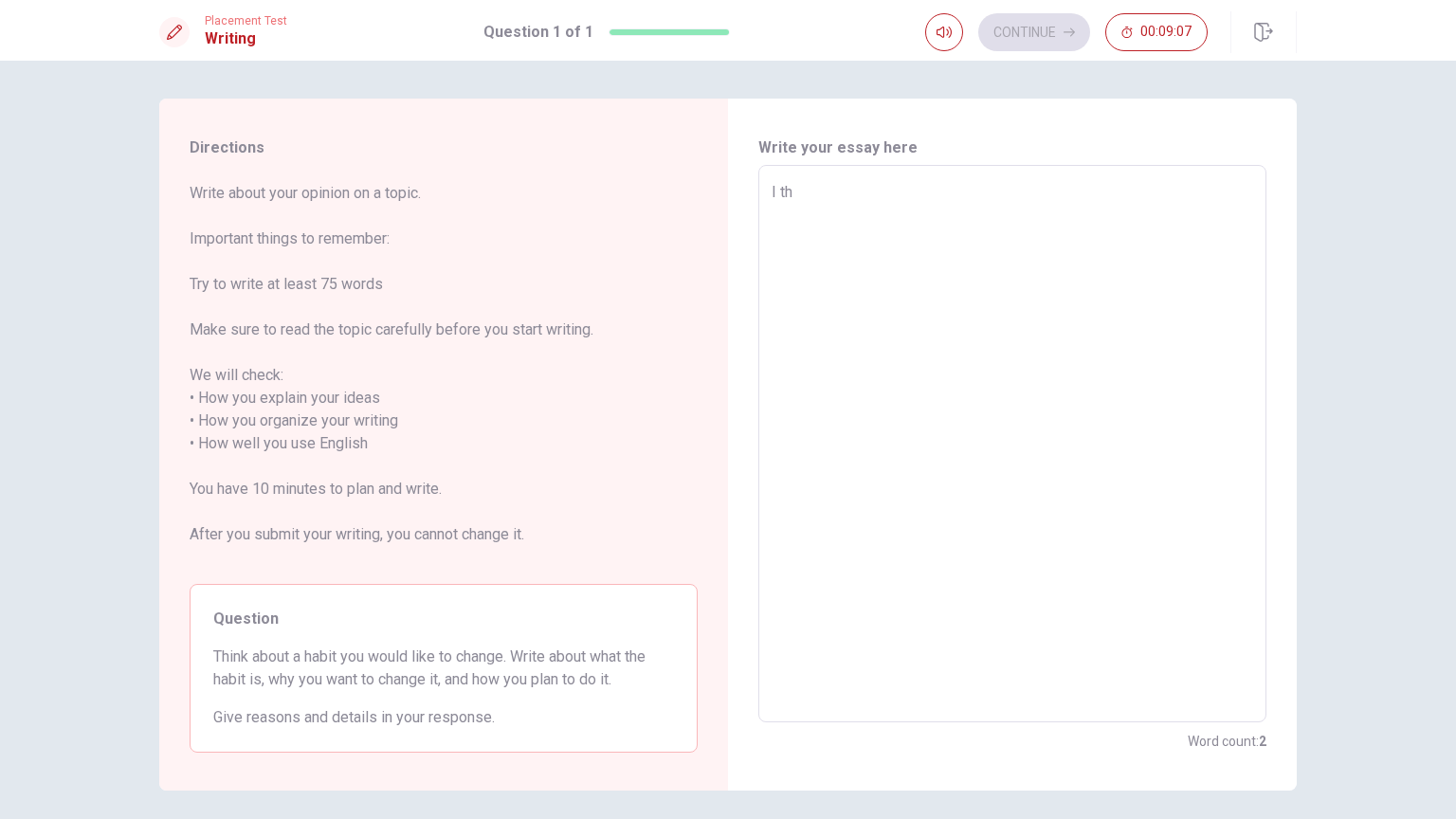 type on "I t" 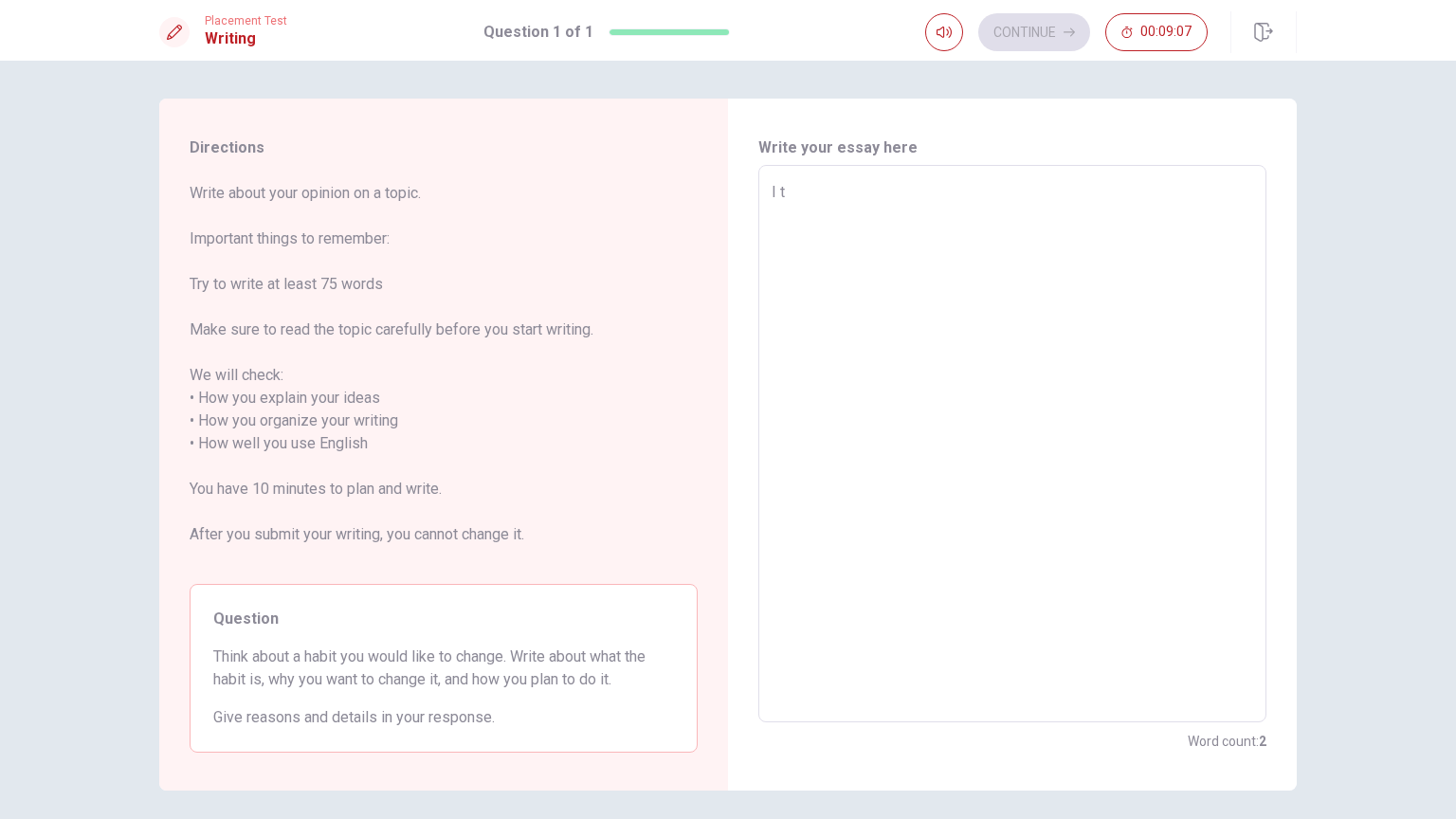 type on "I" 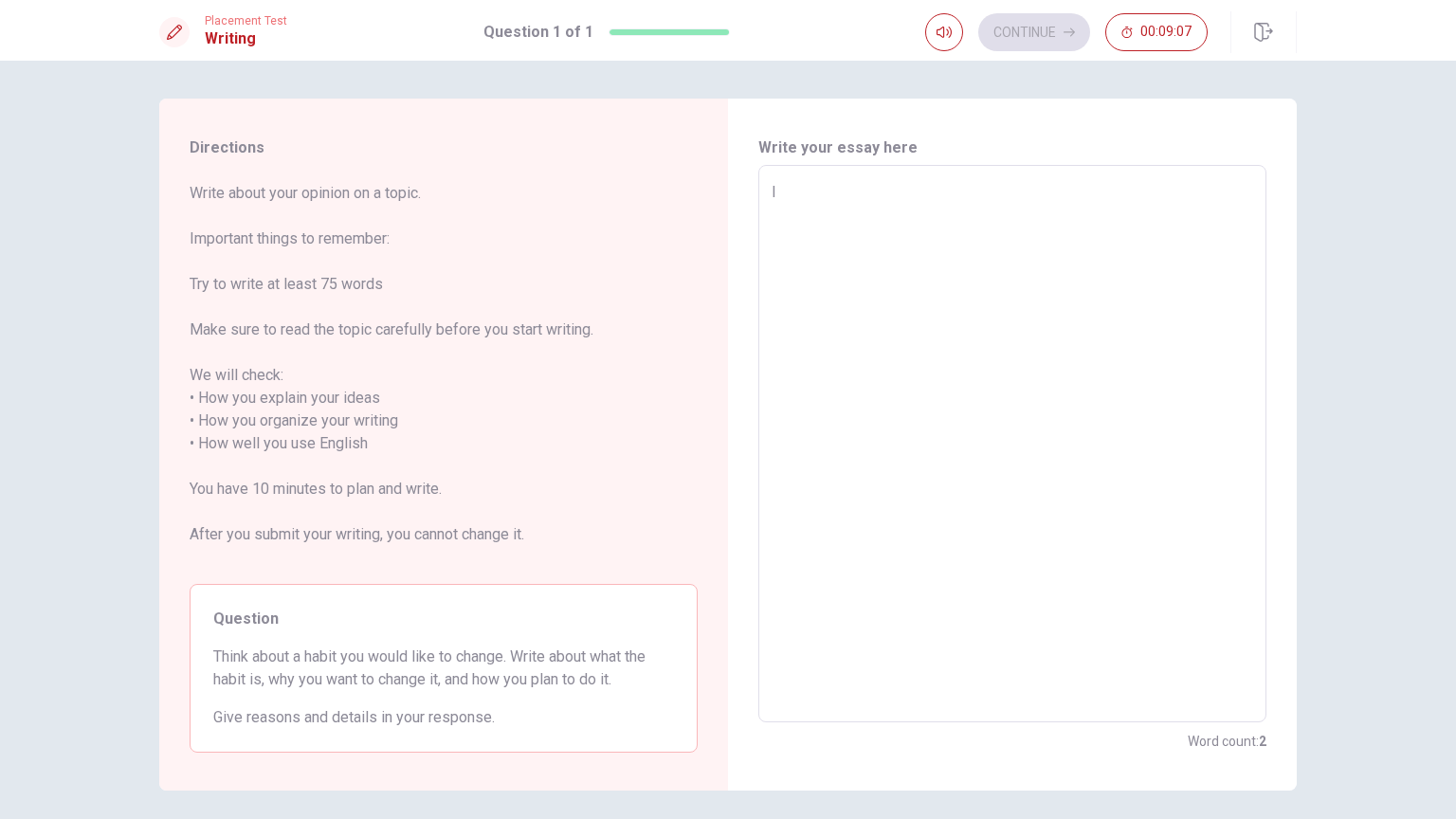 type on "I" 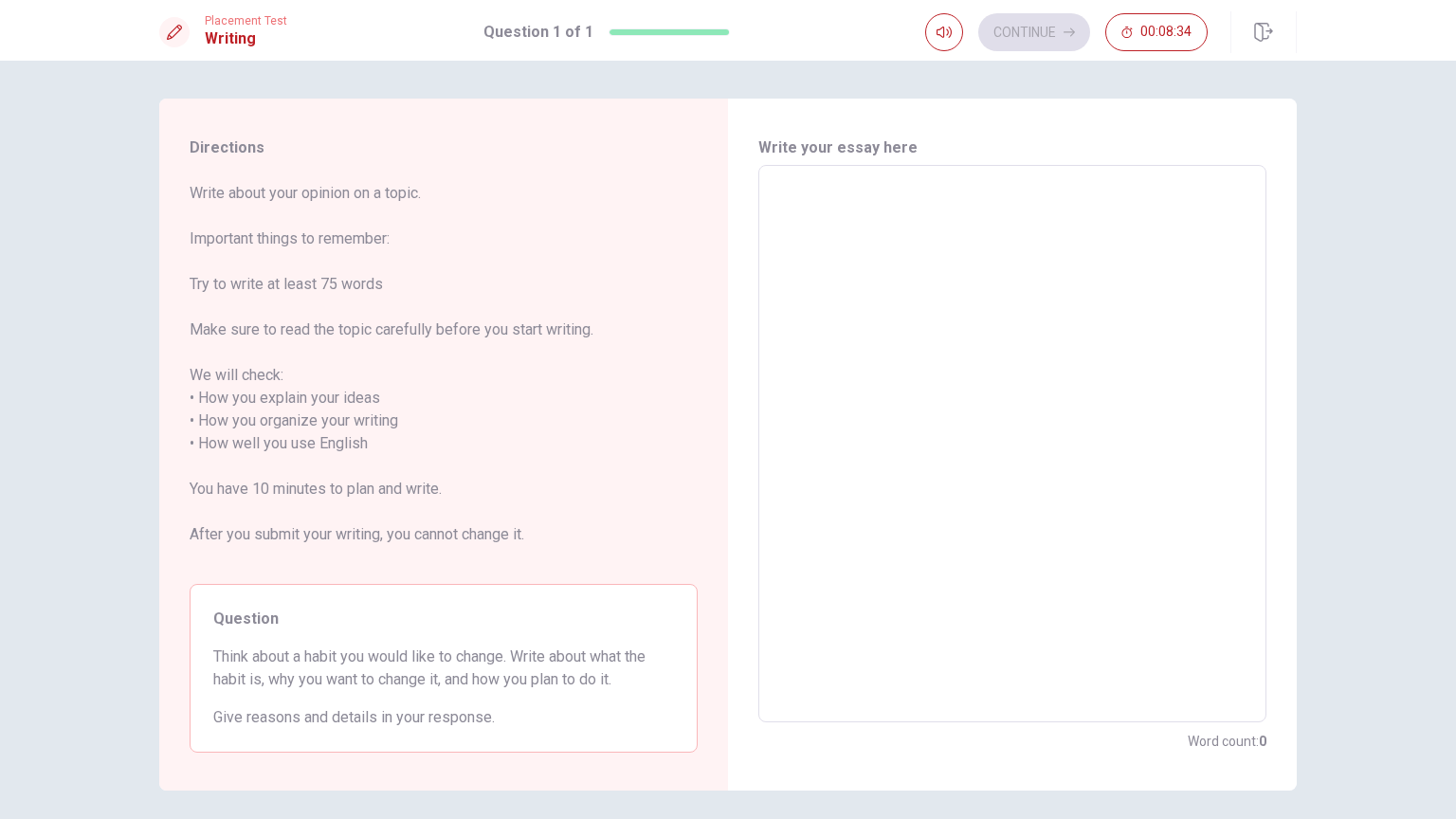 type on "i" 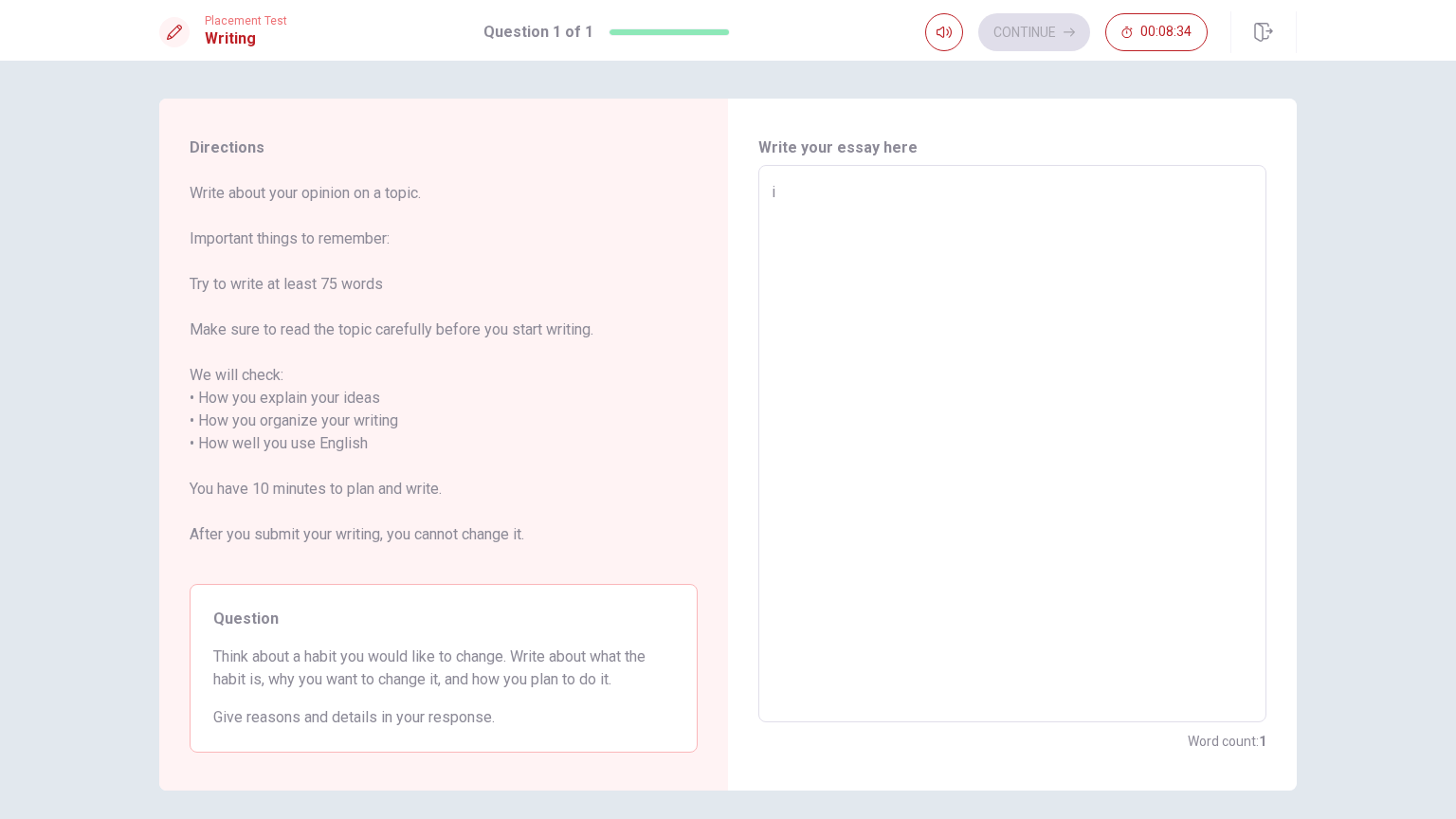 type on "x" 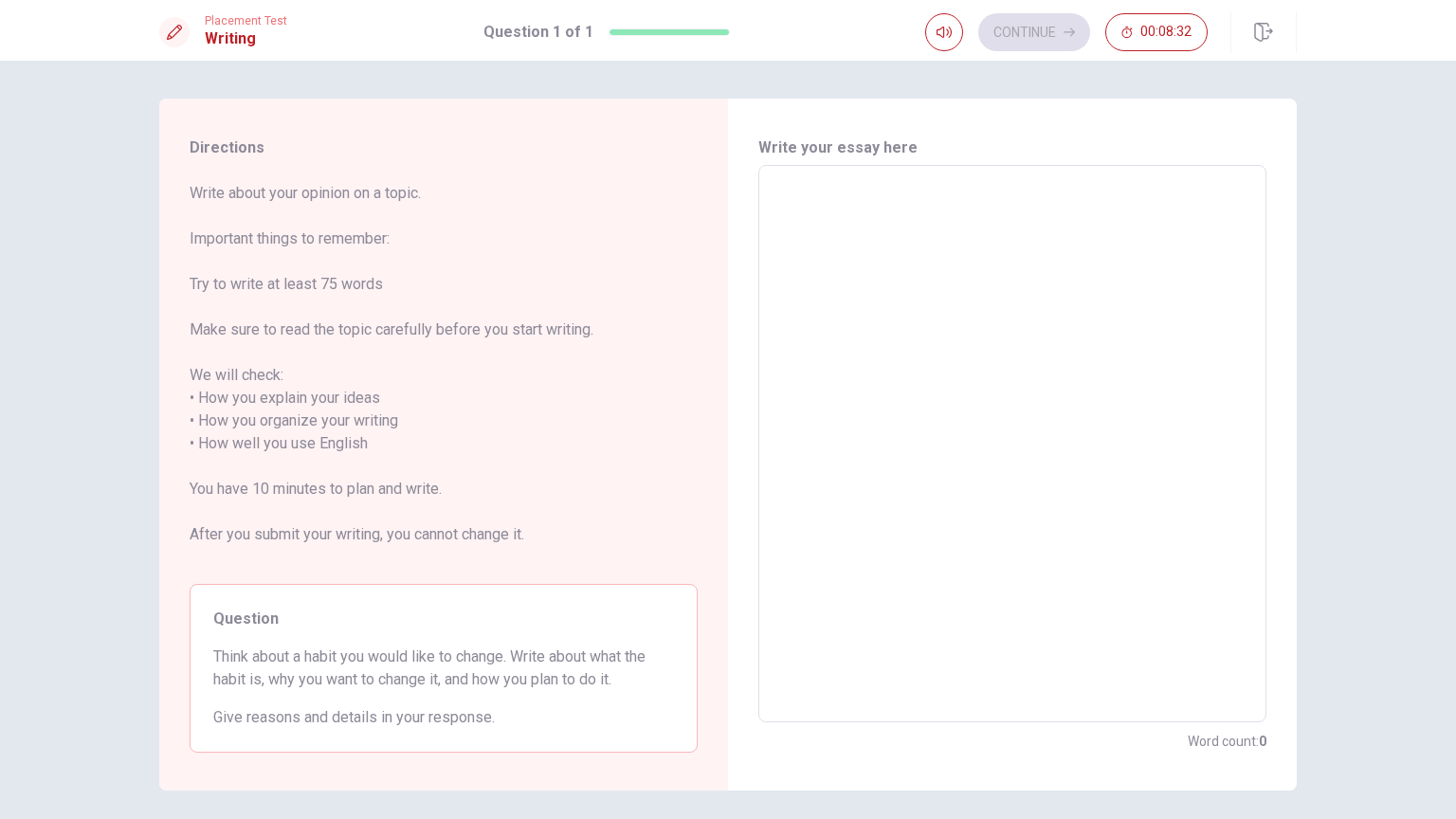 type on "I" 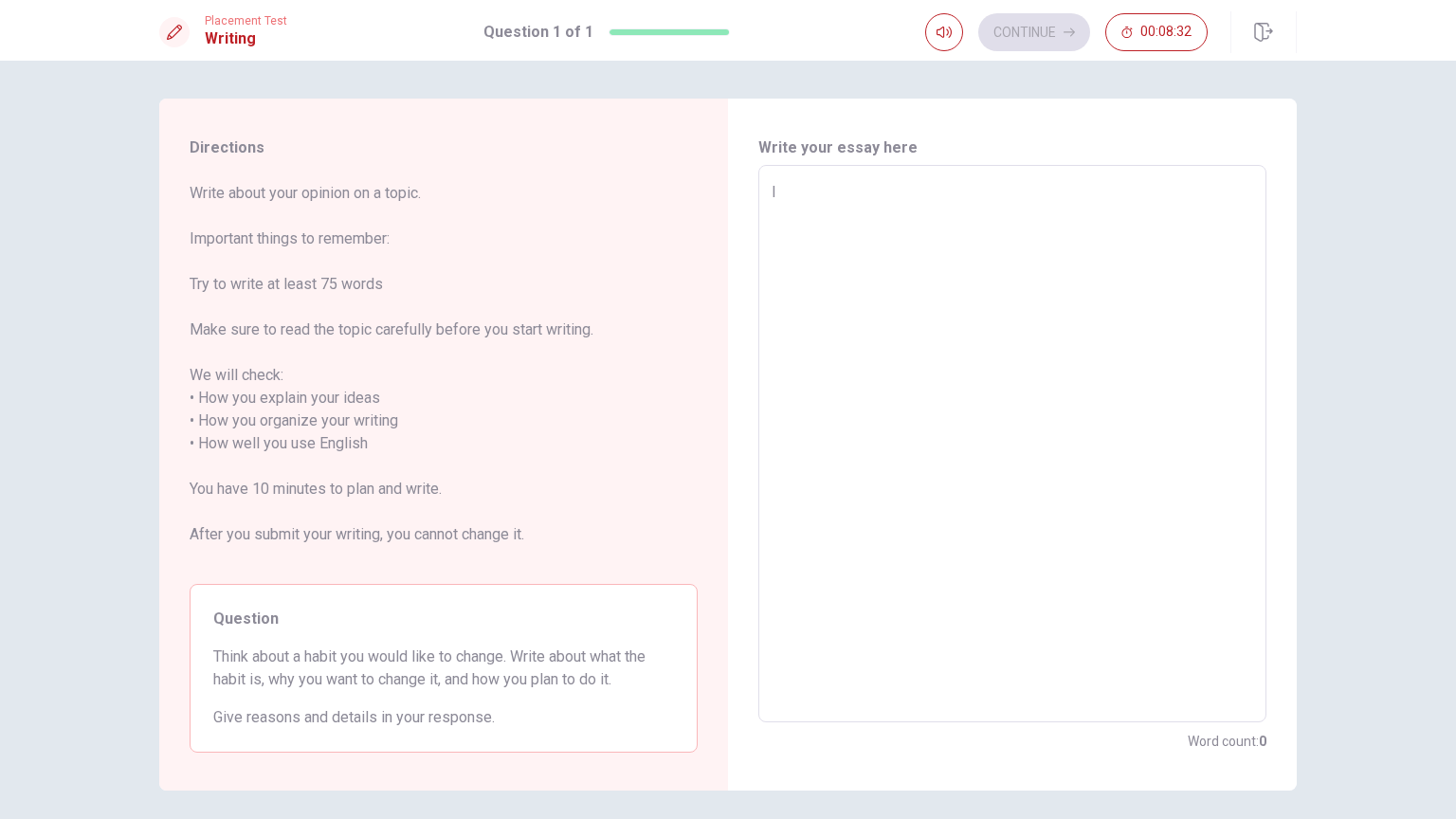 type on "x" 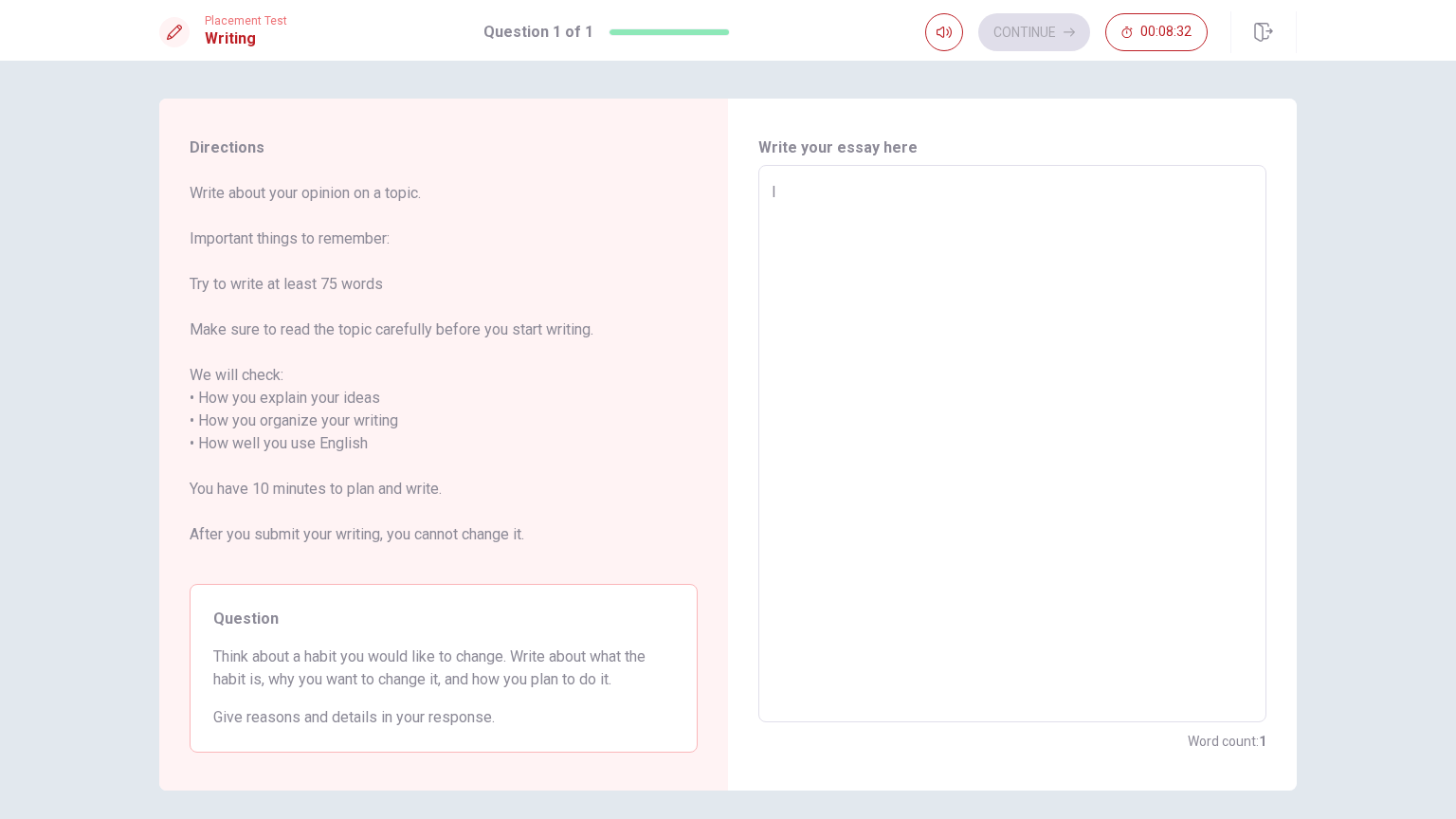 type on "I" 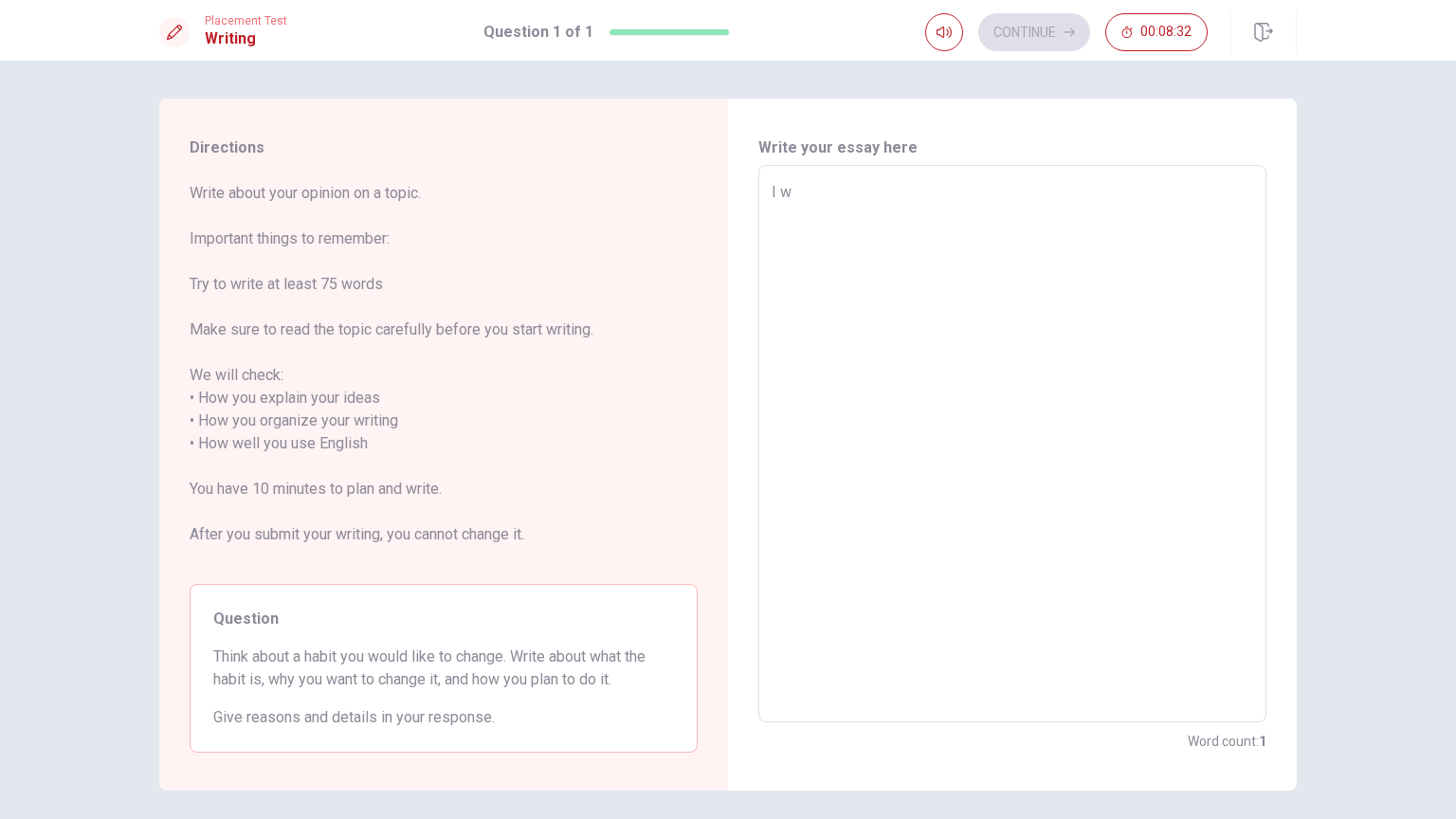 type on "x" 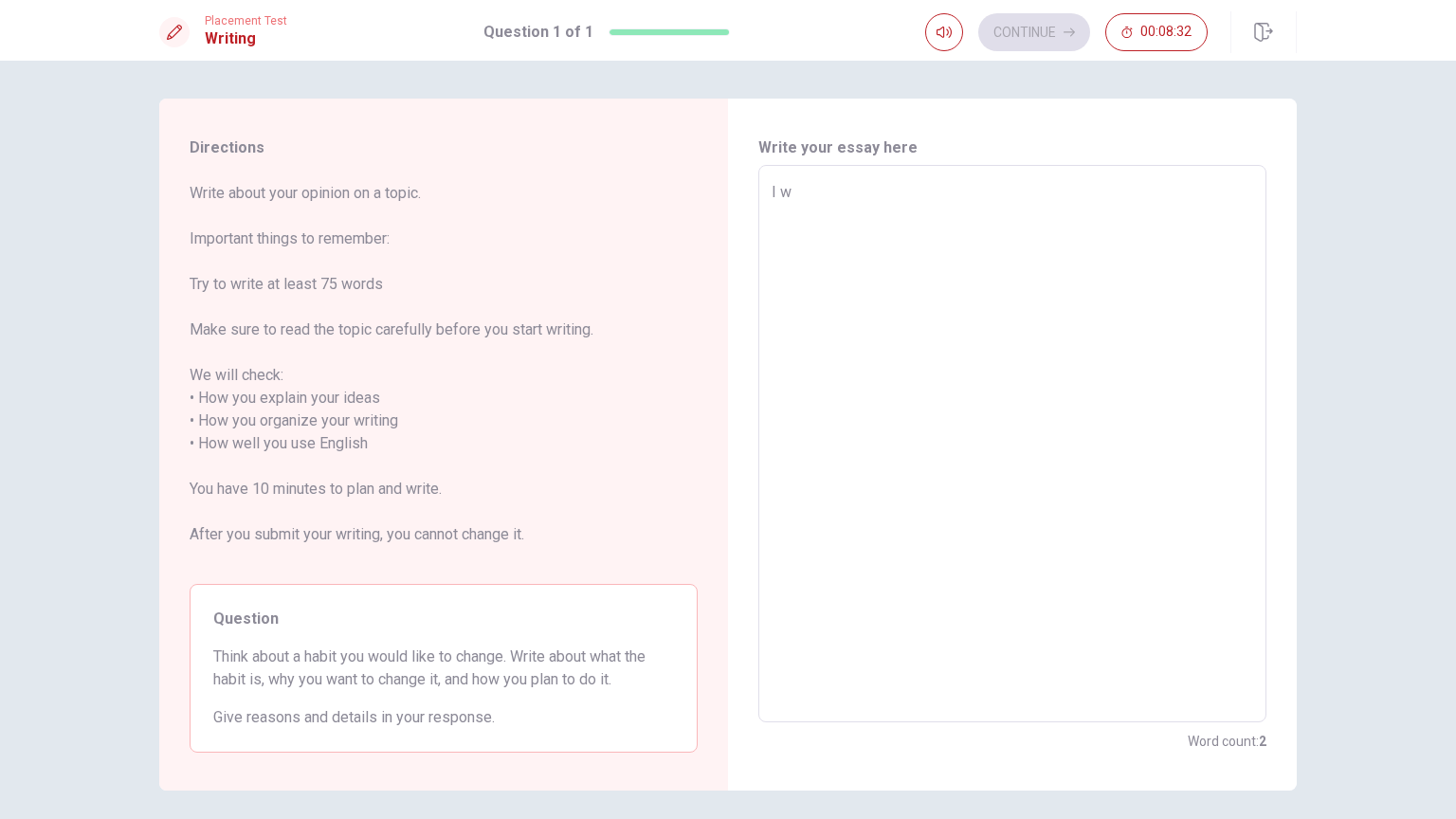 type on "I wa" 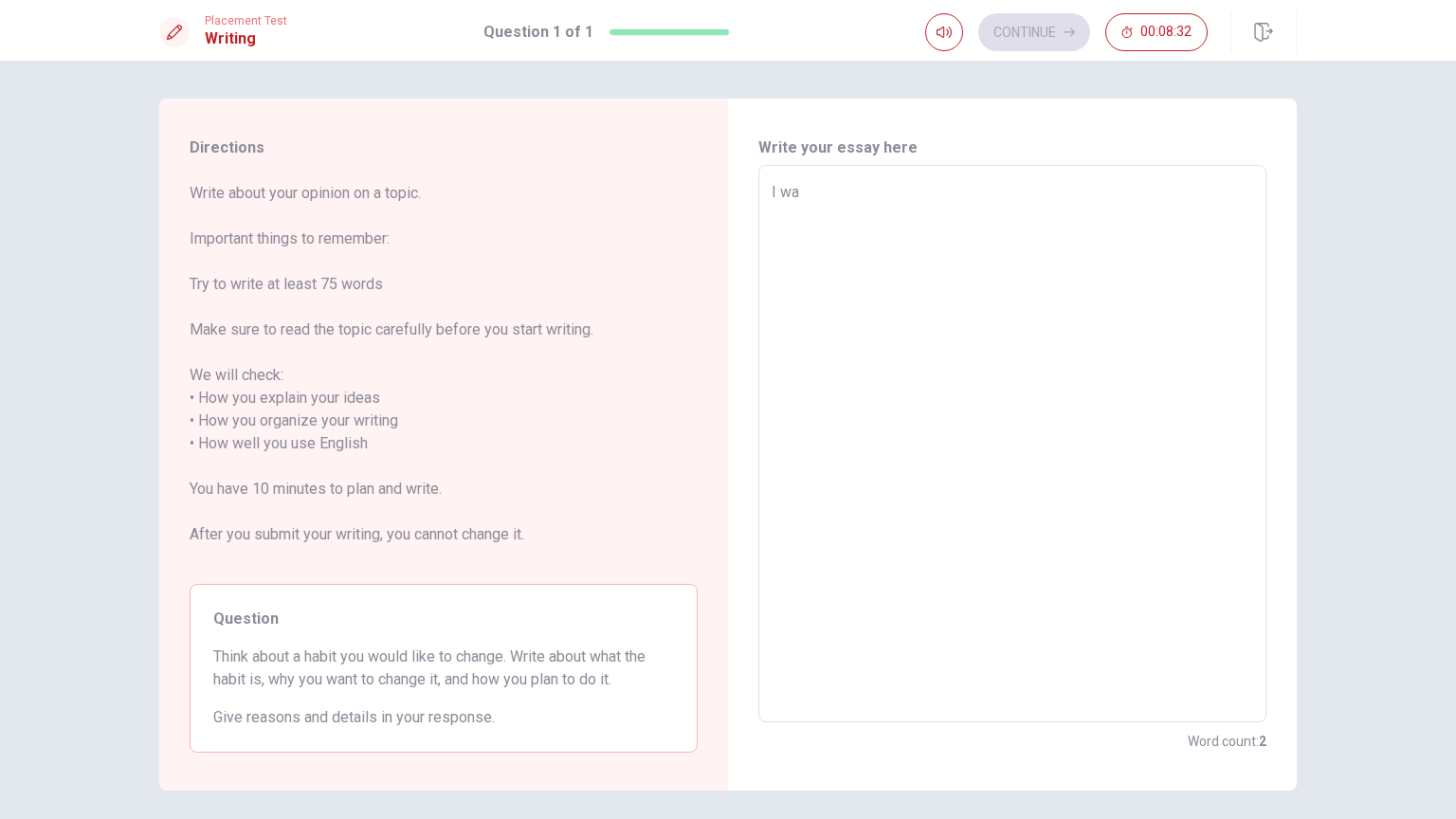 type on "x" 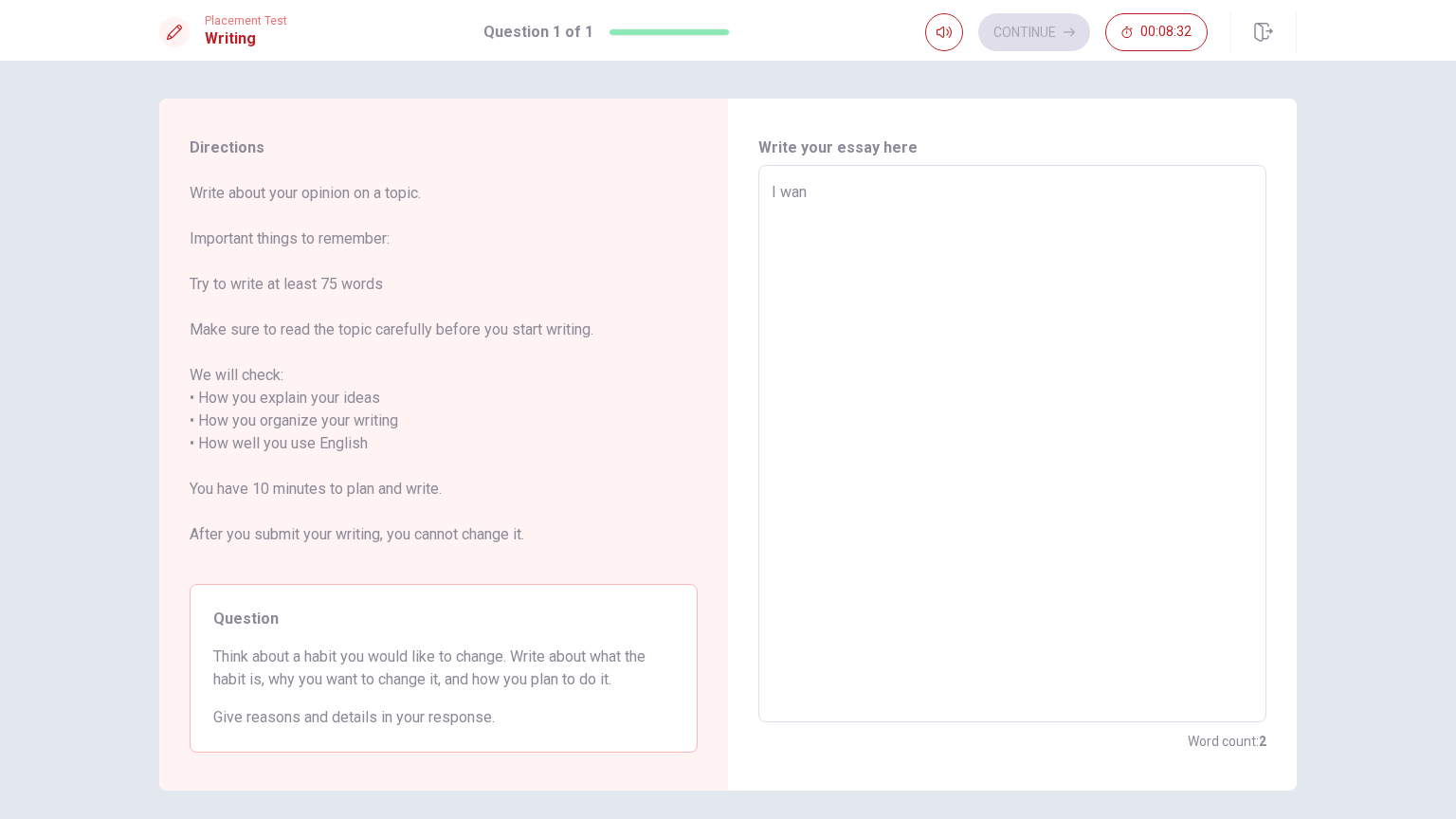type on "x" 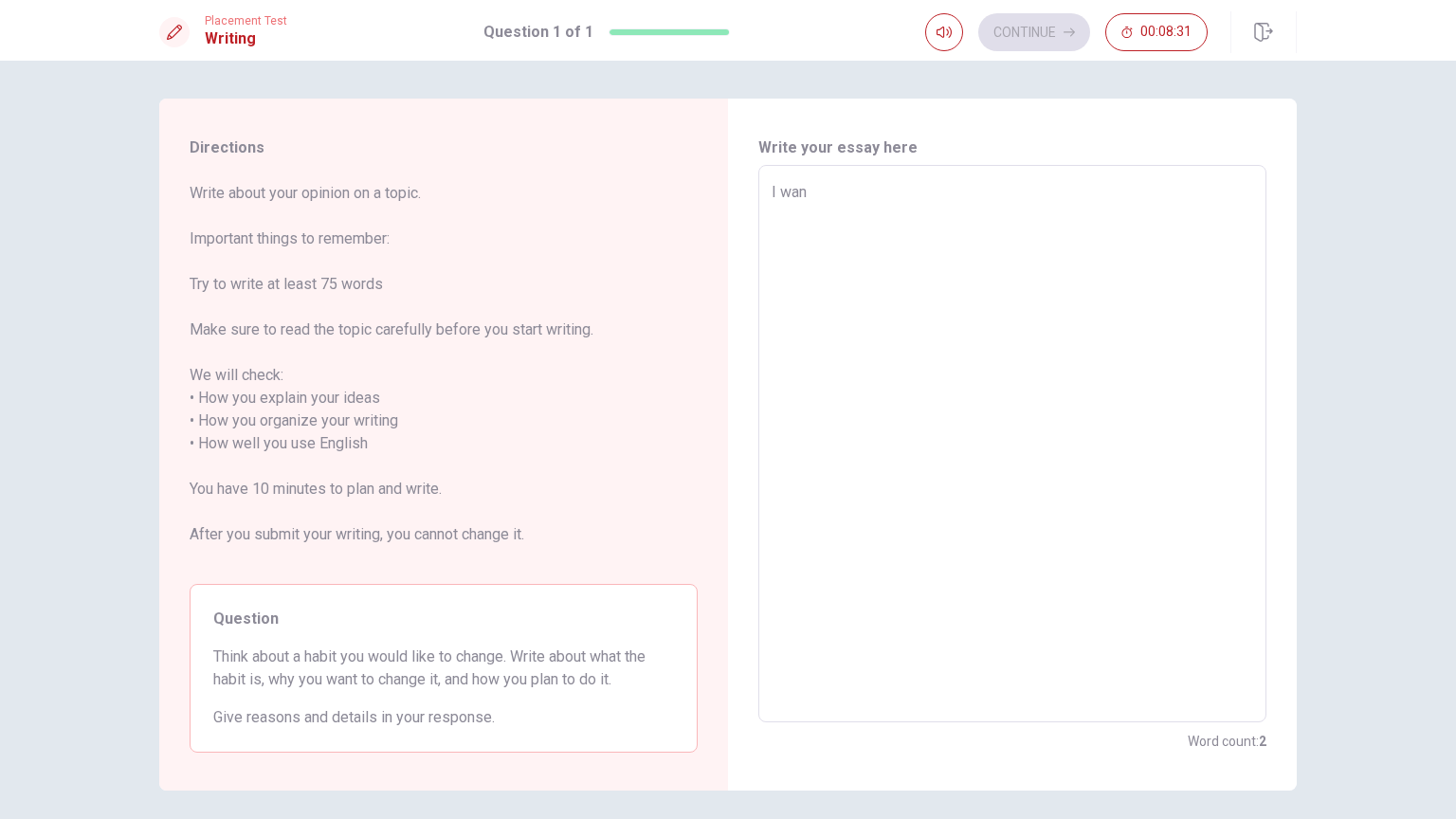 type on "I want" 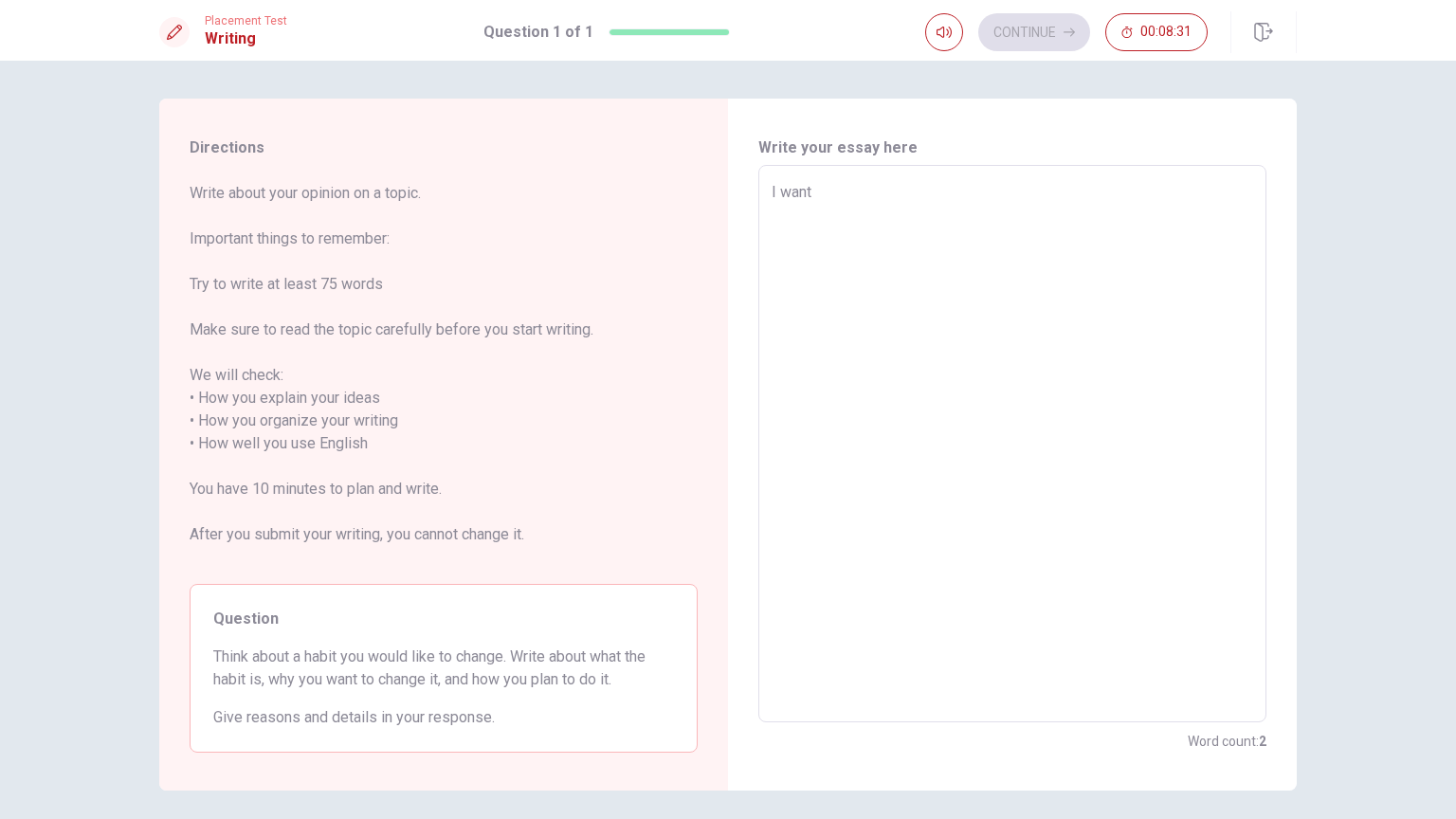 type on "x" 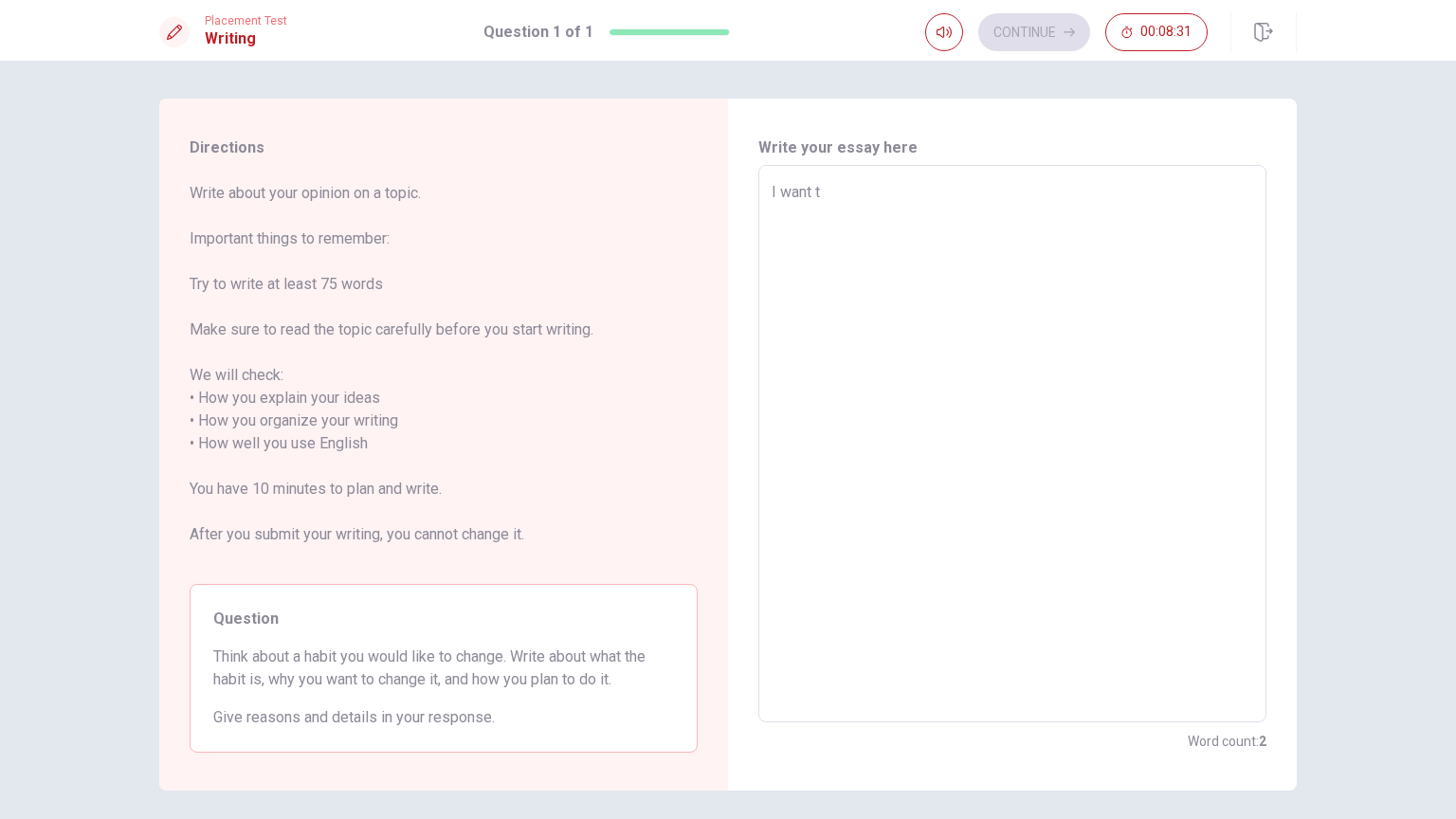 type on "x" 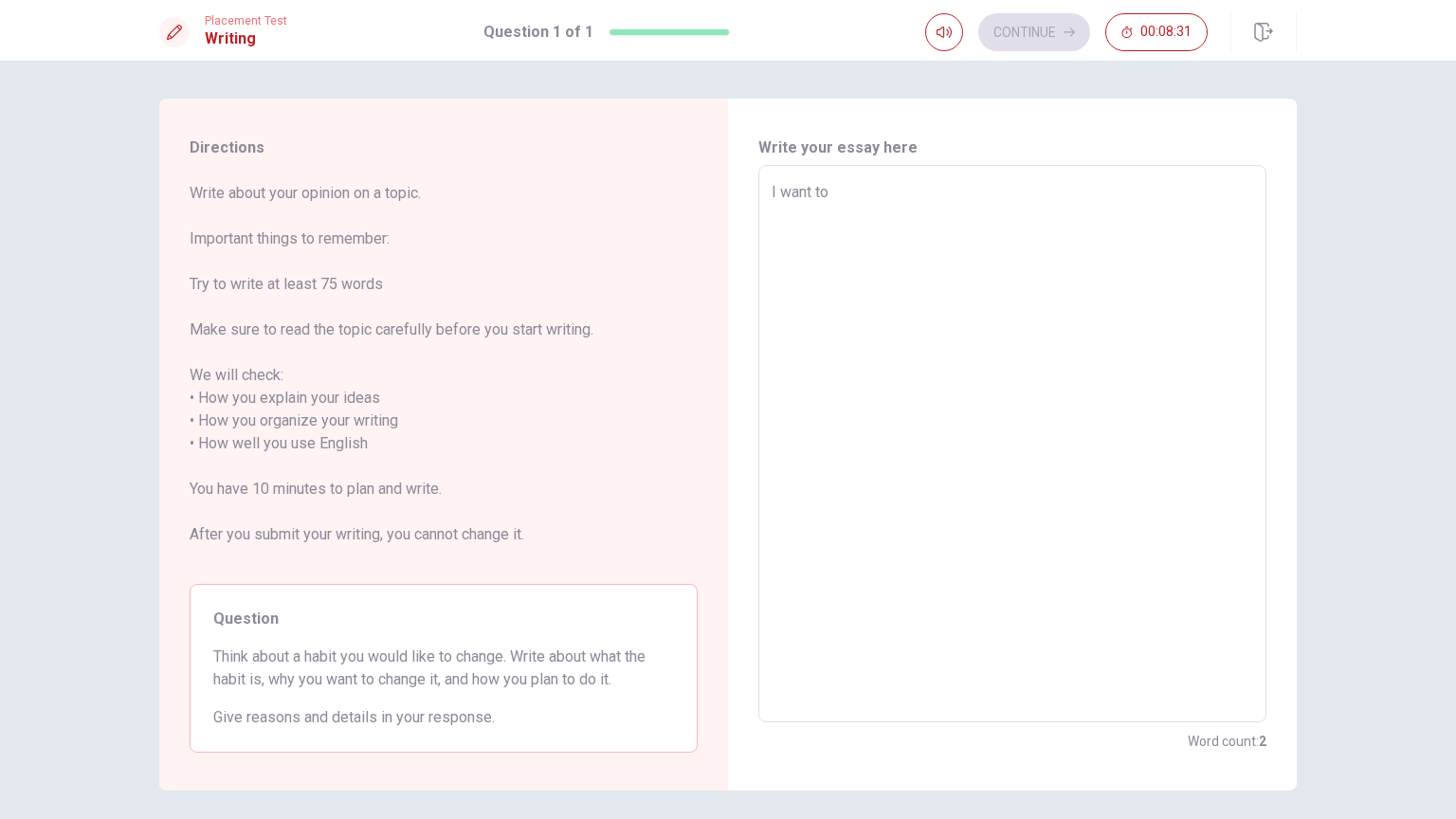 type on "x" 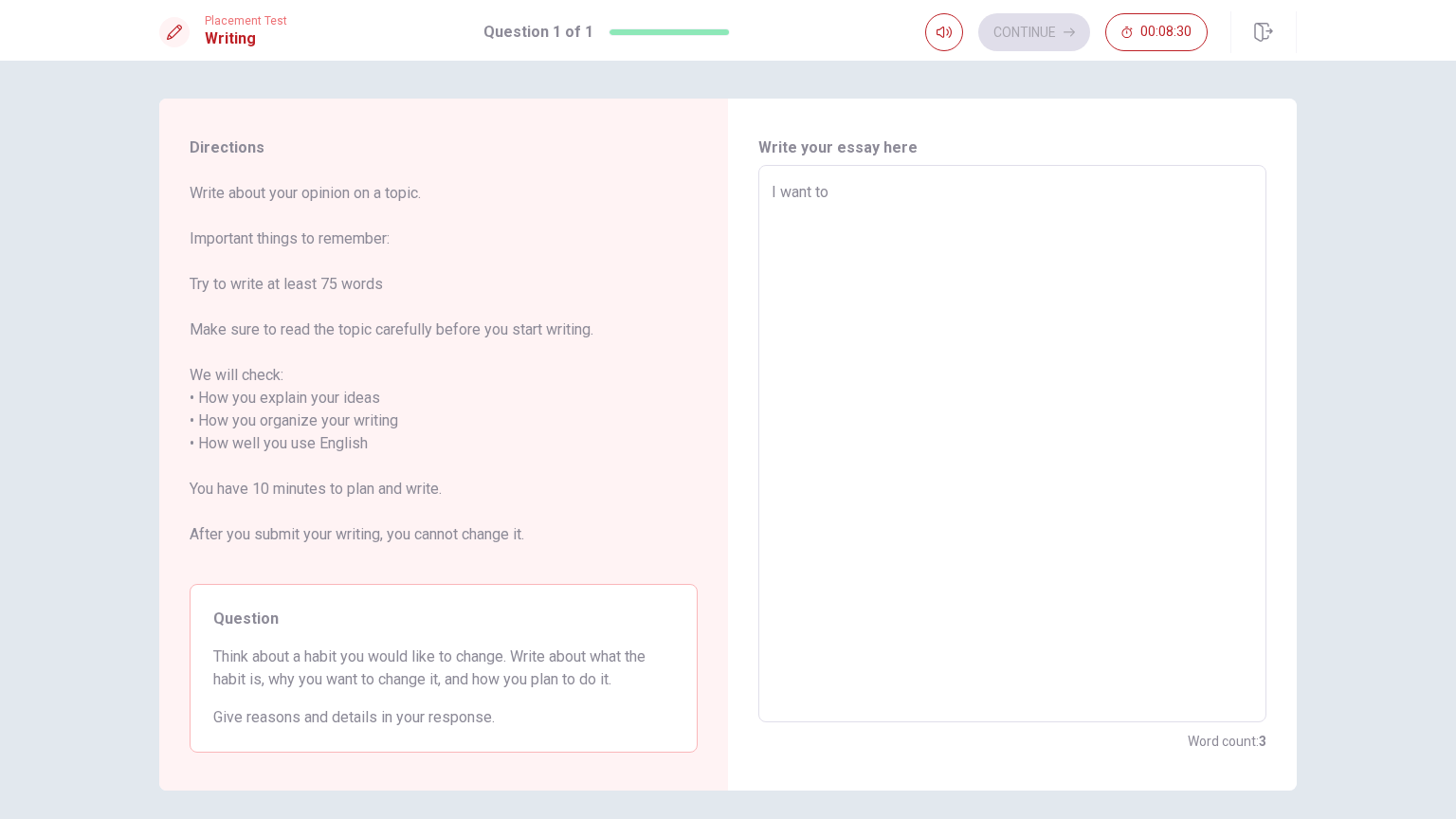 type on "I want to" 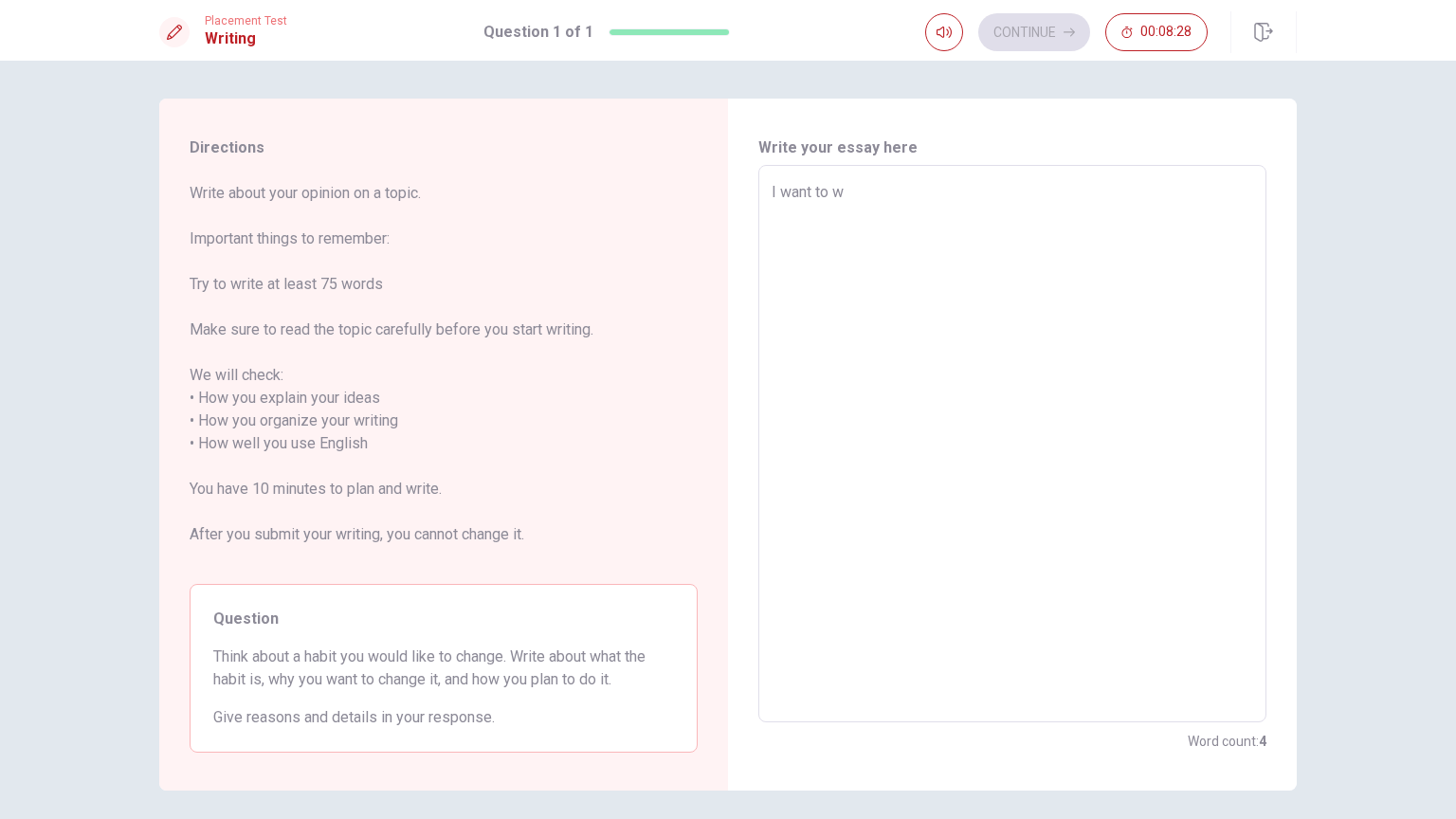 type on "x" 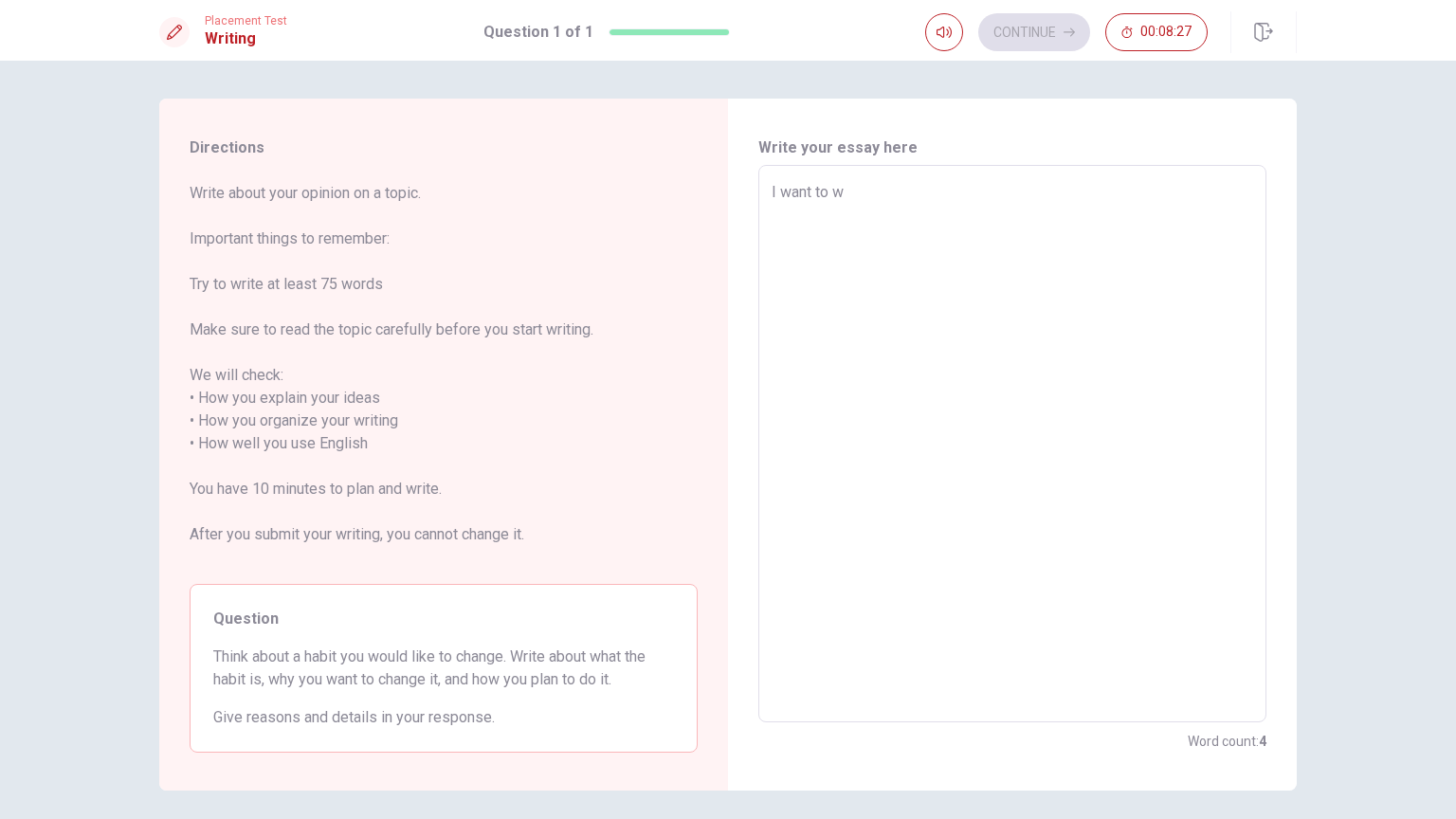 type on "I want to wr" 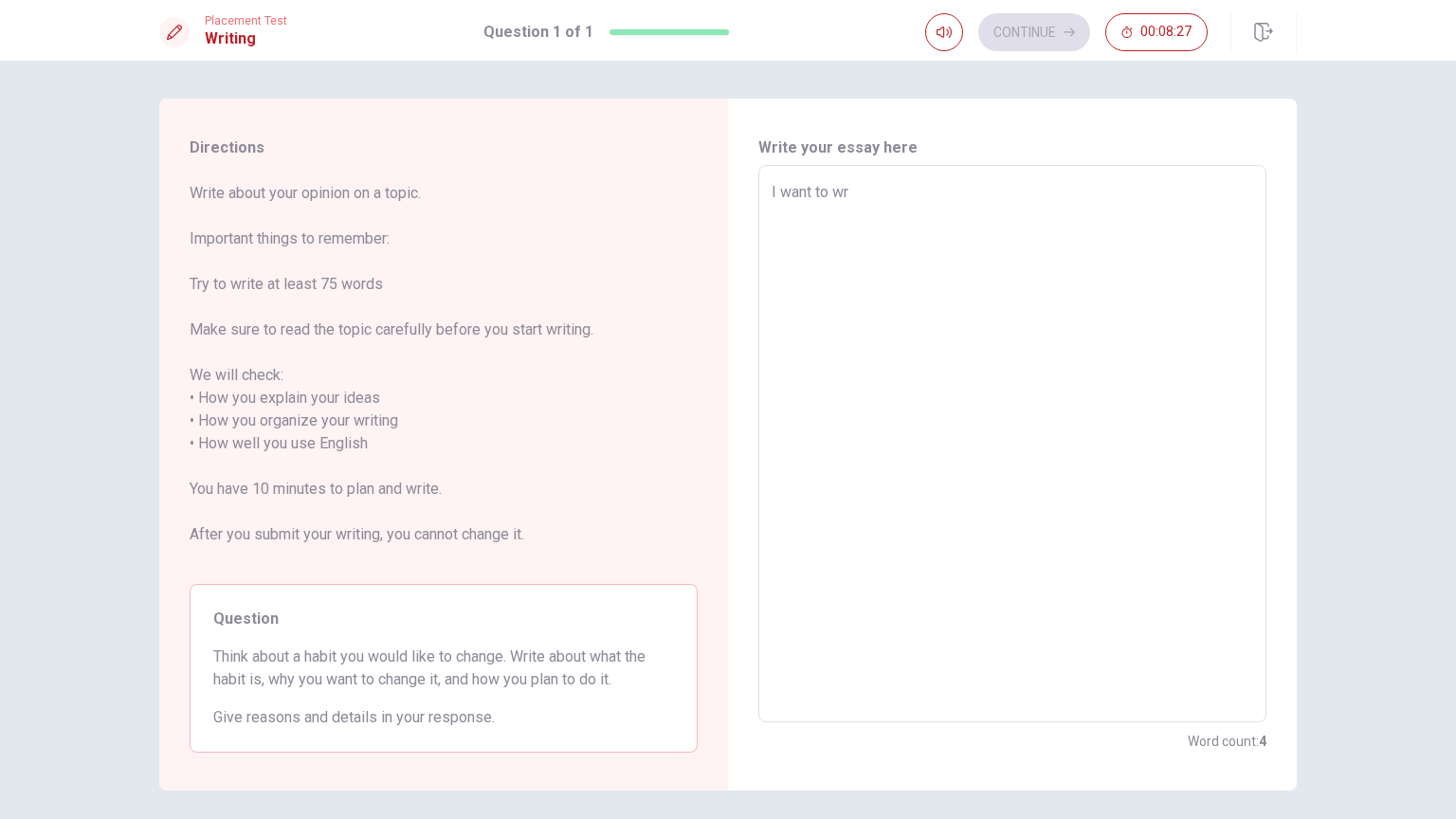 type on "x" 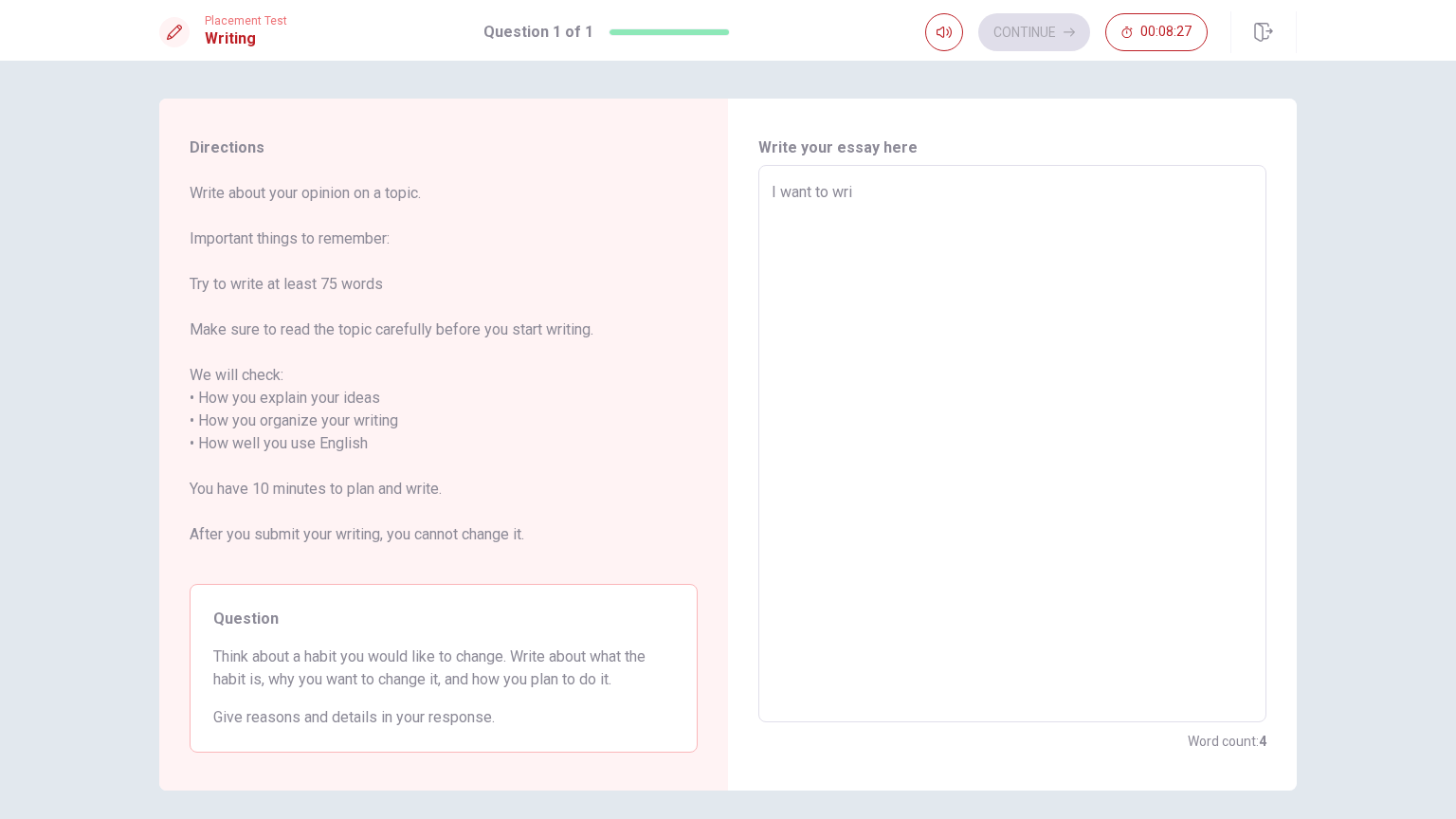 type on "I want to writ" 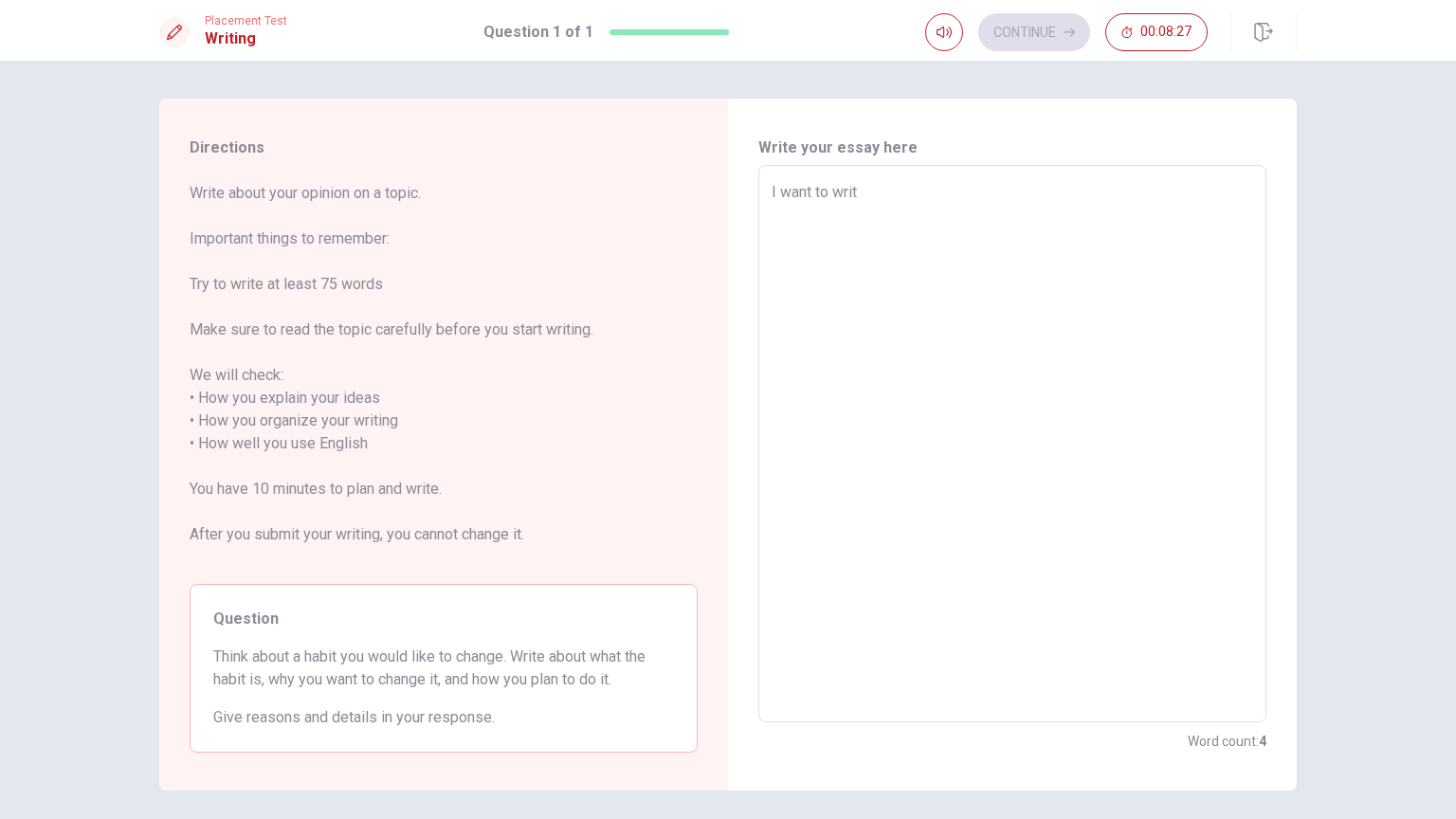 type on "x" 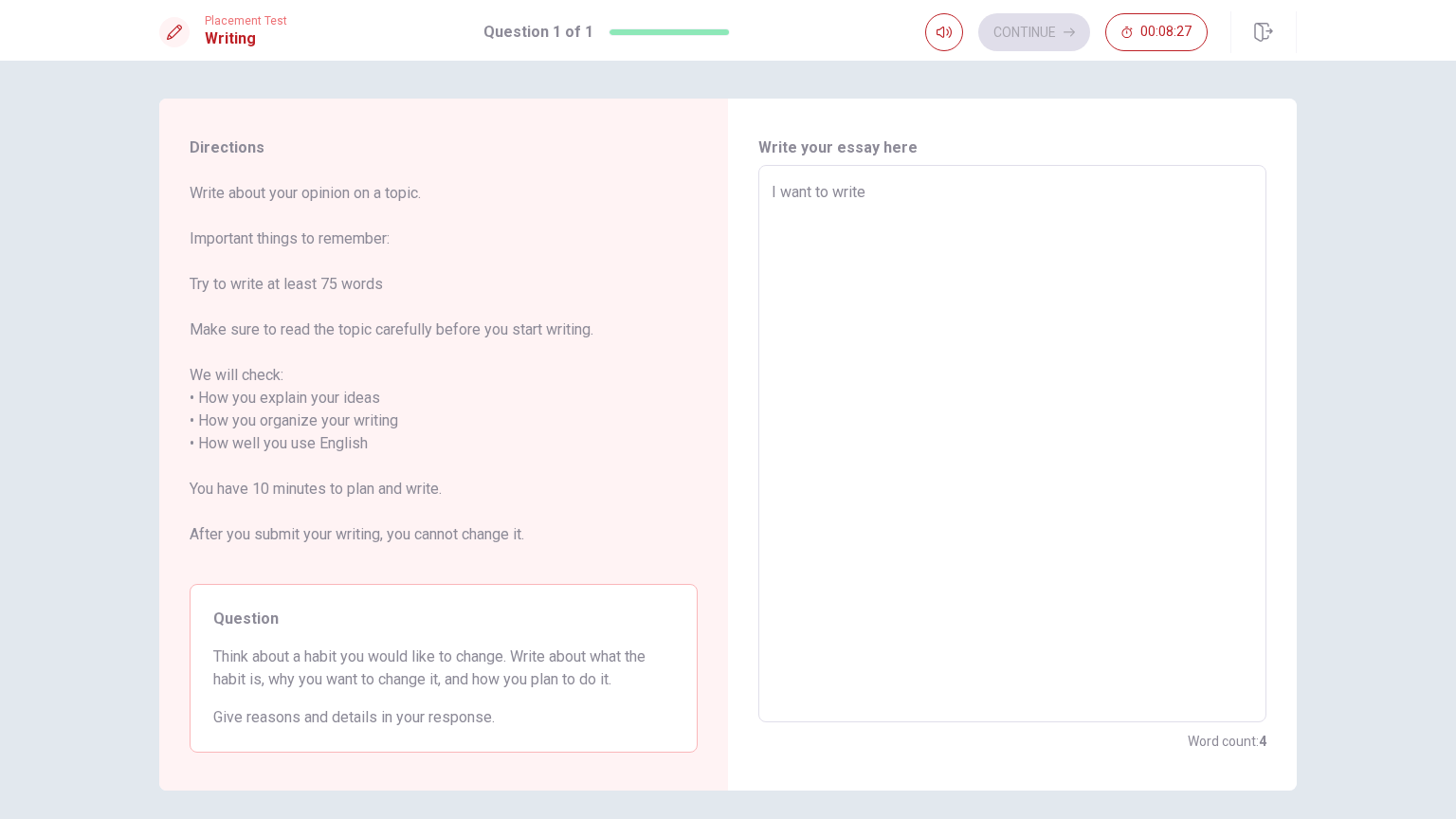type on "x" 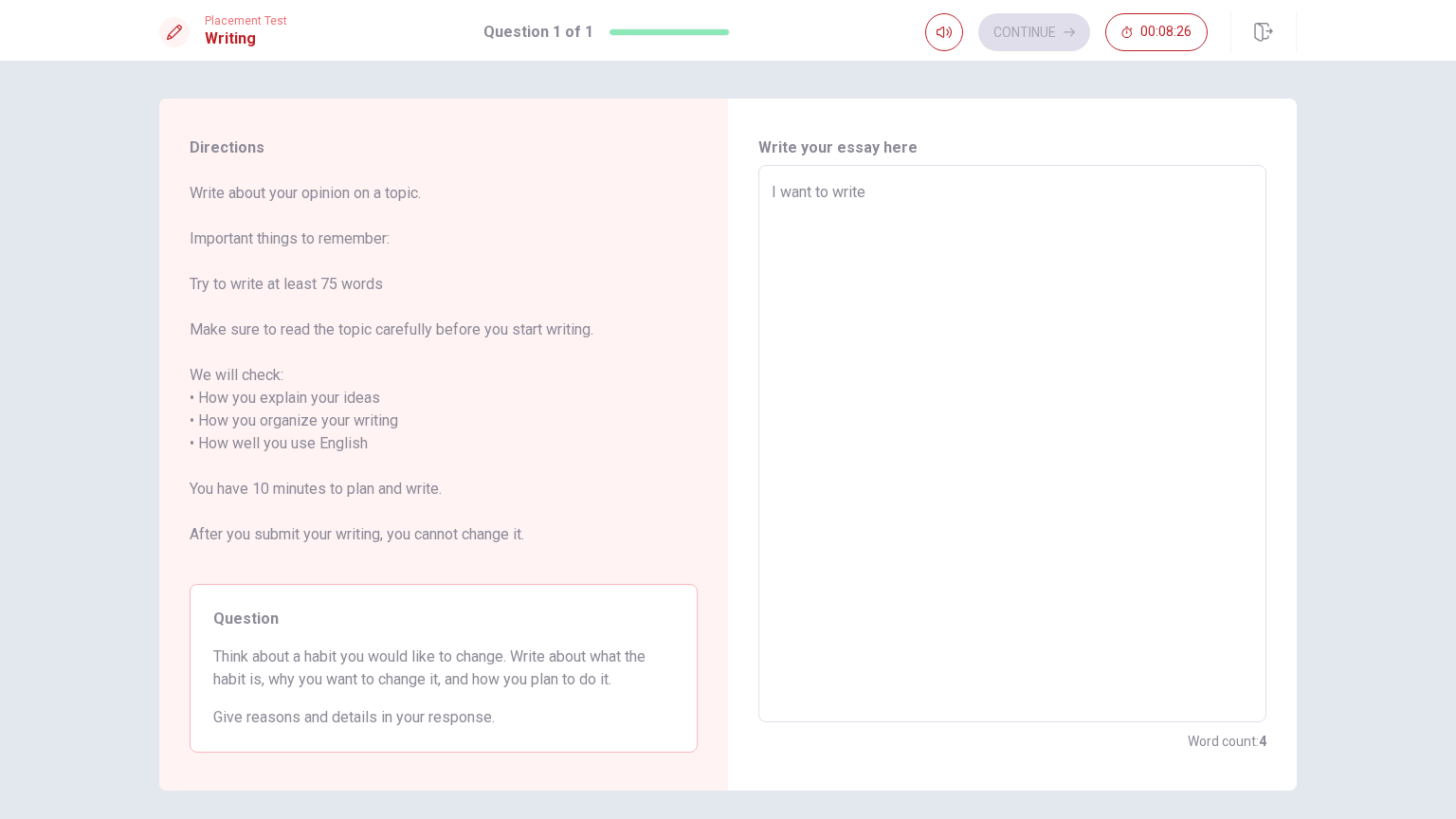 type on "I want to write" 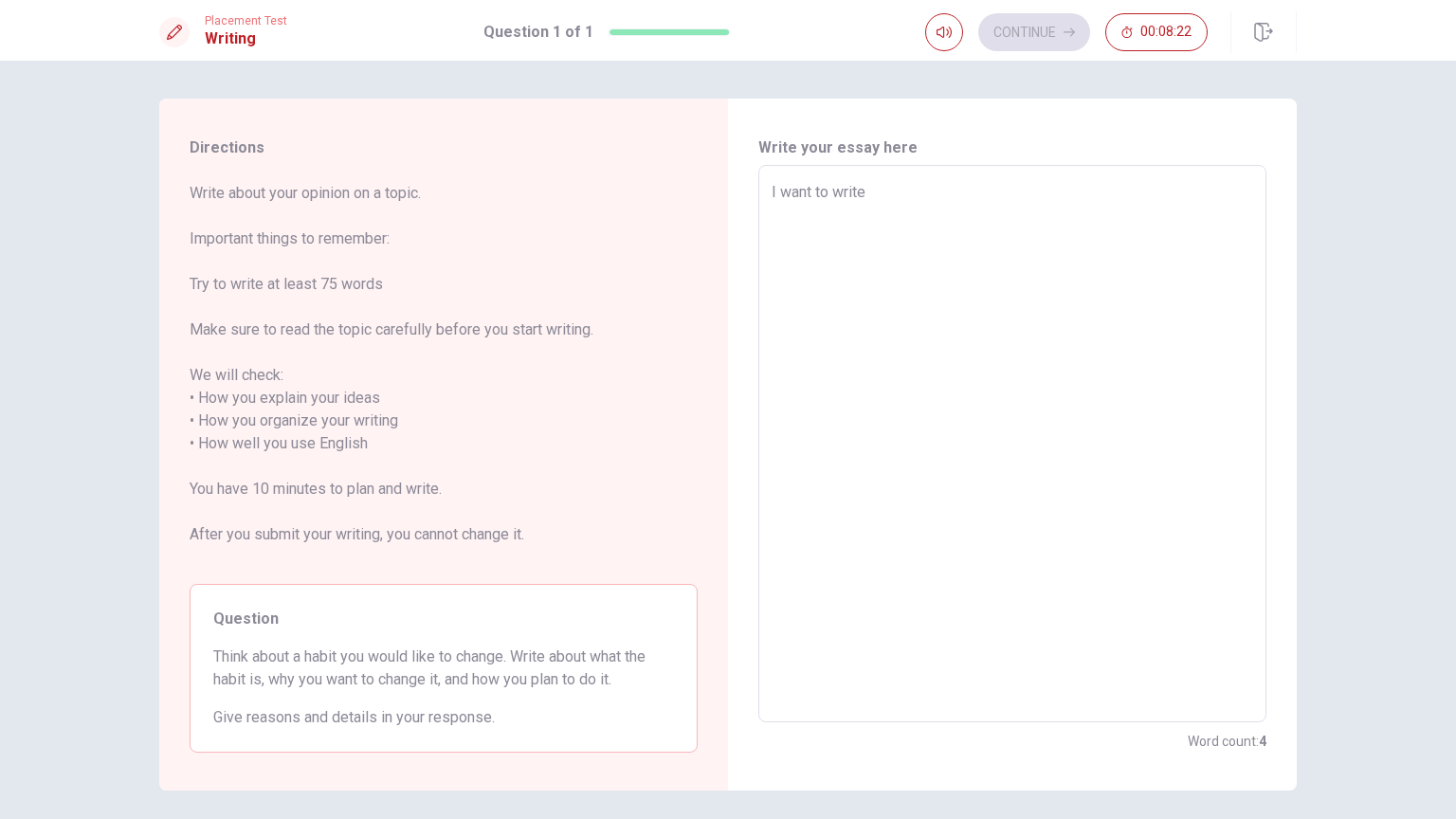 type on "x" 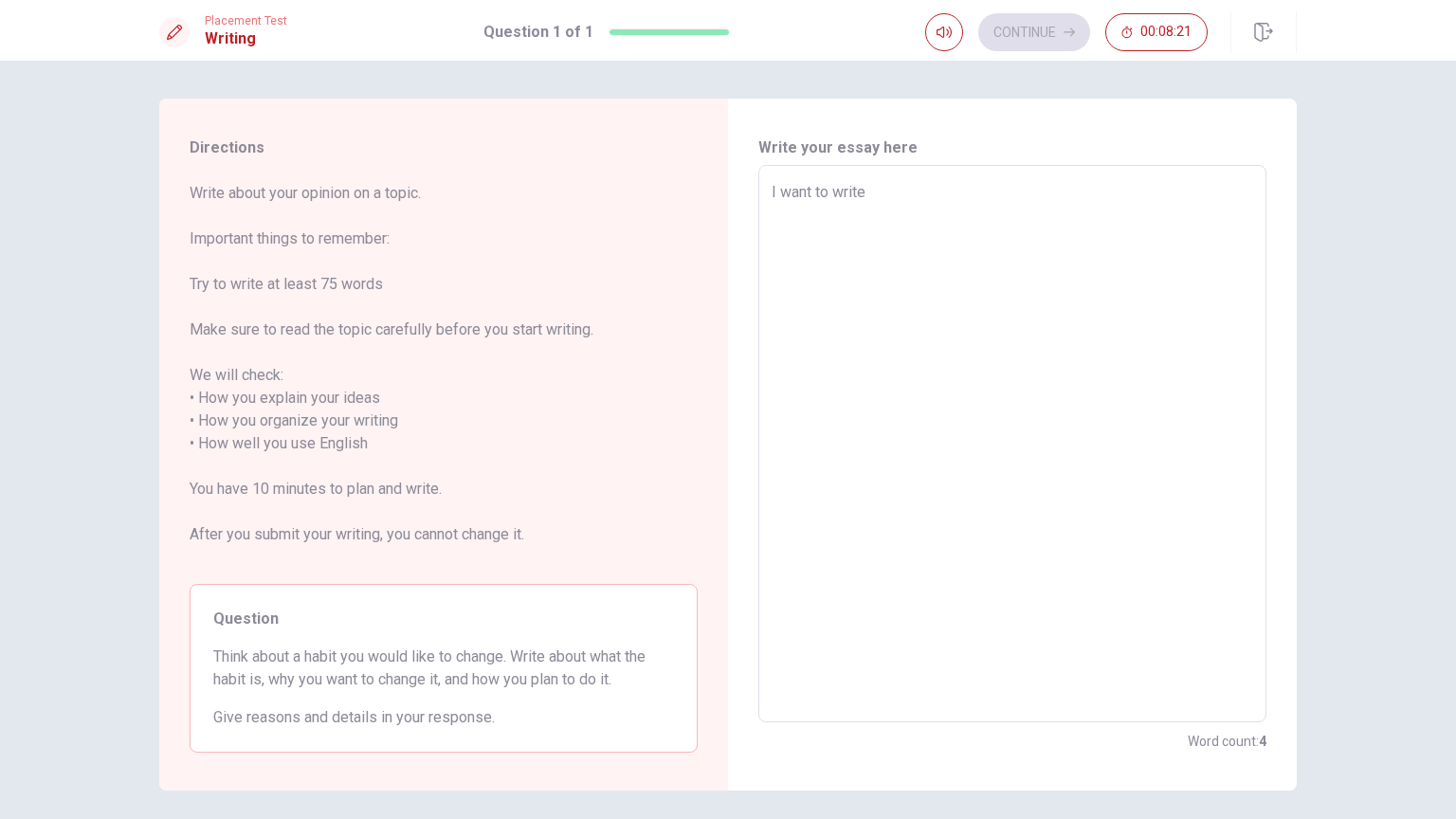 type on "I want to write m" 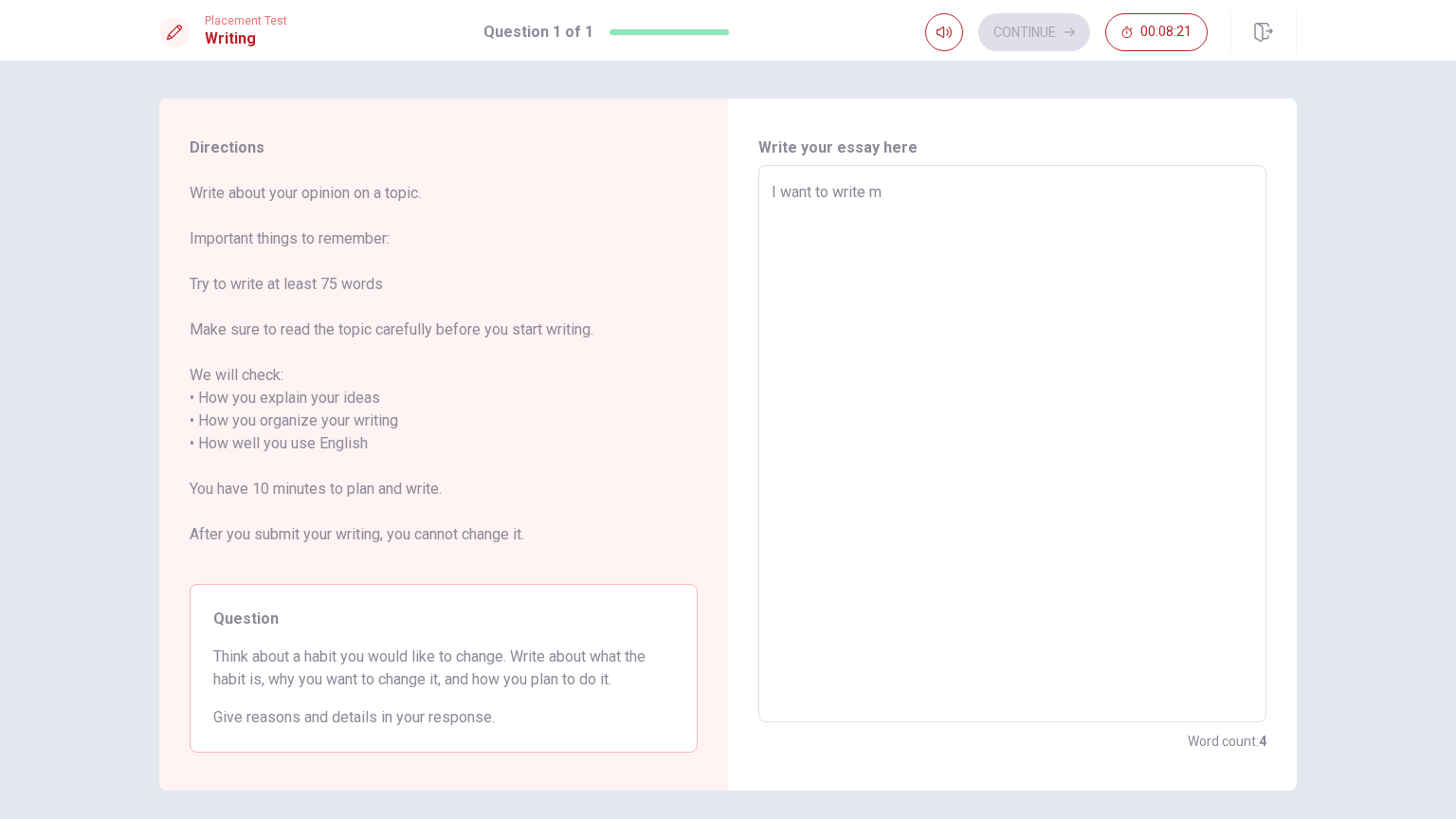 type on "x" 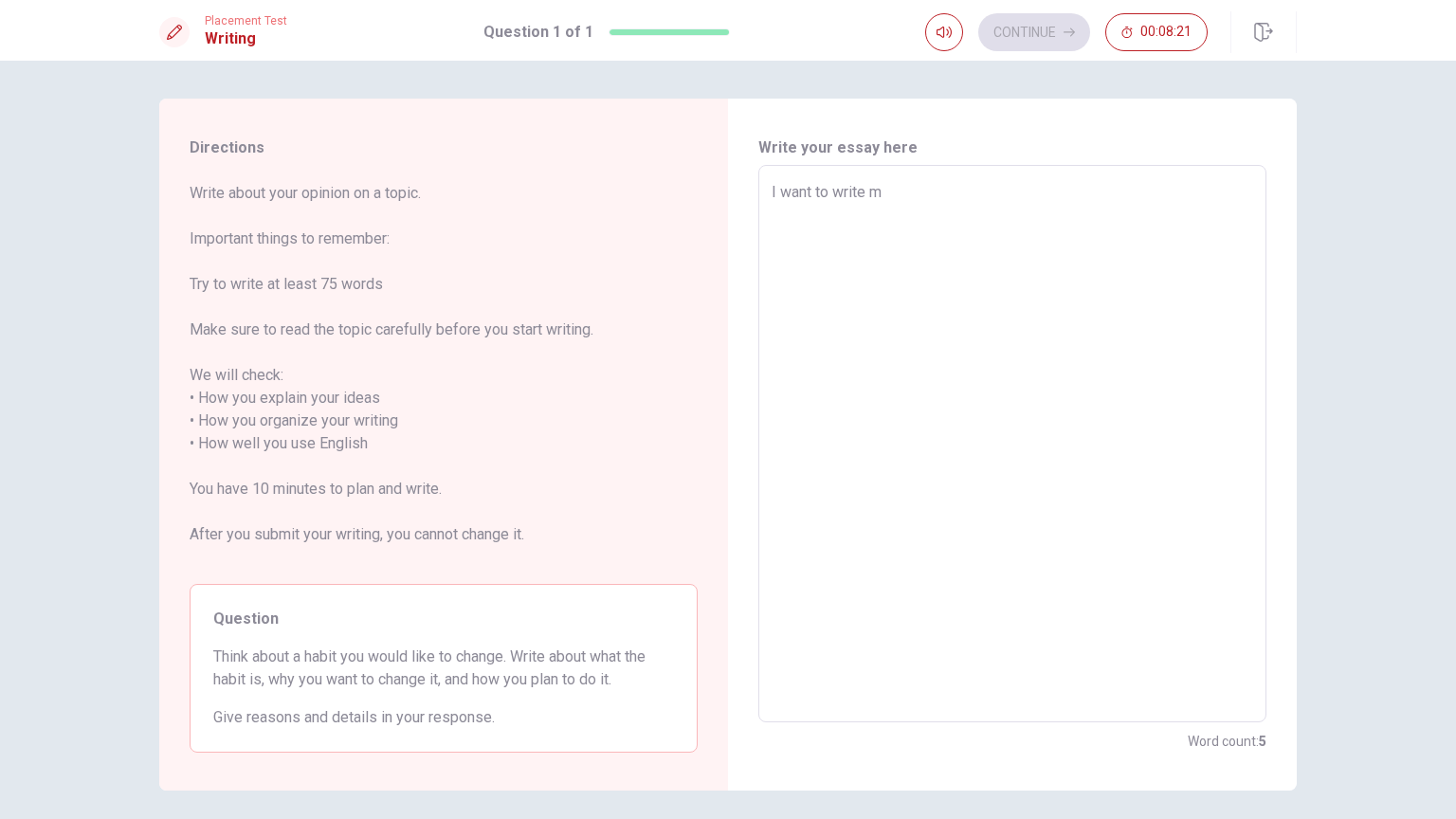 type on "I want to write my" 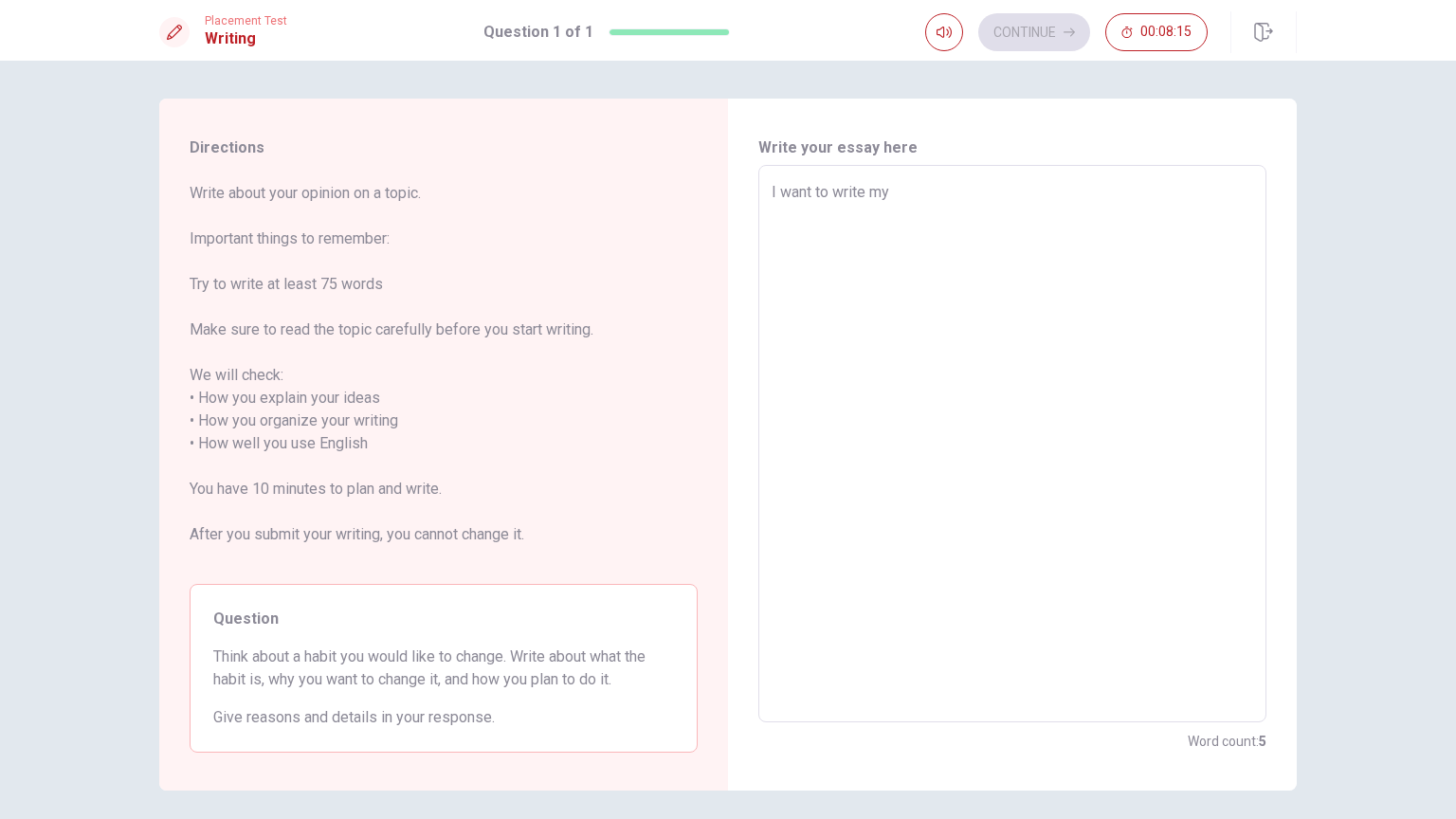 type on "x" 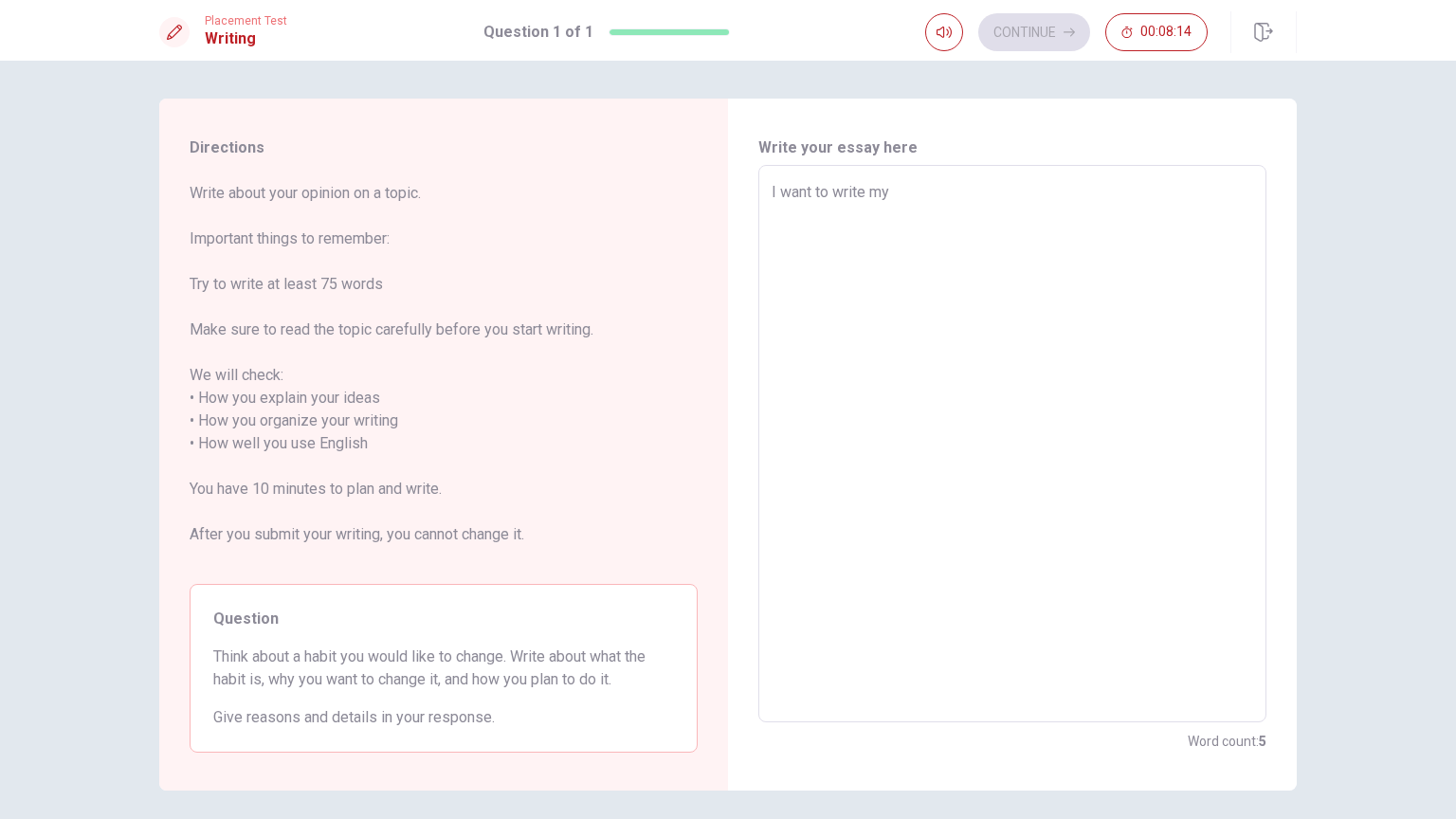 type on "I want to write myo" 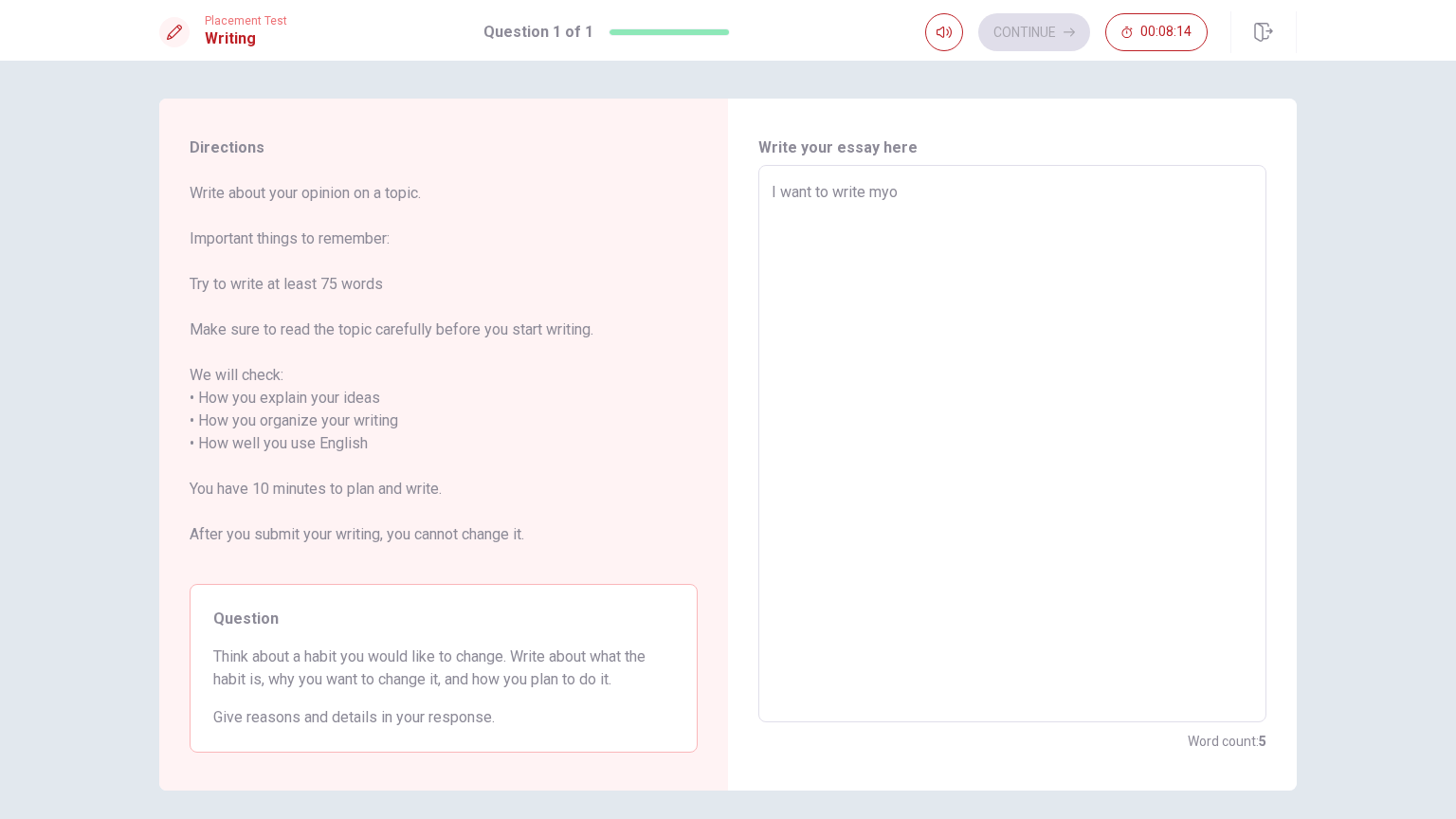 type on "x" 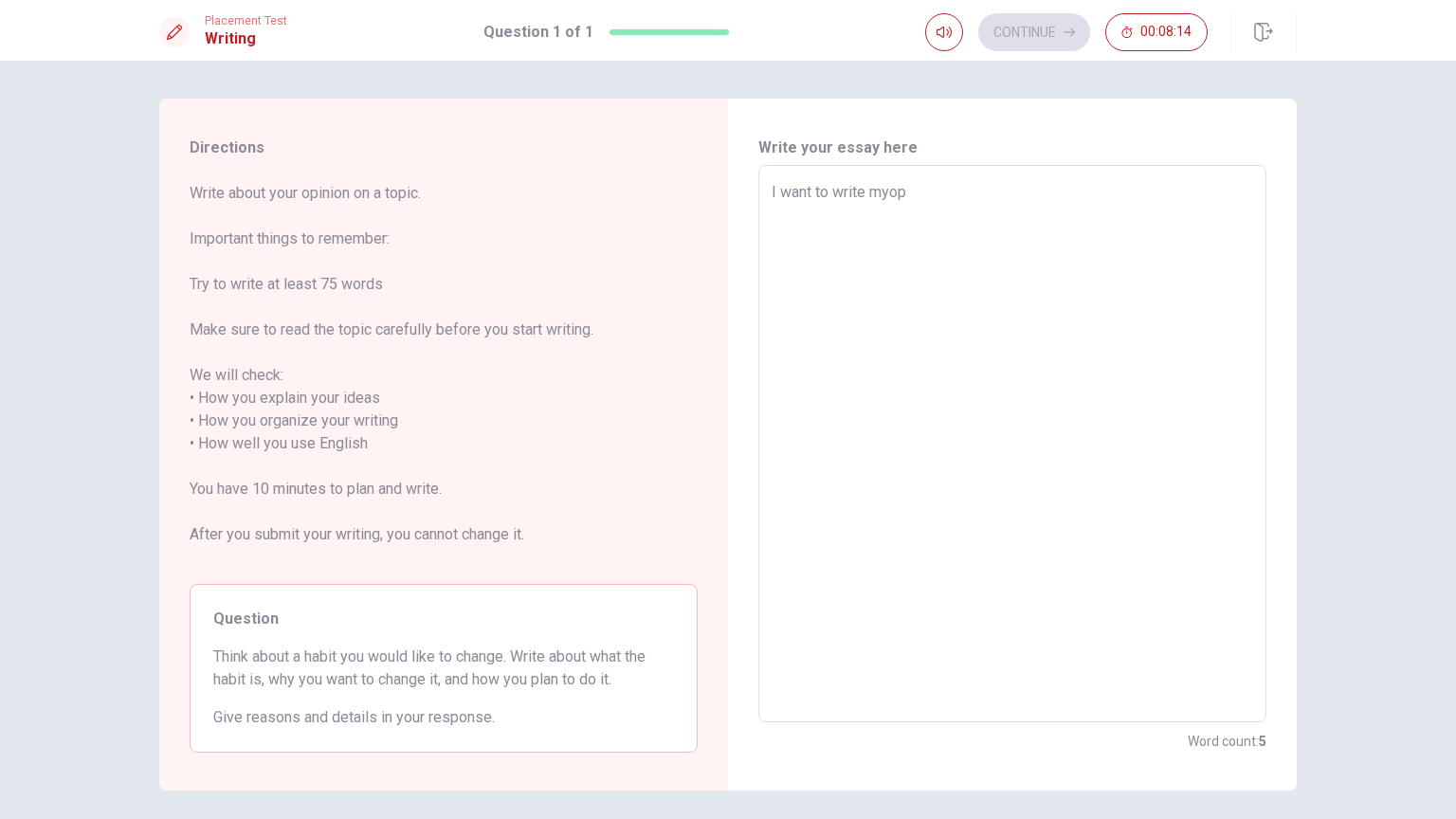 type on "x" 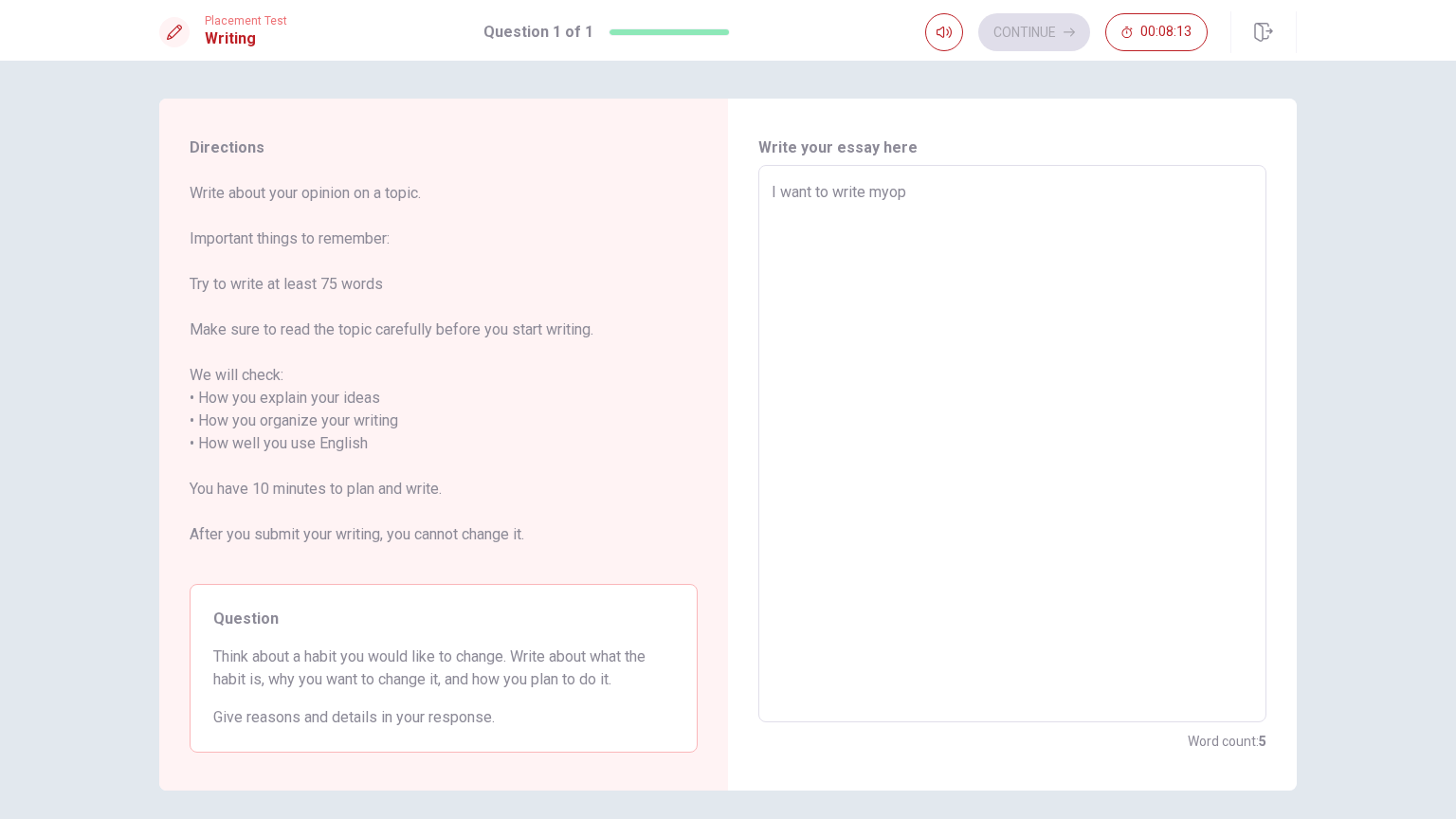 type on "I want to write myopi" 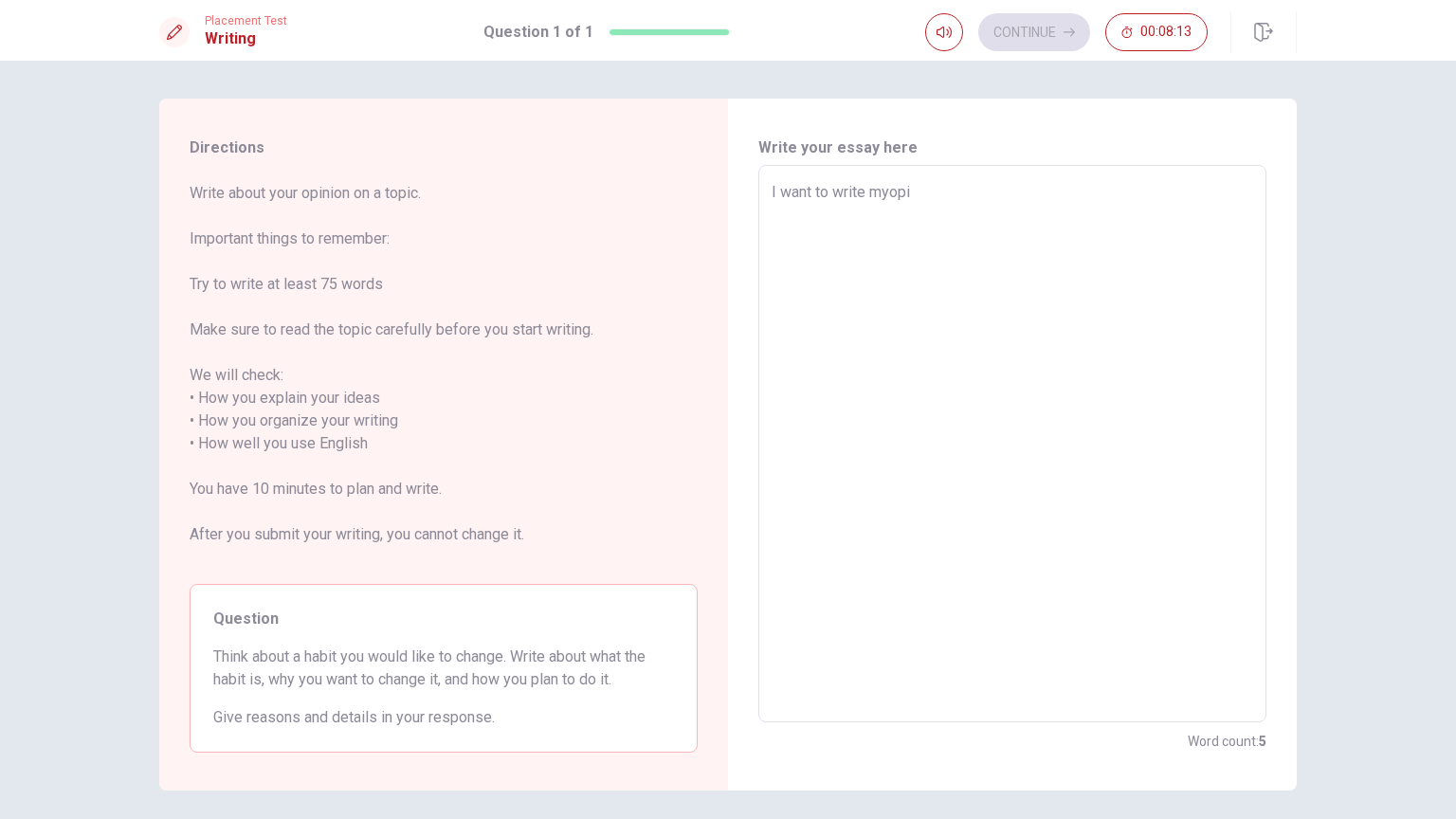 type on "x" 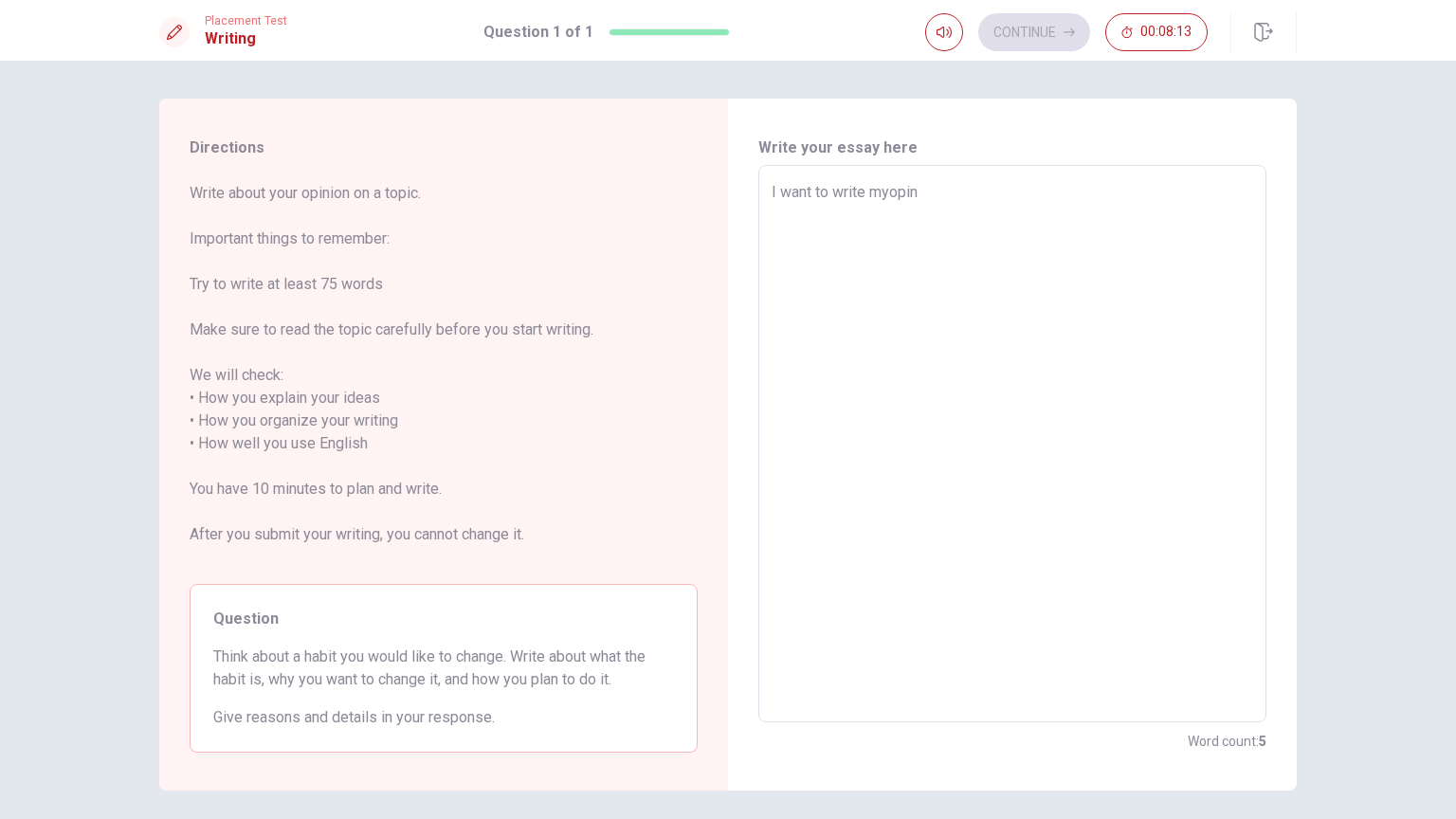 type on "x" 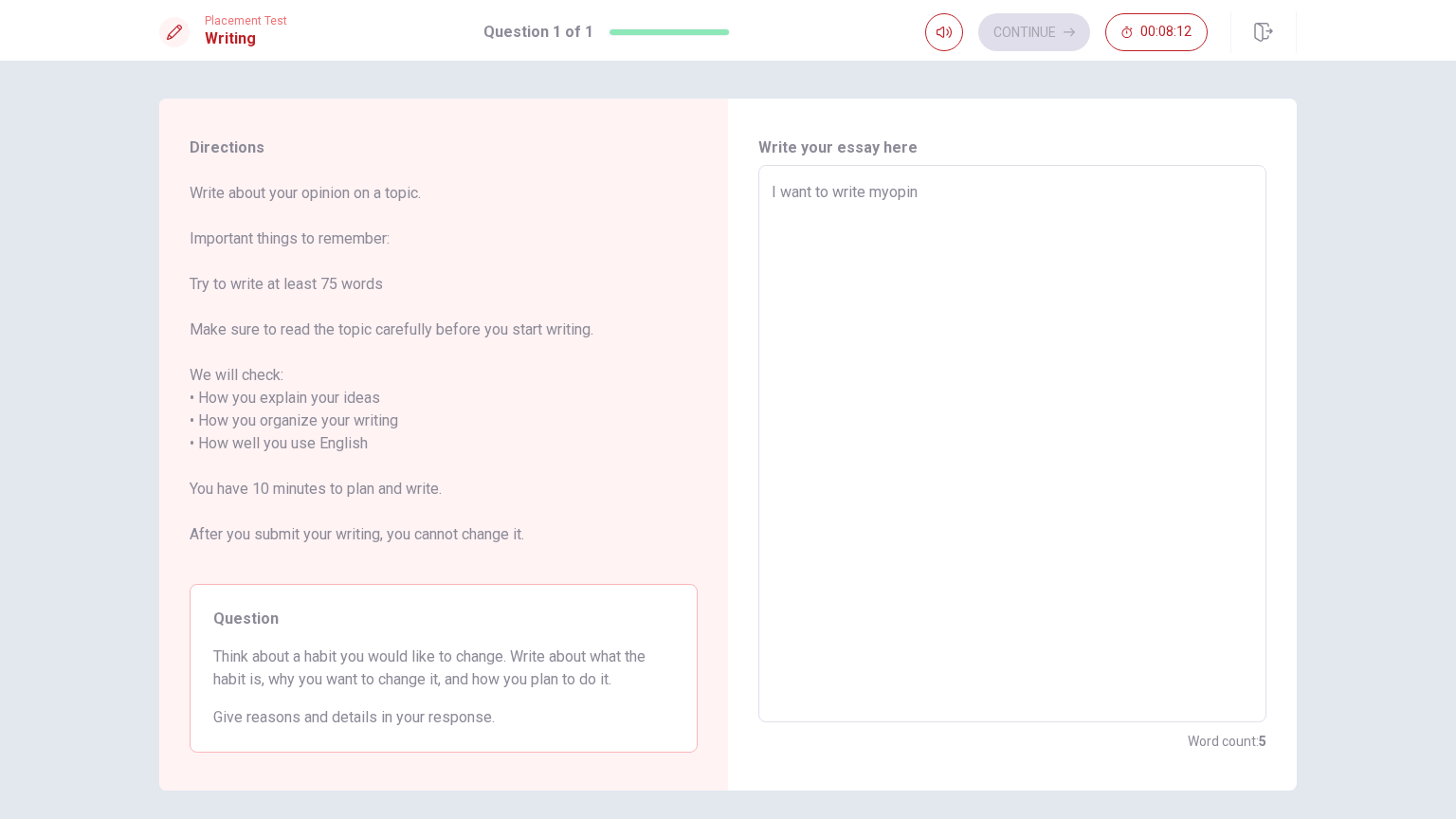 type on "I want to write myopini" 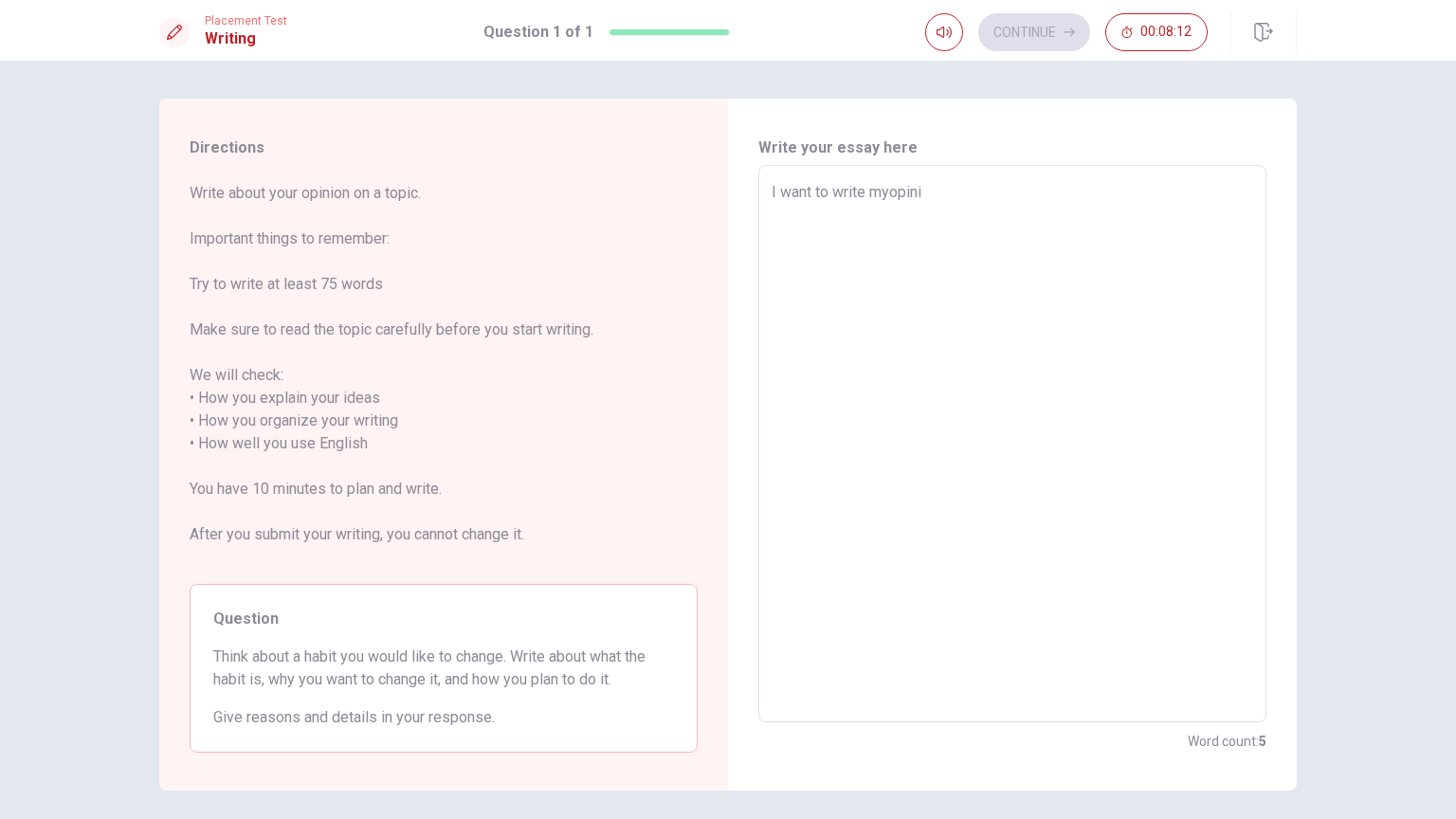 type on "x" 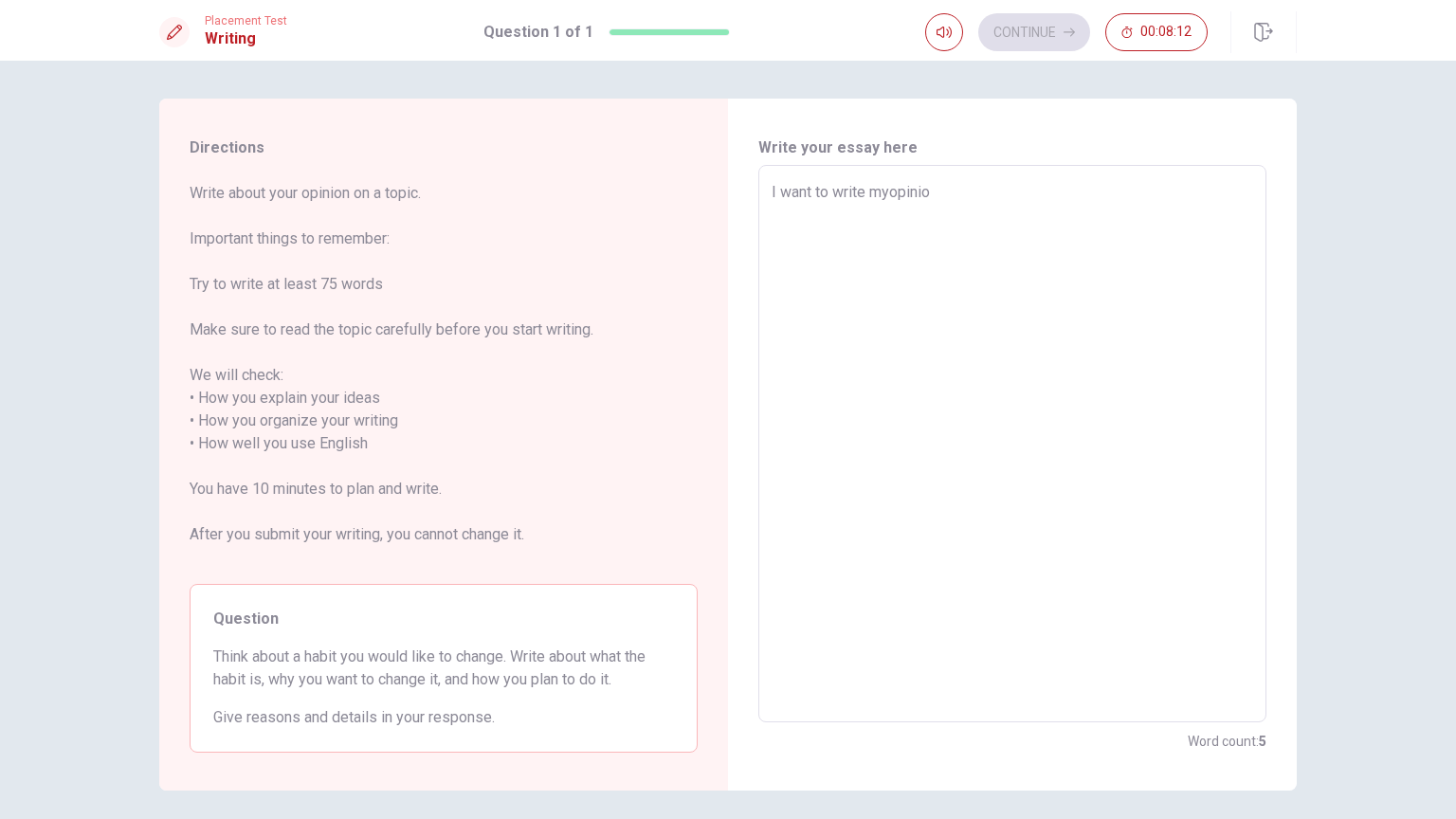 type on "x" 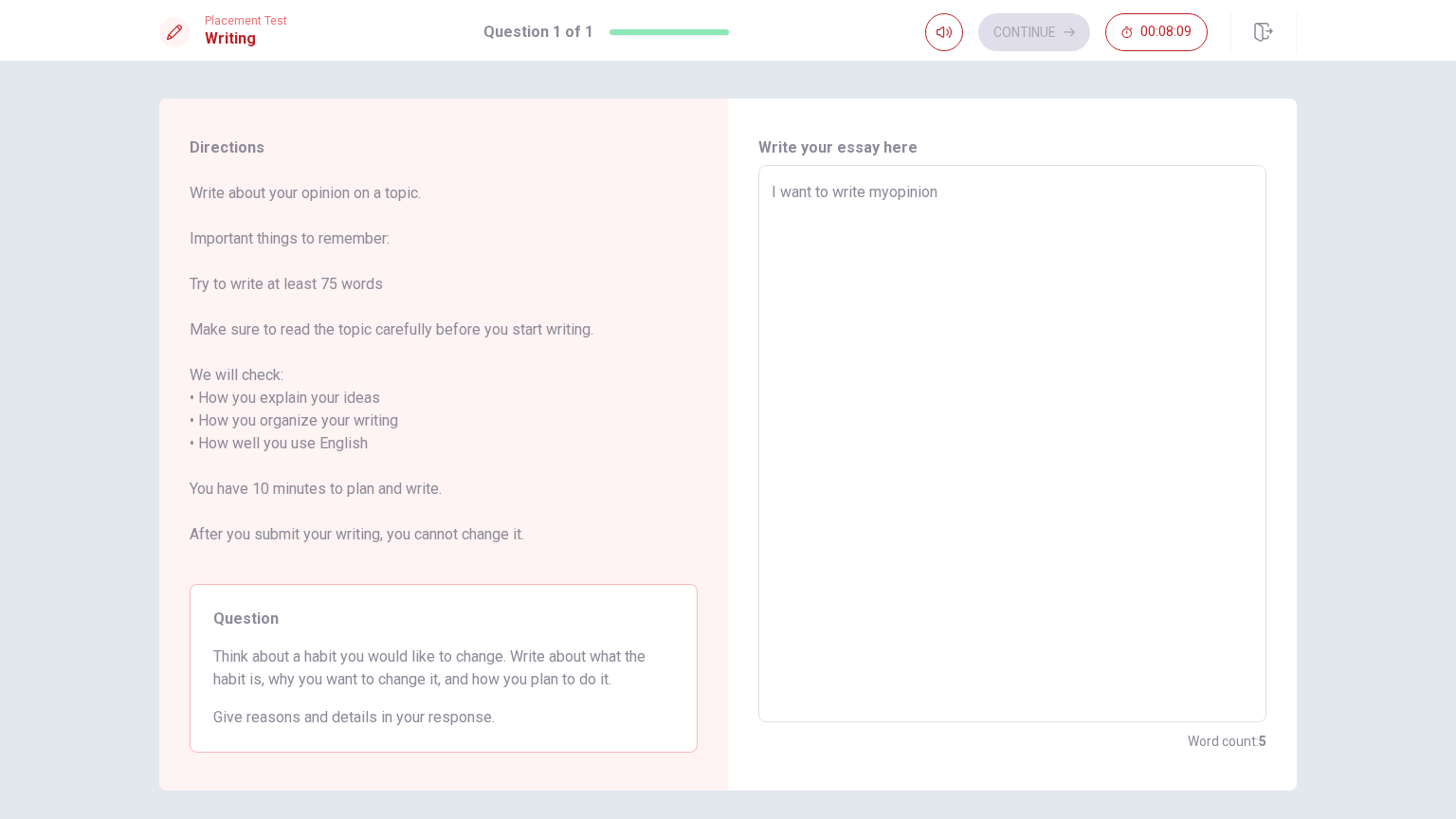 type on "x" 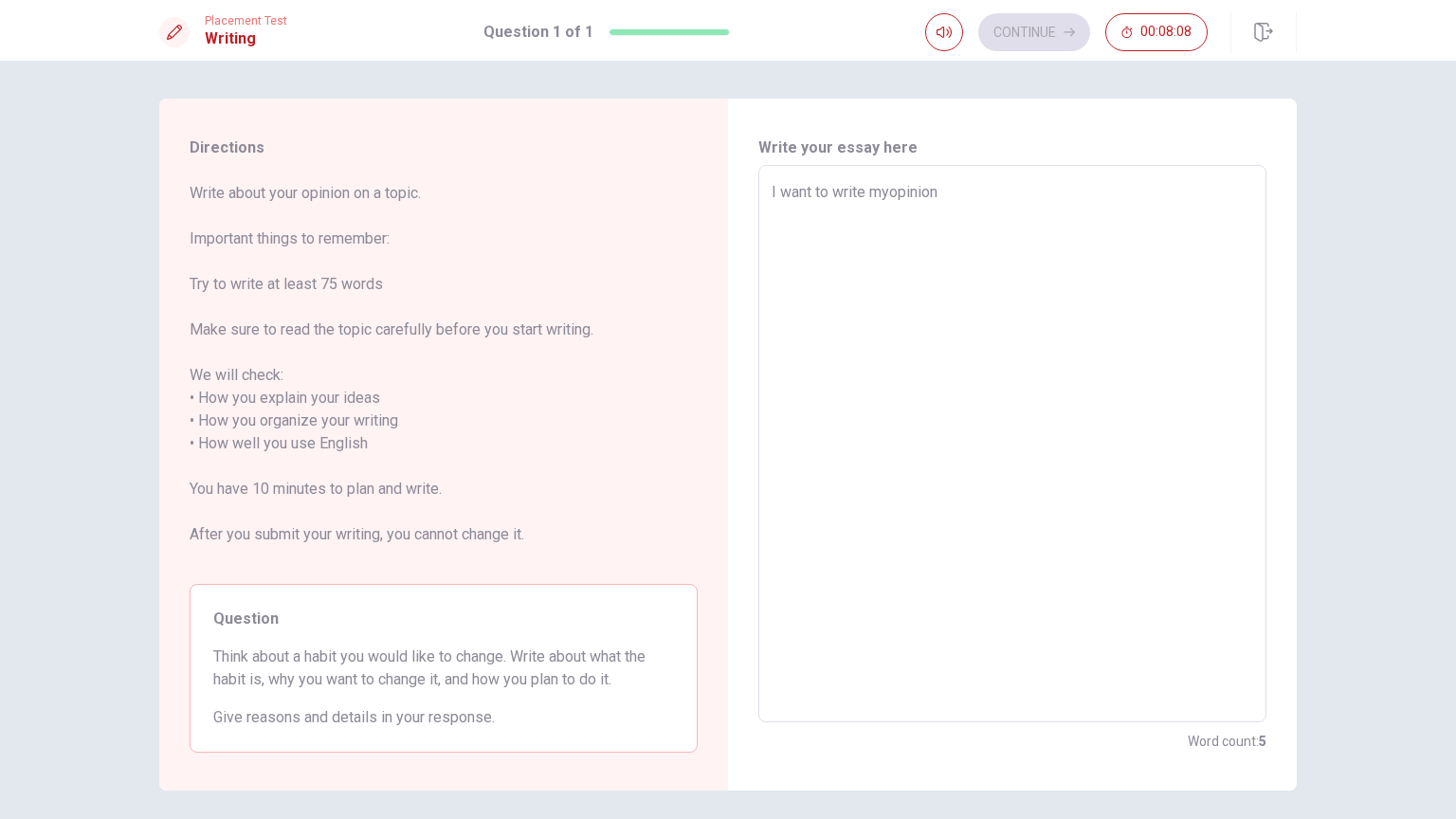 type on "I want to write my opinion" 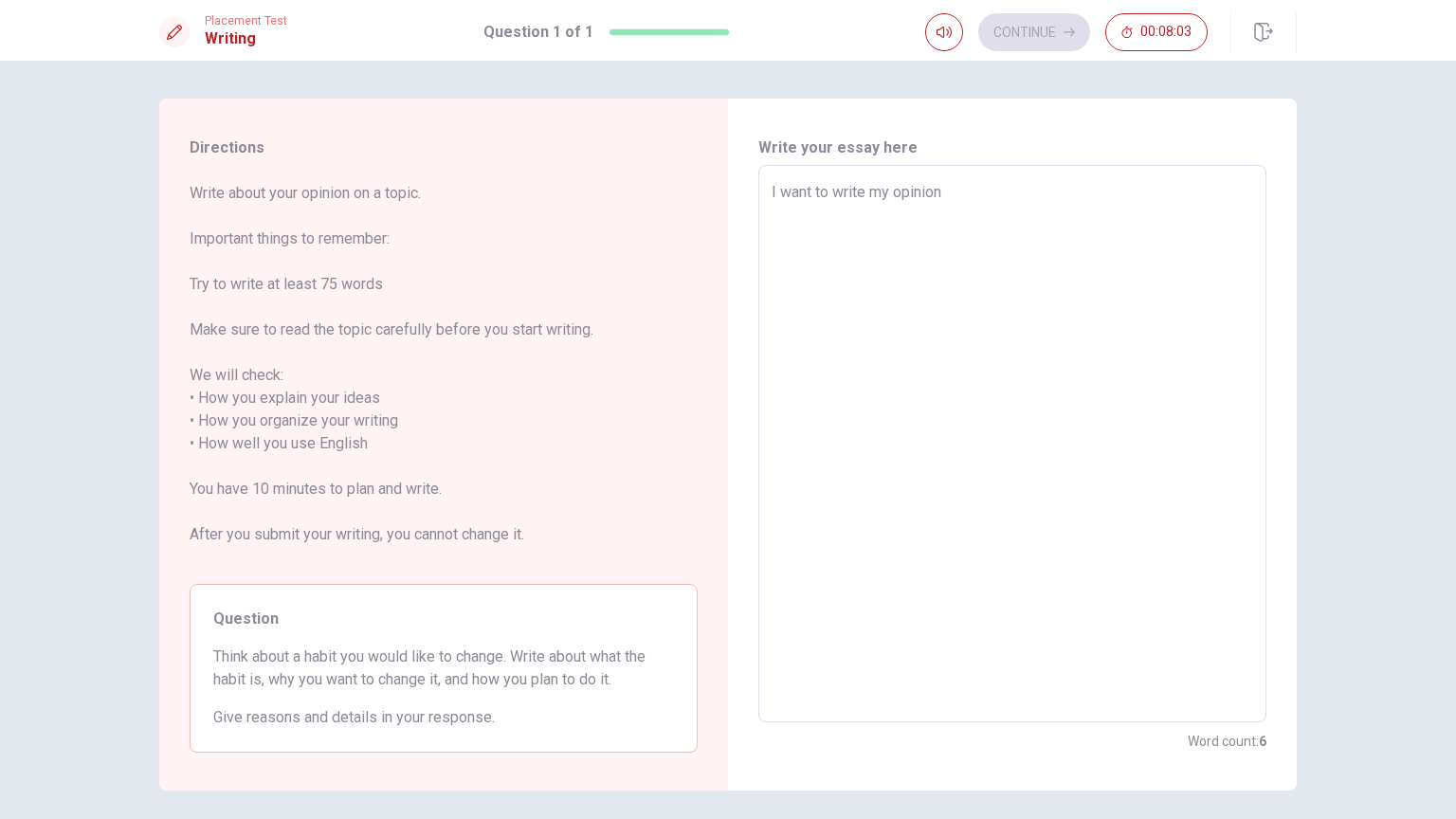 type on "x" 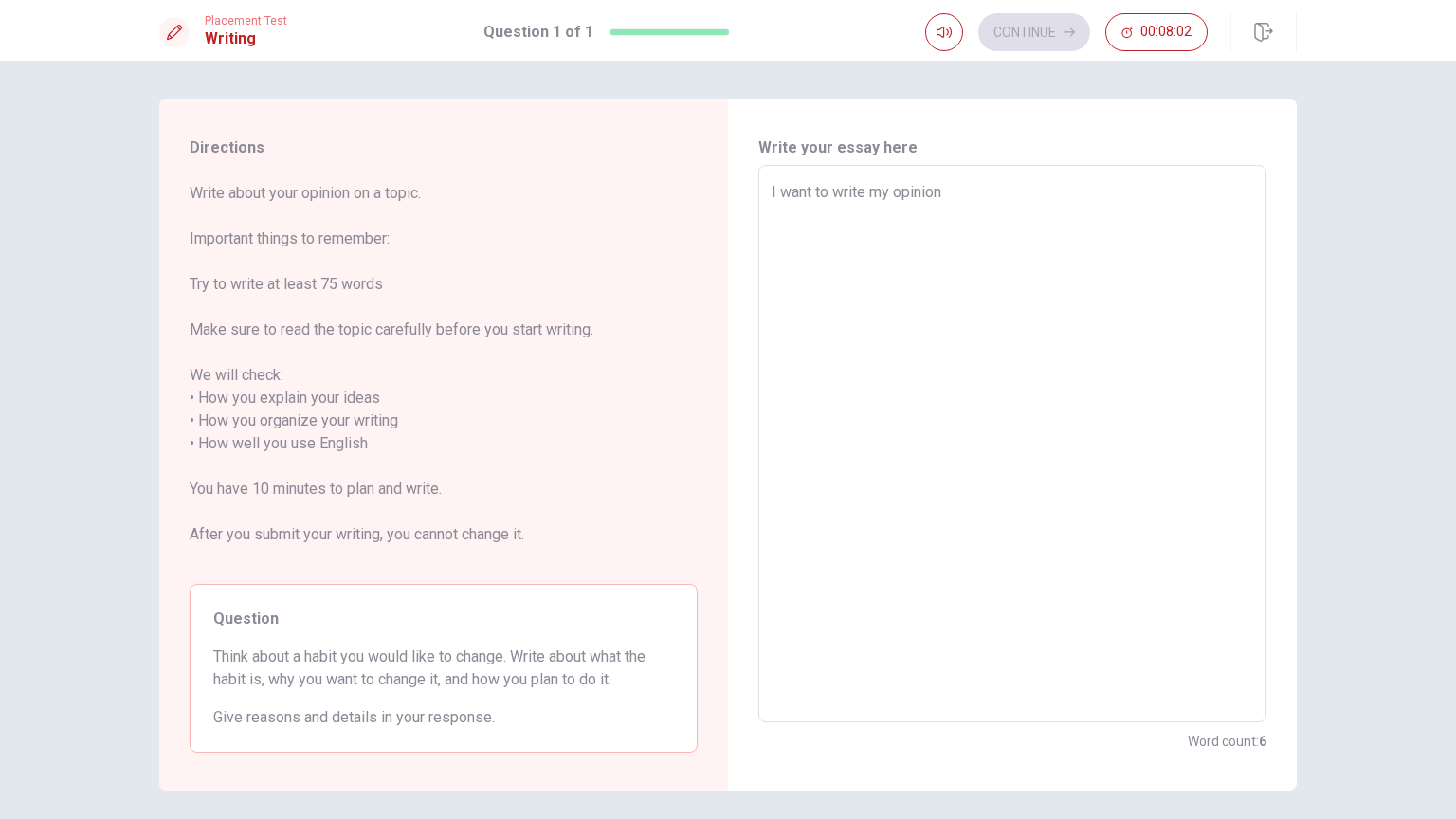 type on "I want to write my opinion" 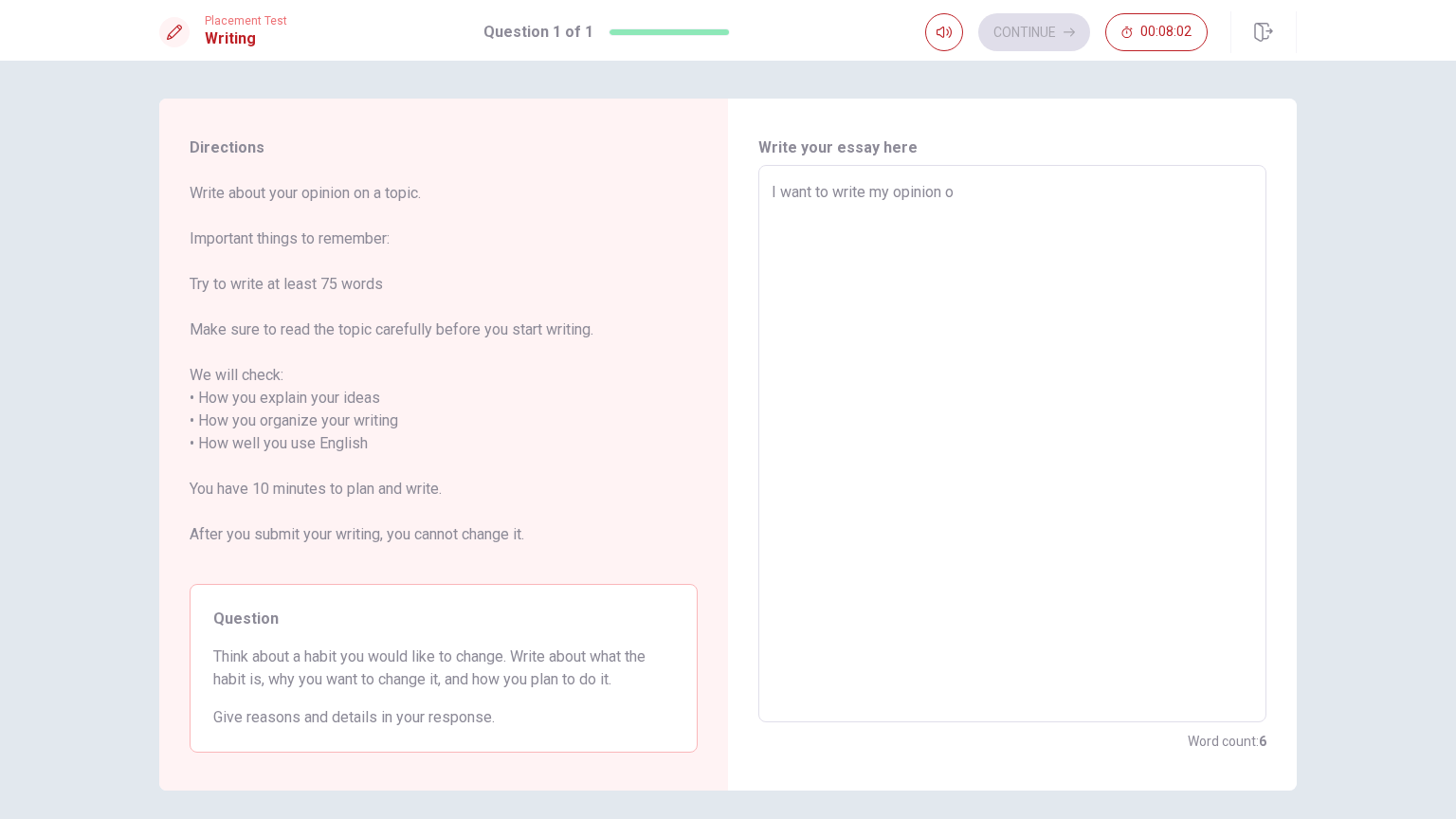 type on "x" 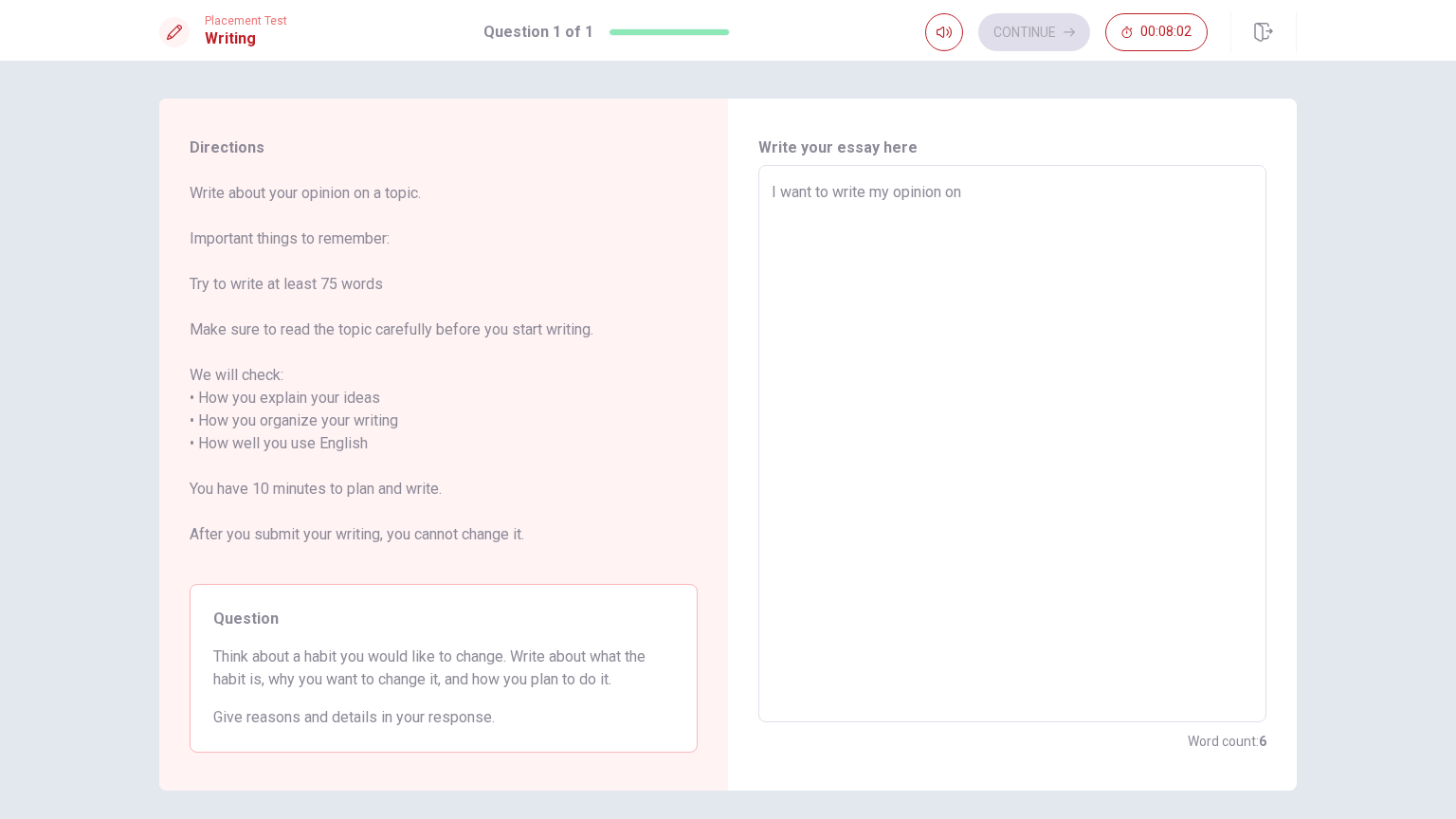 type on "x" 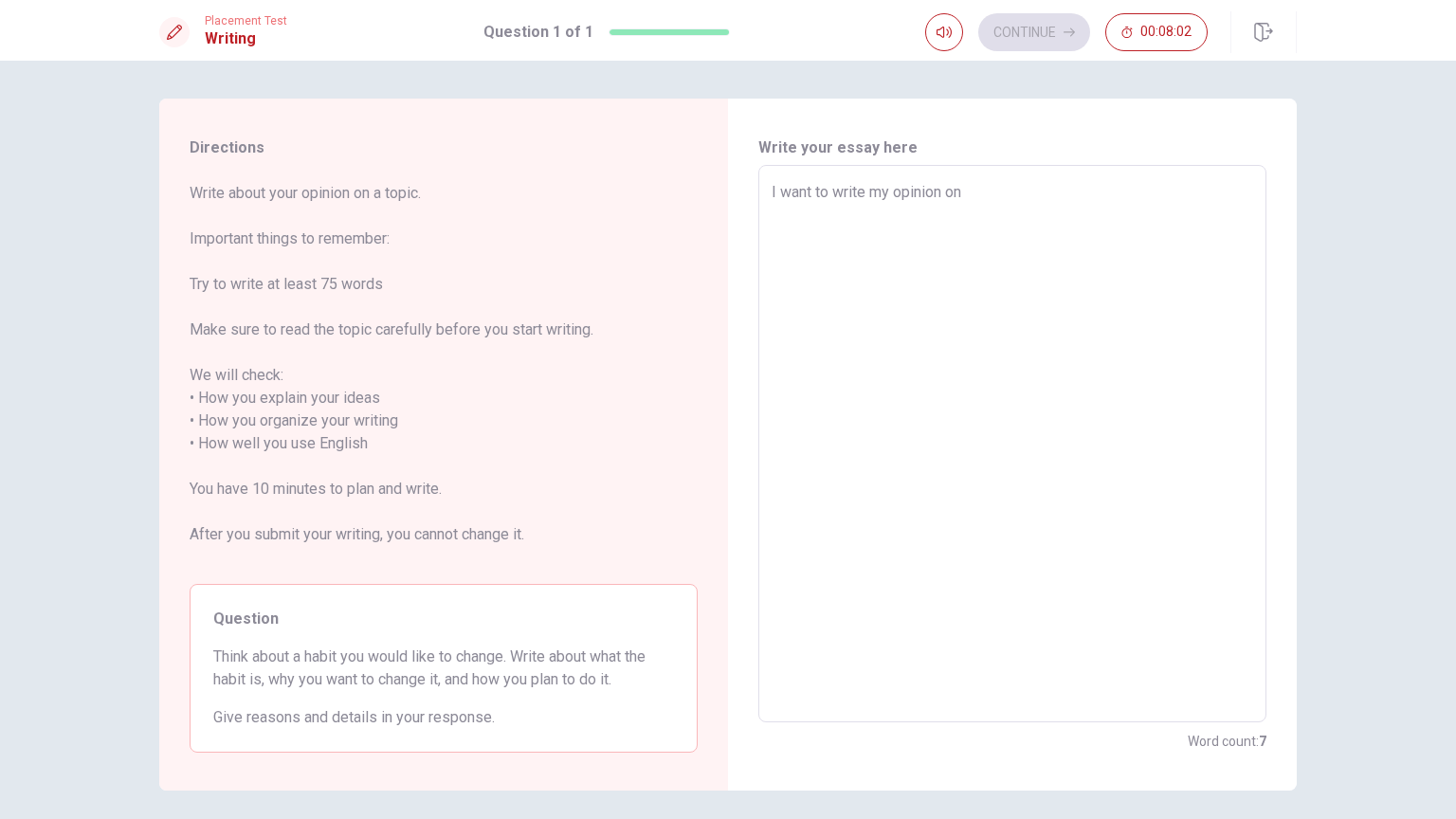 type on "I want to write my opinion on" 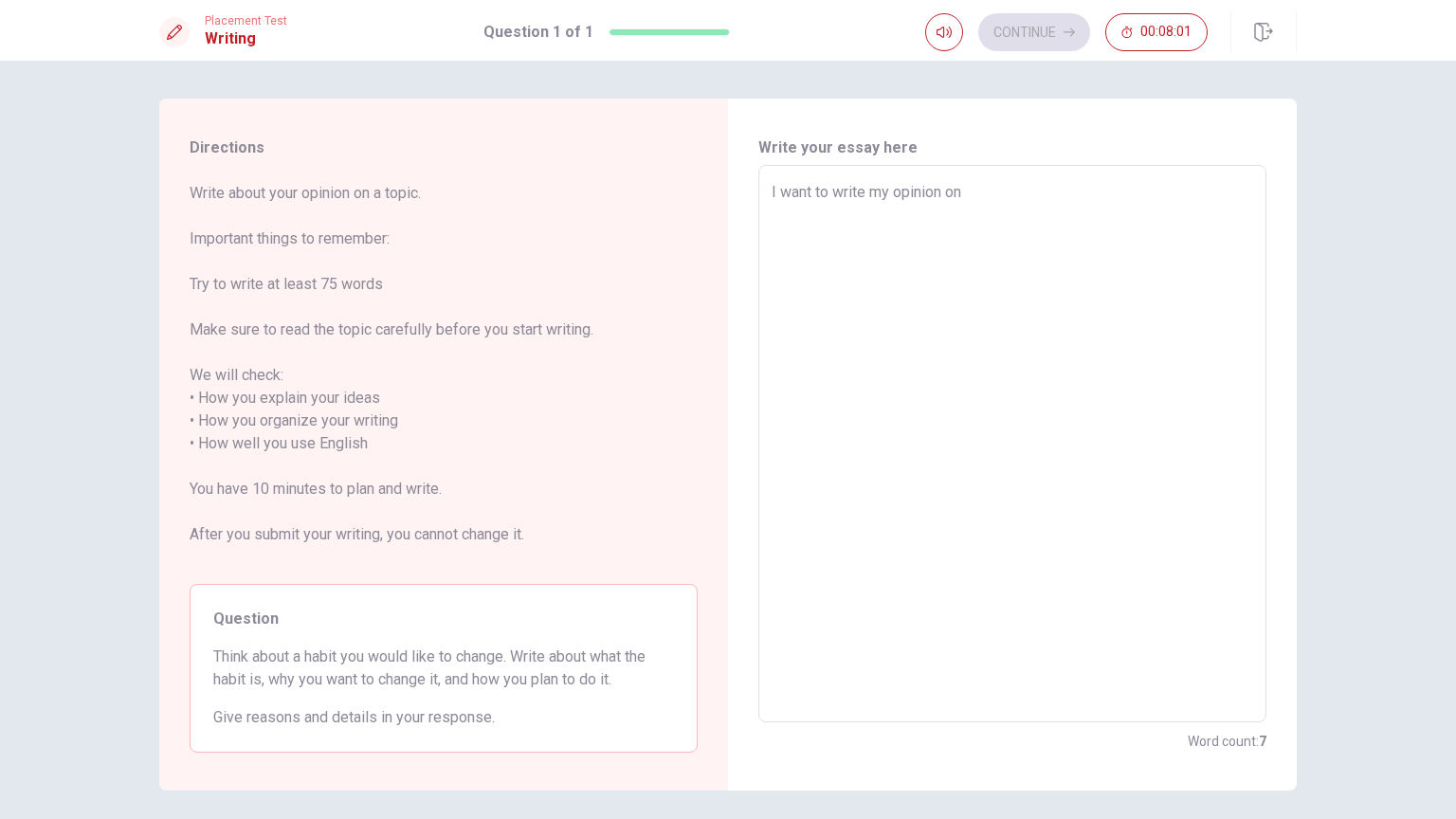 type on "I want to write my opinion on A" 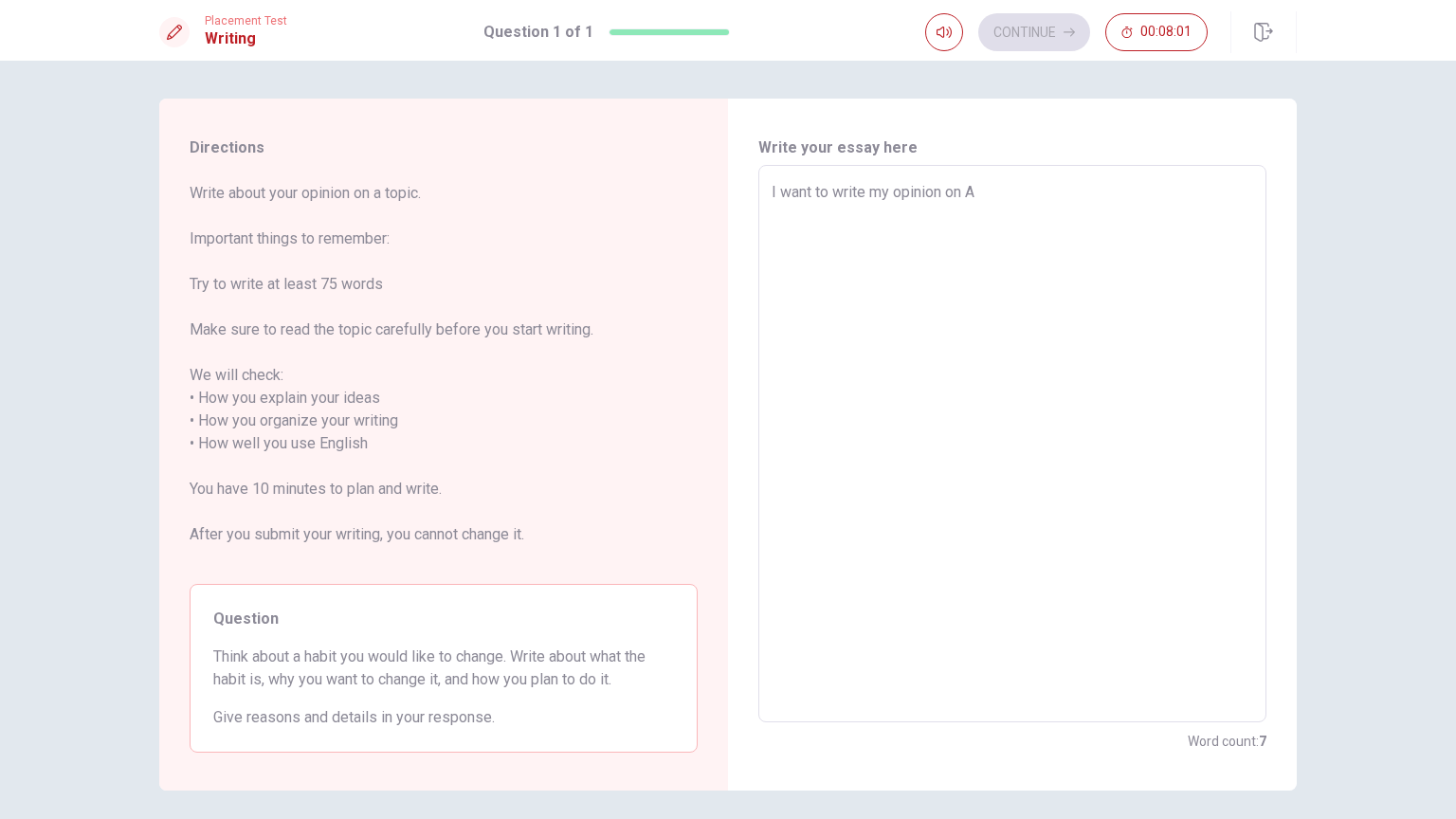 type on "x" 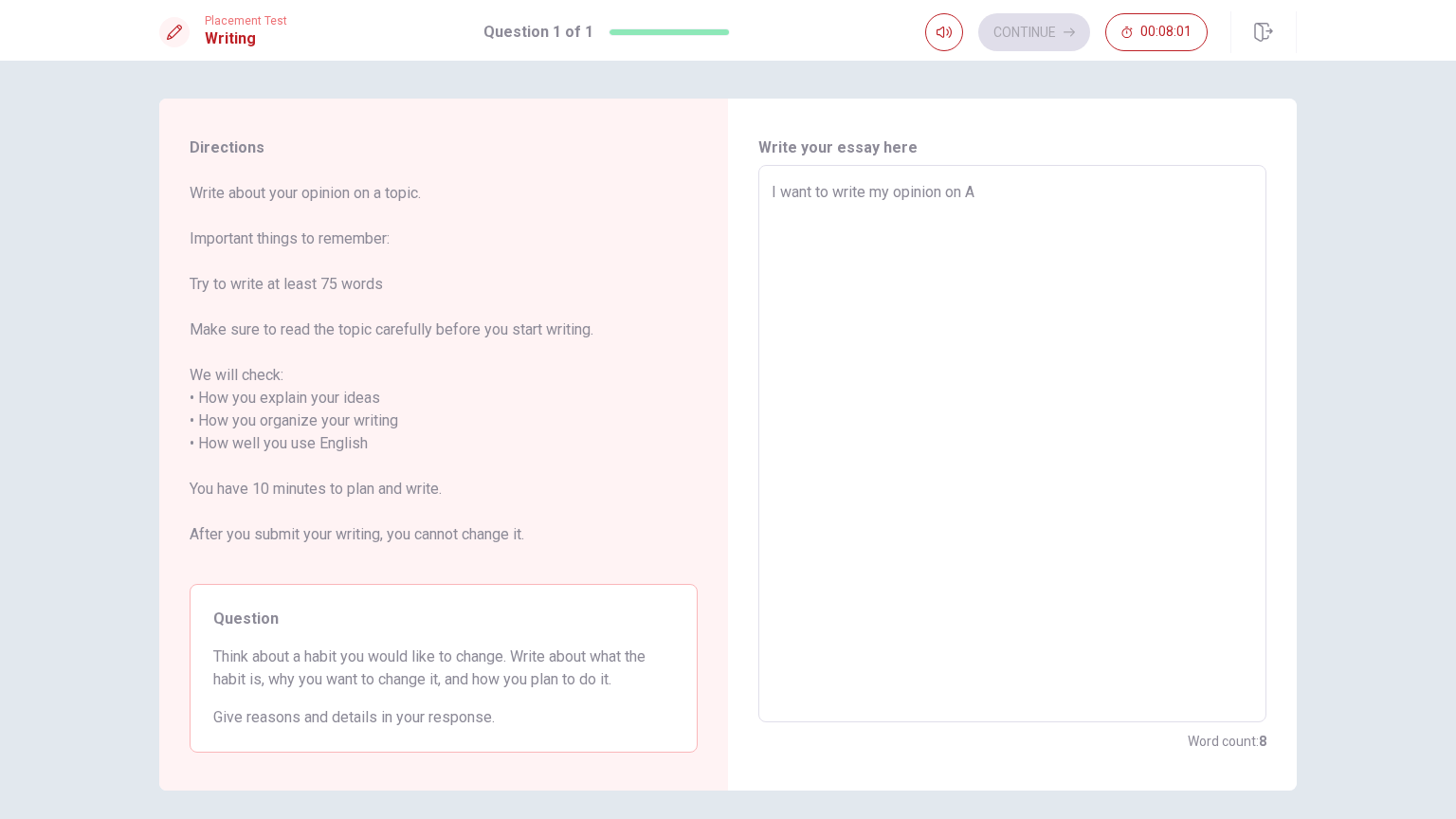 type on "I want to write my opinion on AI" 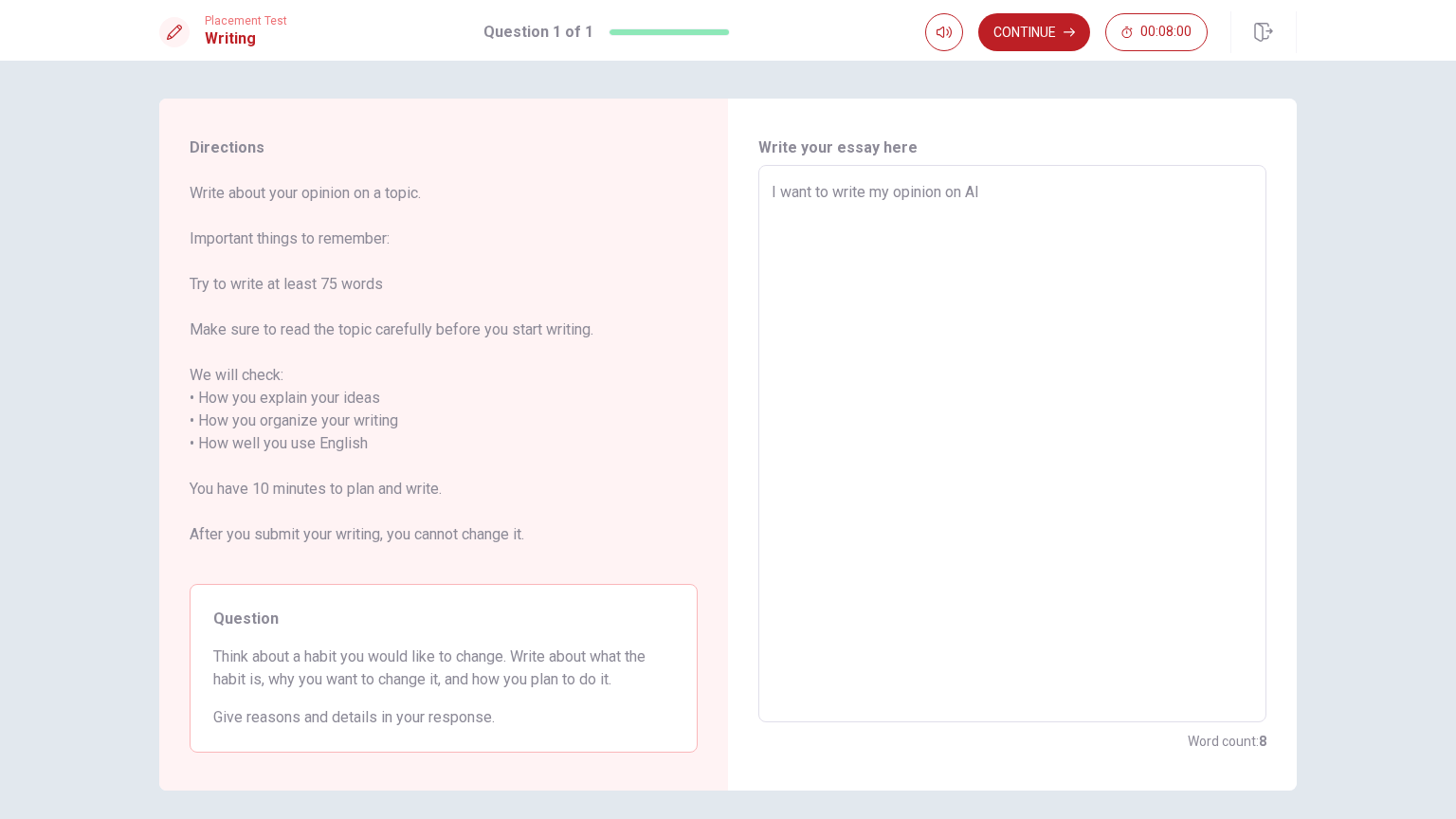 type on "x" 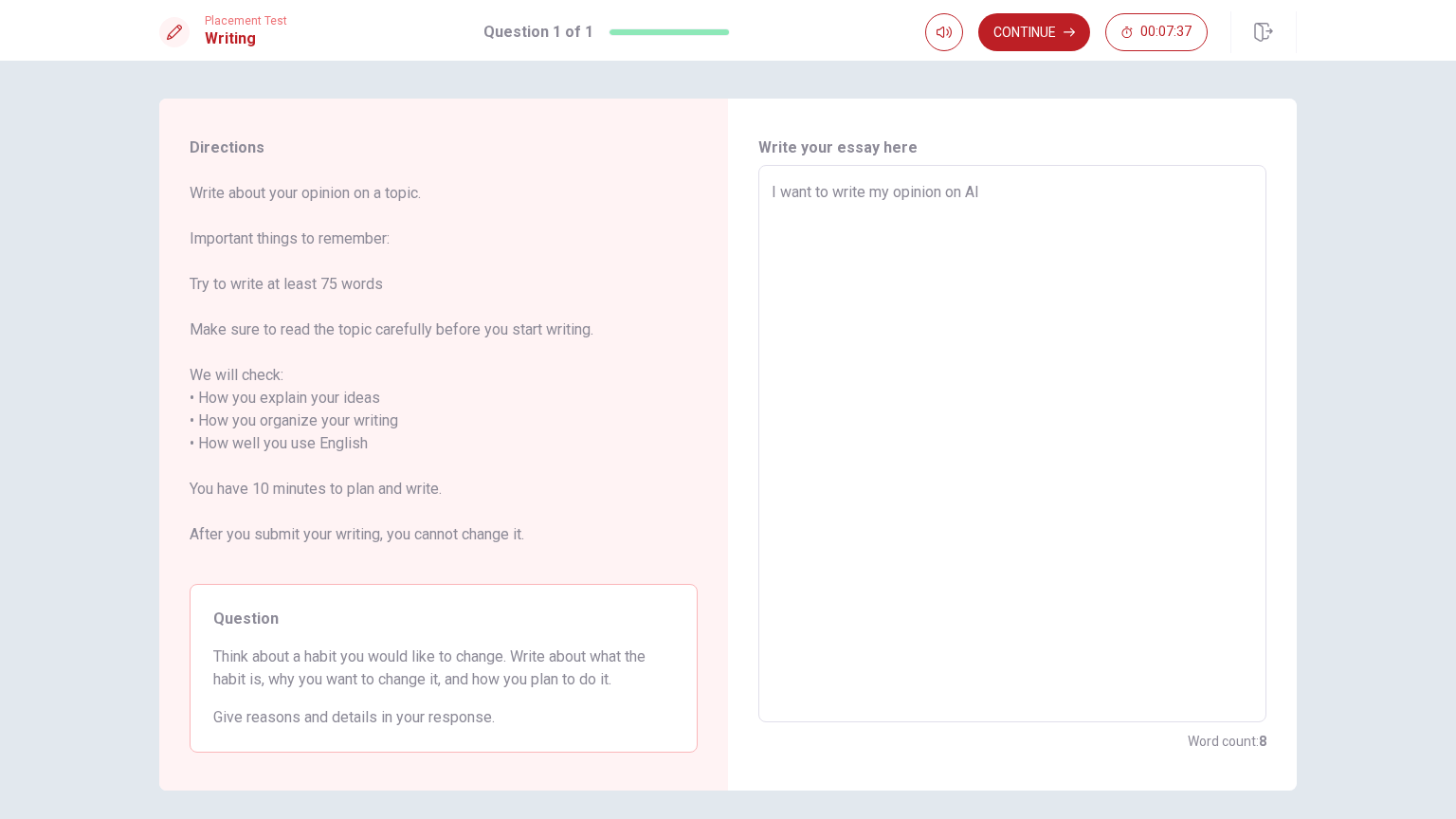 type on "x" 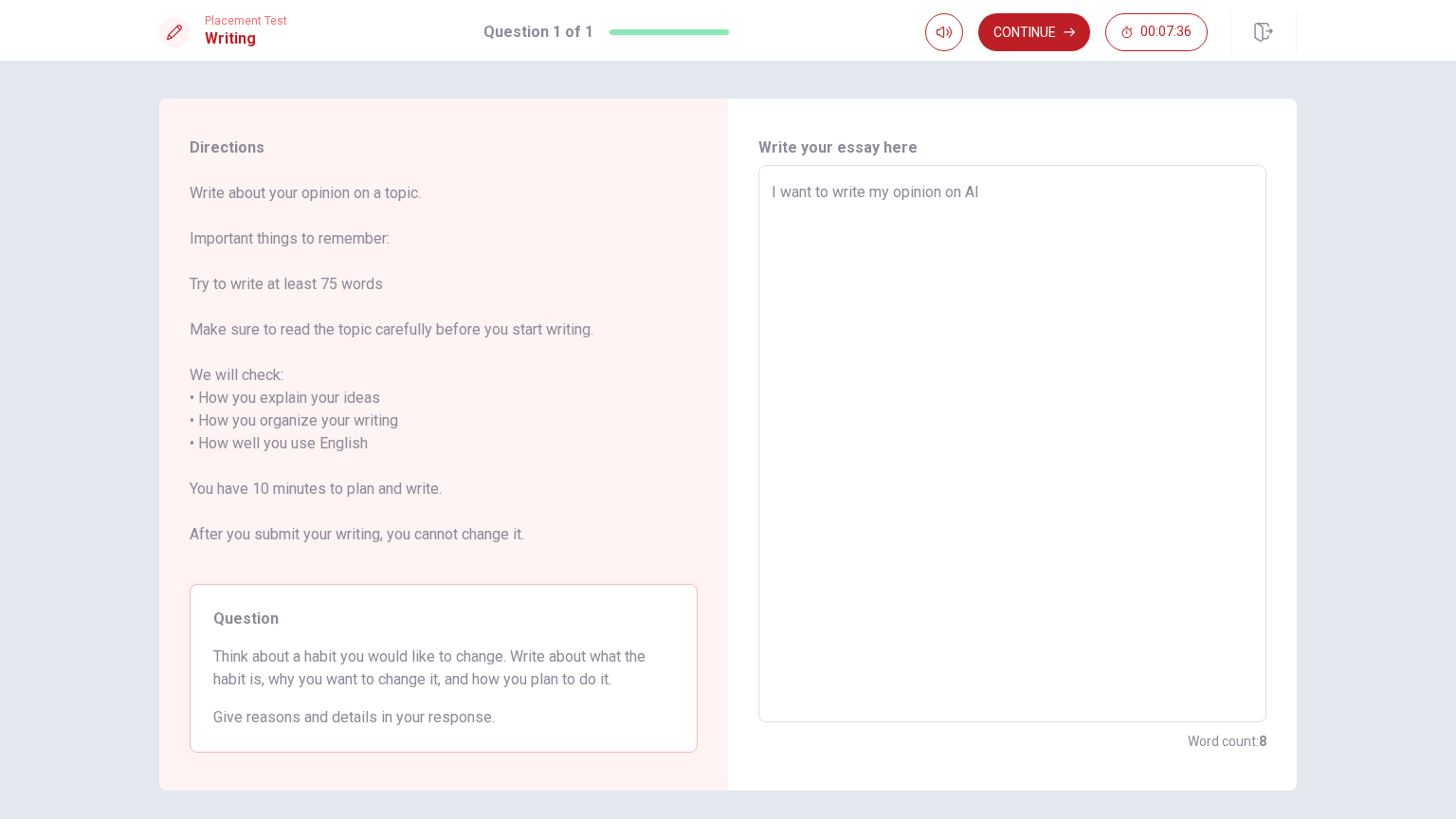 type on "I want to write my opinion on AI
i" 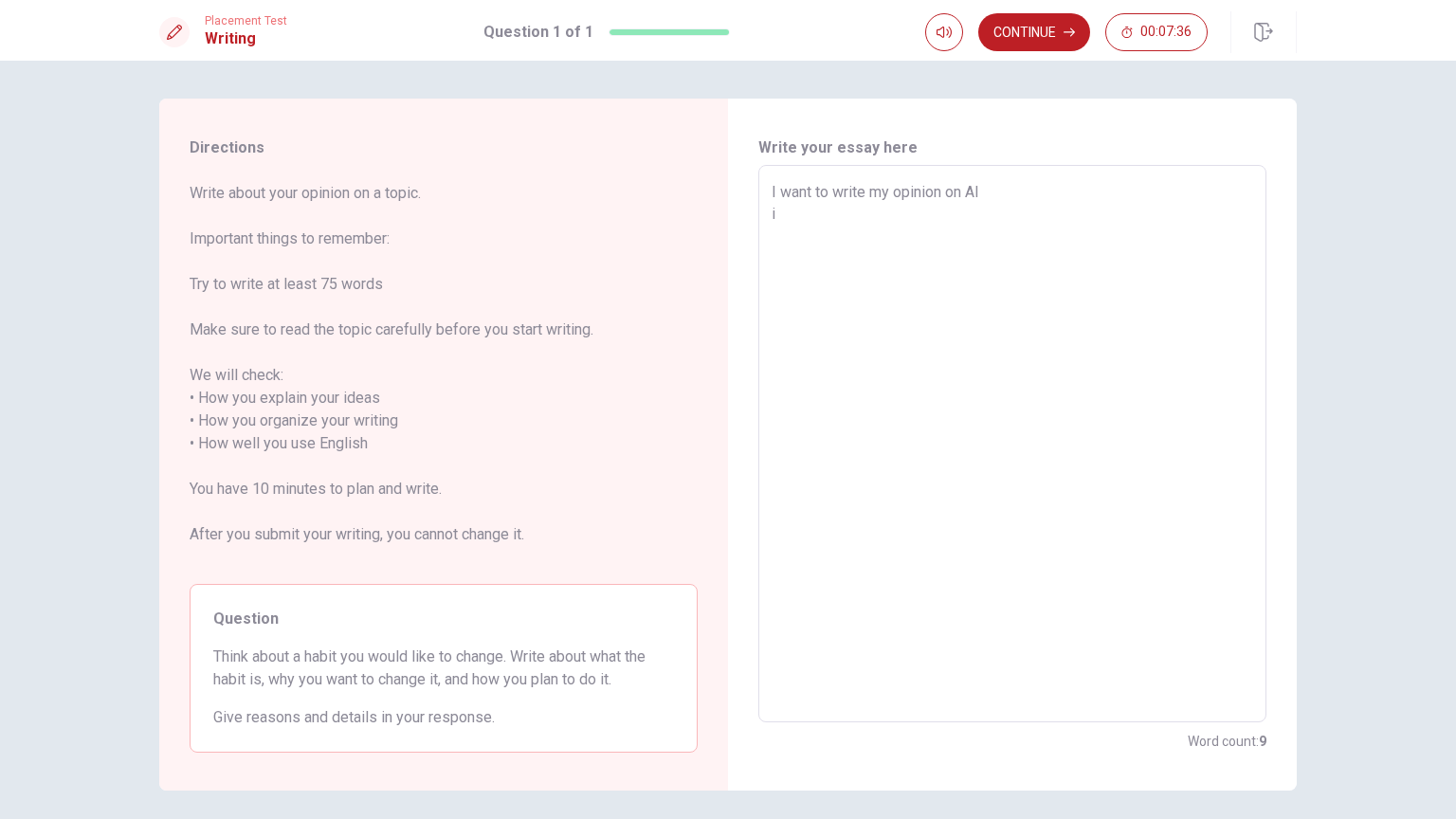 type on "x" 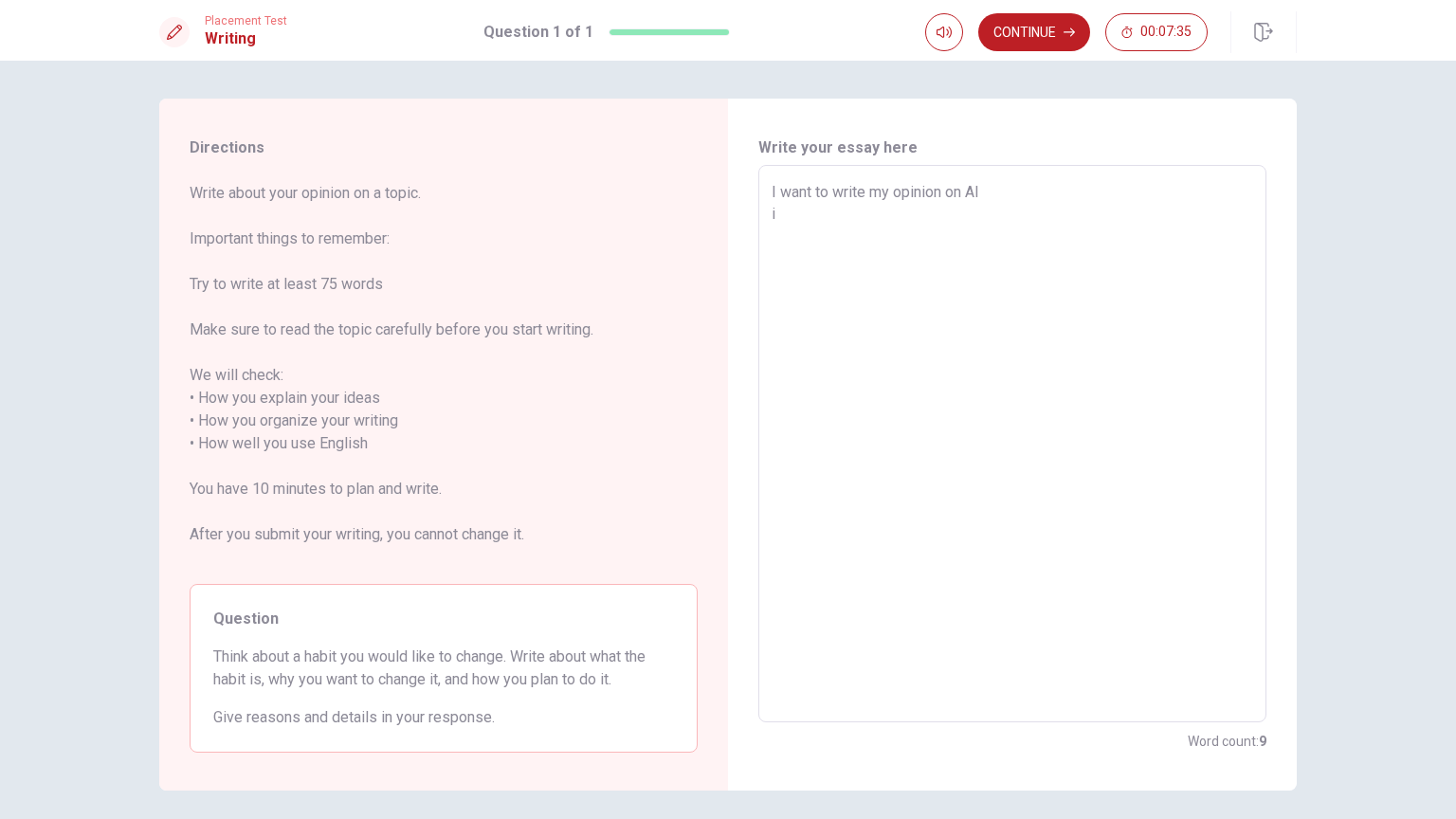 type on "I want to write my opinion on AI
in" 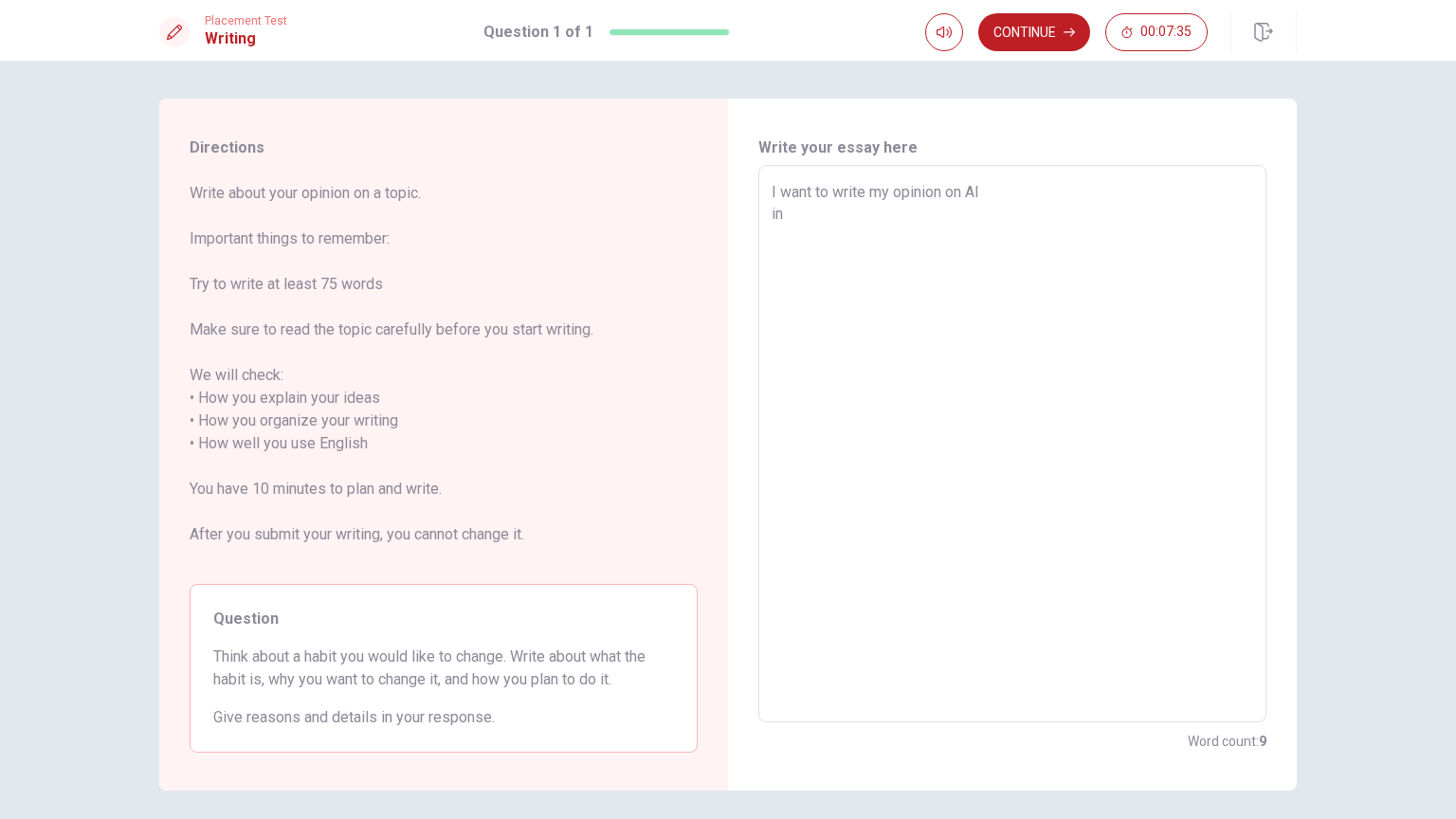 type on "x" 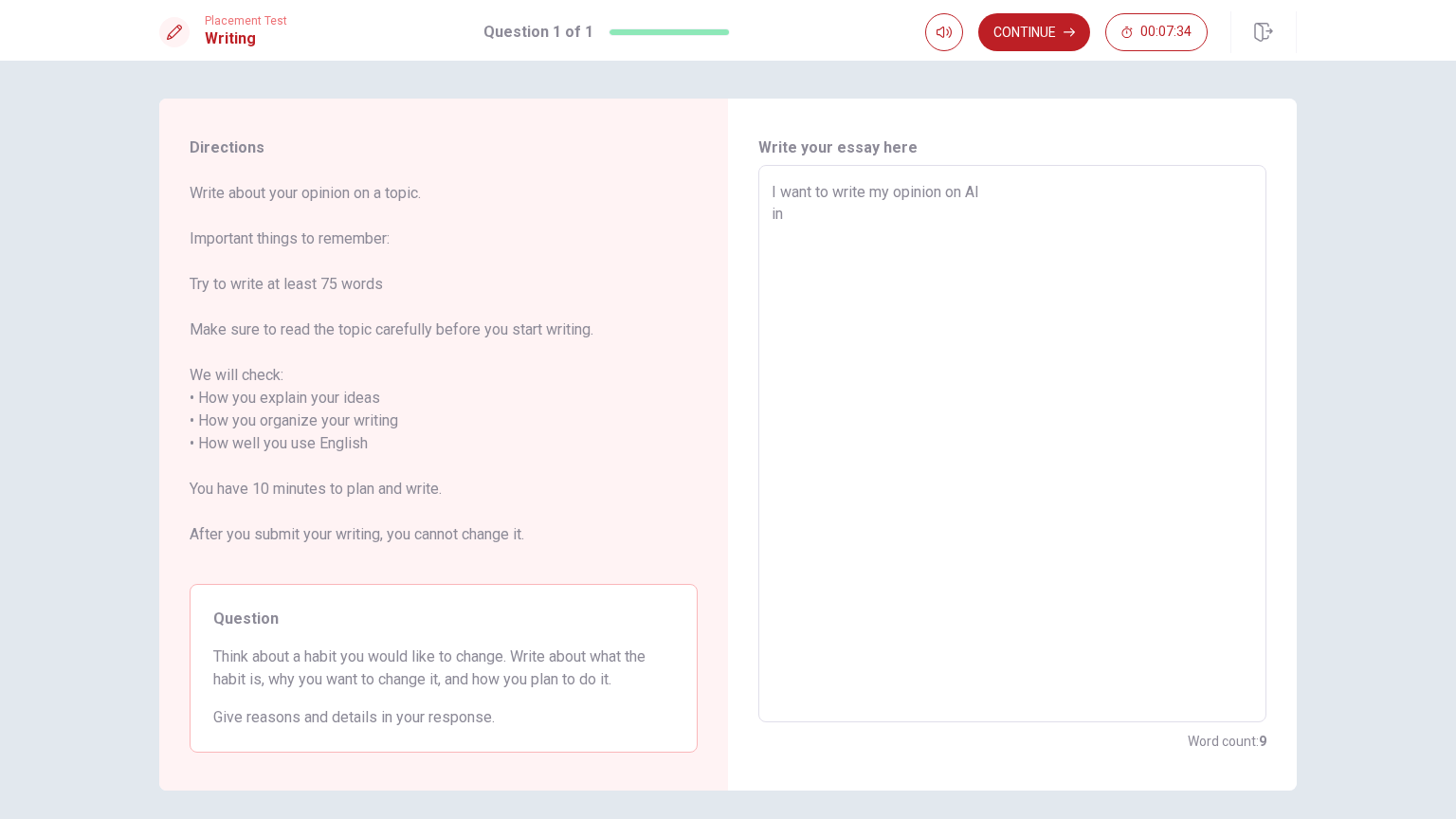 type on "I want to write my opinion on AI
in t" 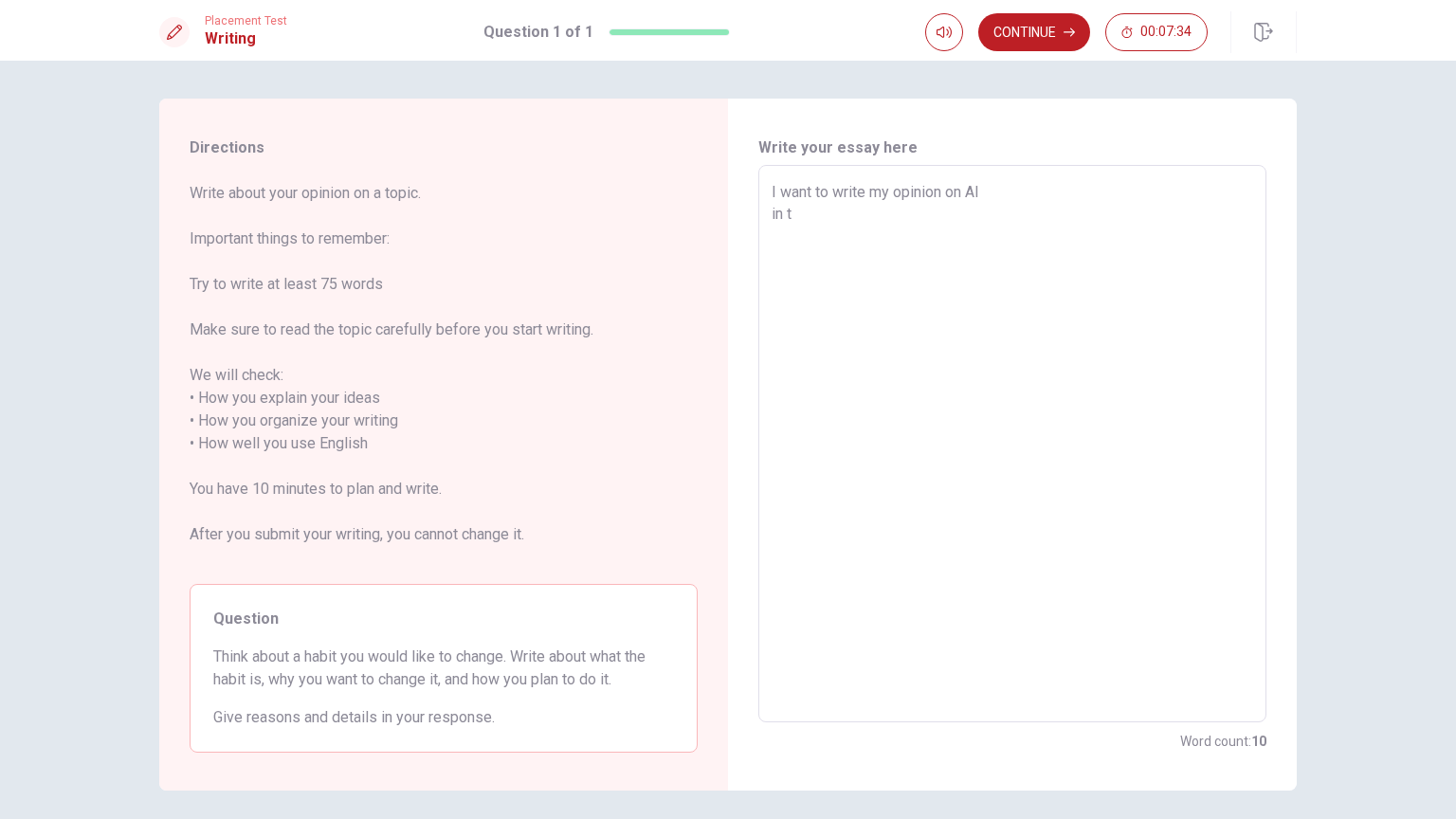 type on "x" 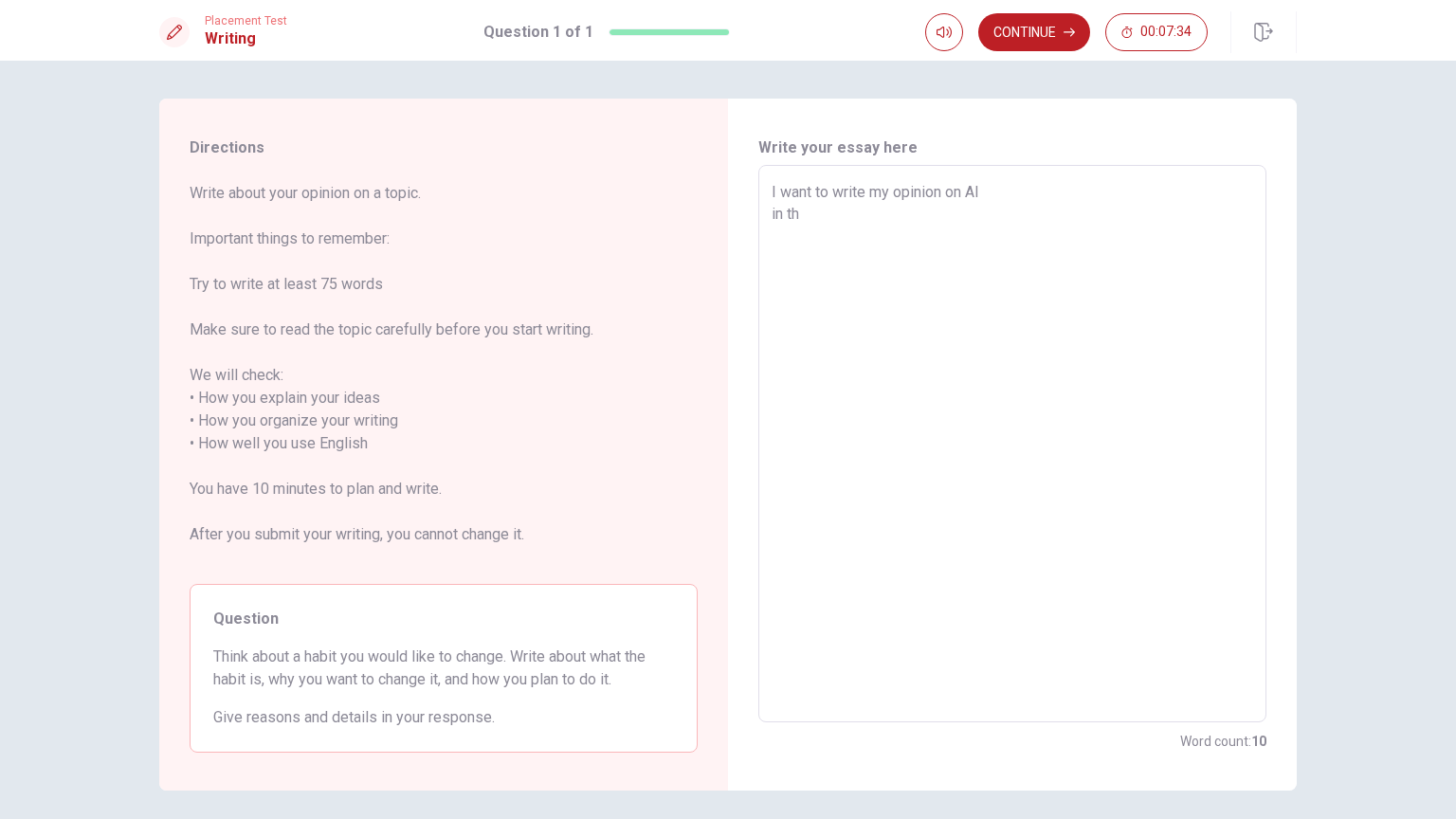 type on "x" 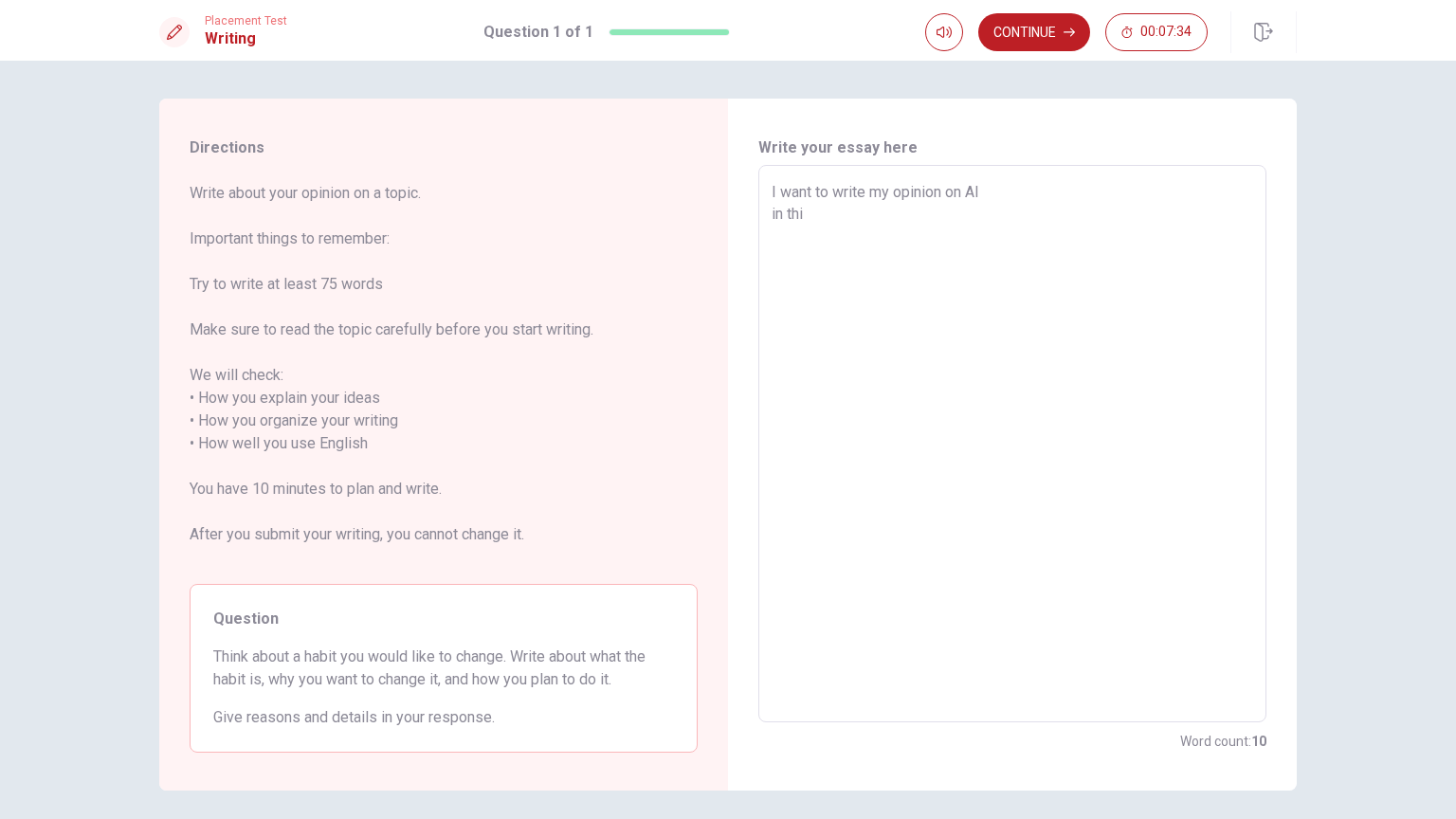 type on "x" 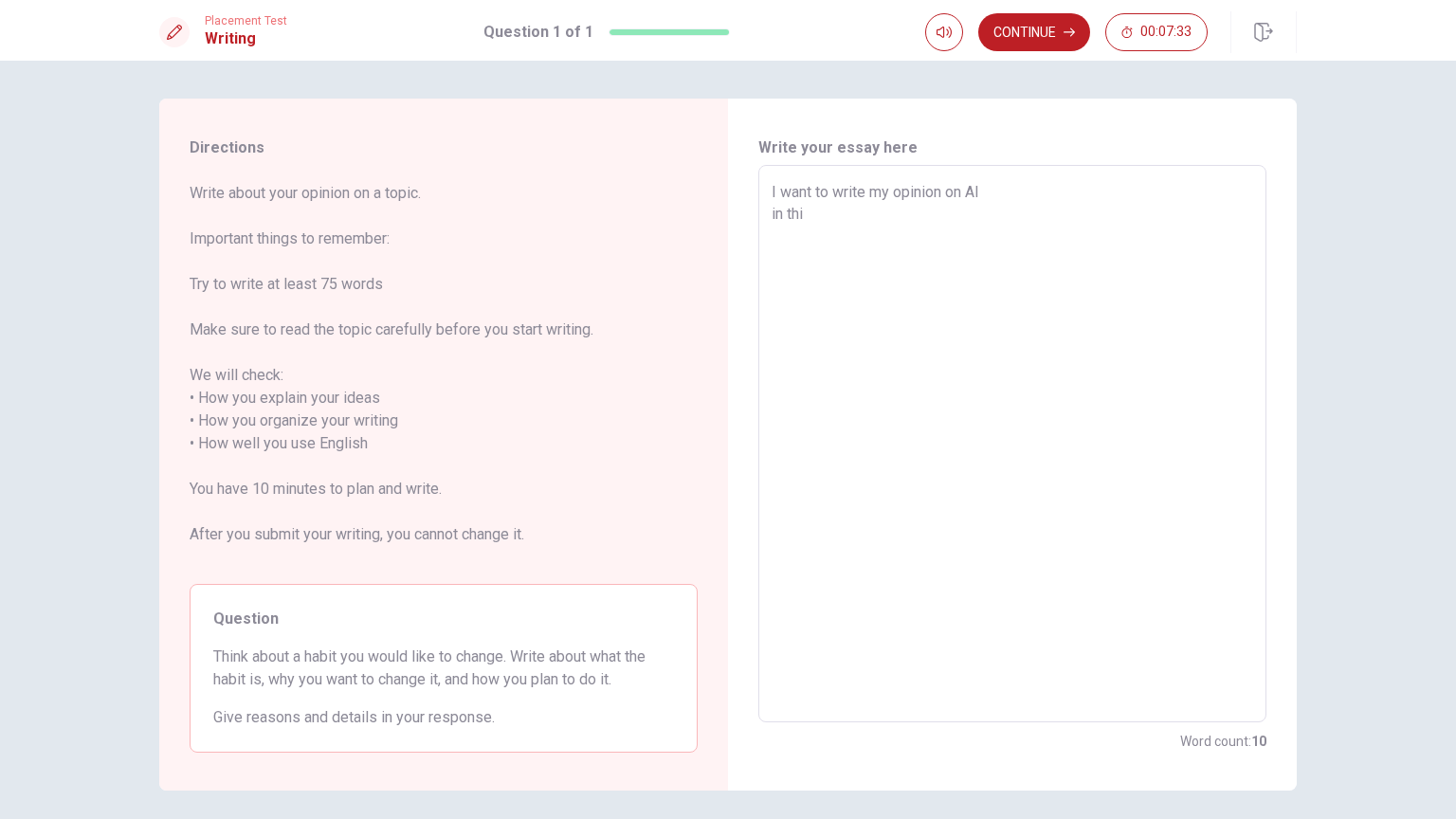 type on "I want to write my opinion on AI
in this" 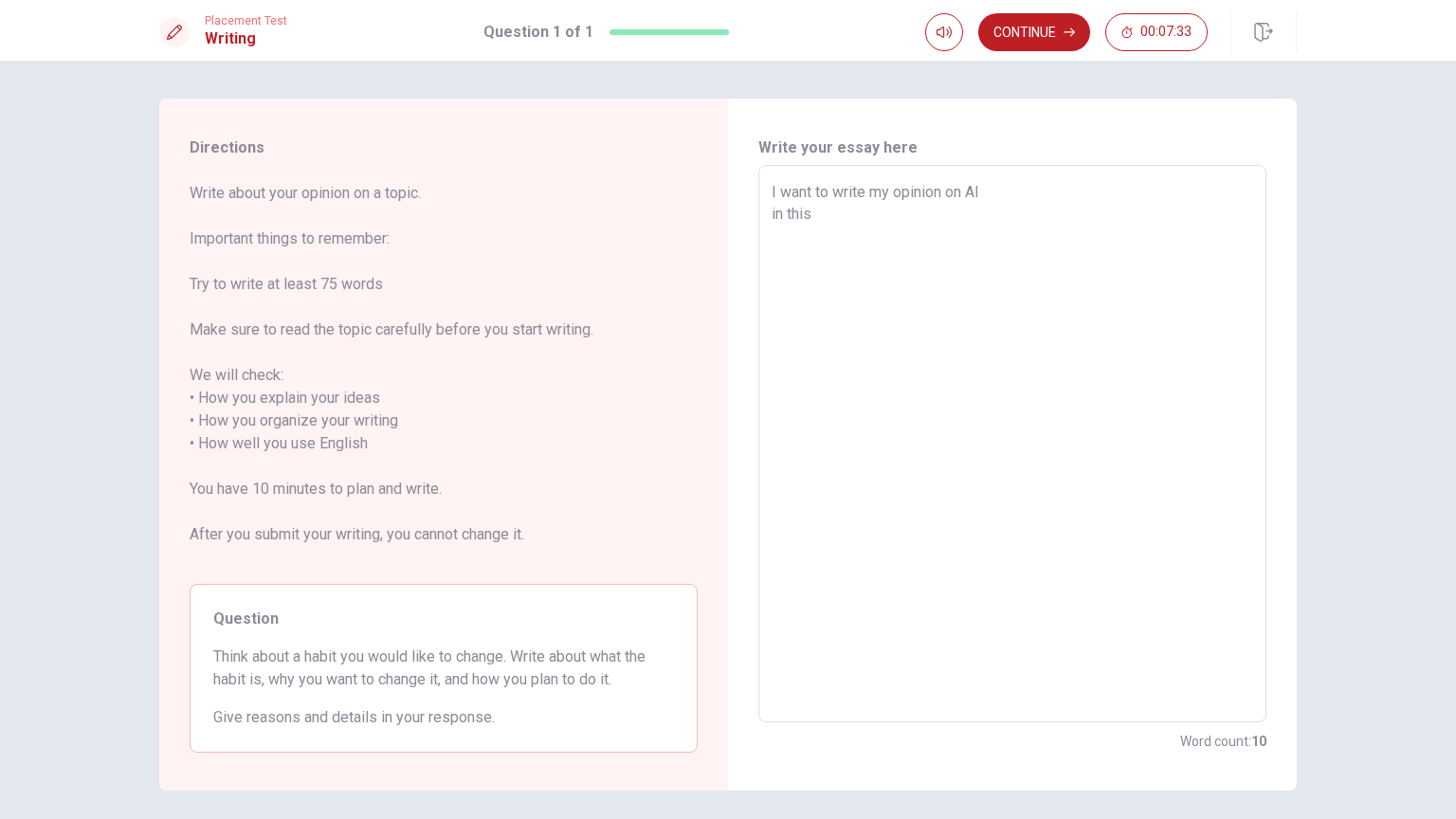 type on "x" 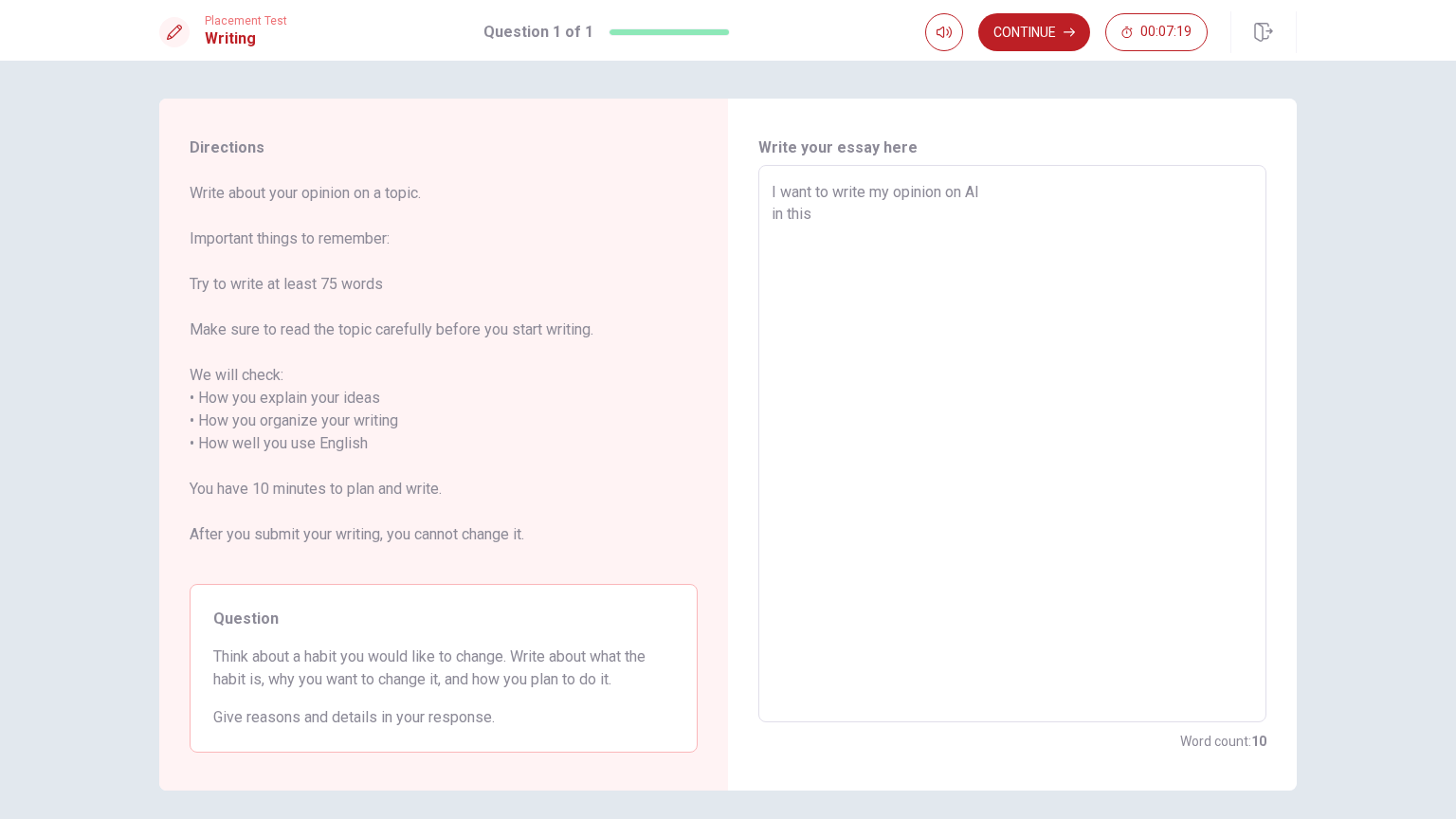 type on "x" 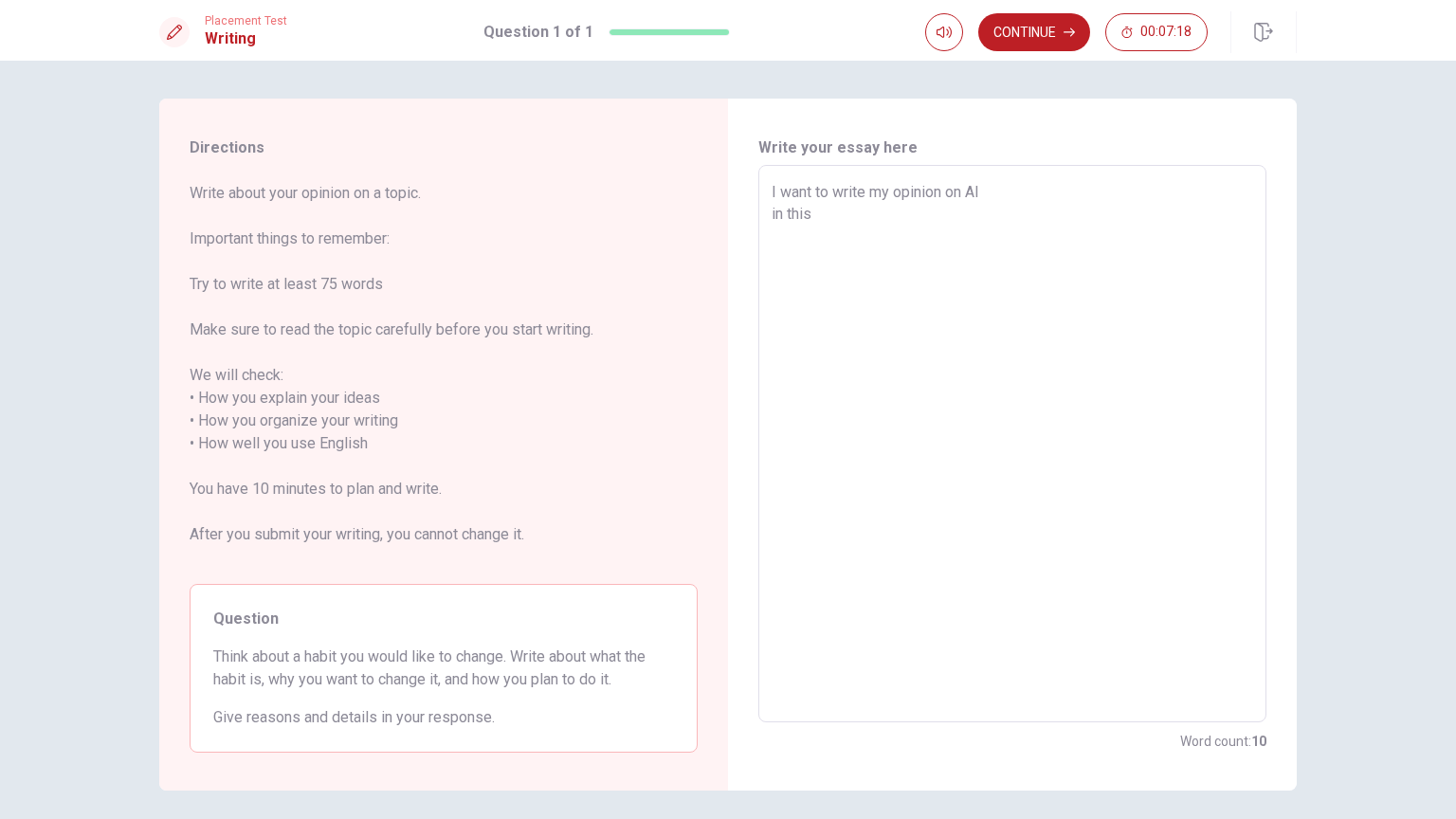 type on "I want to write my opinion on AI
in this g" 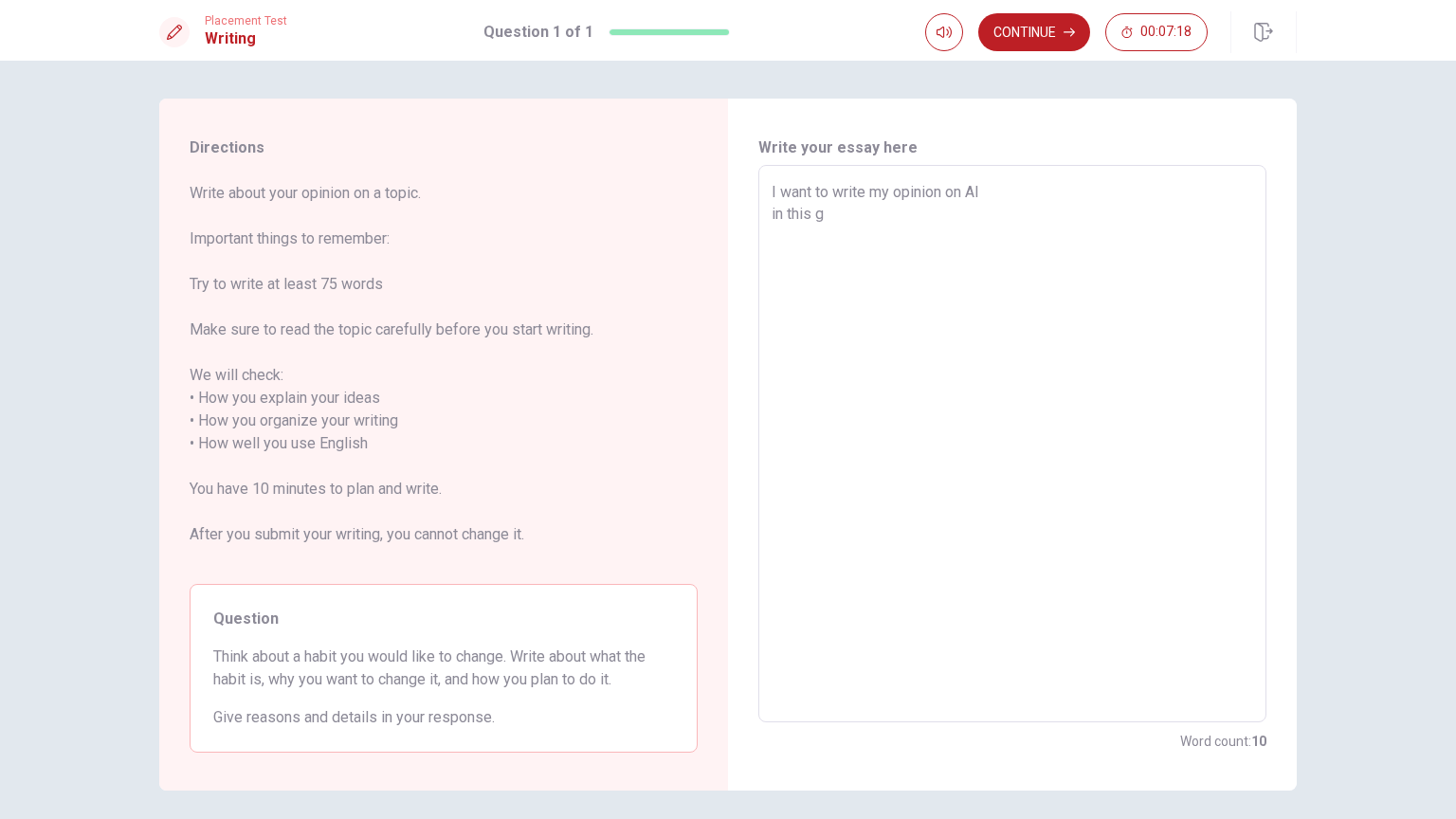 type on "x" 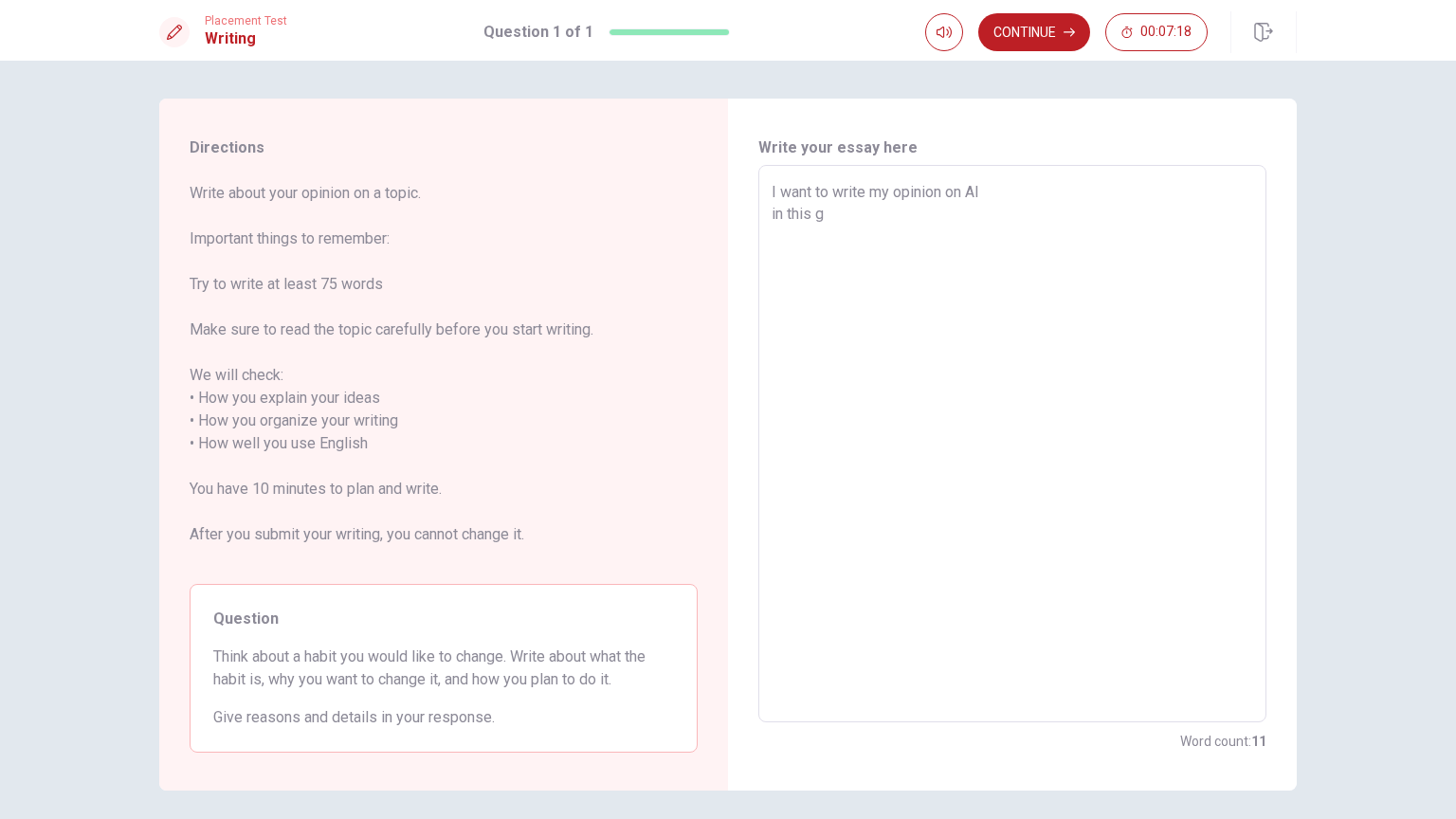 type on "I want to write my opinion on AI
in this ge" 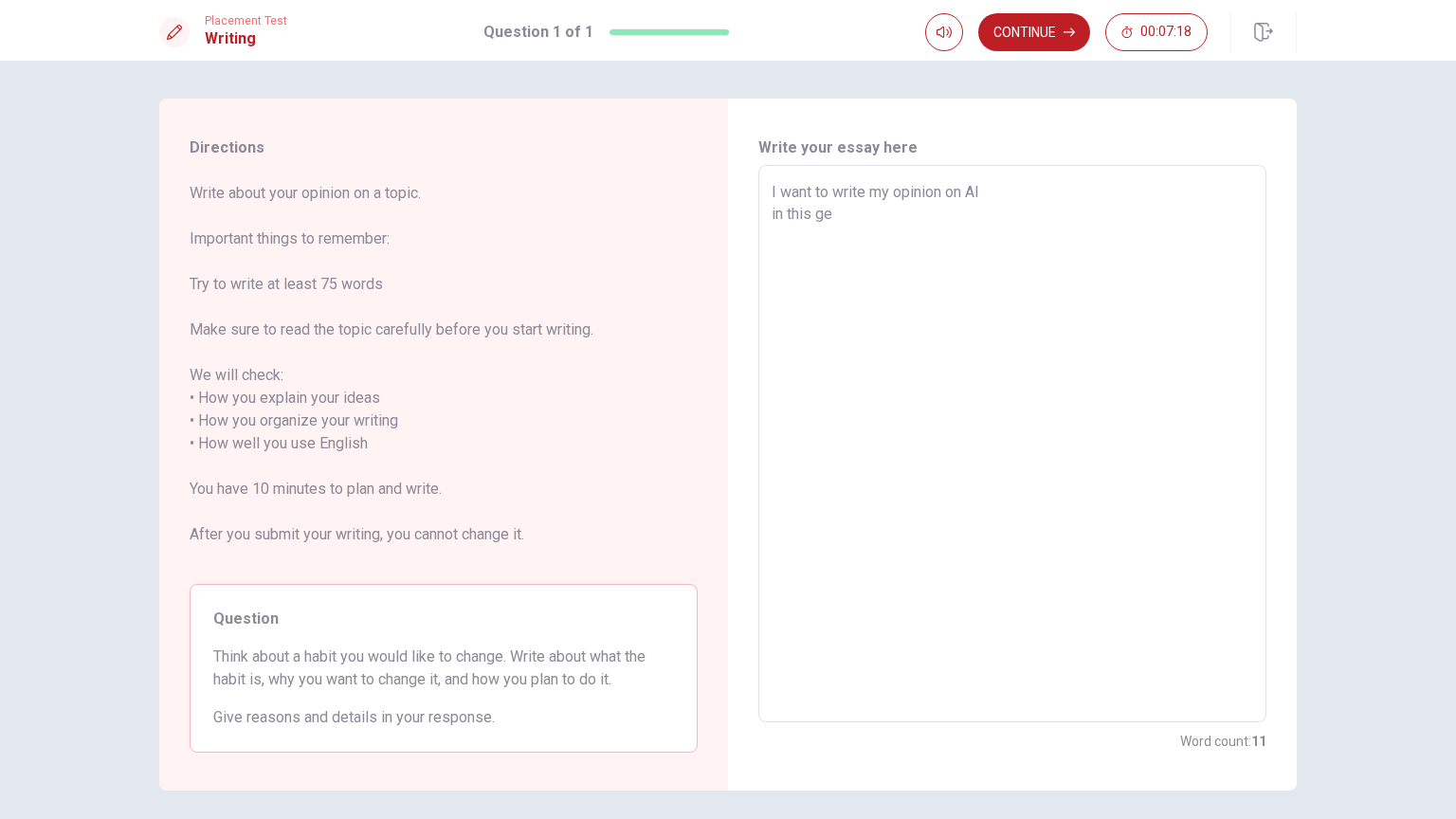type on "x" 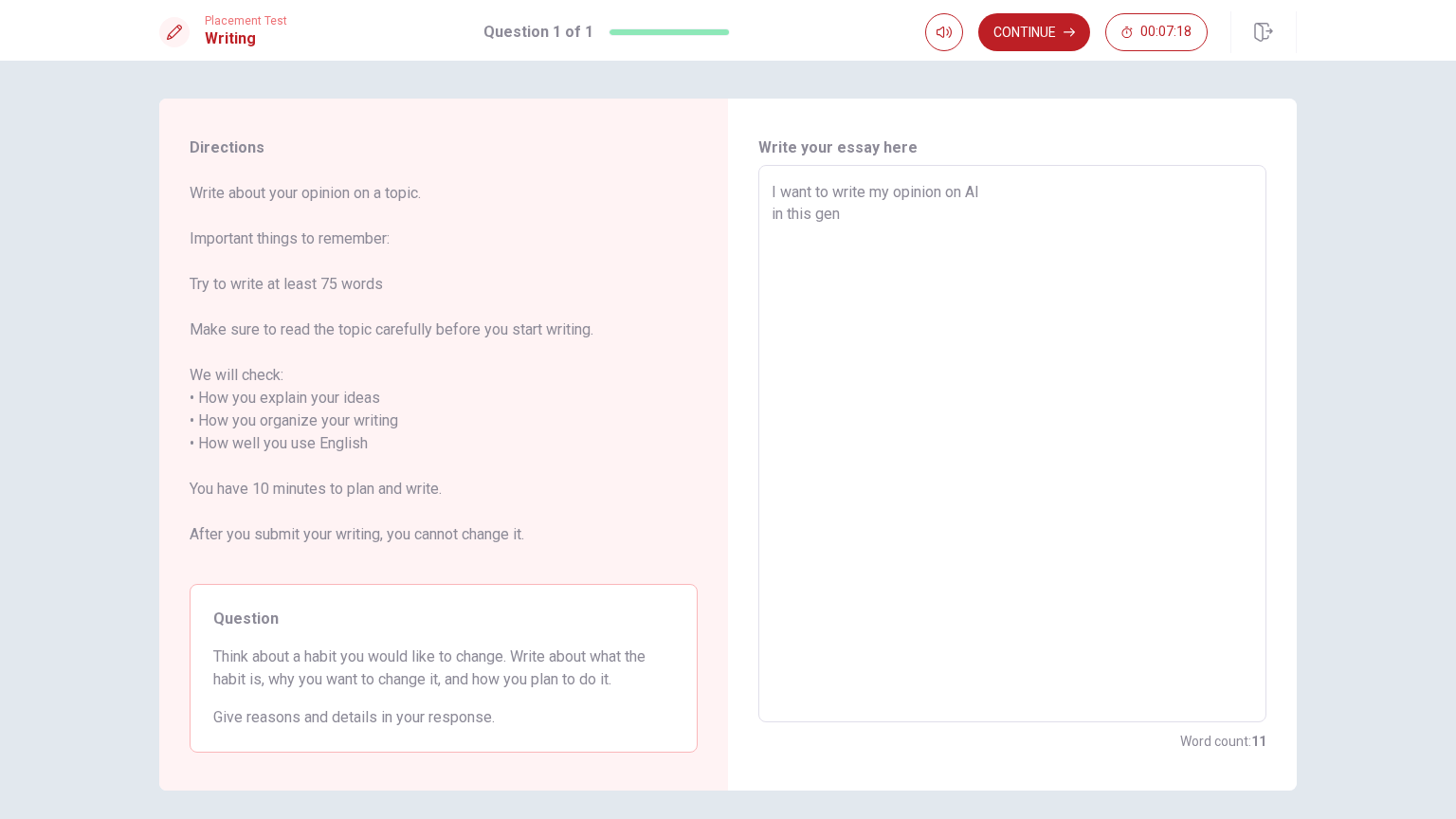 type on "x" 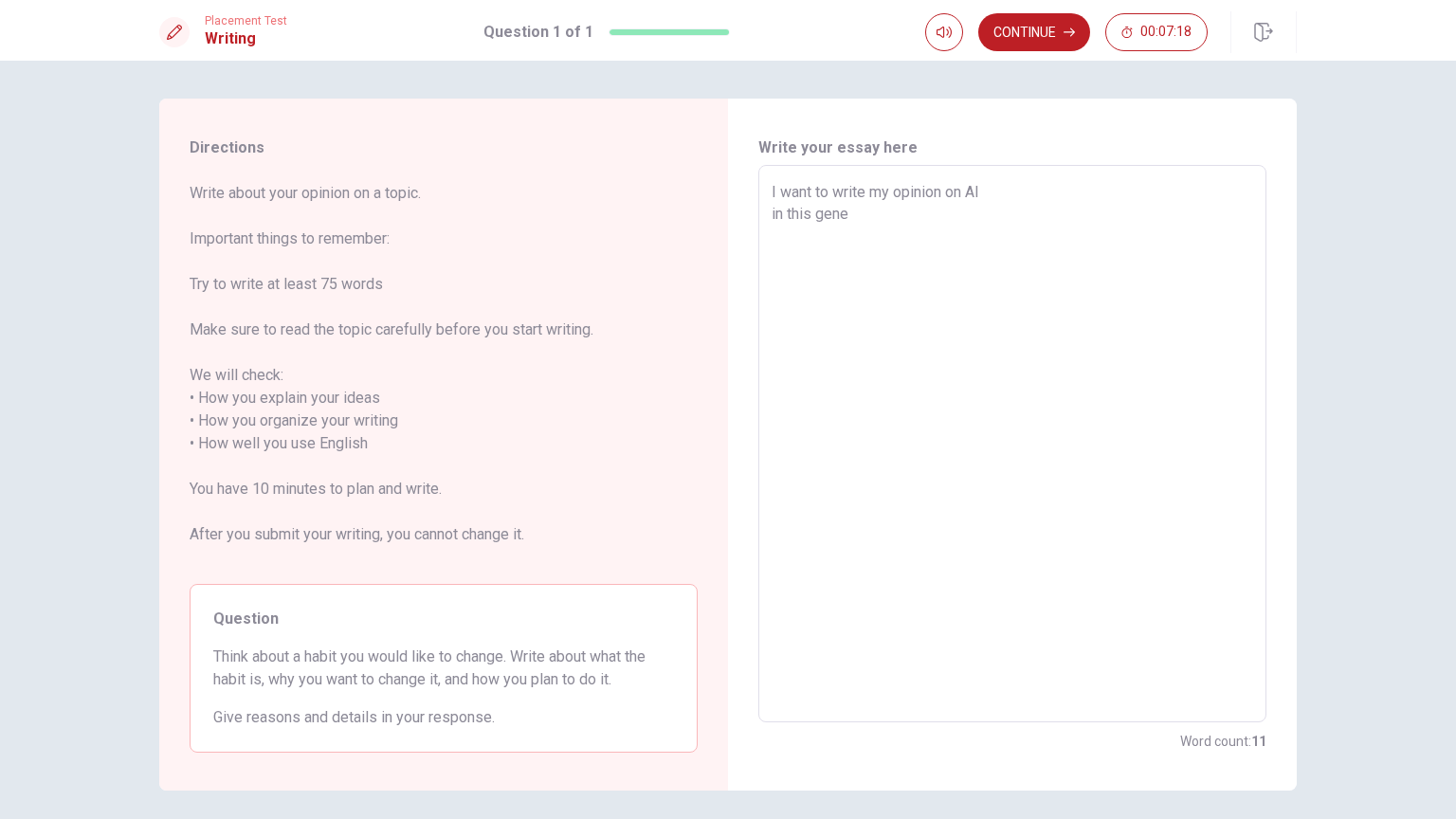 type on "x" 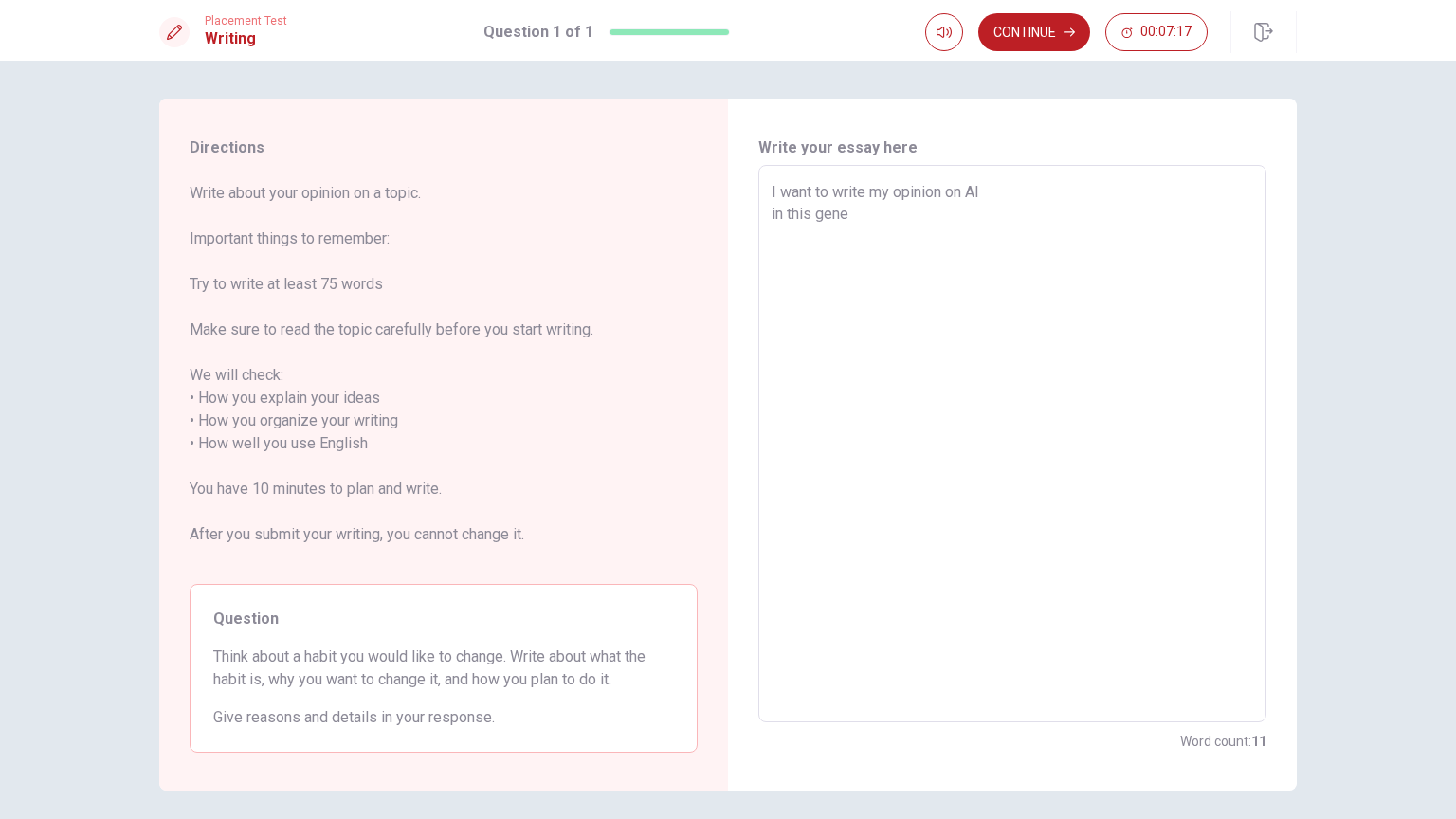 type on "I want to write my opinion on AI
in this gener" 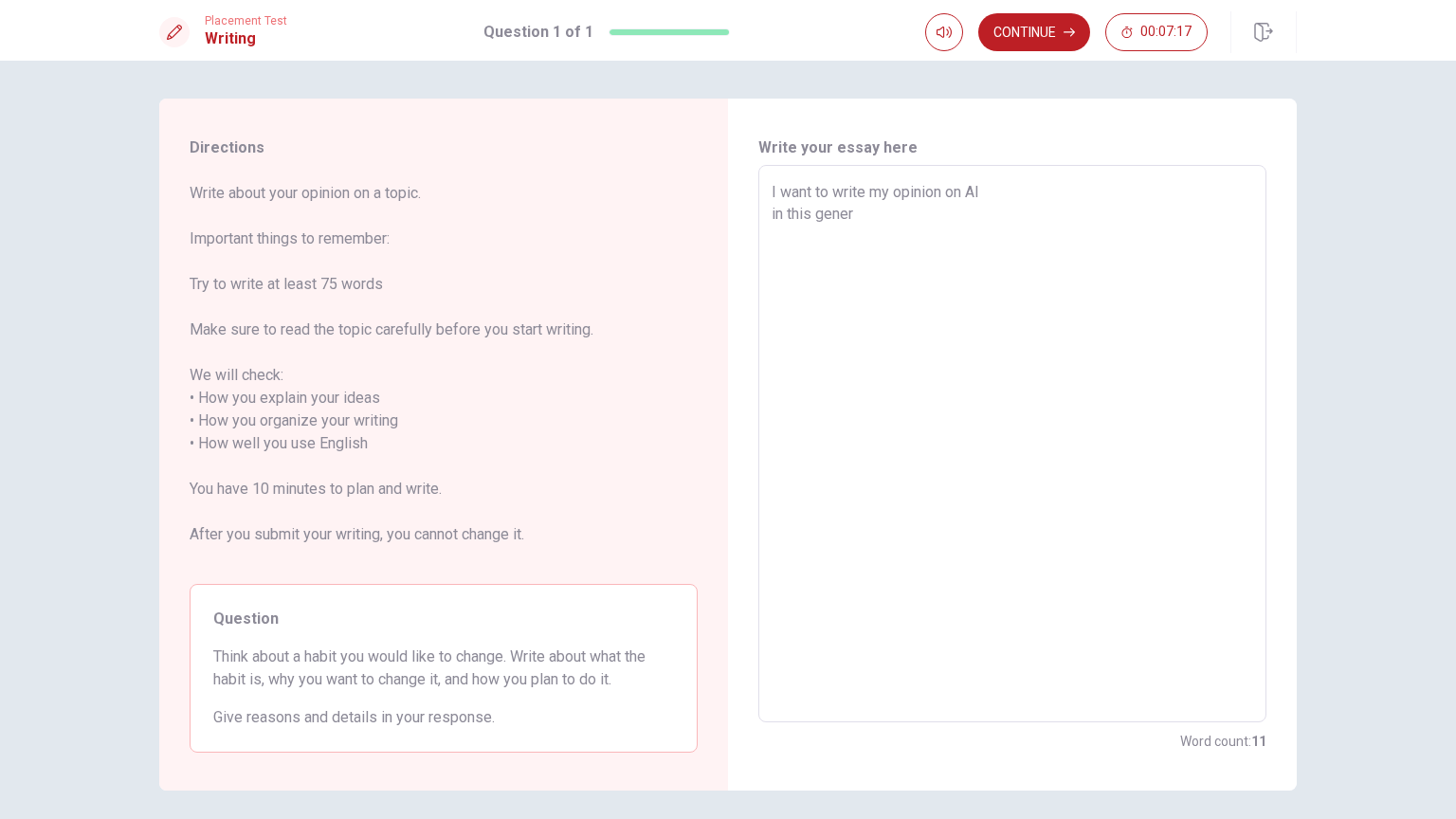 type on "x" 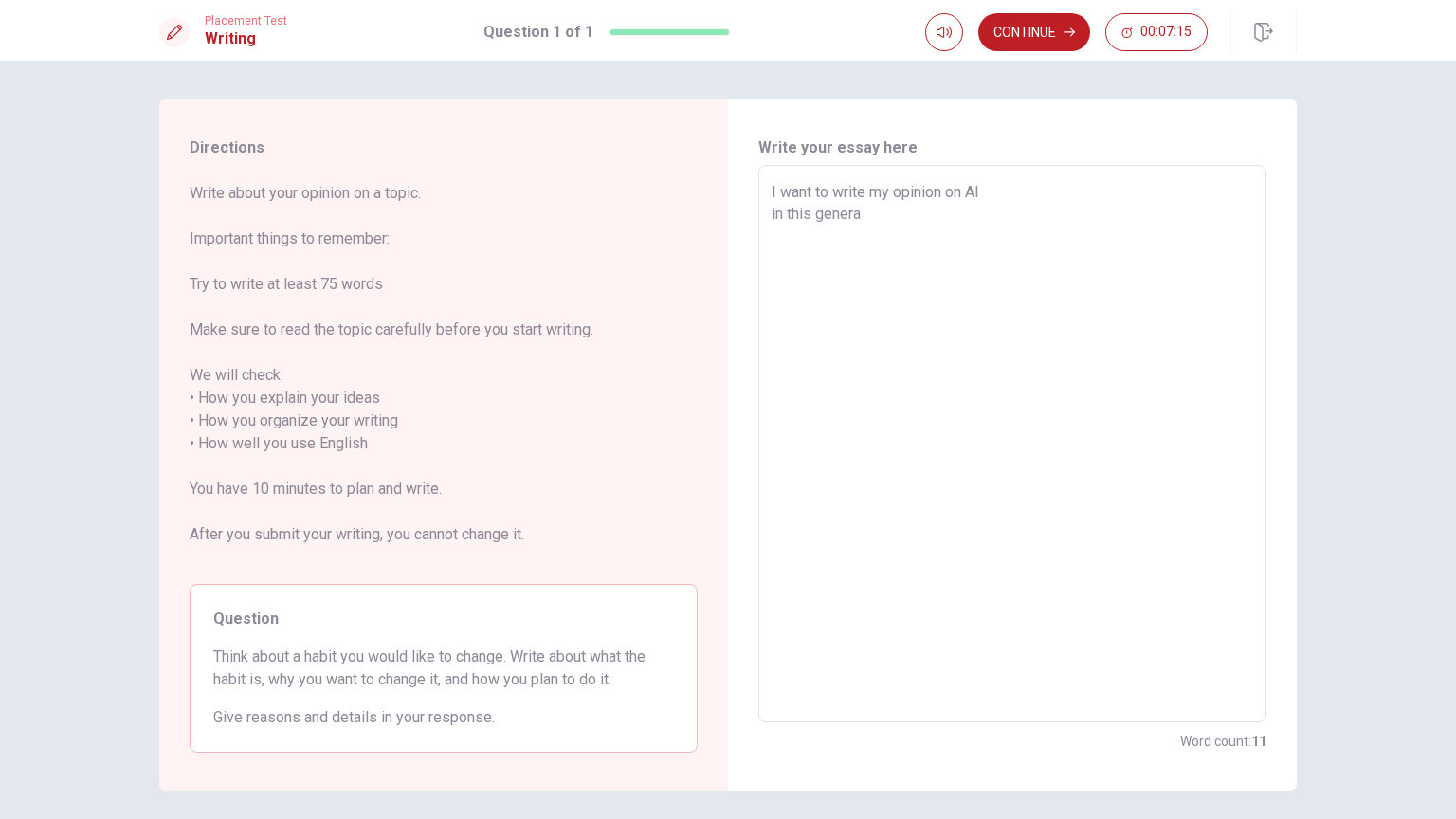 type on "x" 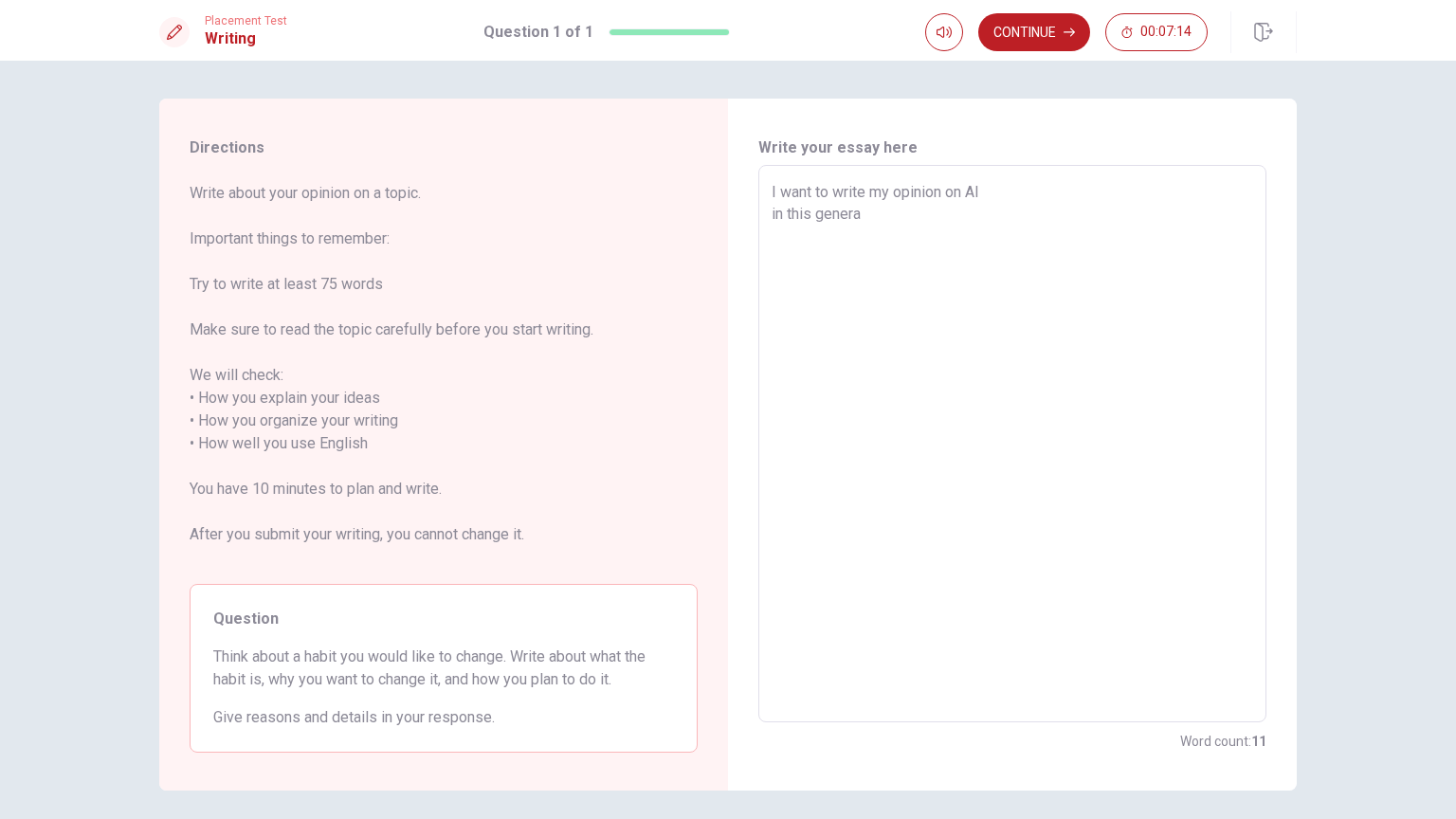 type on "I want to write my opinion on AI
in this generat" 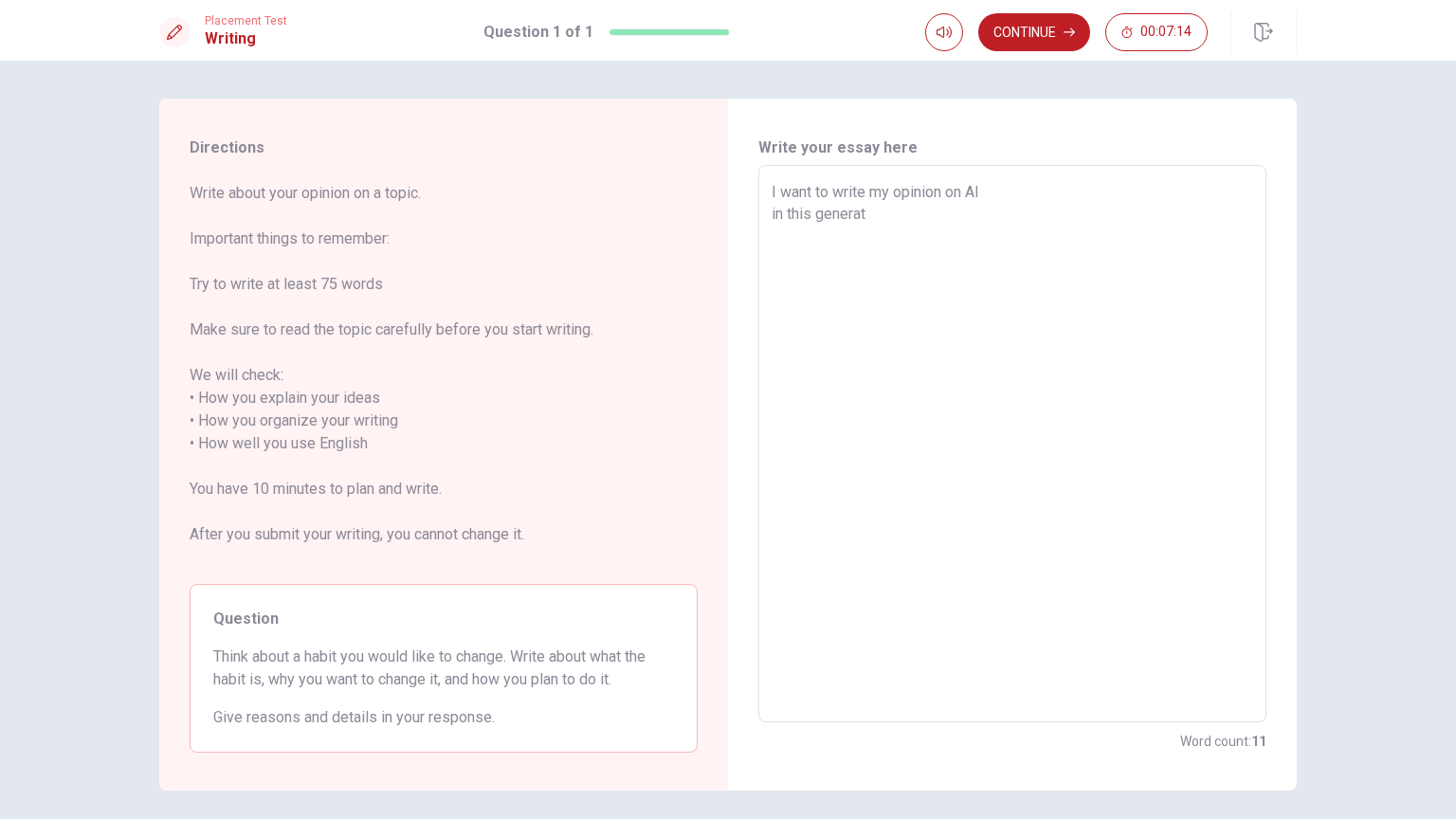 type on "x" 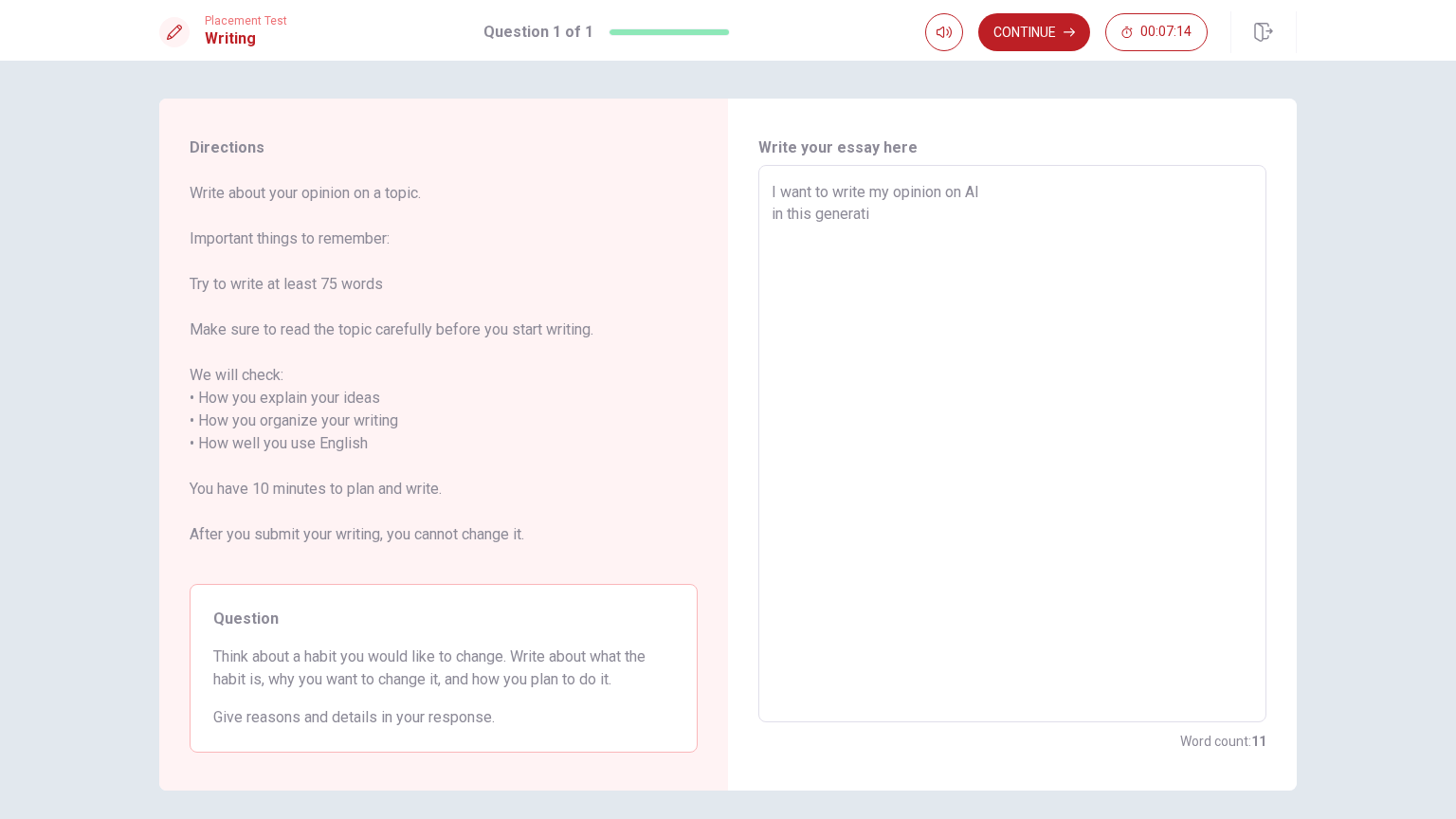 type on "x" 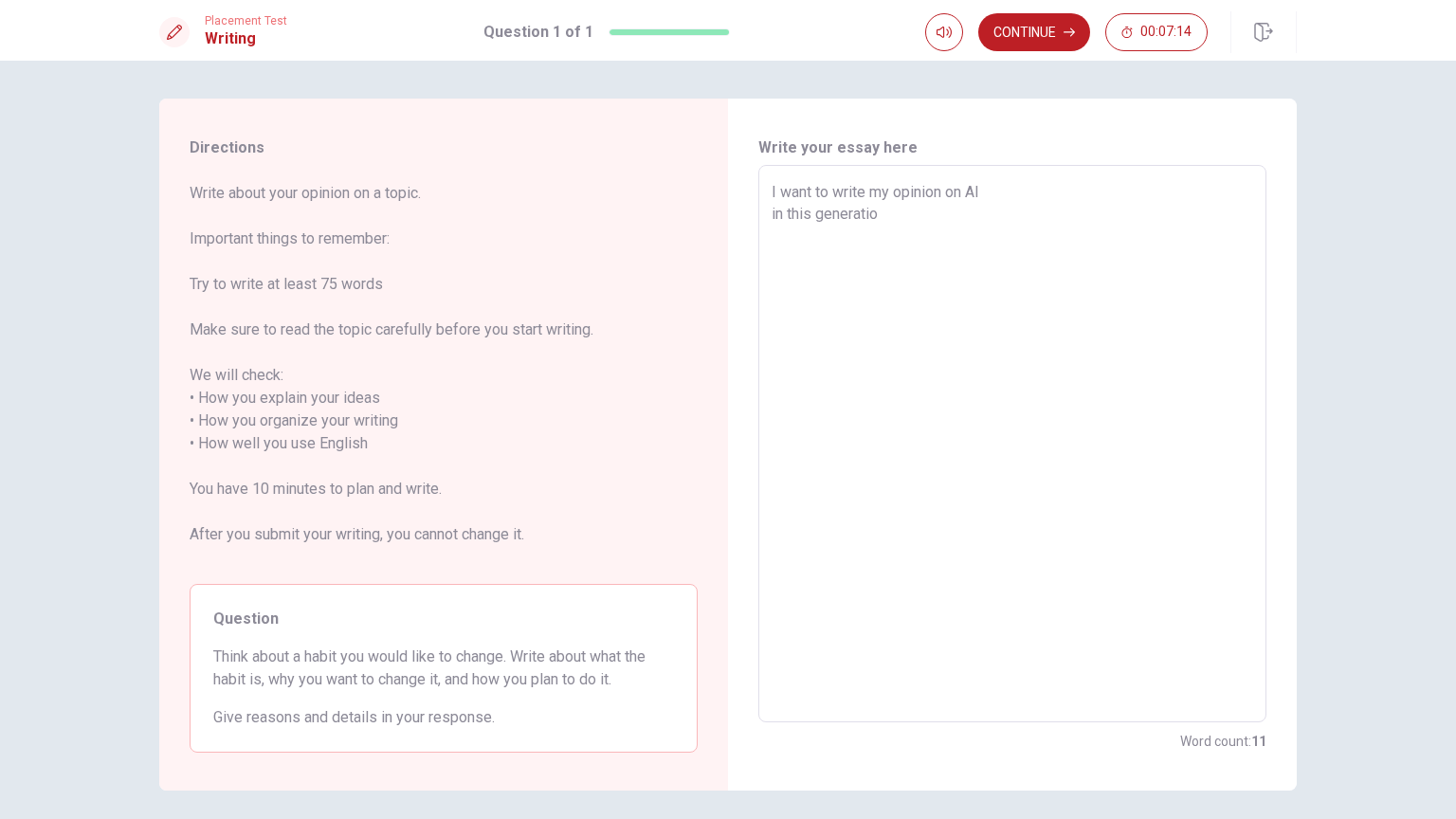 type on "x" 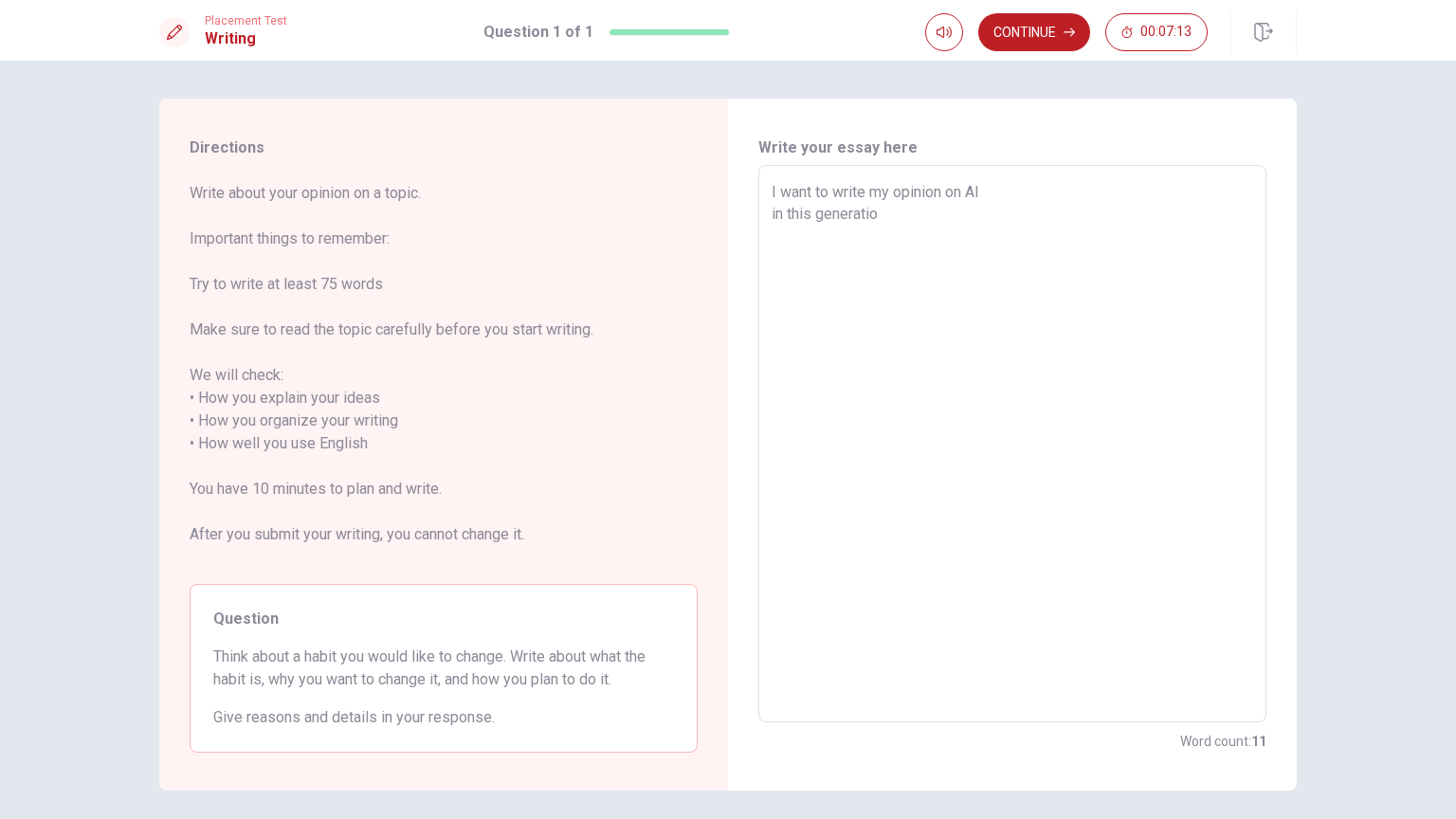 type on "I want to write my opinion on AI
in this generation" 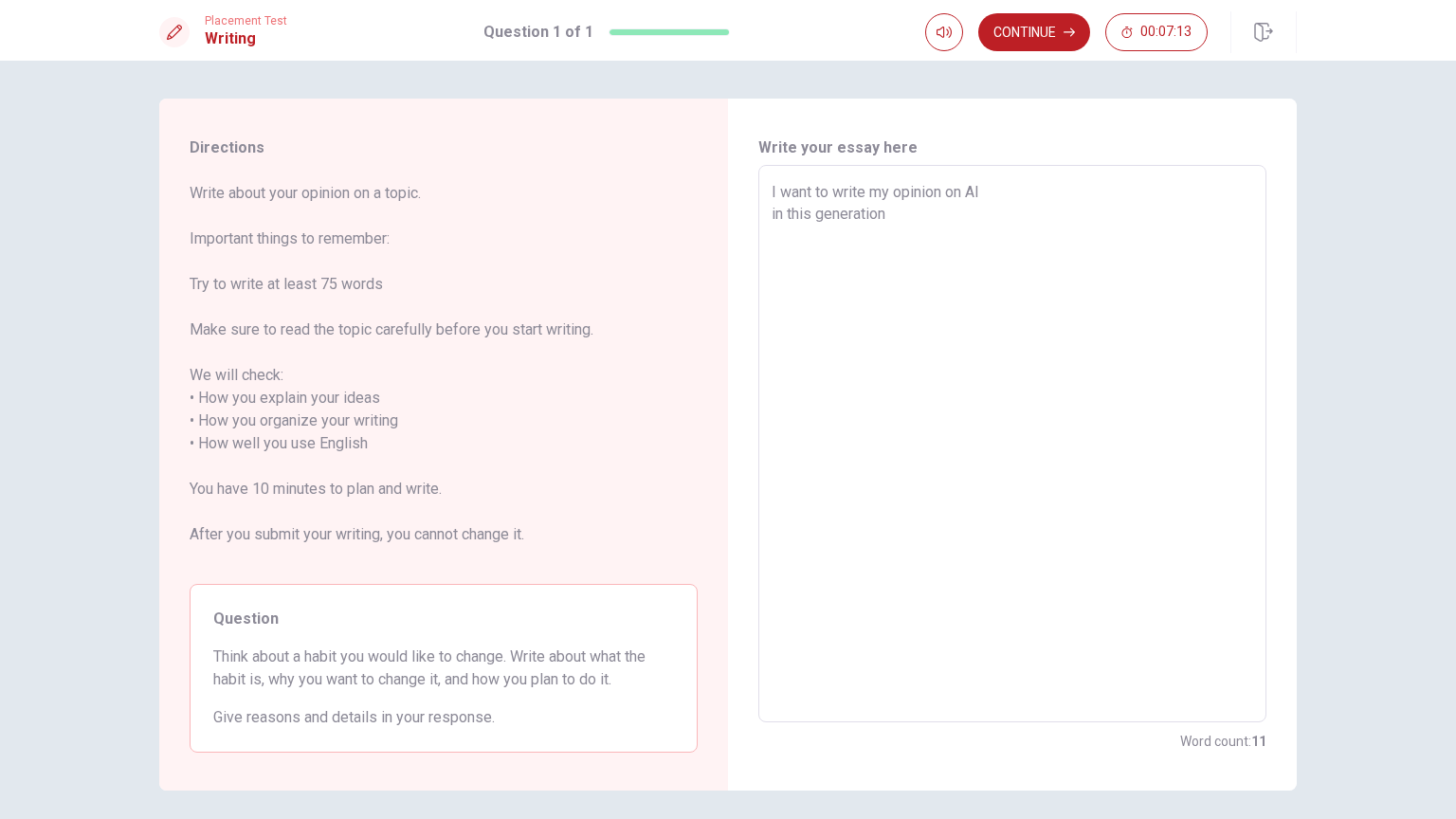 type on "x" 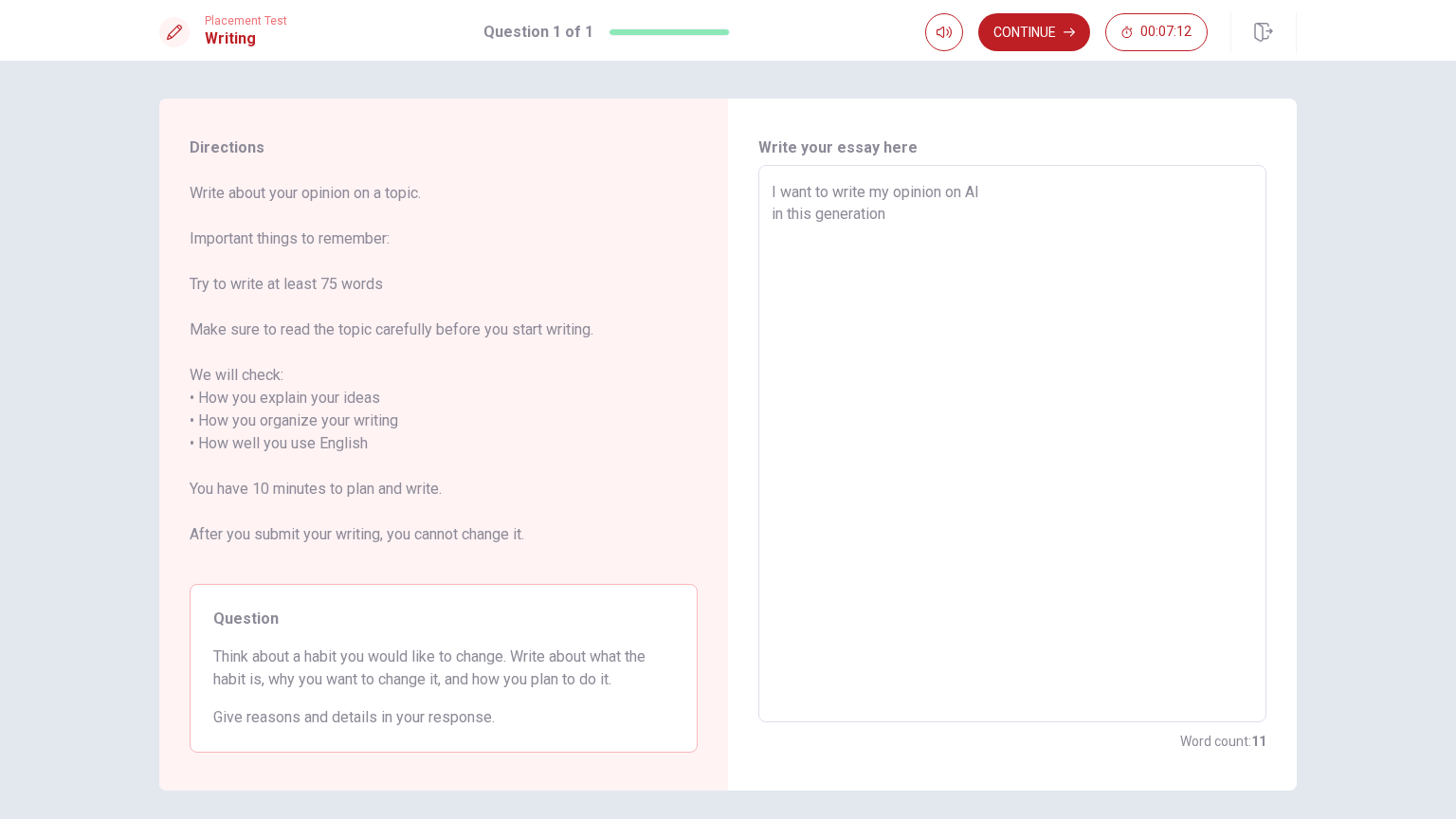 type on "I want to write my opinion on AI
in this generation" 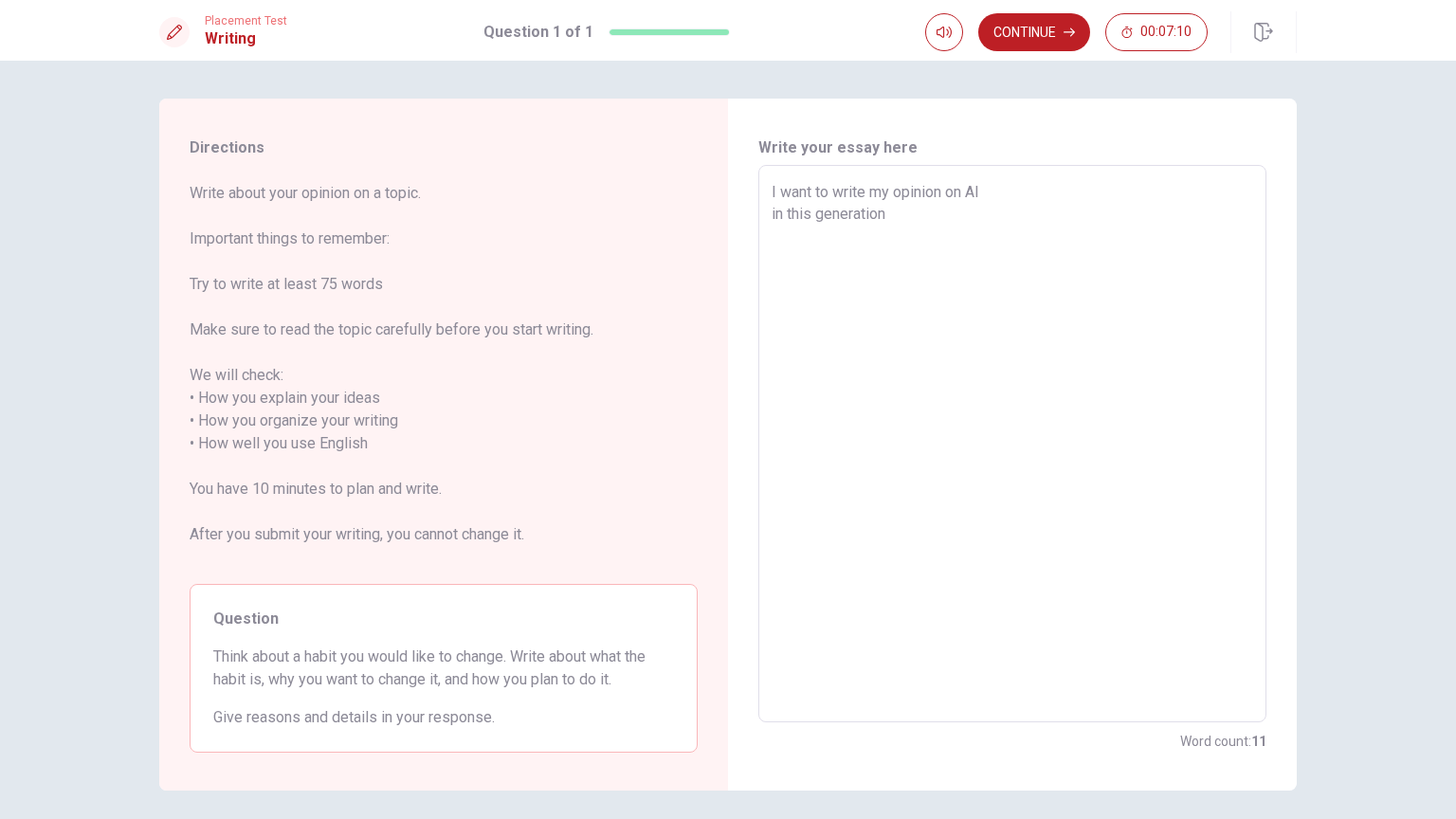 type on "x" 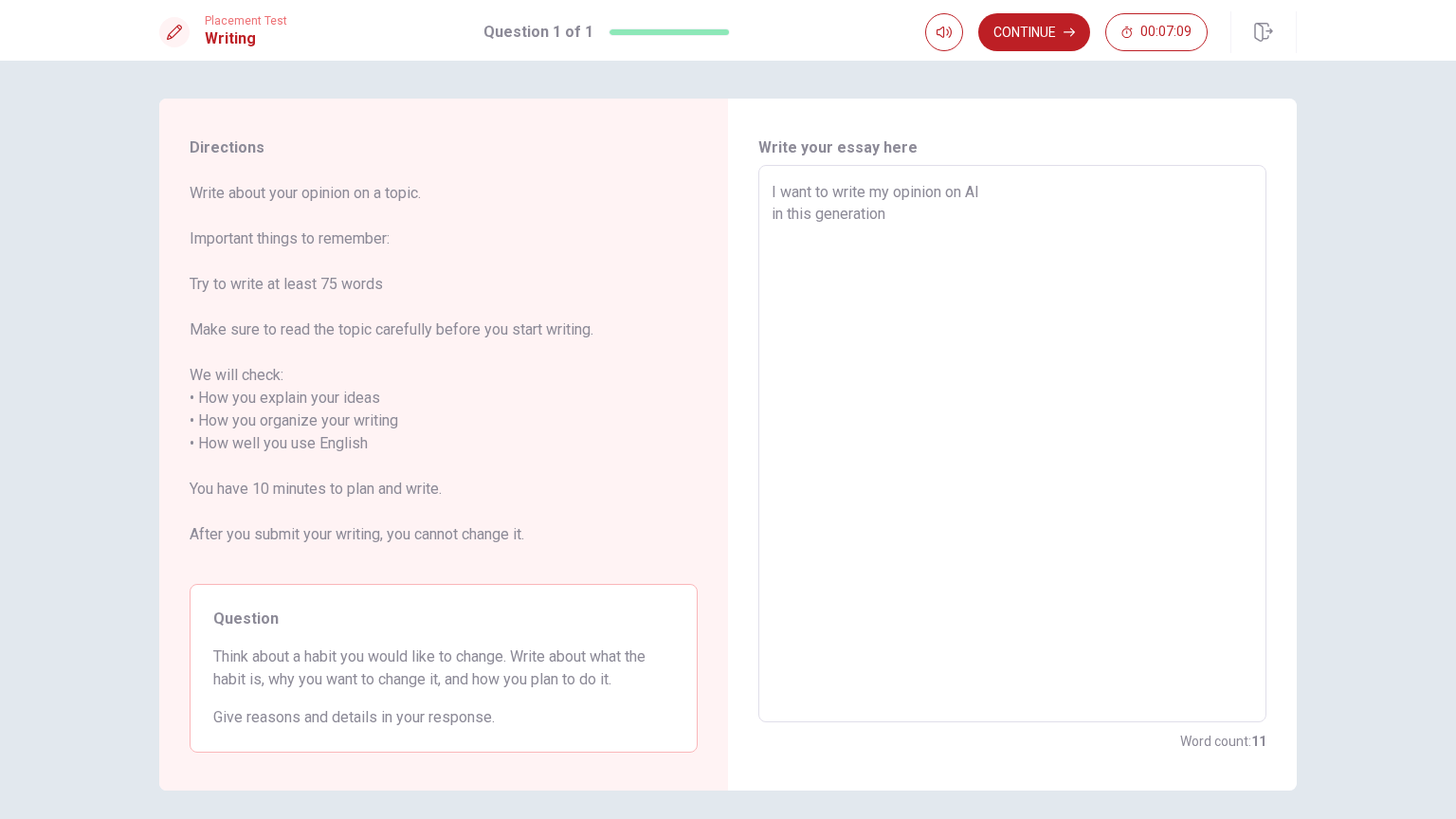 type on "I want to write my opinion on AI
in this generation" 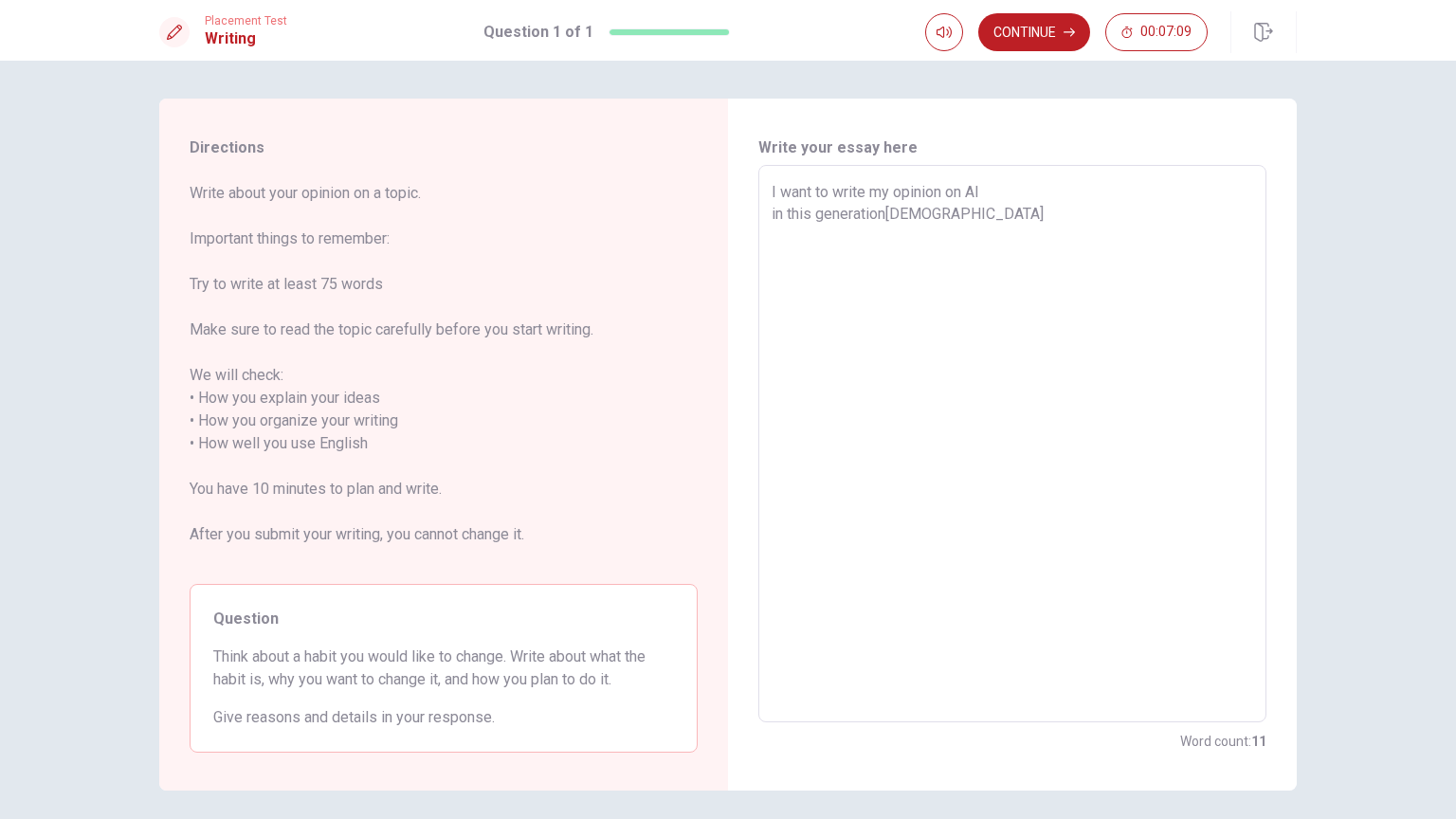 type on "x" 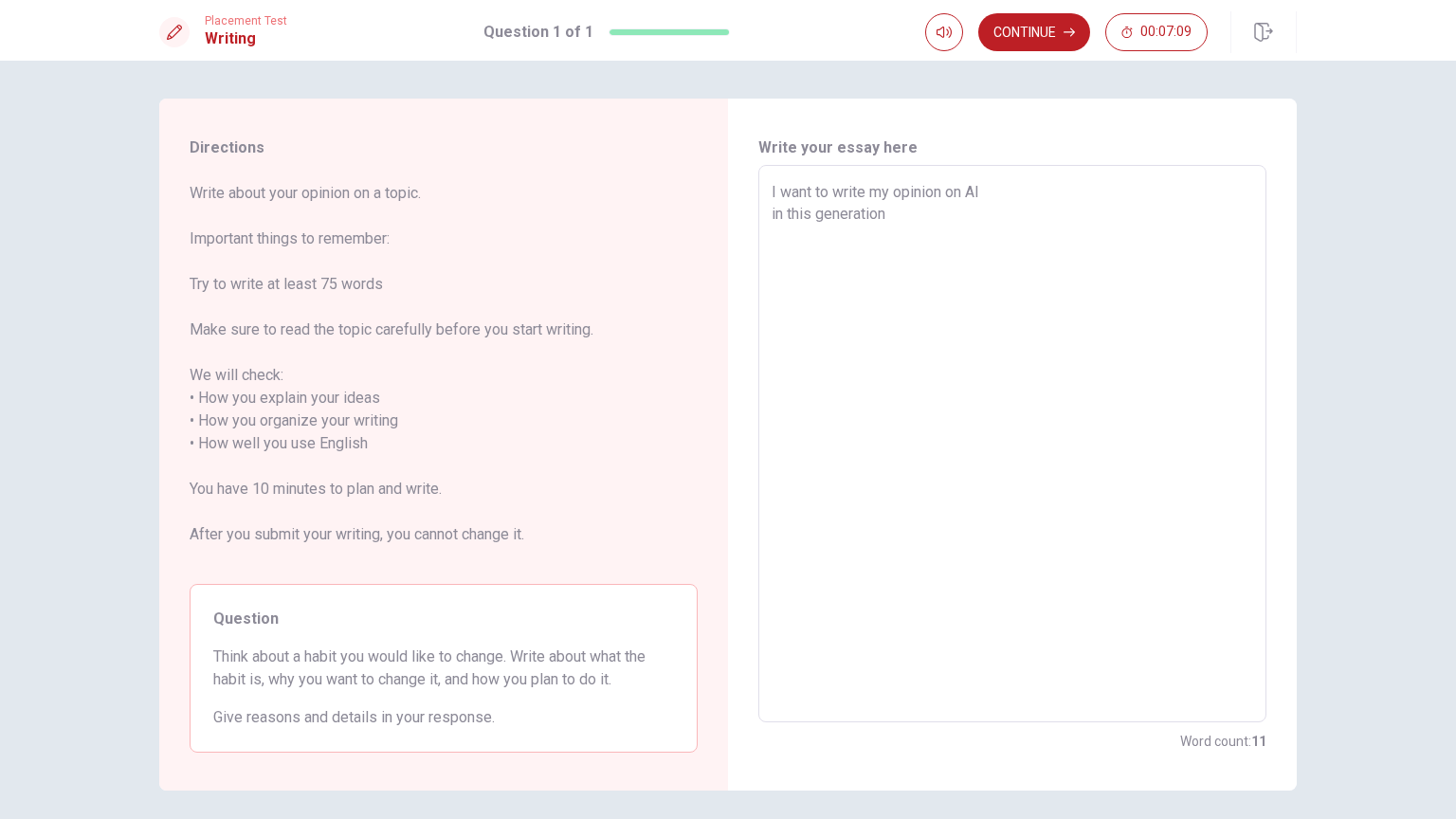 type on "x" 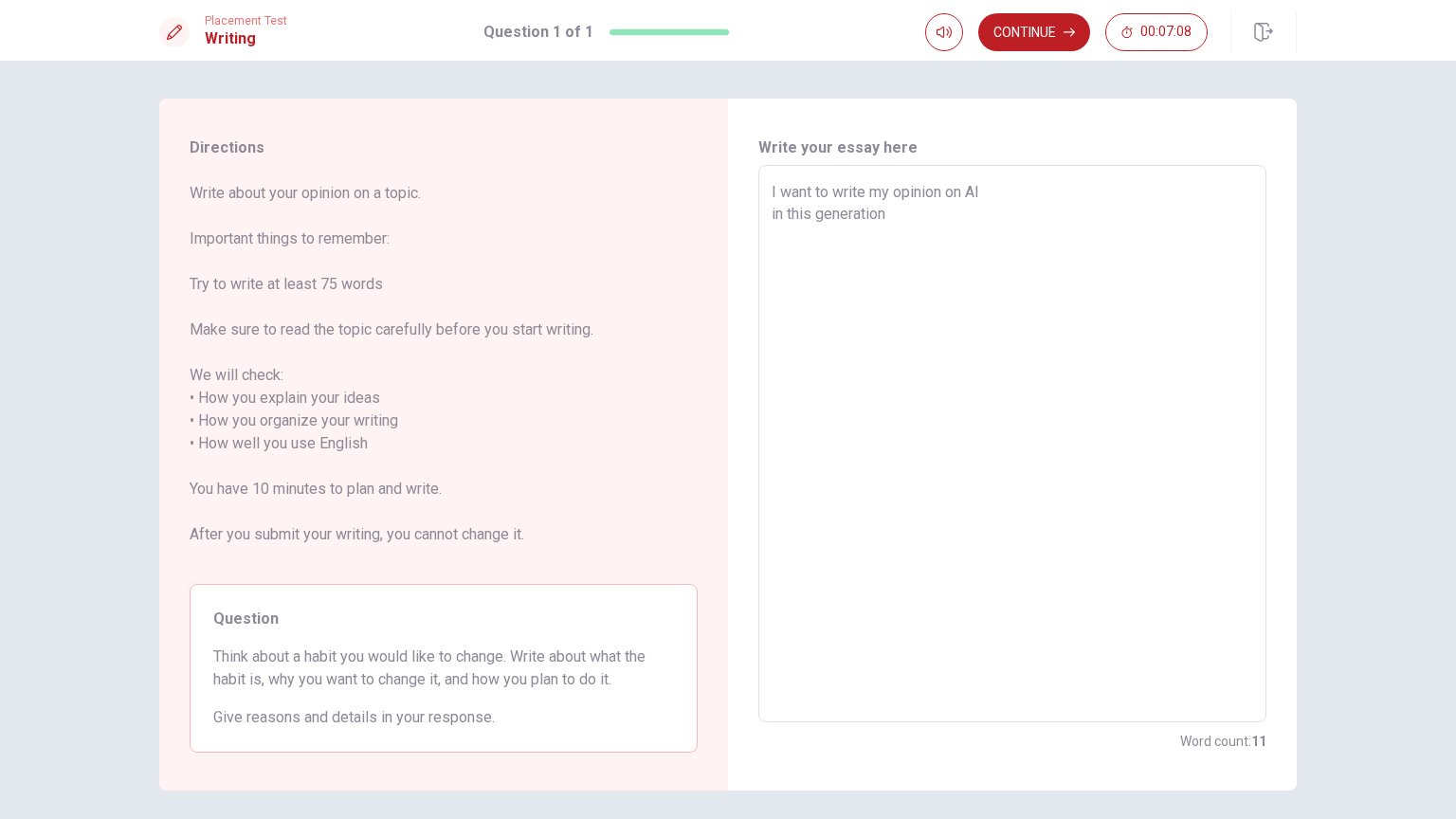 type on "I want to write my opinion on AI
in this generation," 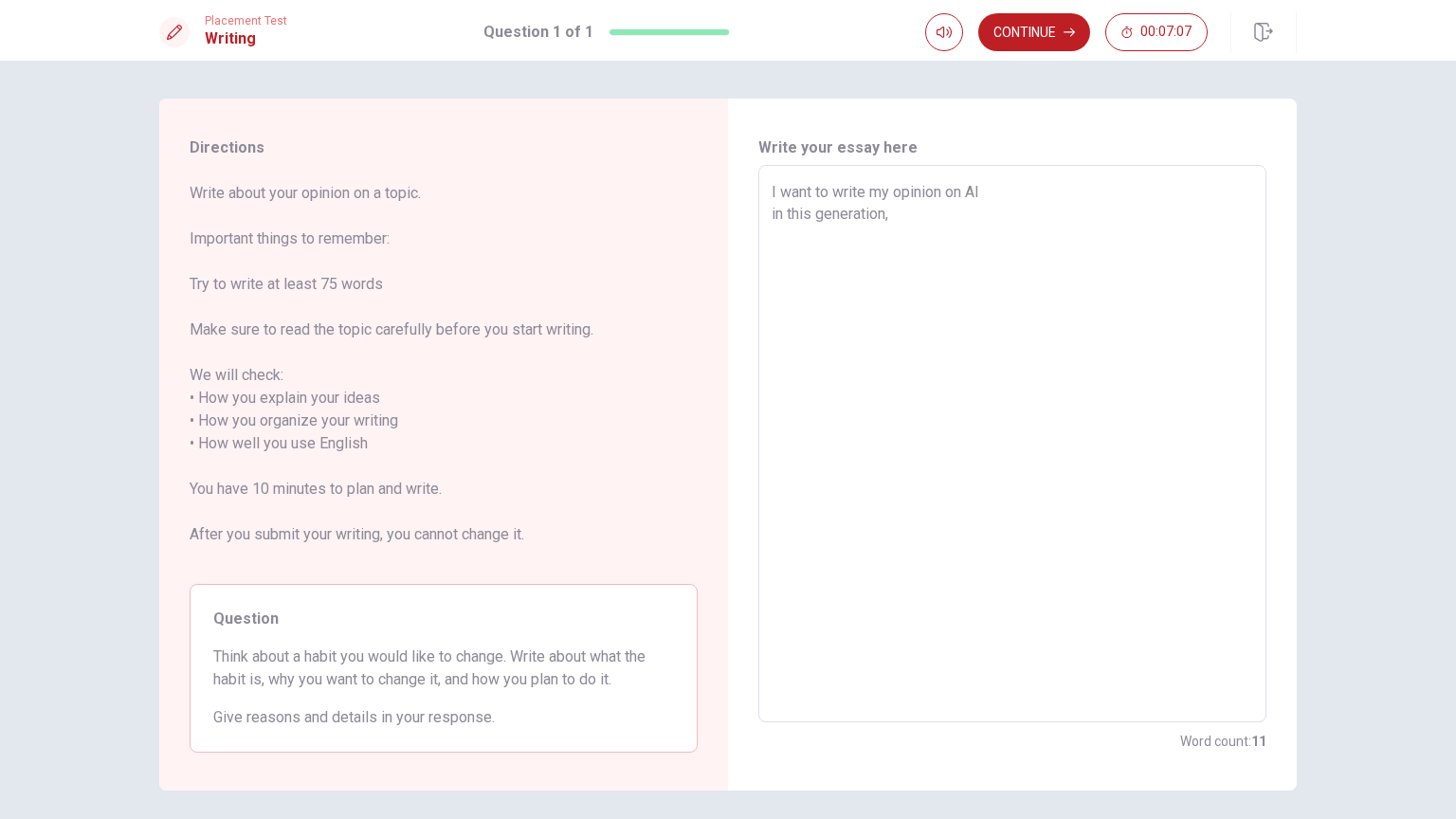 type on "x" 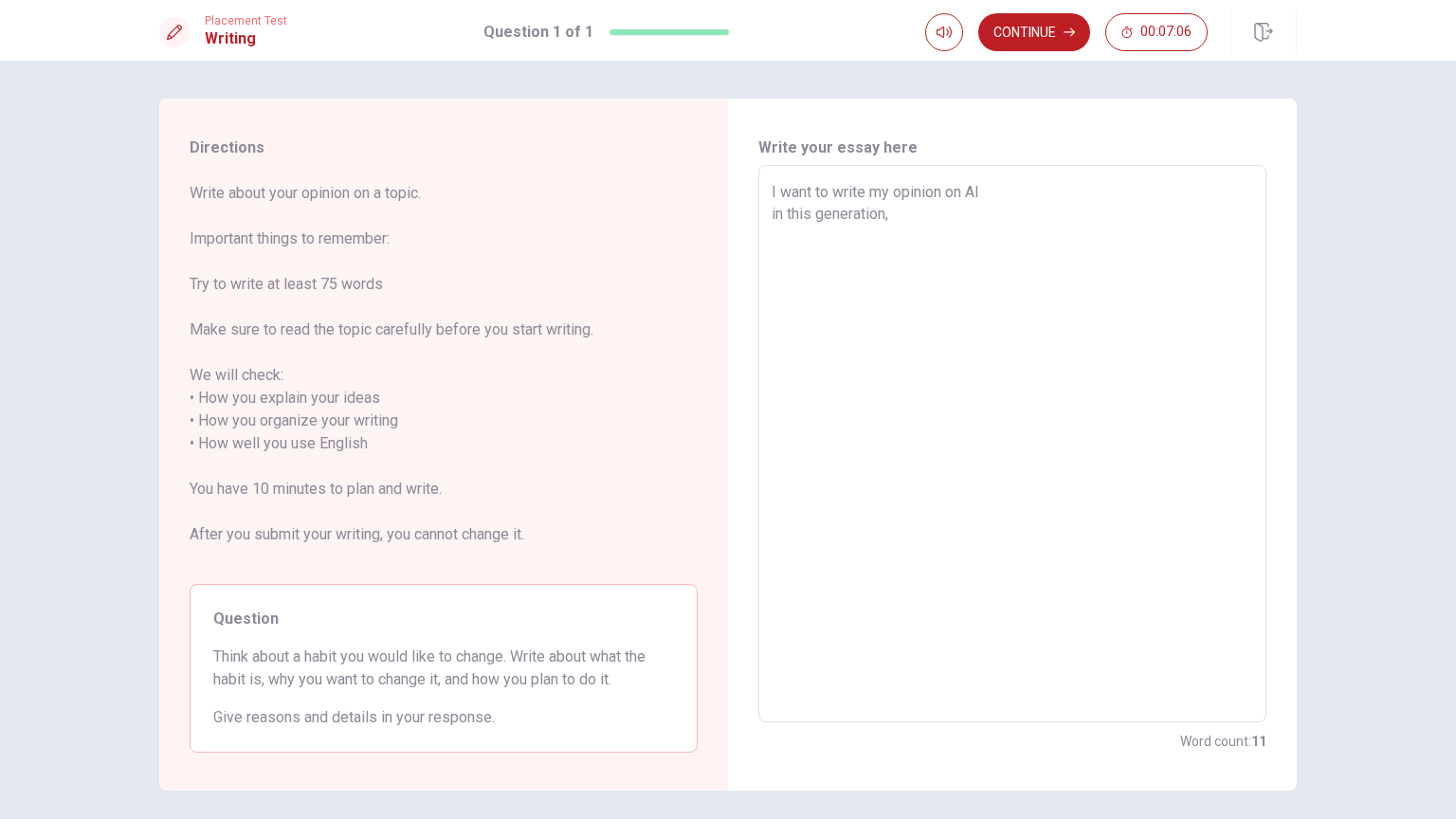 type on "I want to write my opinion on AI
in this generation,ㄍ" 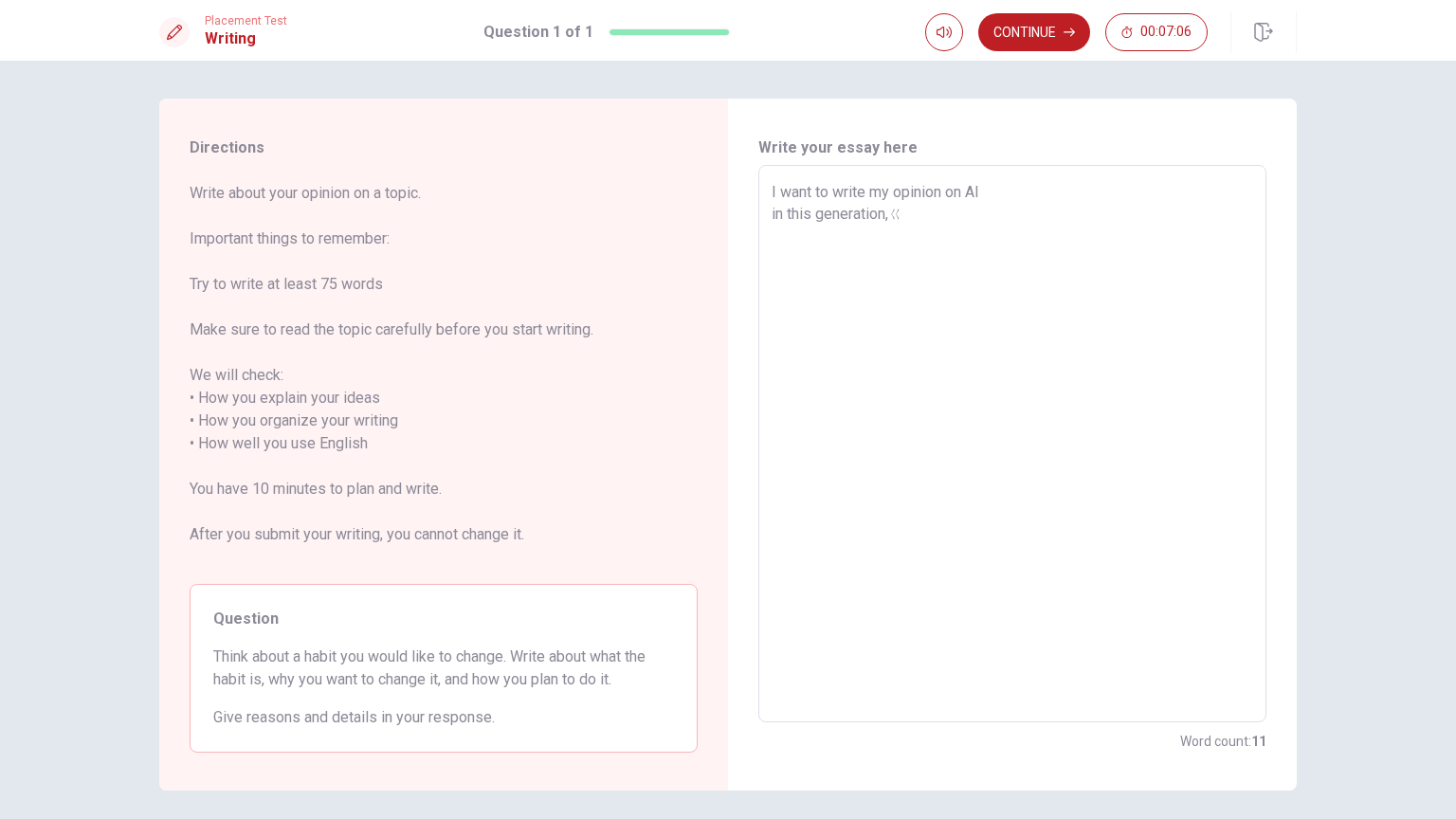 type on "x" 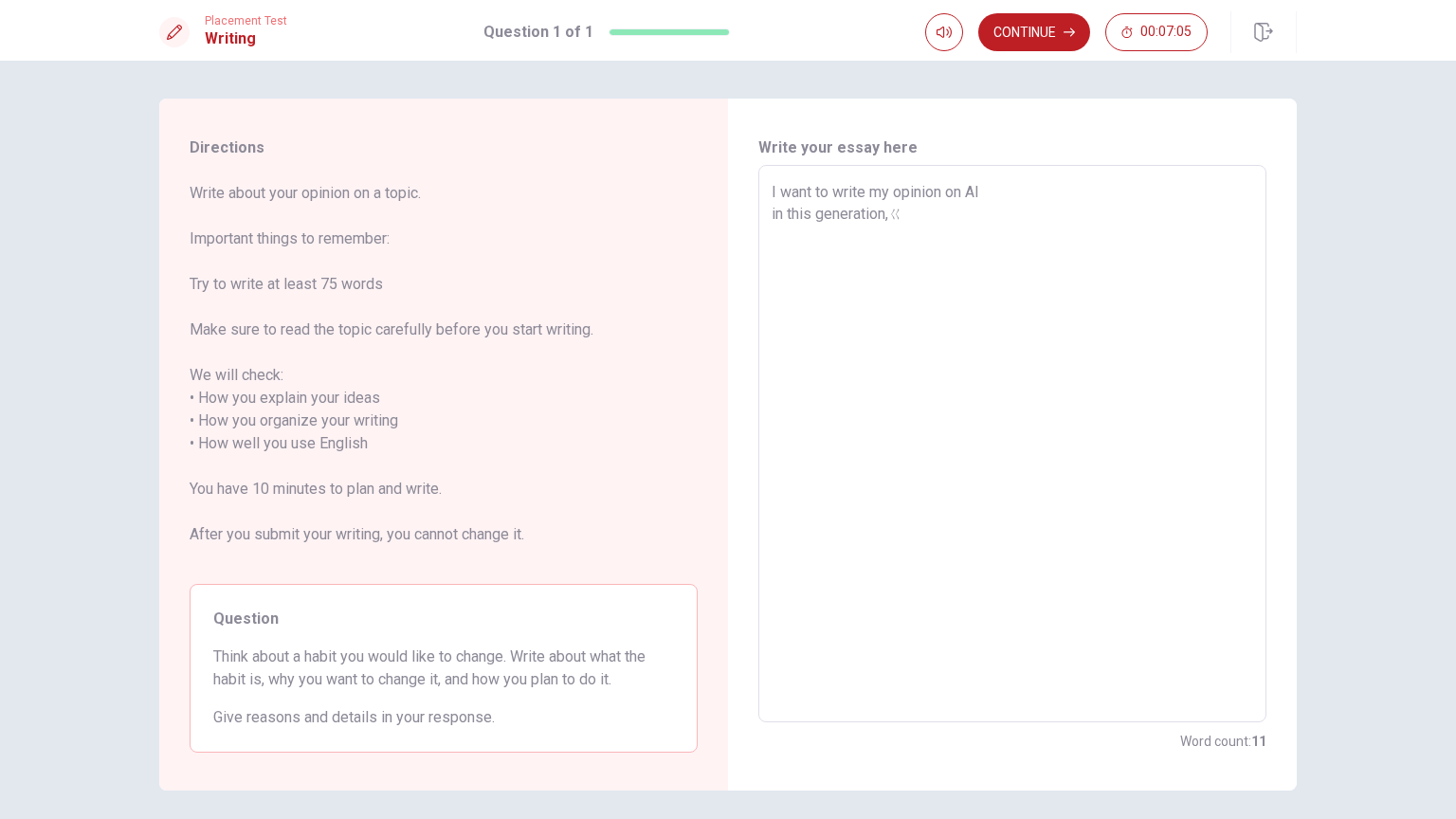 type on "I want to write my opinion on AI
in this generation," 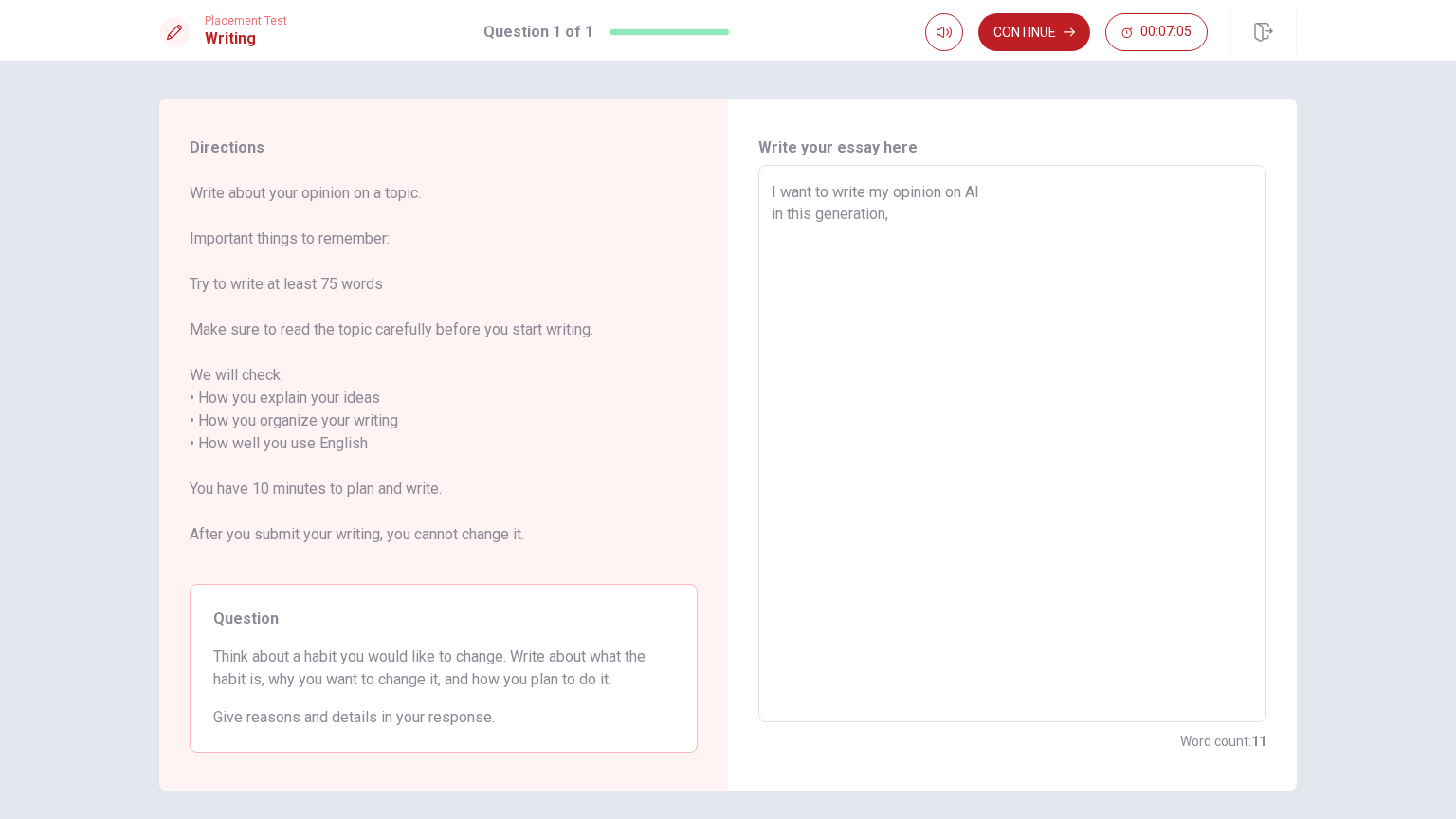 type on "x" 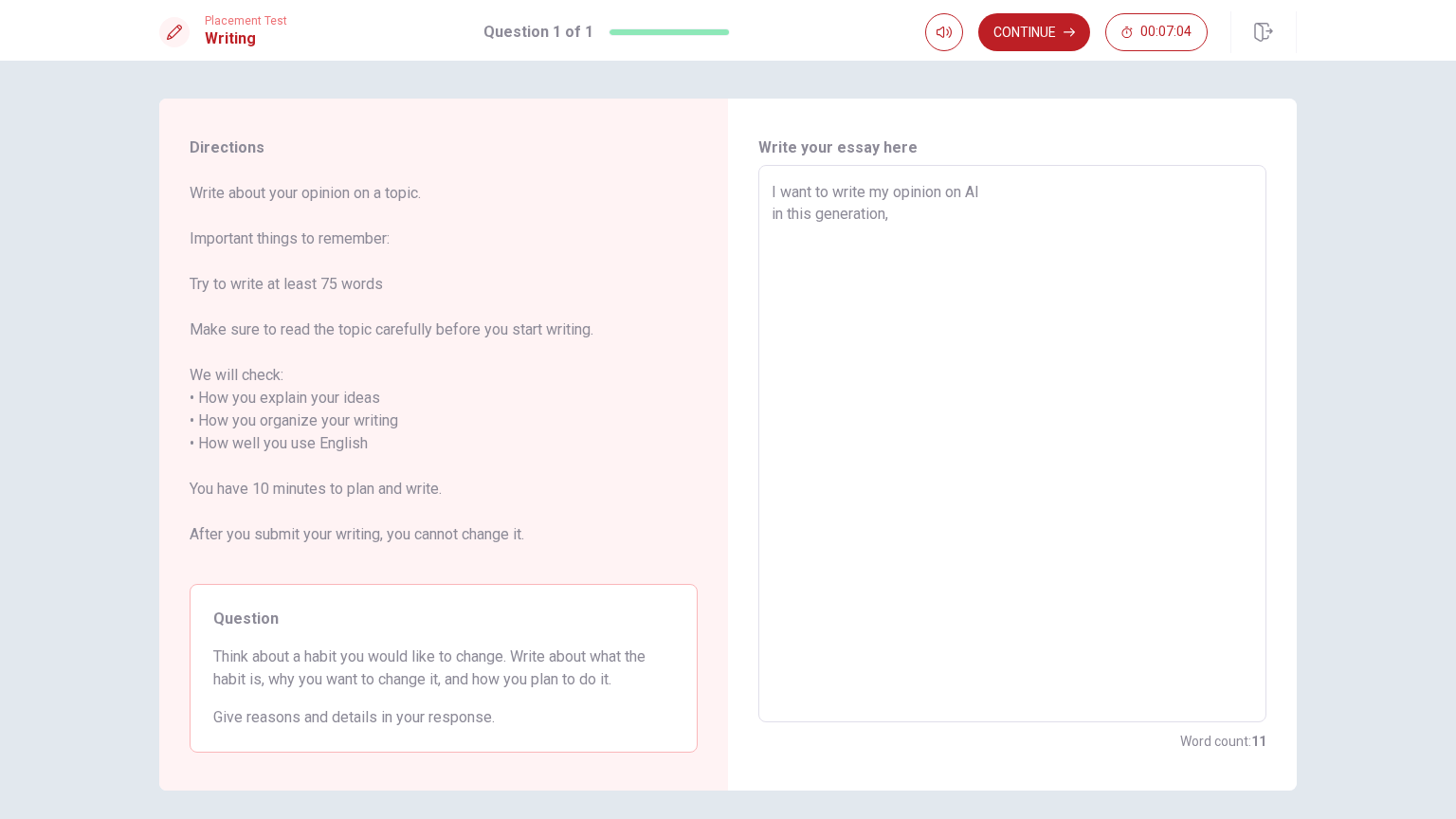 type on "I want to write my opinion on AI
in this generation,w" 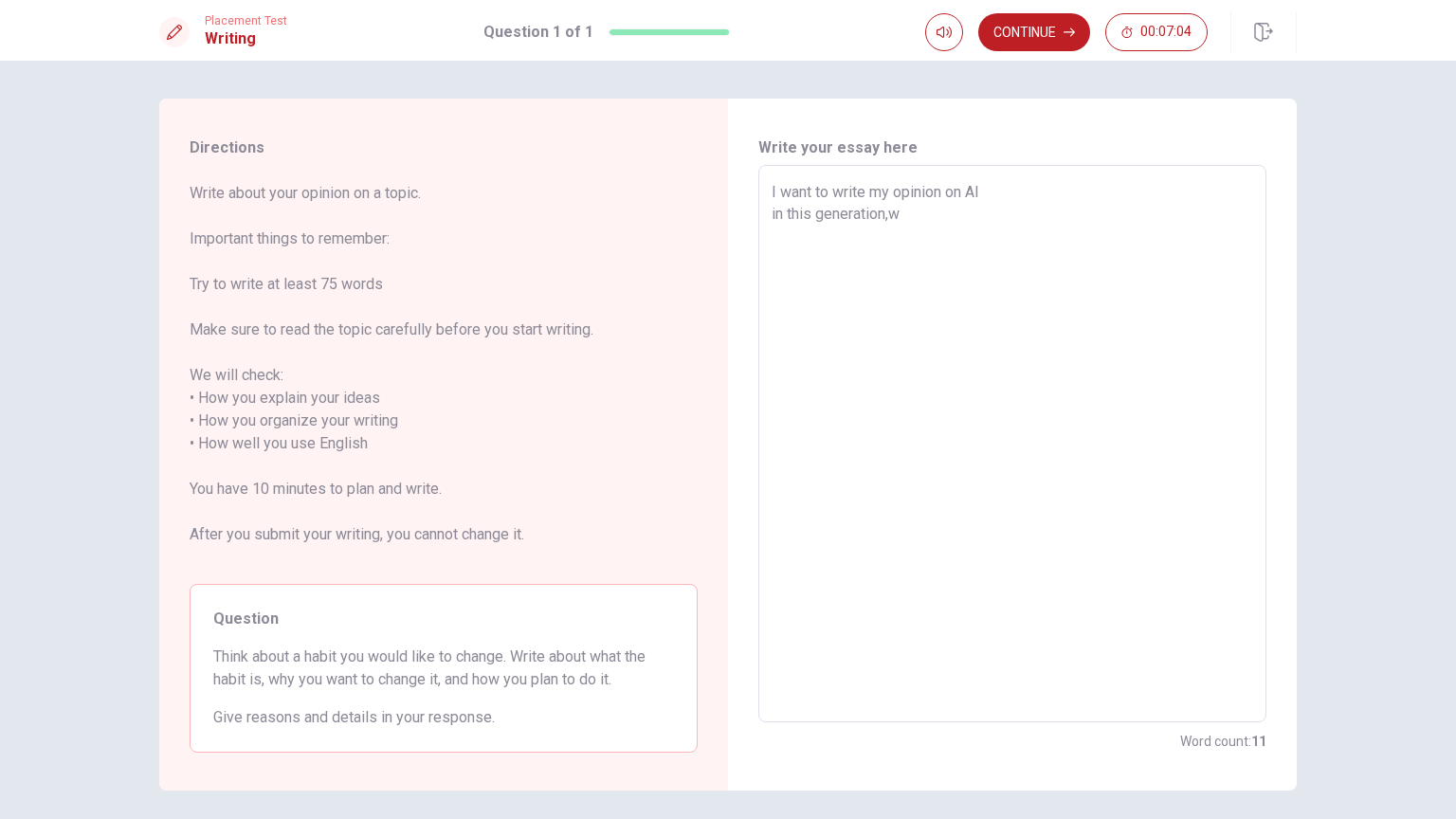 type on "x" 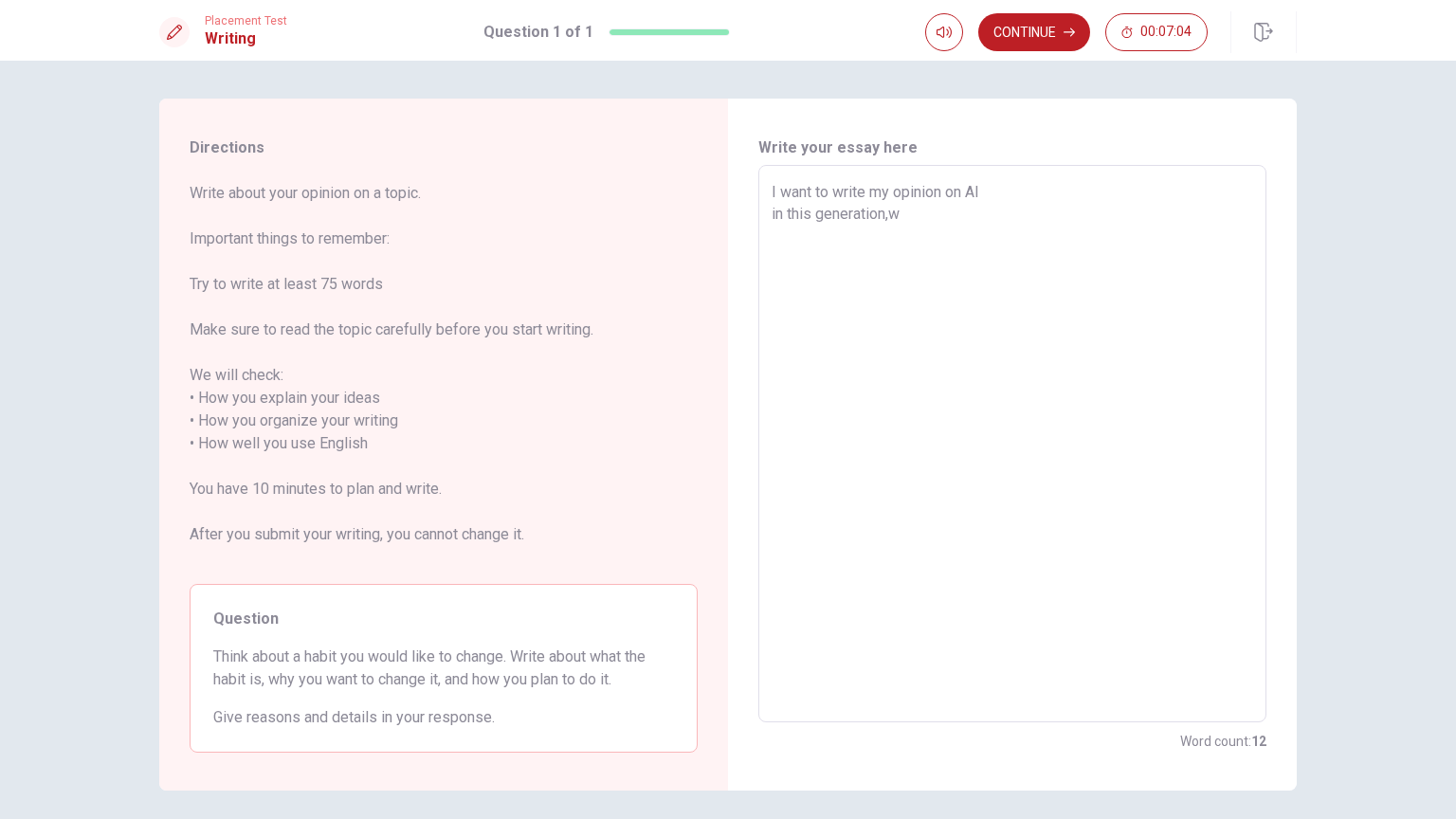 type on "I want to write my opinion on AI
in this generation,we" 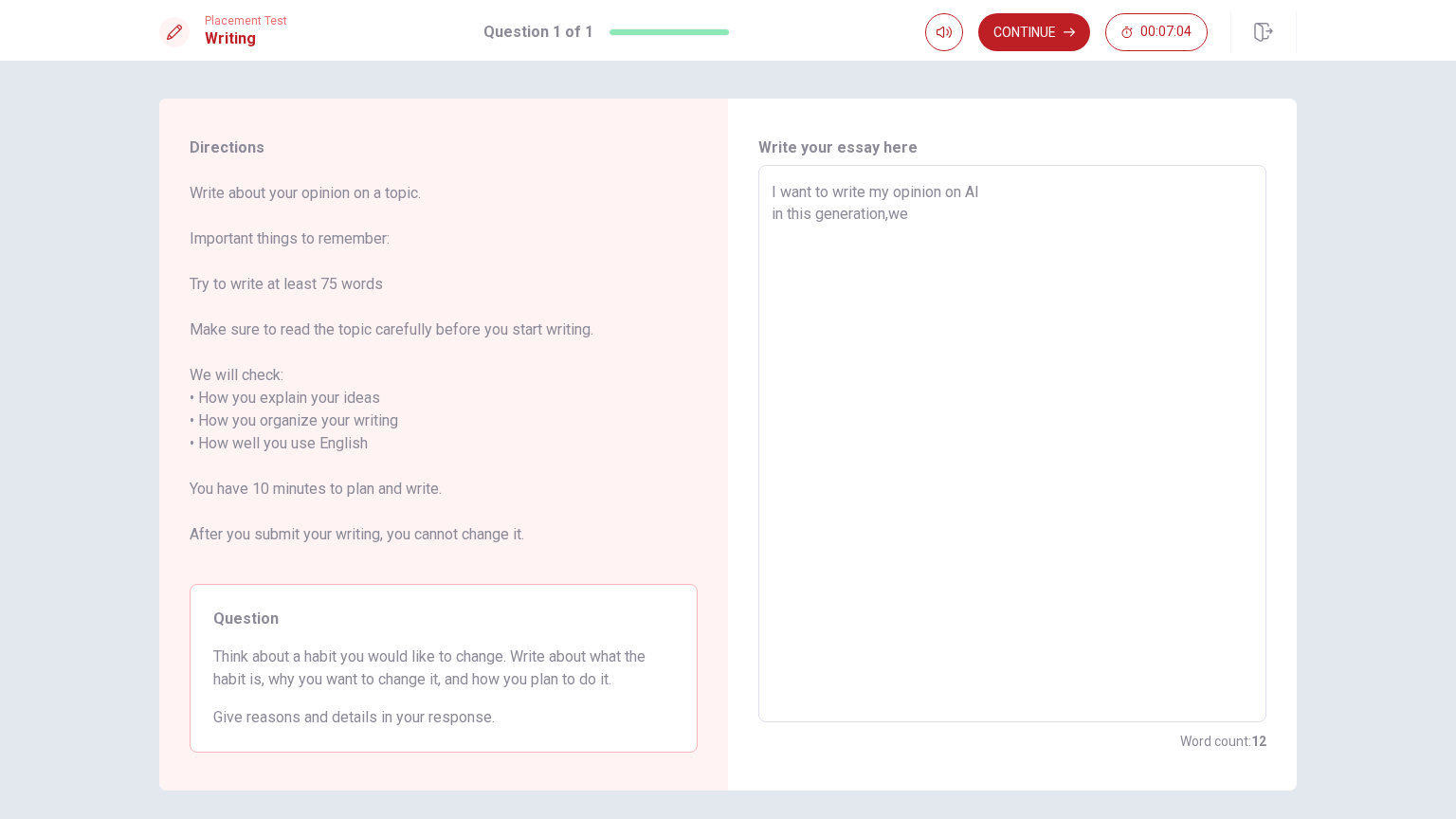 type on "x" 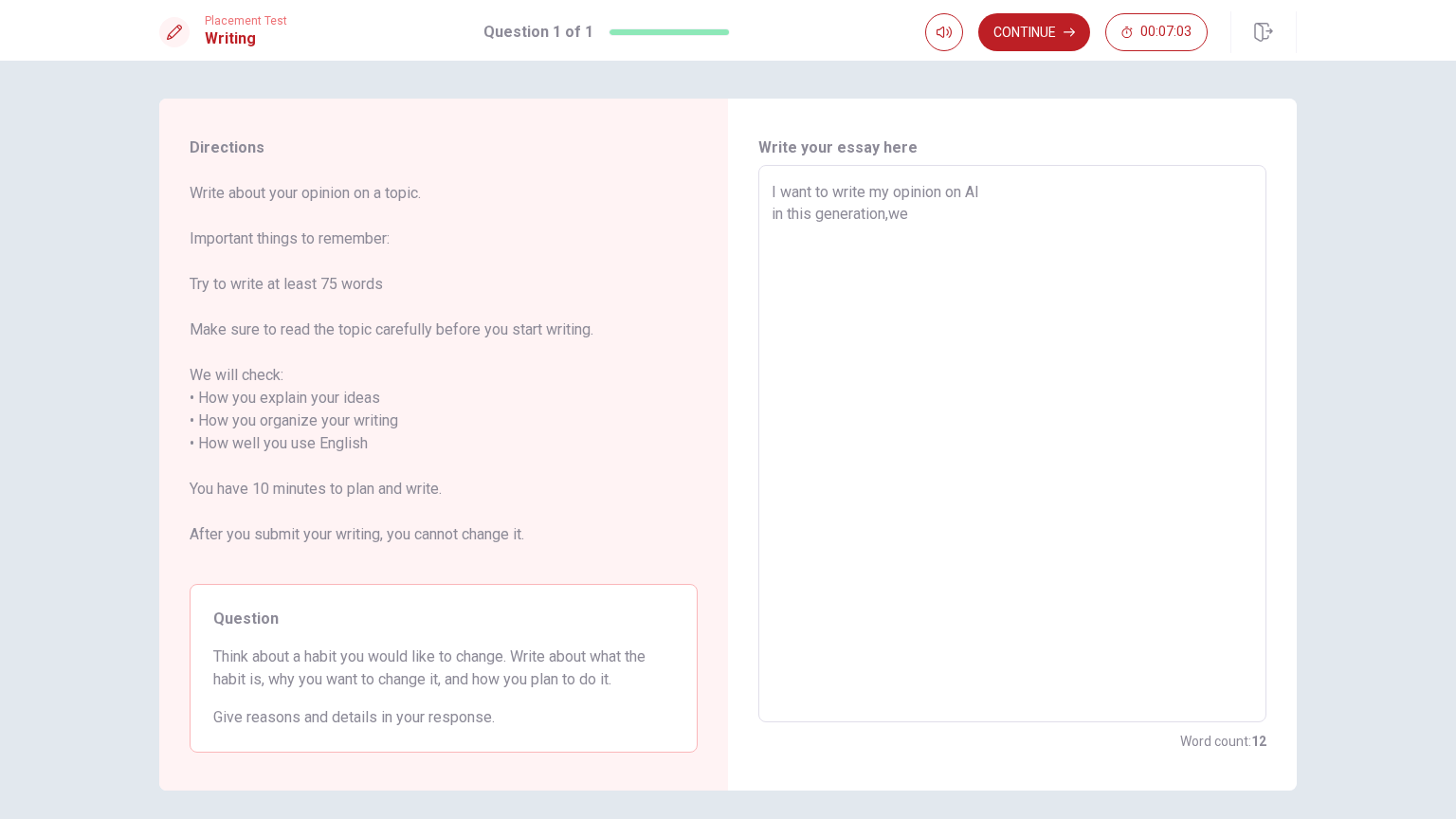 type on "I want to write my opinion on AI
in this generation,we" 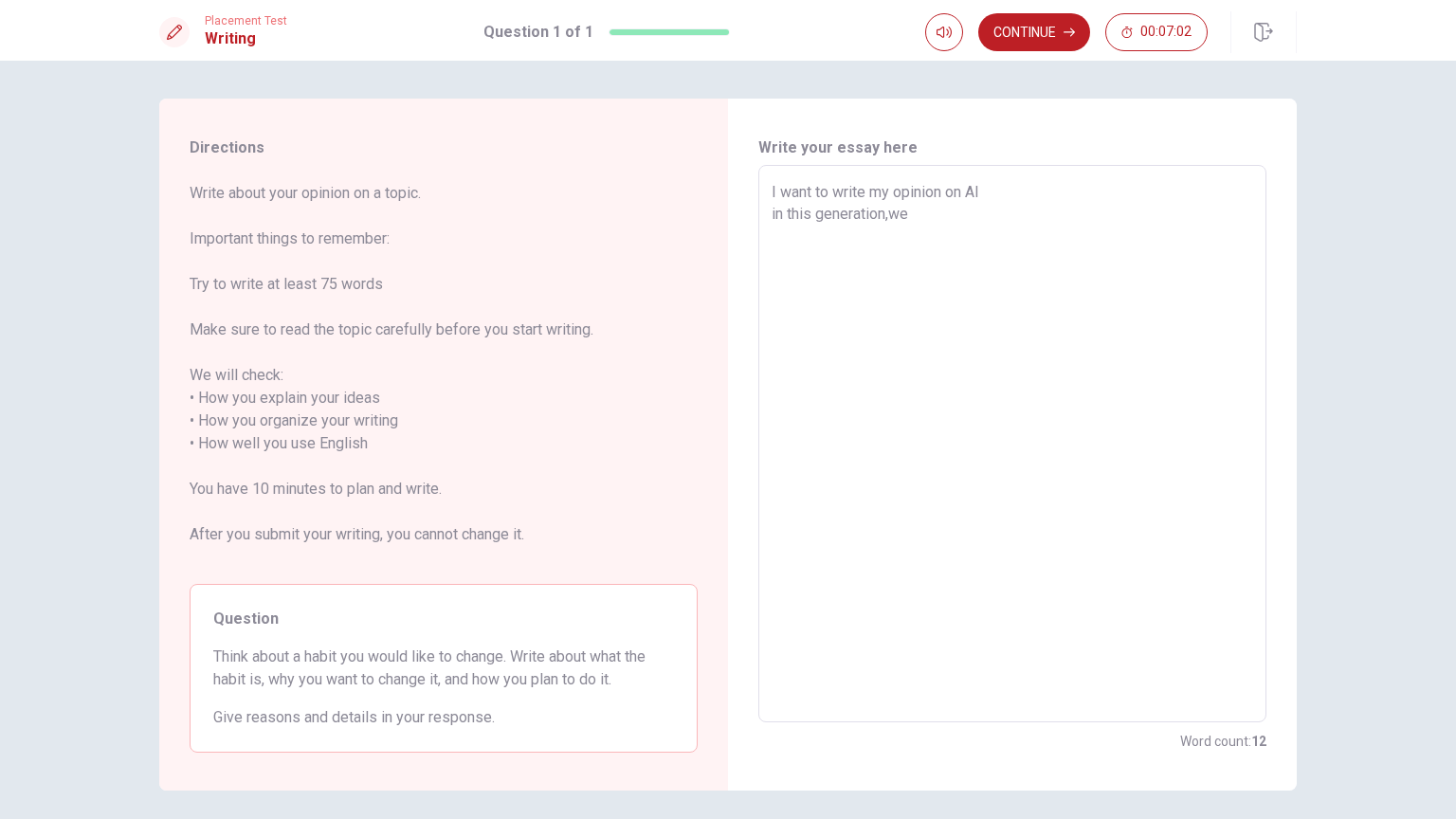 type on "I want to write my opinion on AI
in this generation,we w" 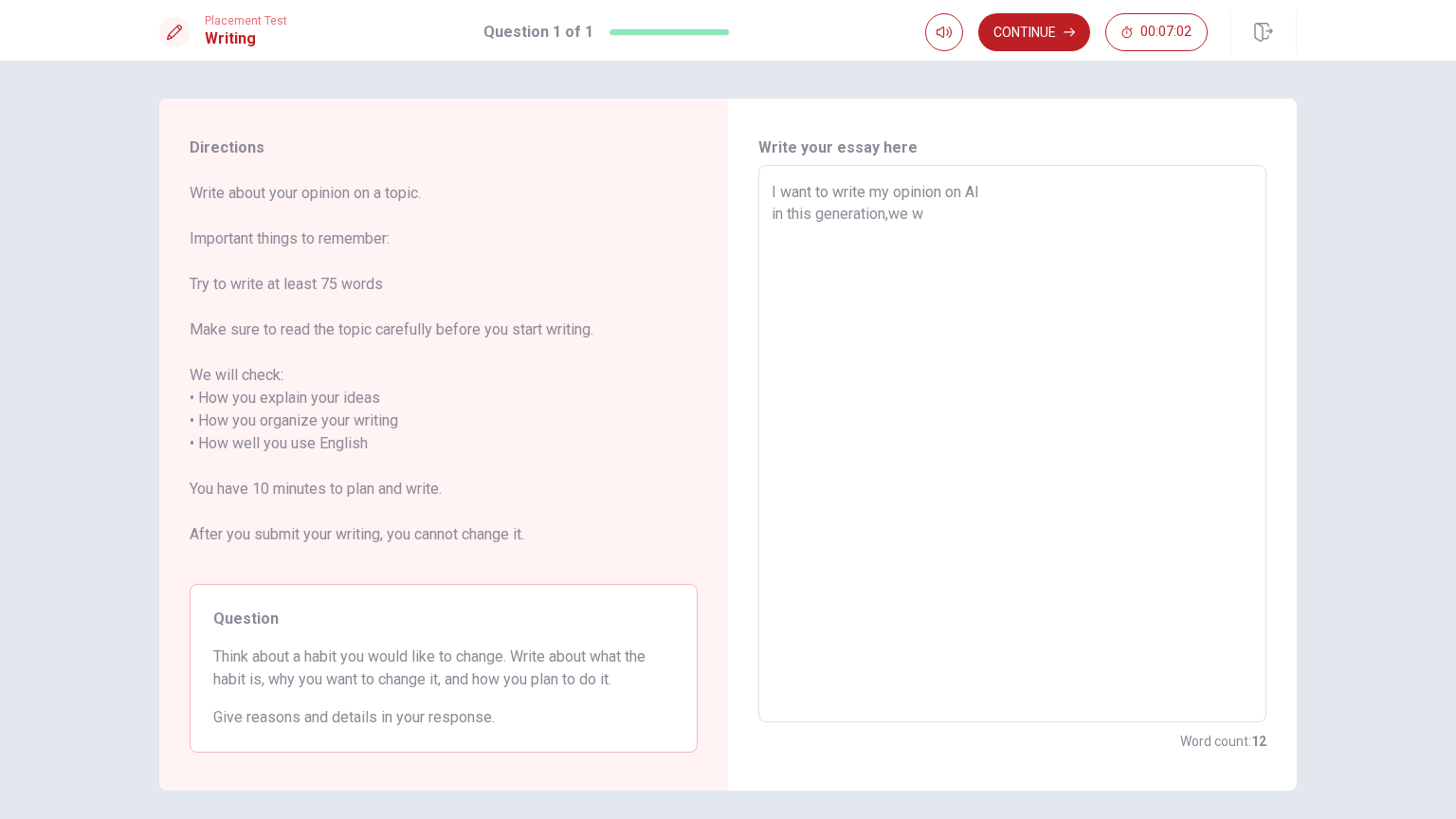 type on "x" 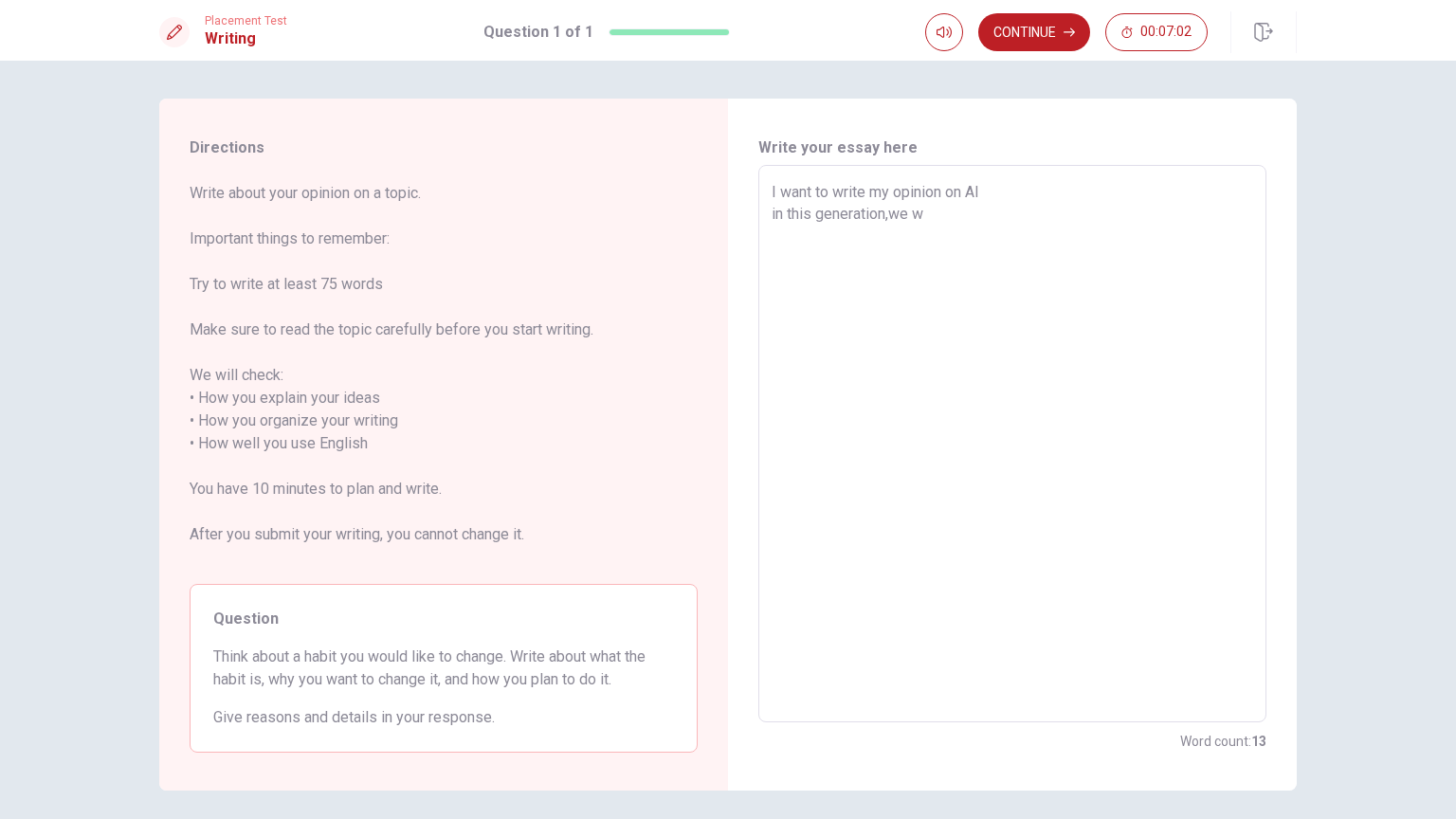 type on "I want to write my opinion on AI
in this generation,we wi" 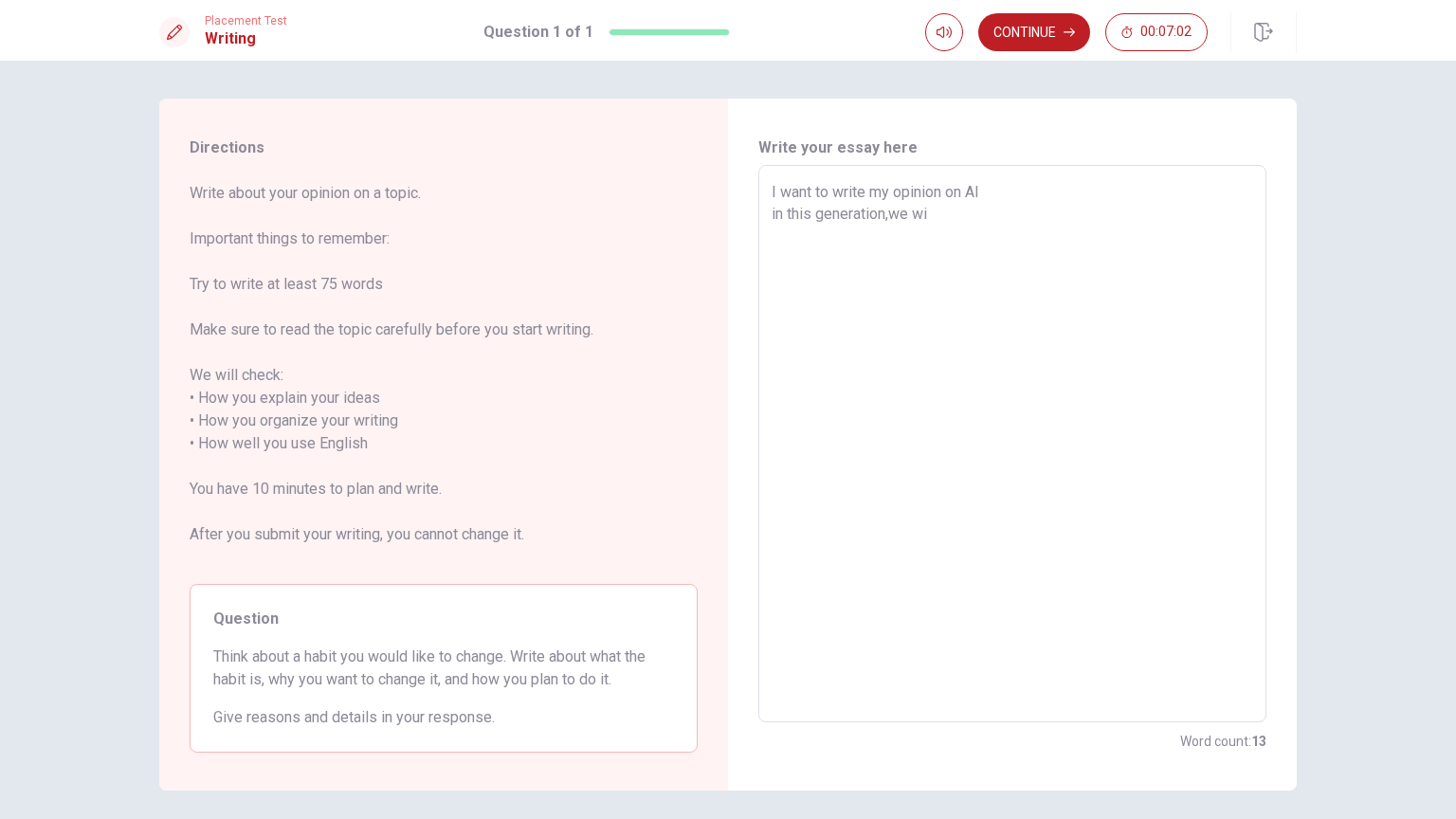 type on "x" 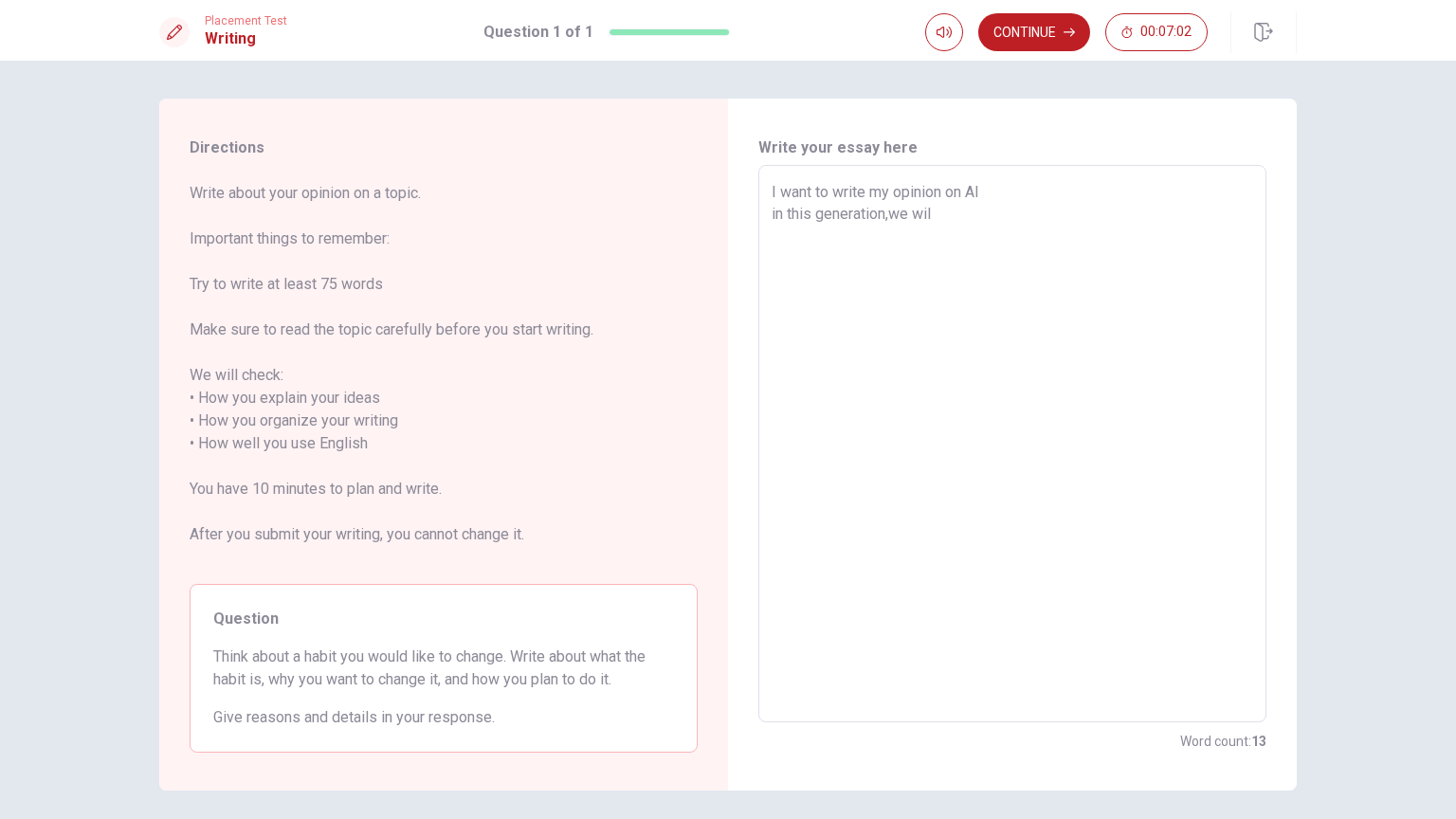 type on "x" 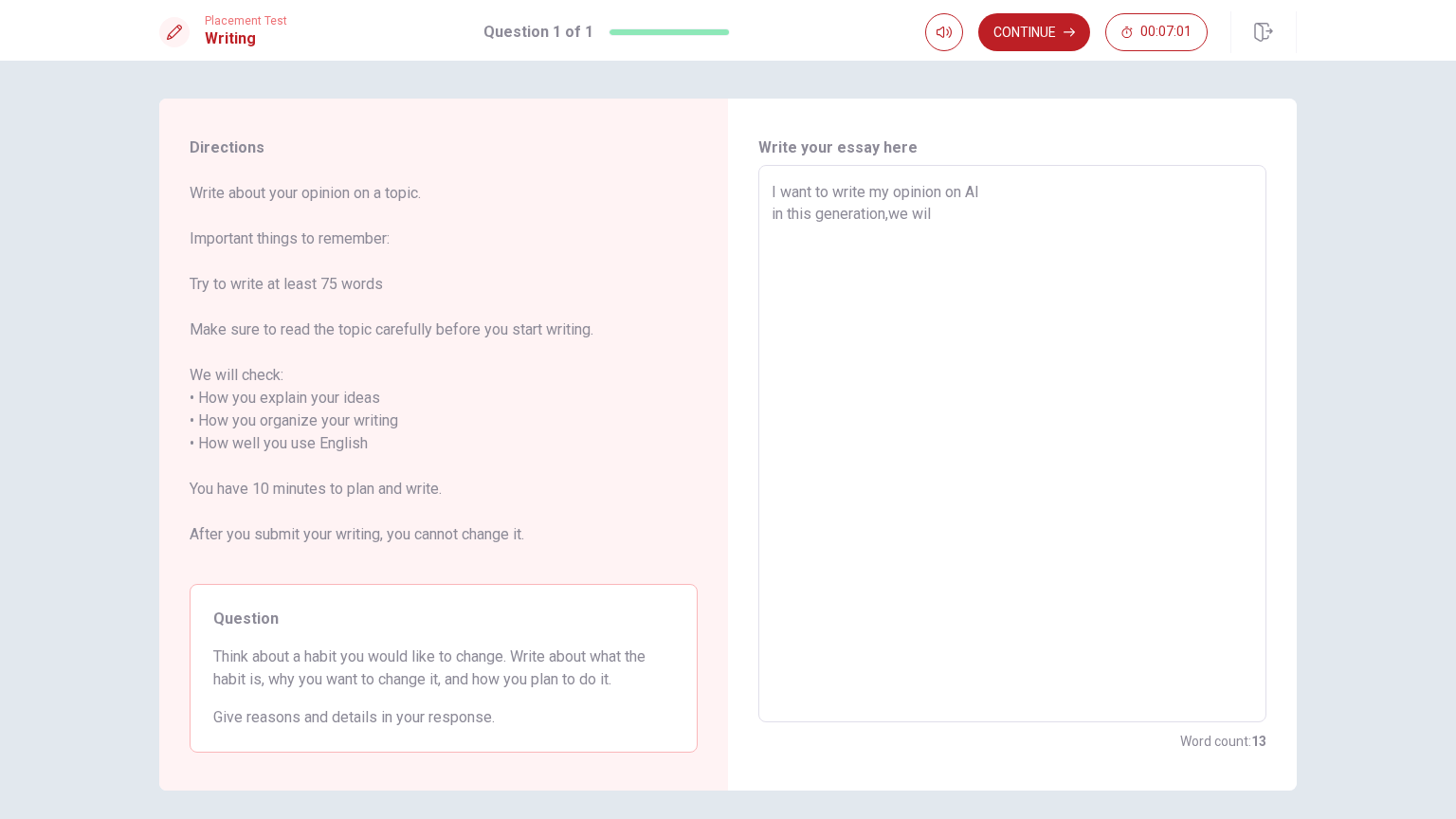 type on "I want to write my opinion on AI
in this generation,we will" 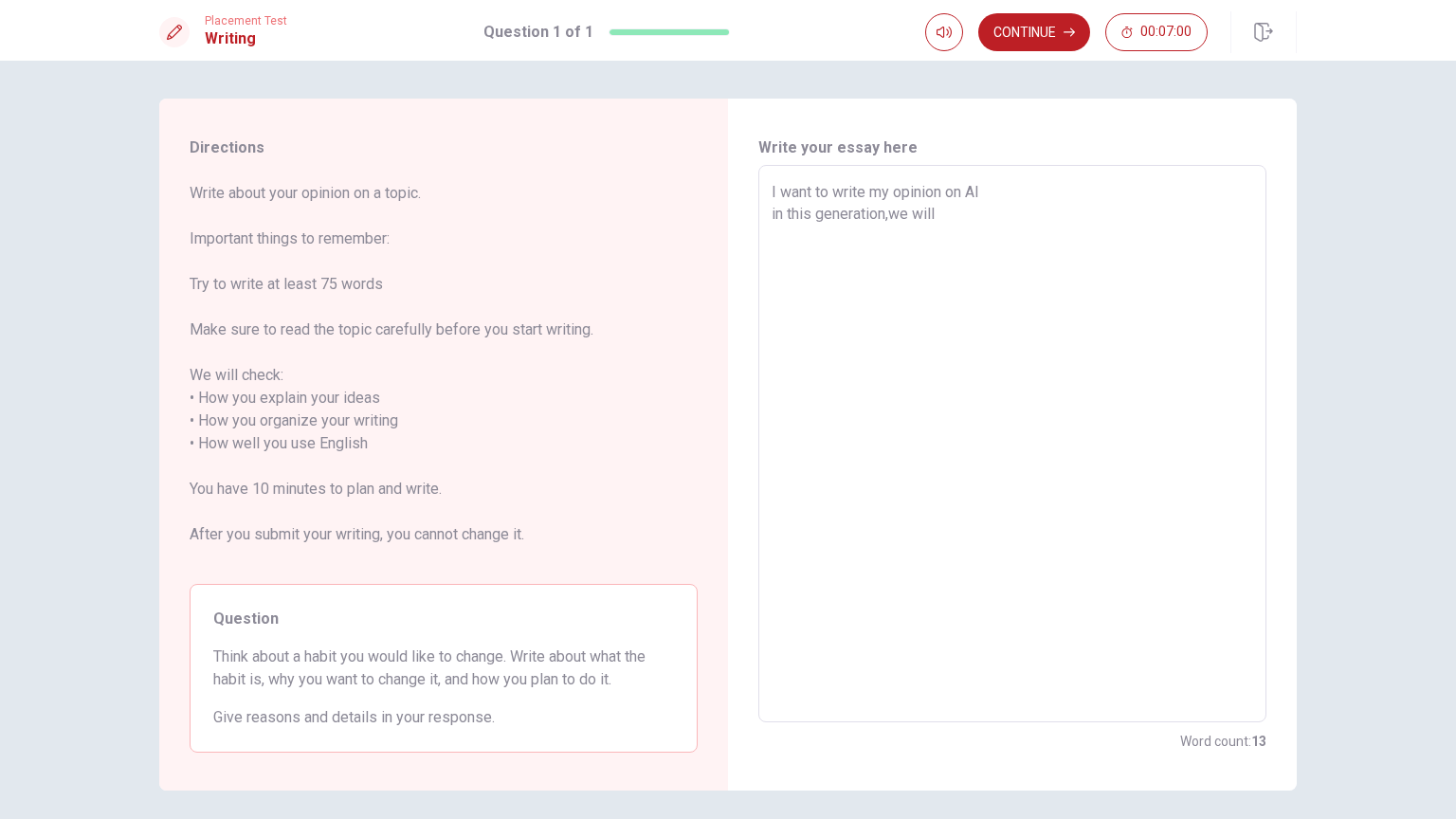 type on "x" 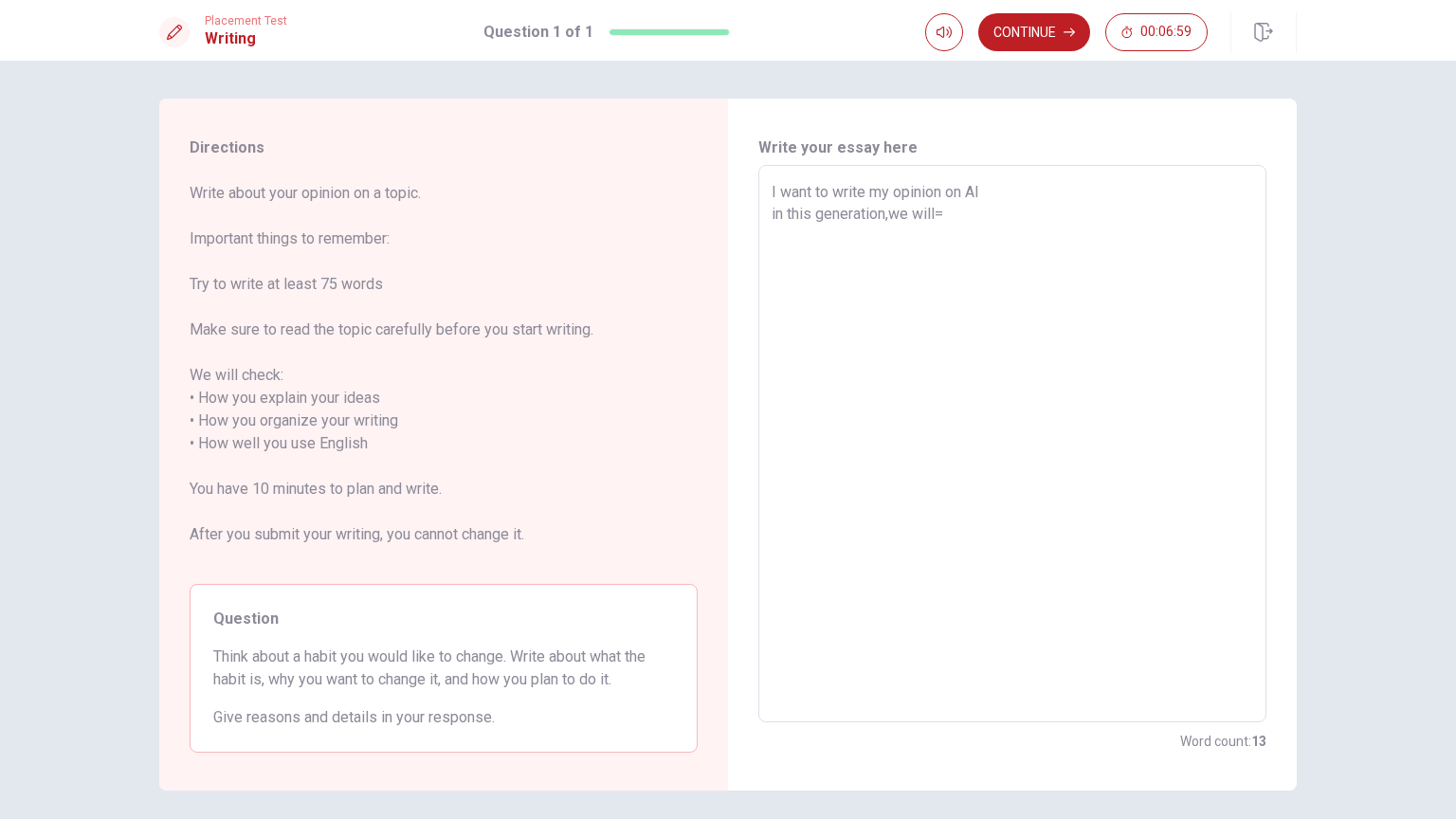 type on "x" 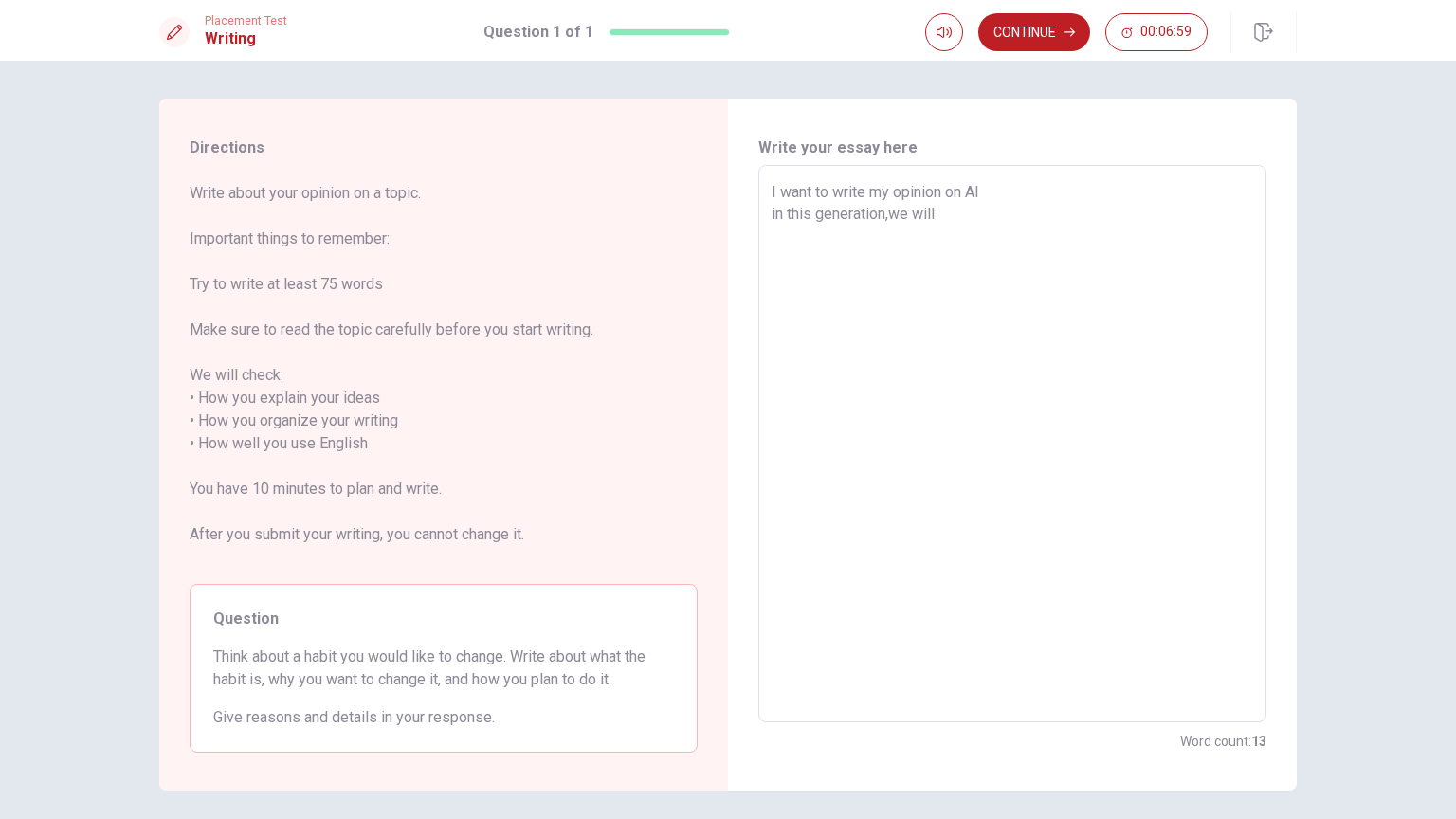 type on "x" 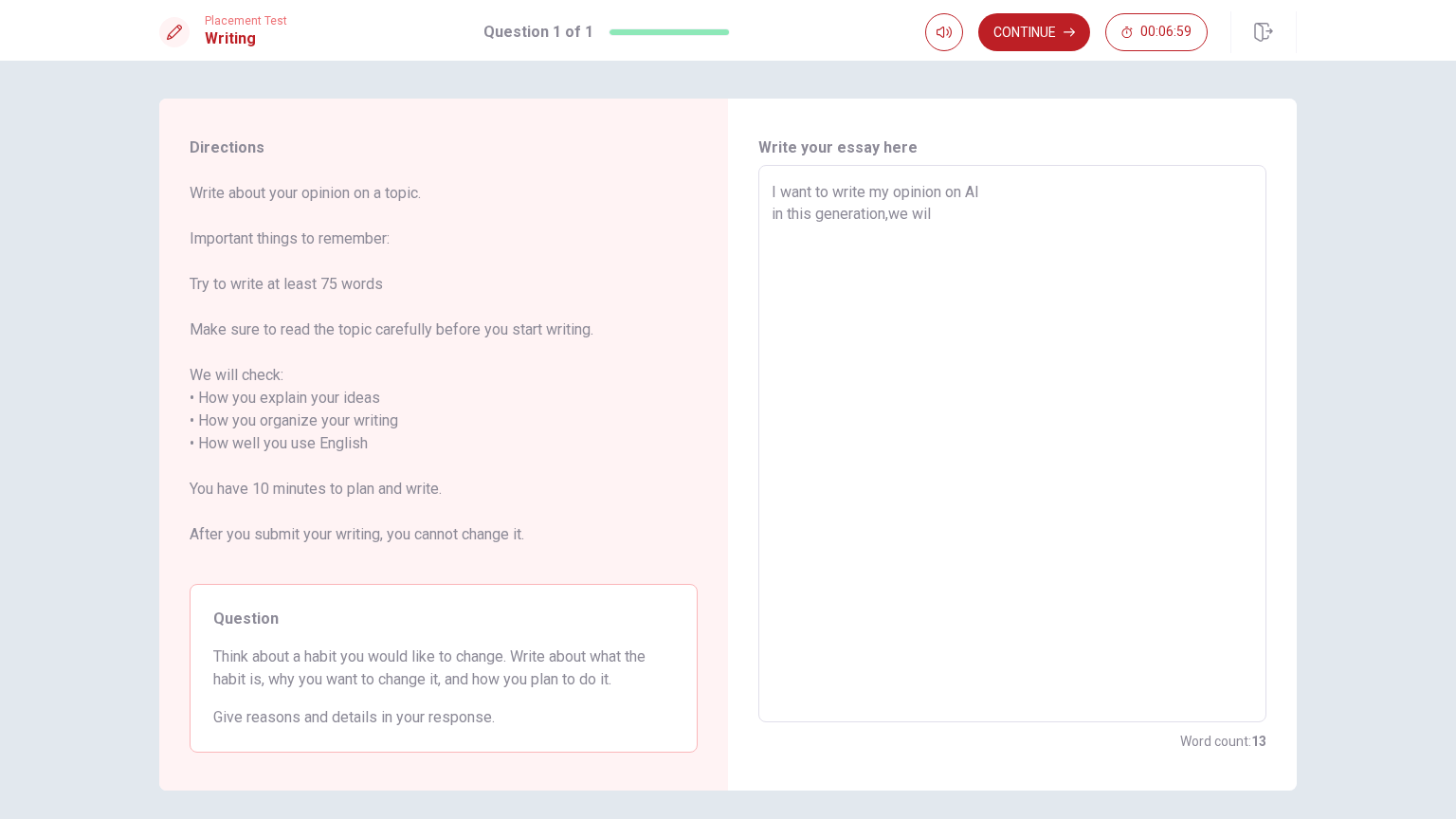 type on "x" 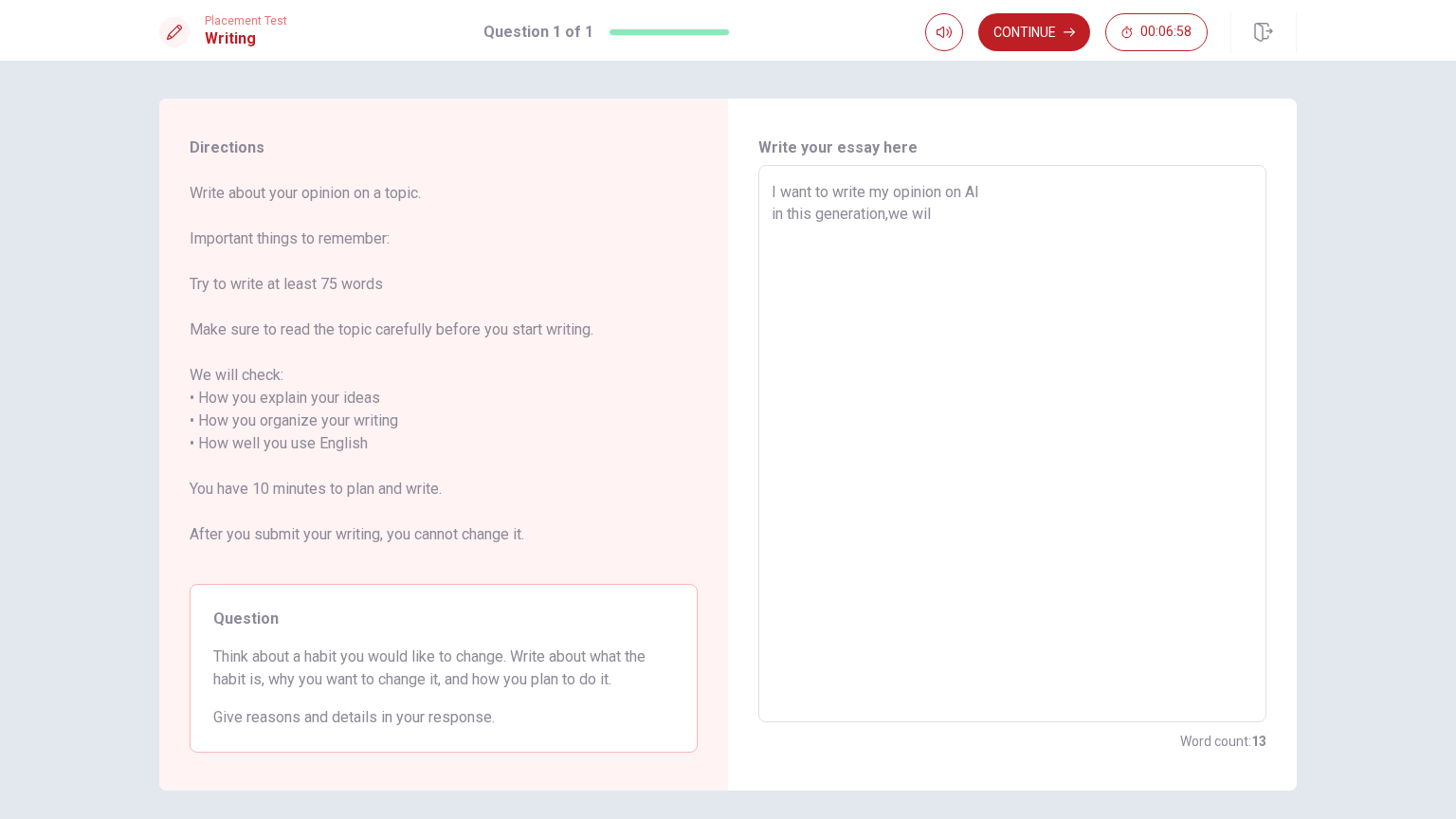 type on "I want to write my opinion on AI
in this generation,we wi" 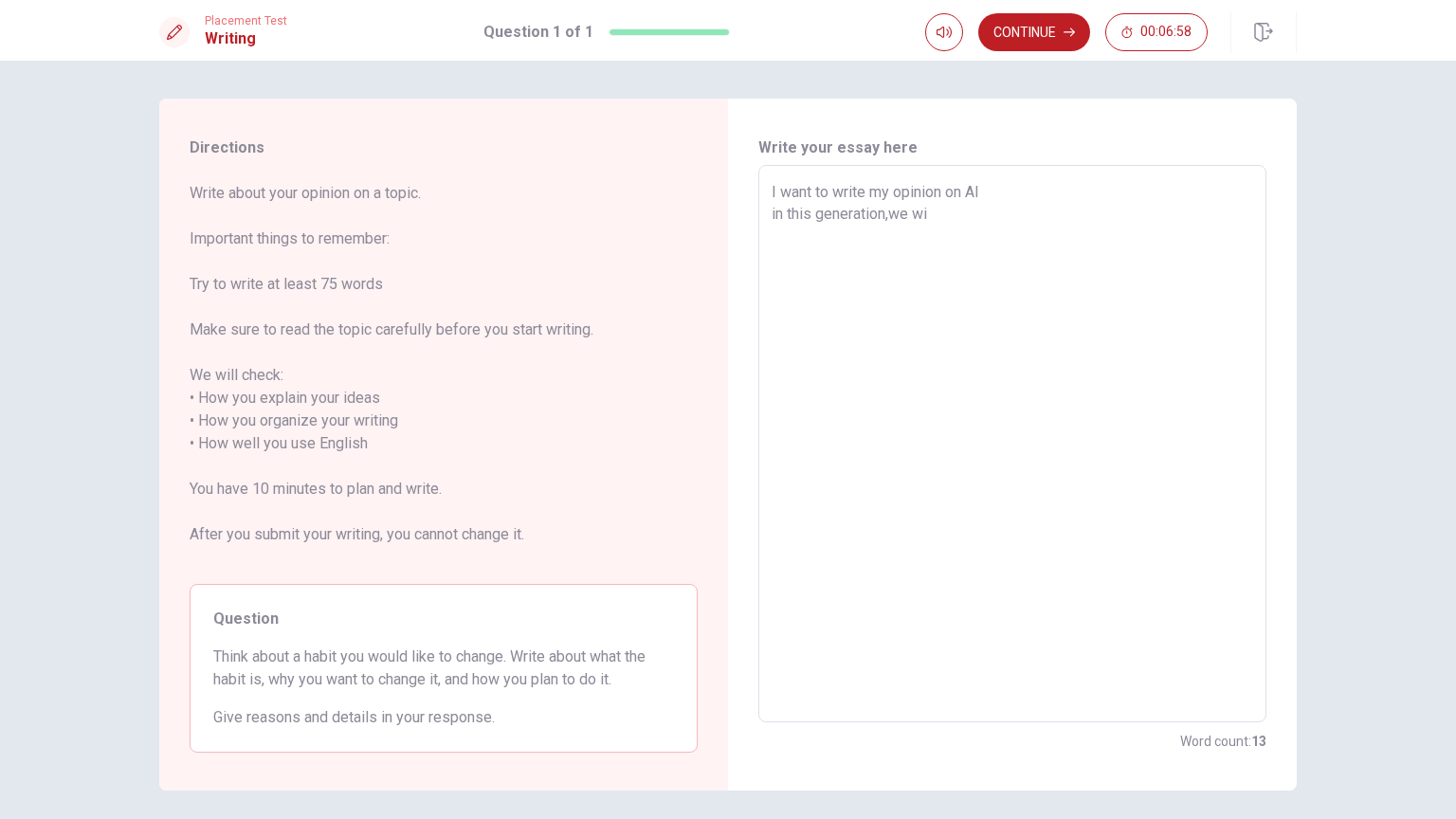 type on "x" 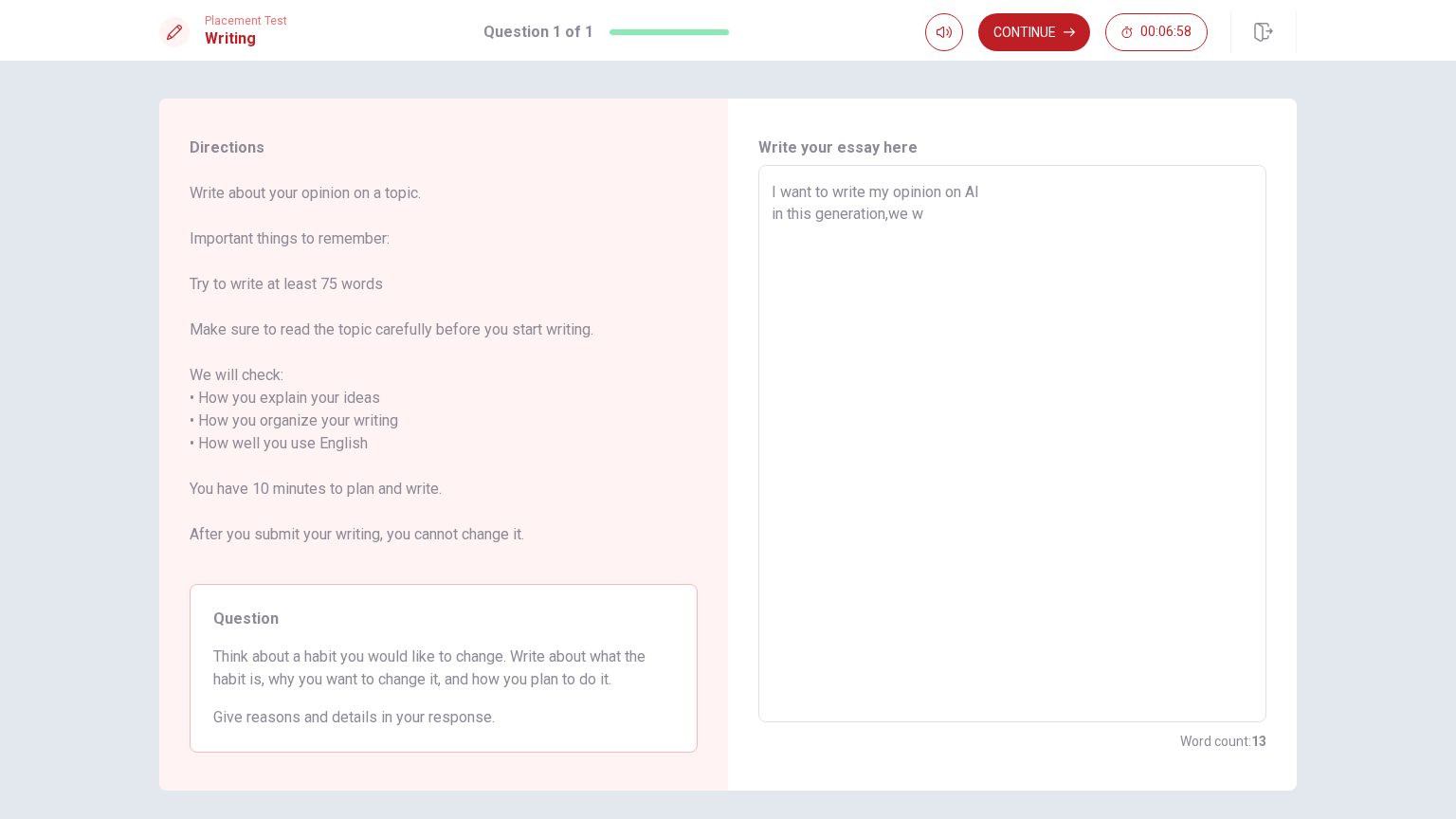 type on "x" 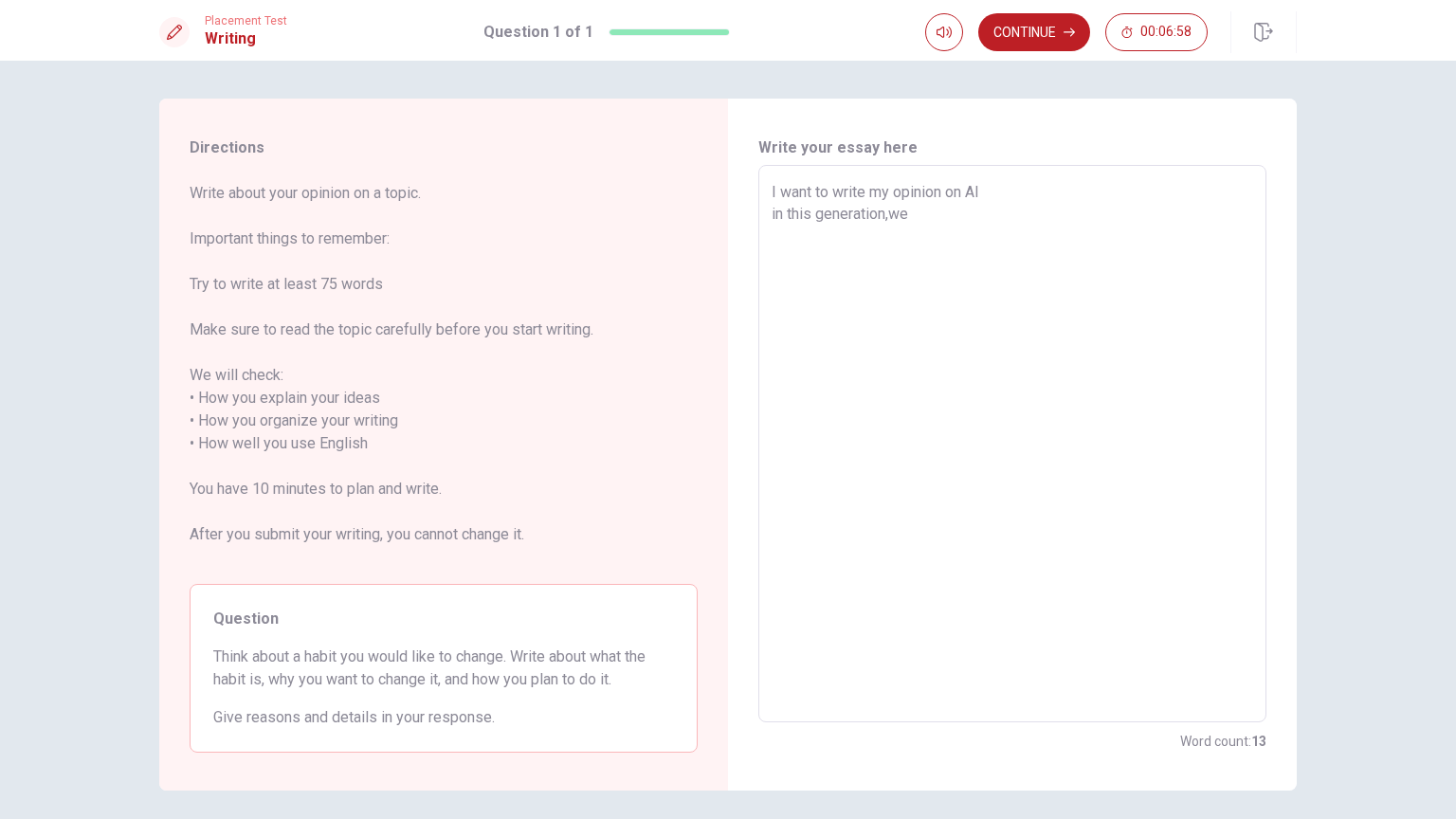 type on "x" 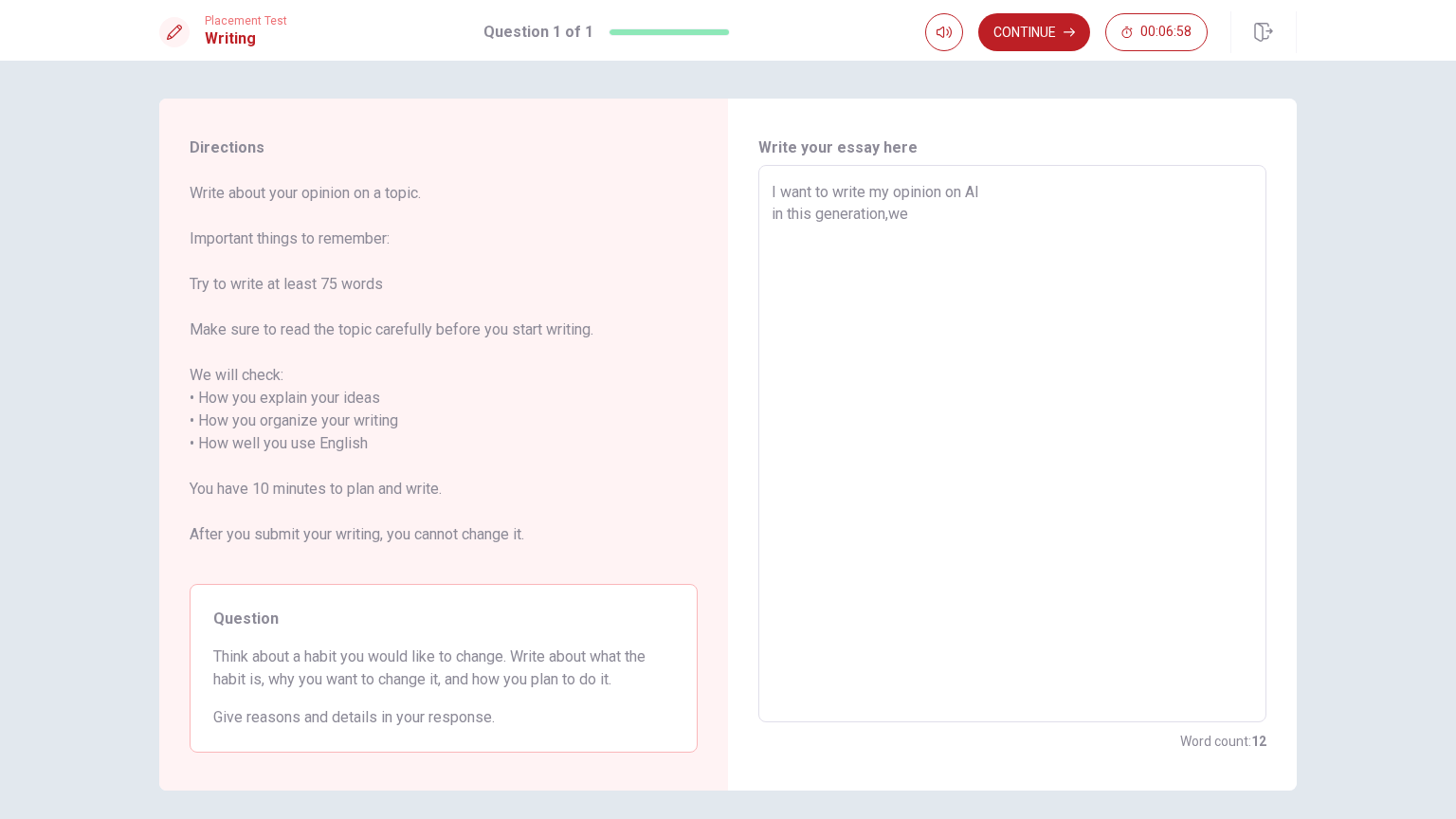 type on "I want to write my opinion on AI
in this generation,we" 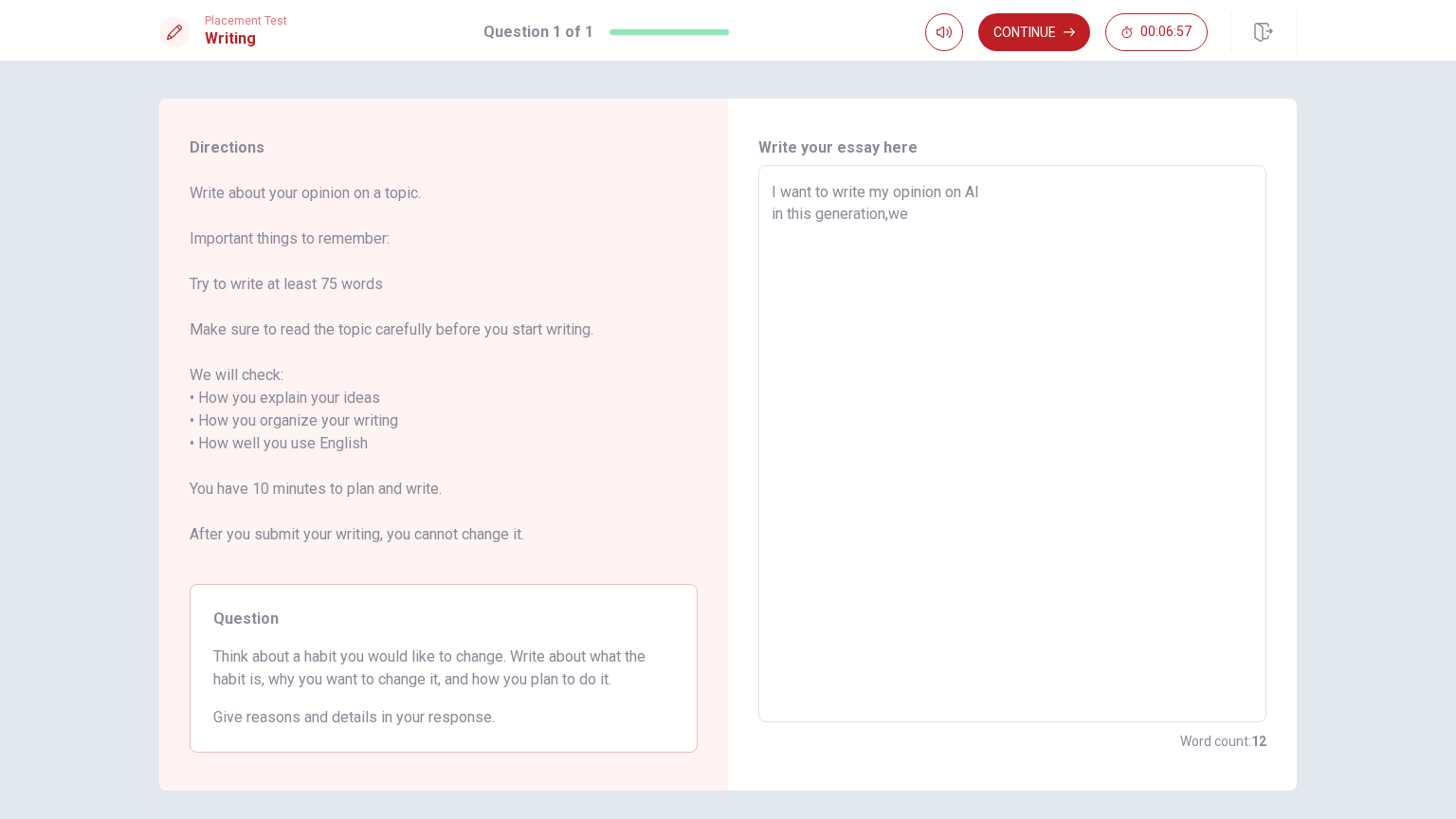 type on "I want to write my opinion on AI
in this generation,we" 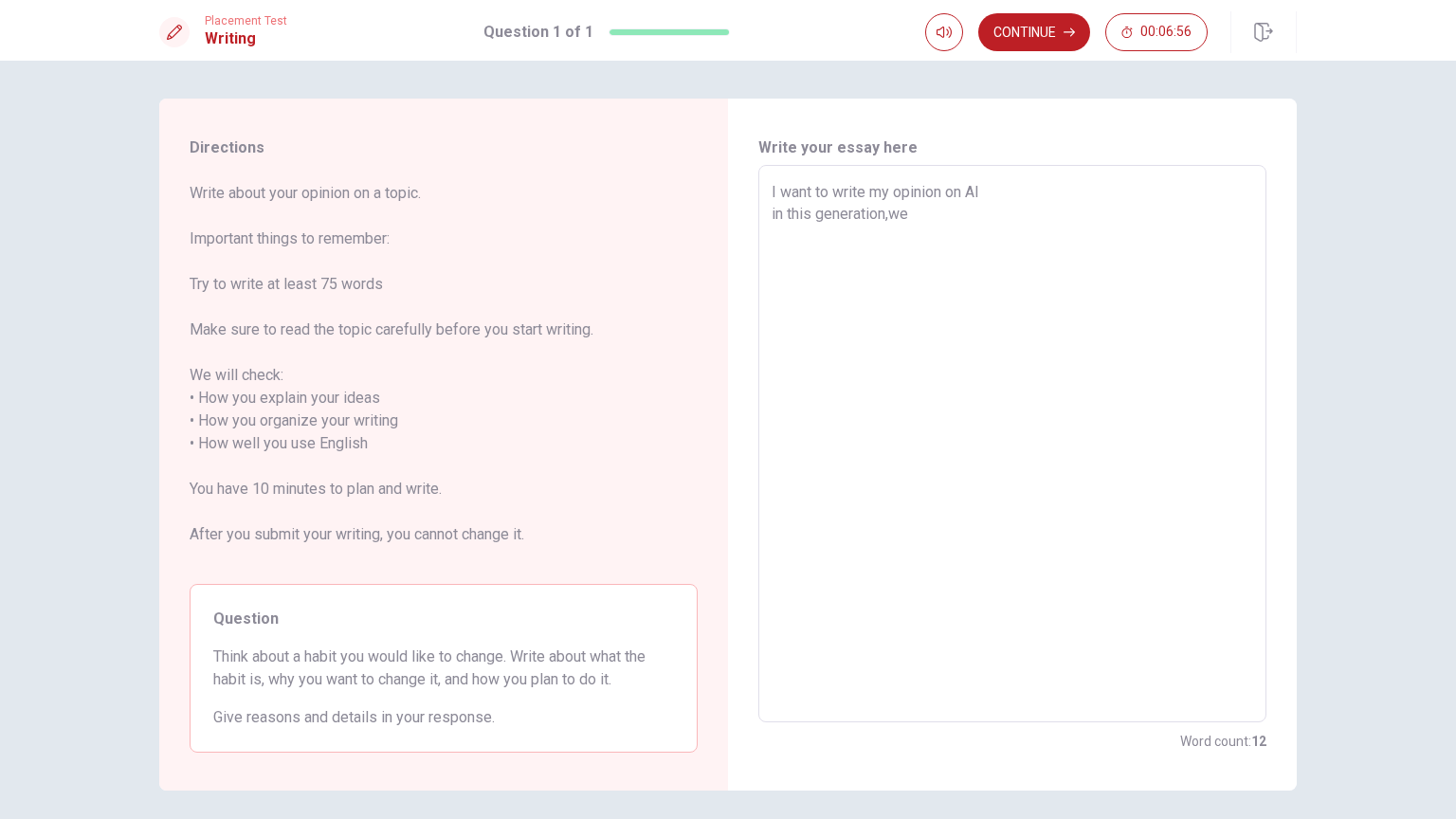 type on "I want to write my opinion on AI
in this generation,we a" 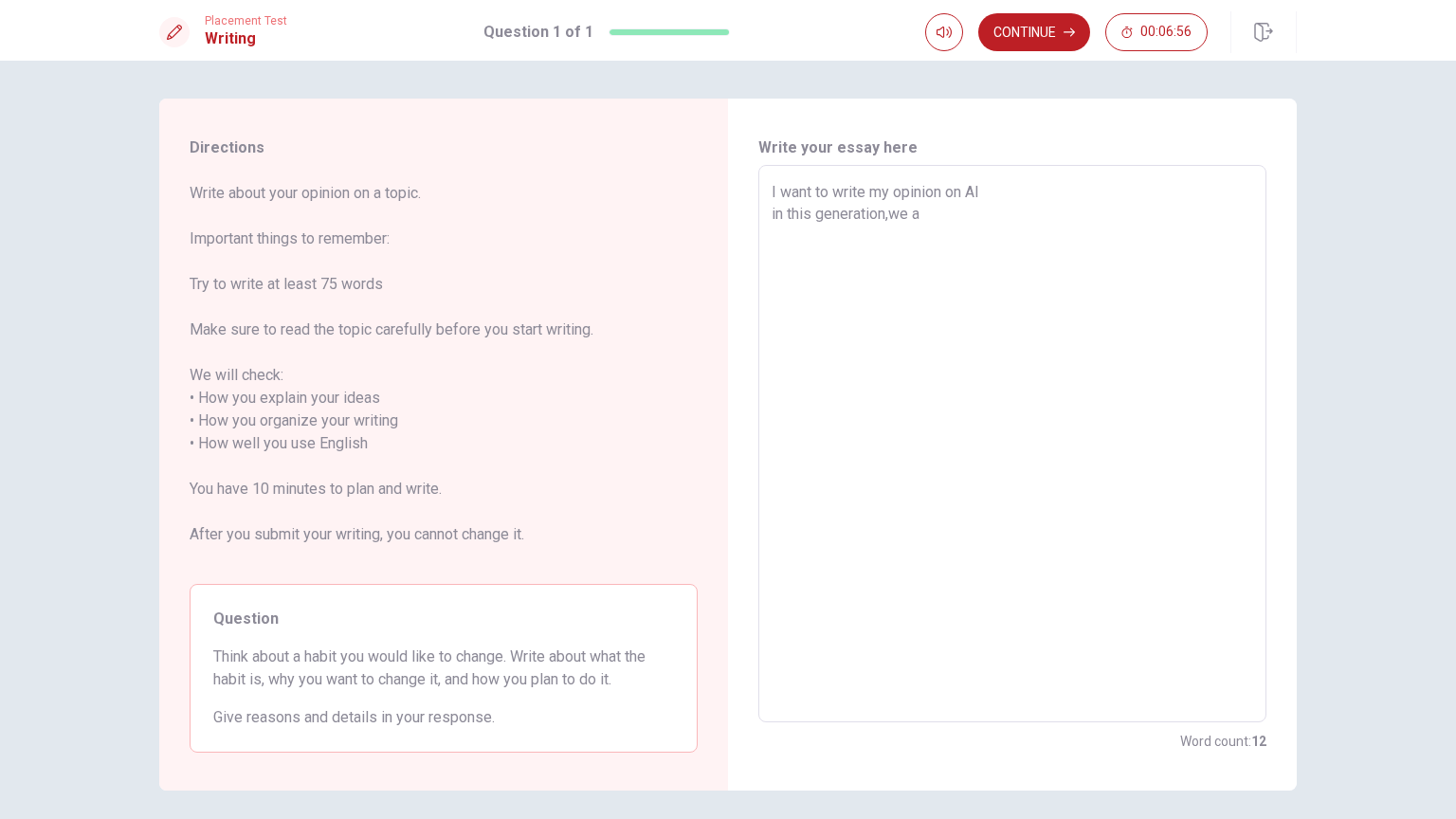 type on "x" 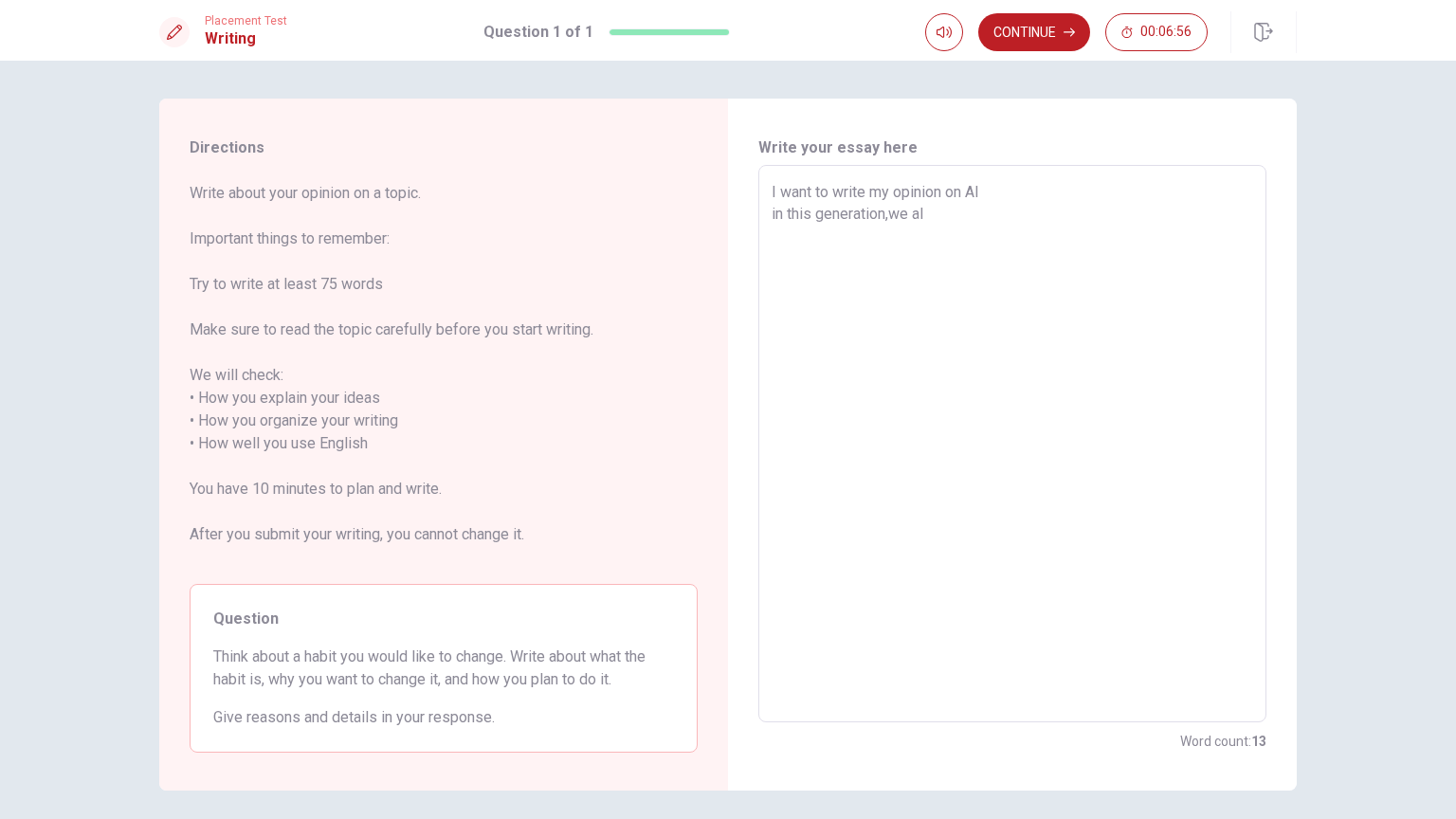 type on "x" 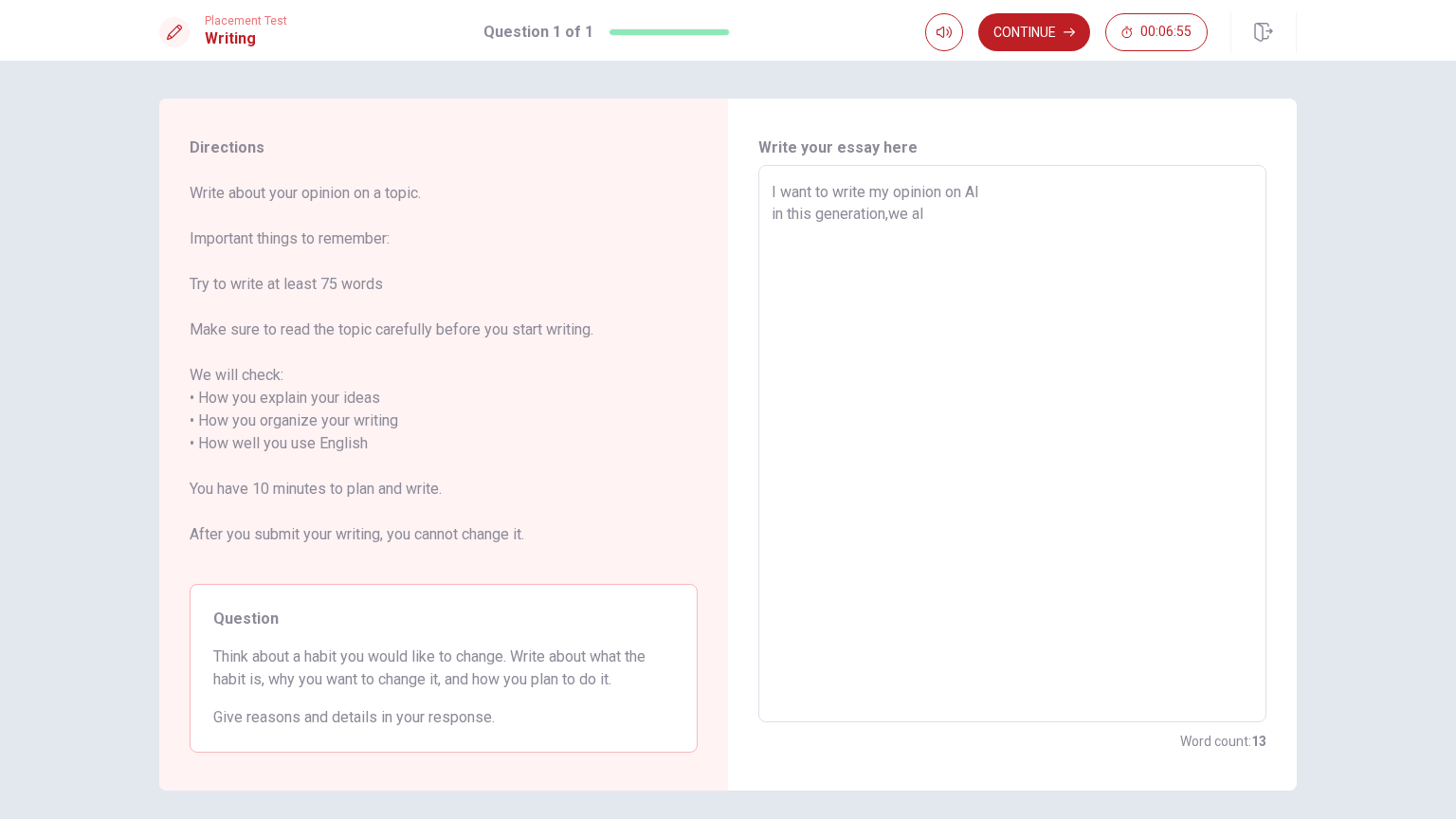 type on "I want to write my opinion on AI
in this generation,we alw" 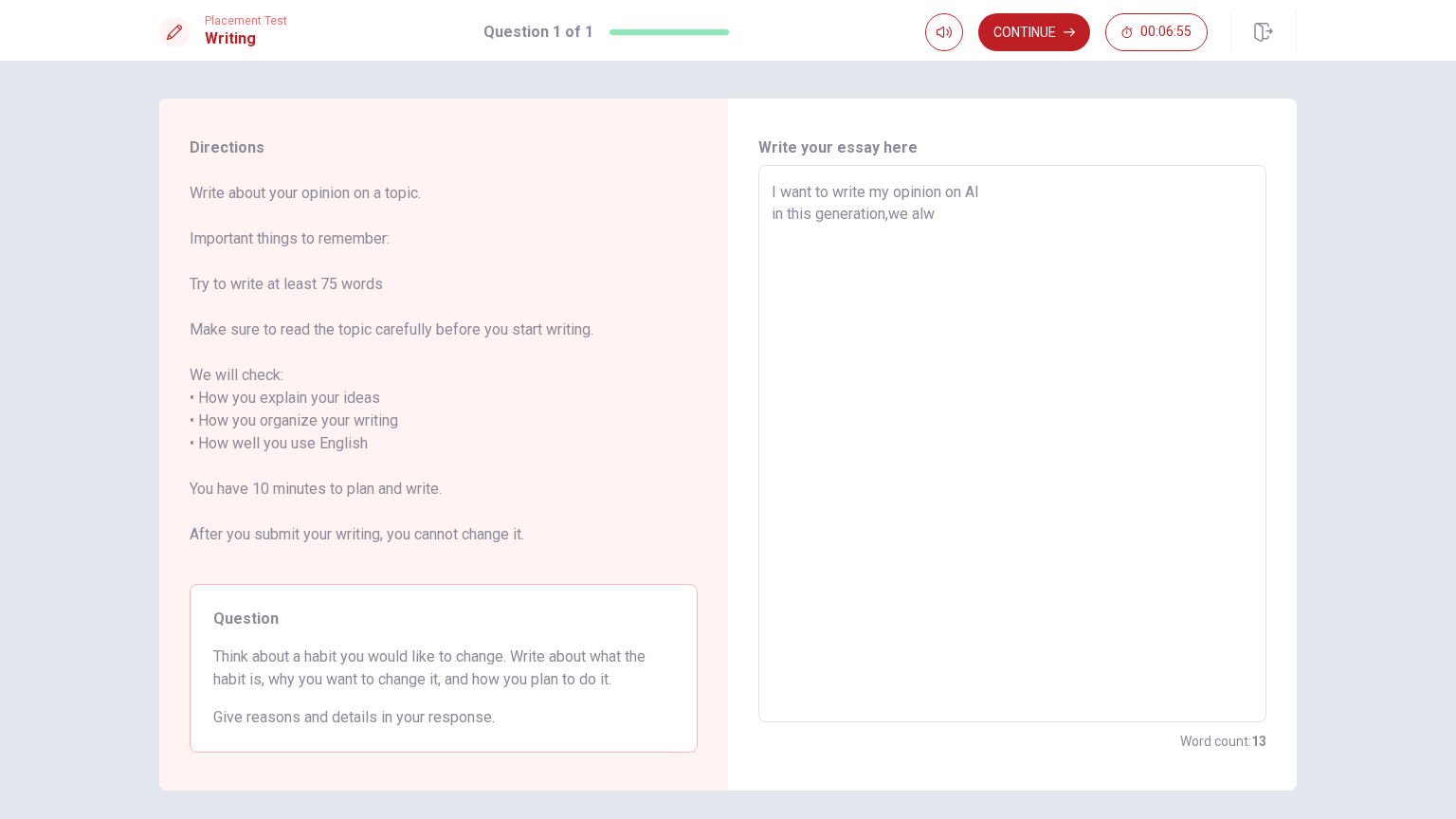 type on "x" 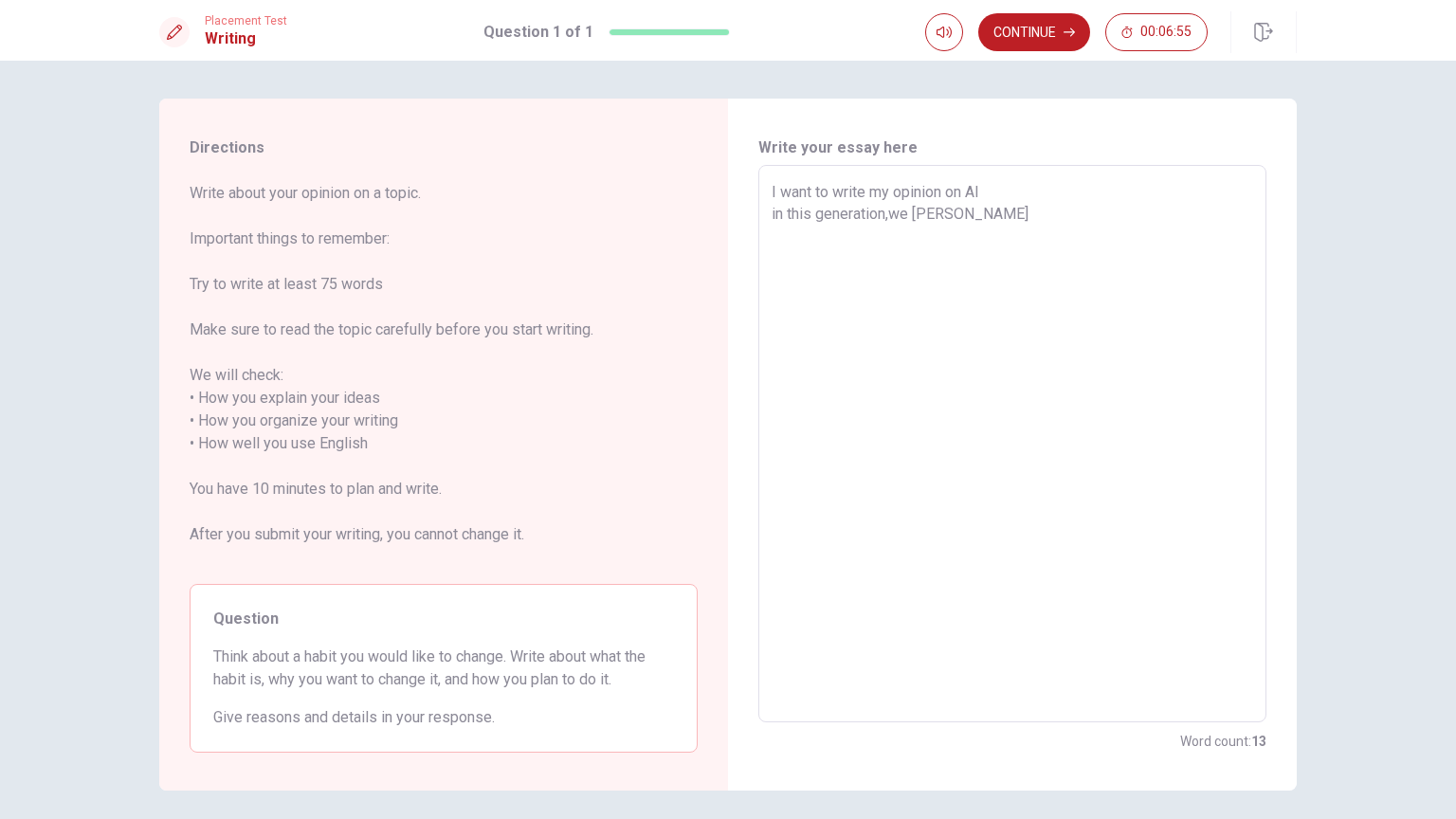 type on "x" 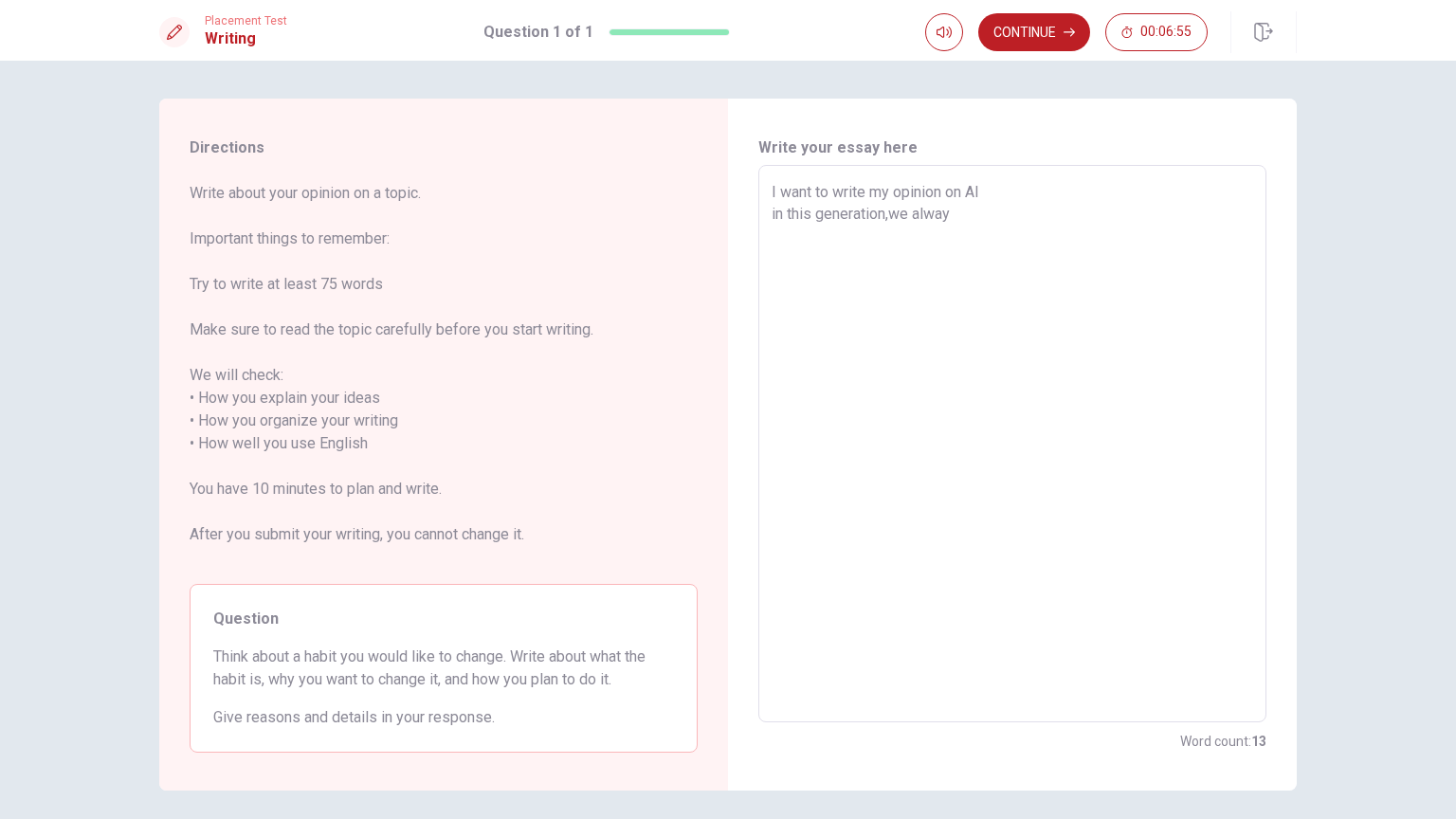 type on "x" 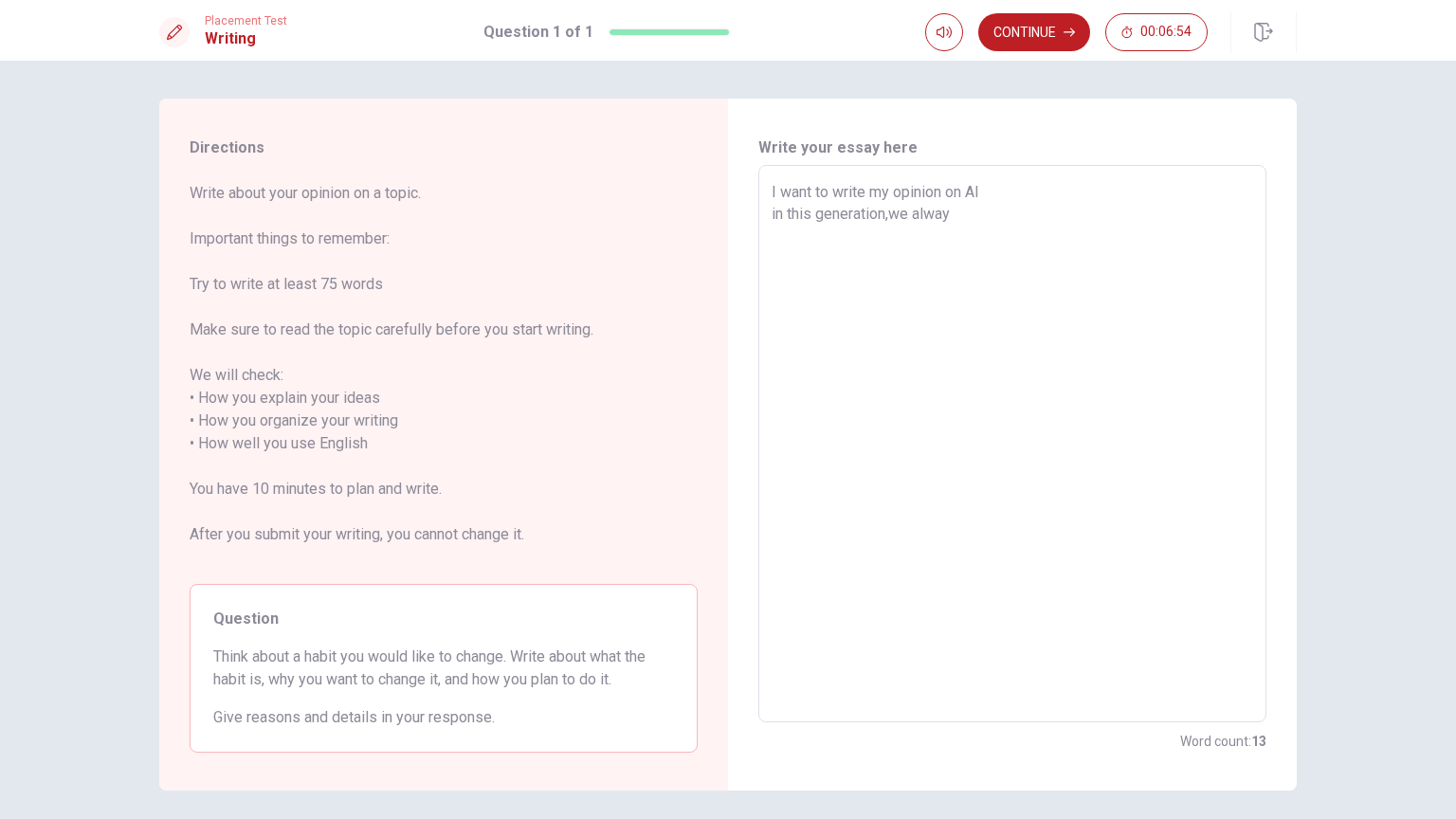 type on "I want to write my opinion on AI
in this generation,we always" 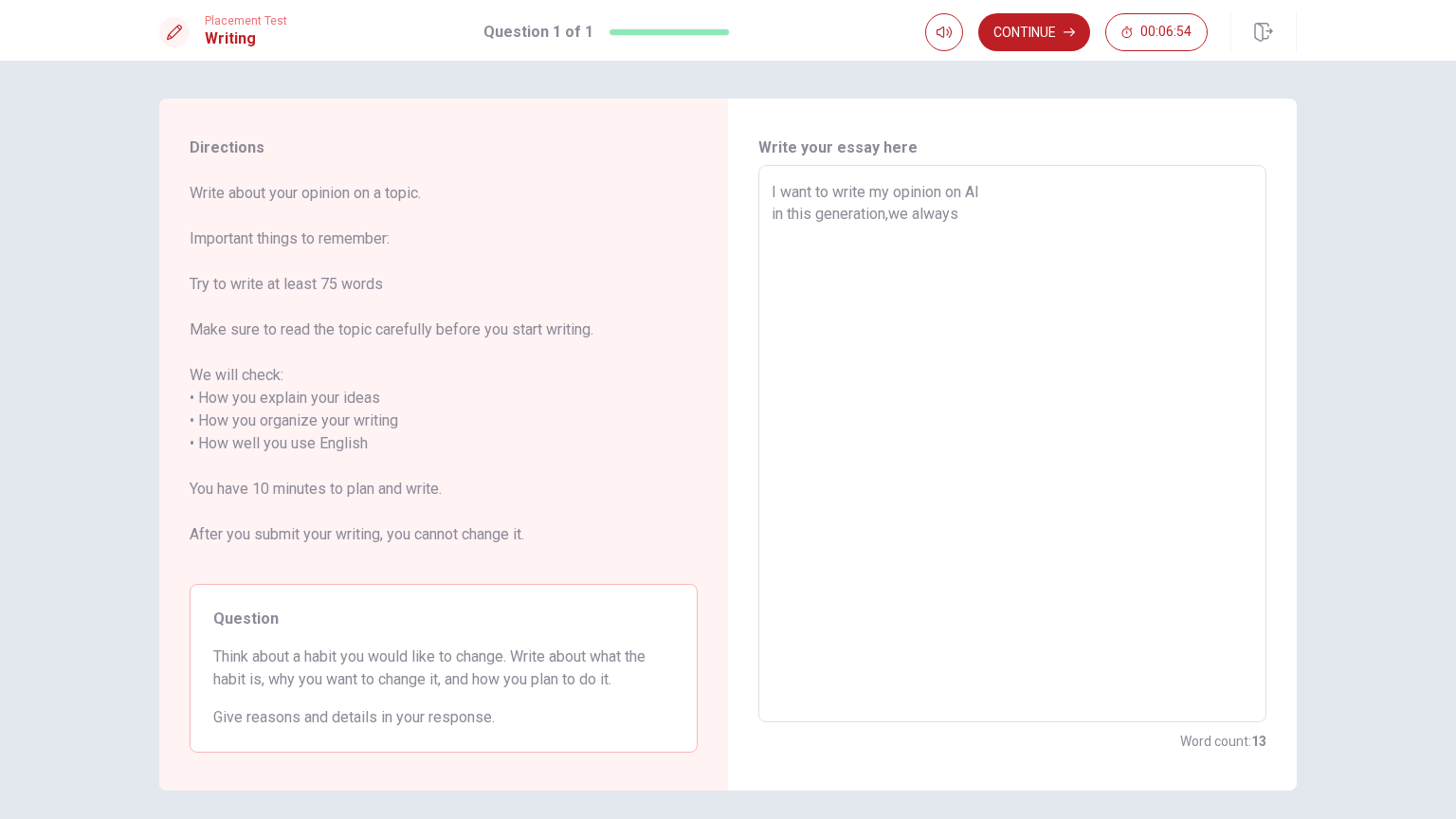 type on "x" 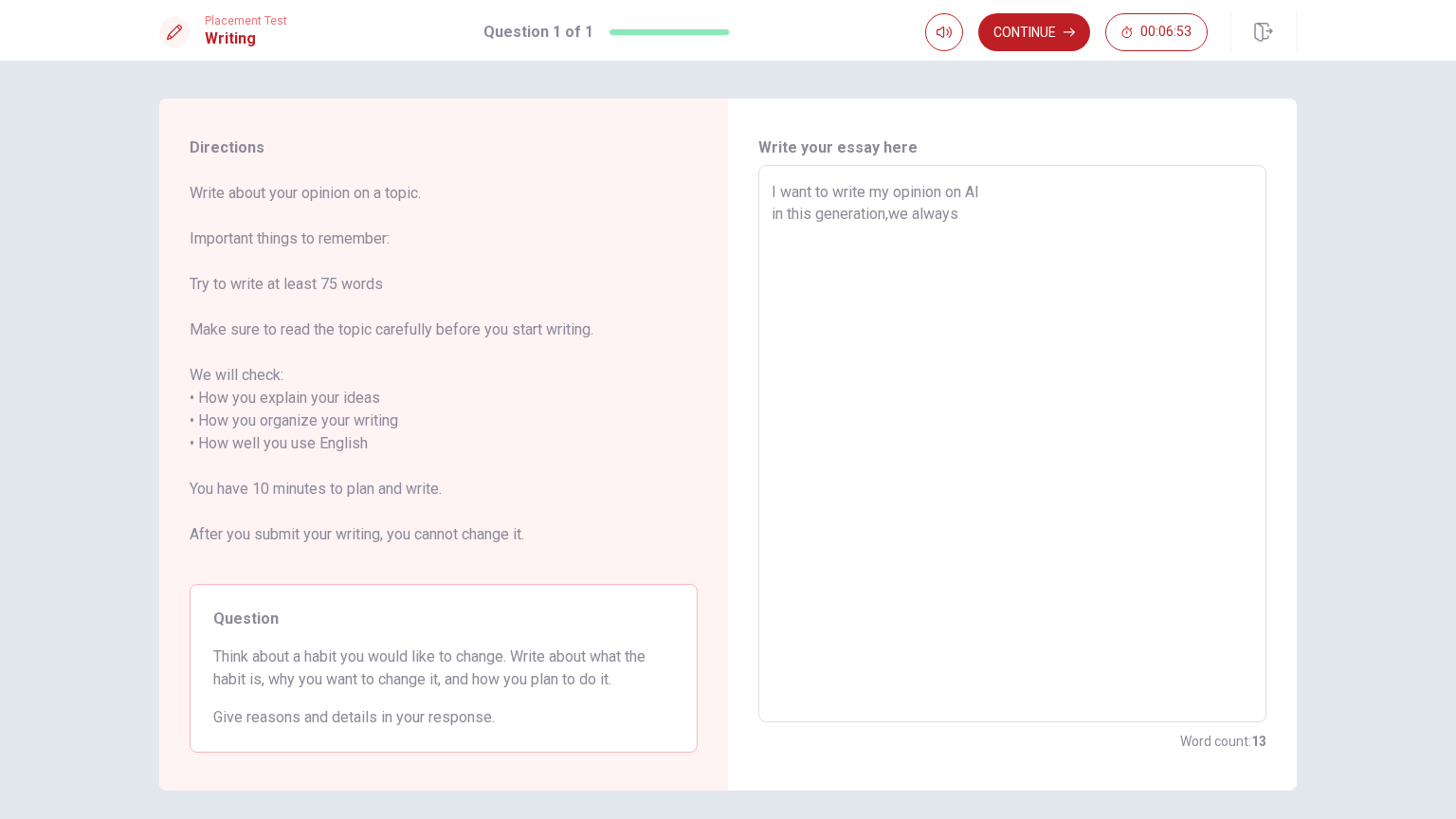 type 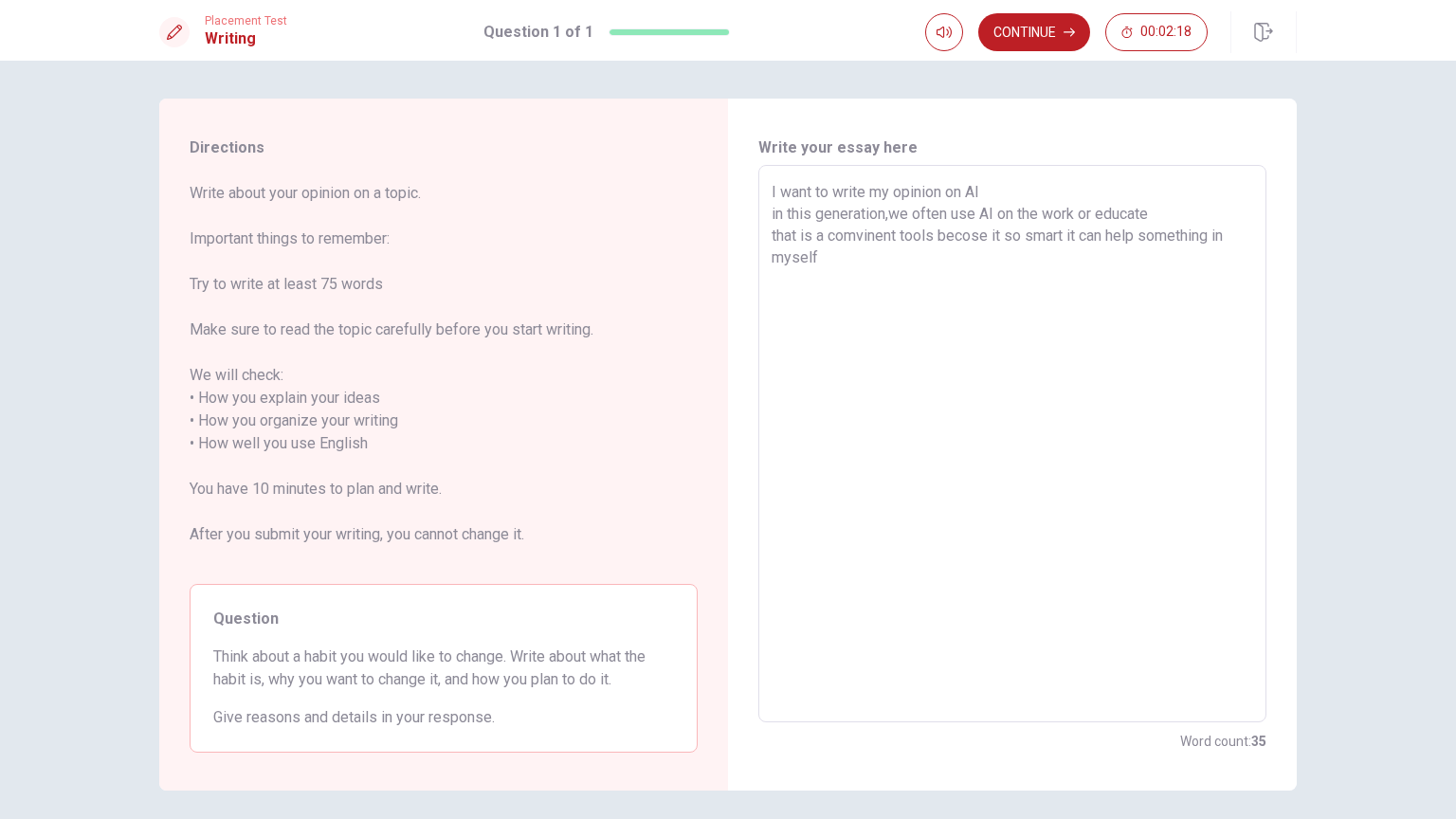 click on "I want to write my opinion on AI
in this generation,we often use AI on the work or educate
that is a comvinent tools becose it so smart it can help something in myself" at bounding box center [1012, 444] 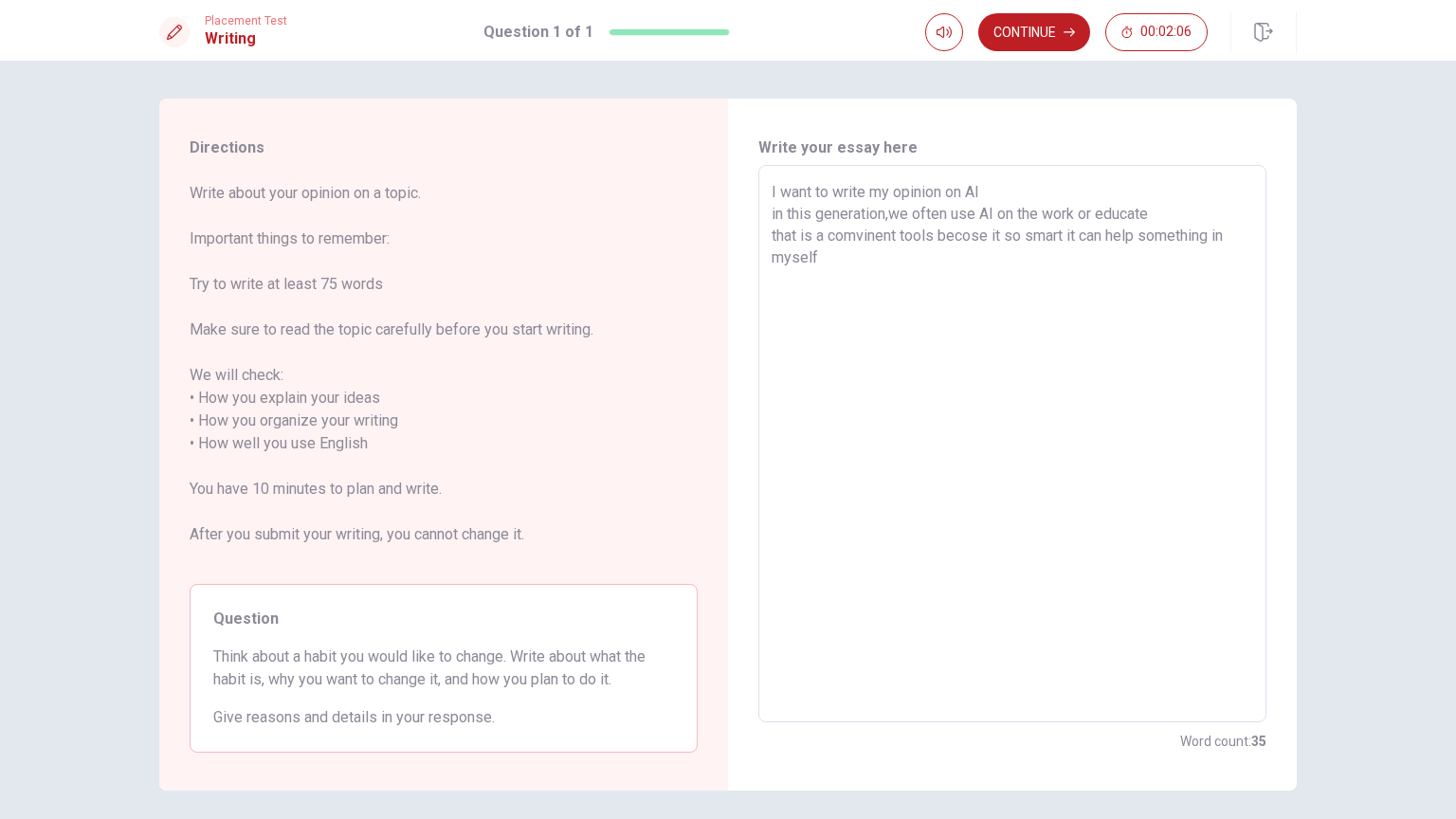 drag, startPoint x: 1143, startPoint y: 239, endPoint x: 1299, endPoint y: 231, distance: 156.205 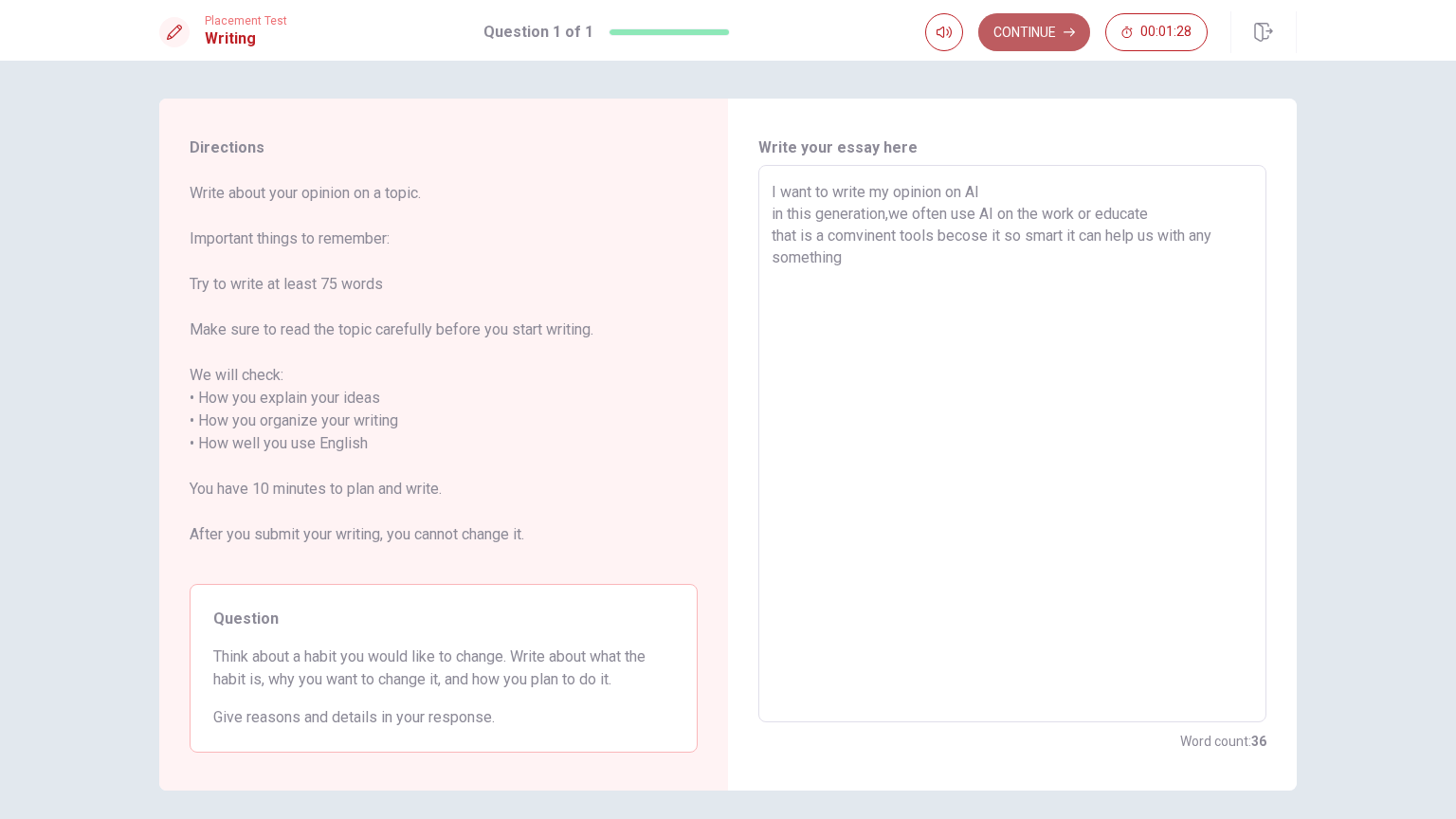 click on "Continue" at bounding box center [1034, 32] 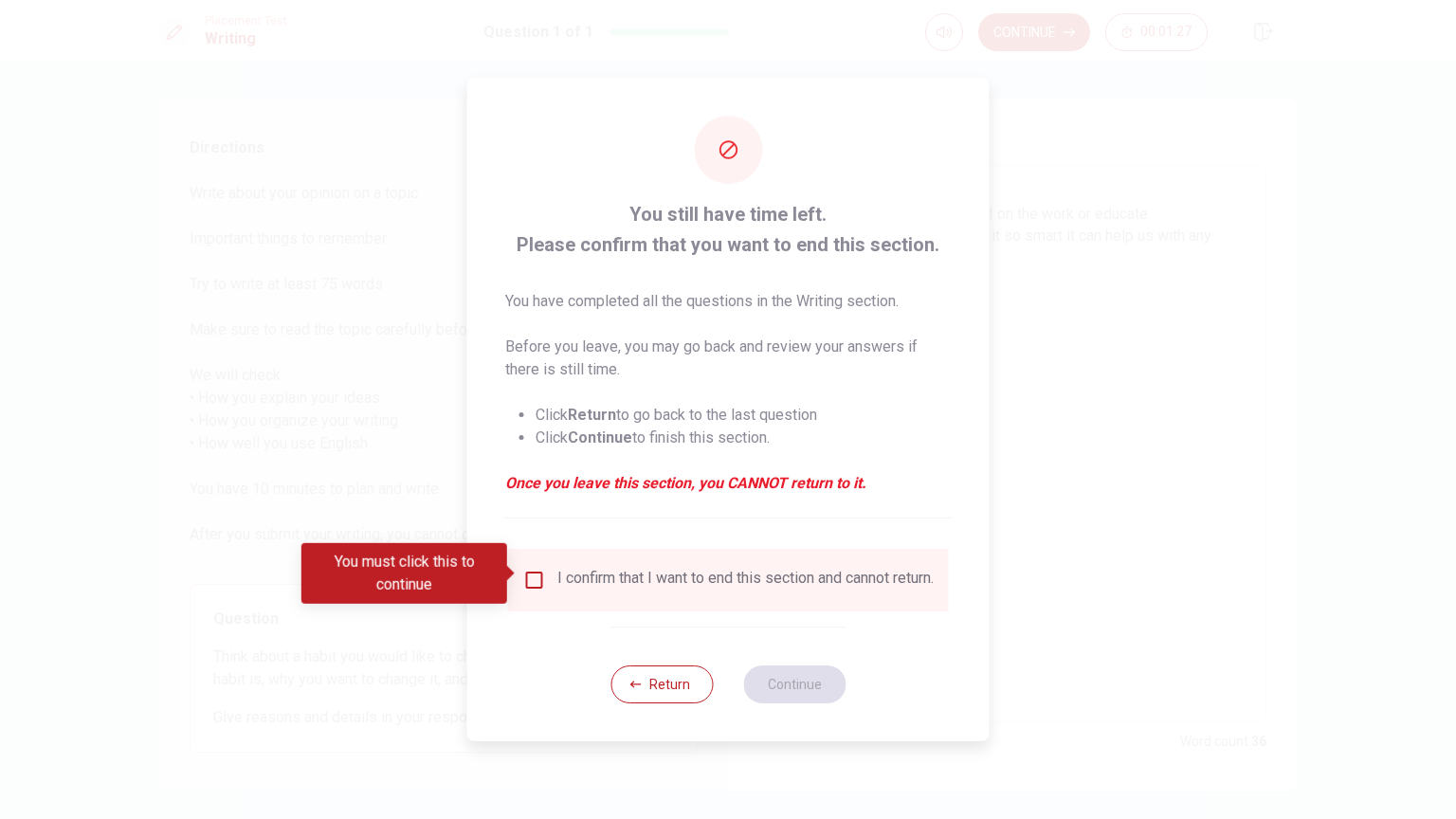click at bounding box center (512, 573) 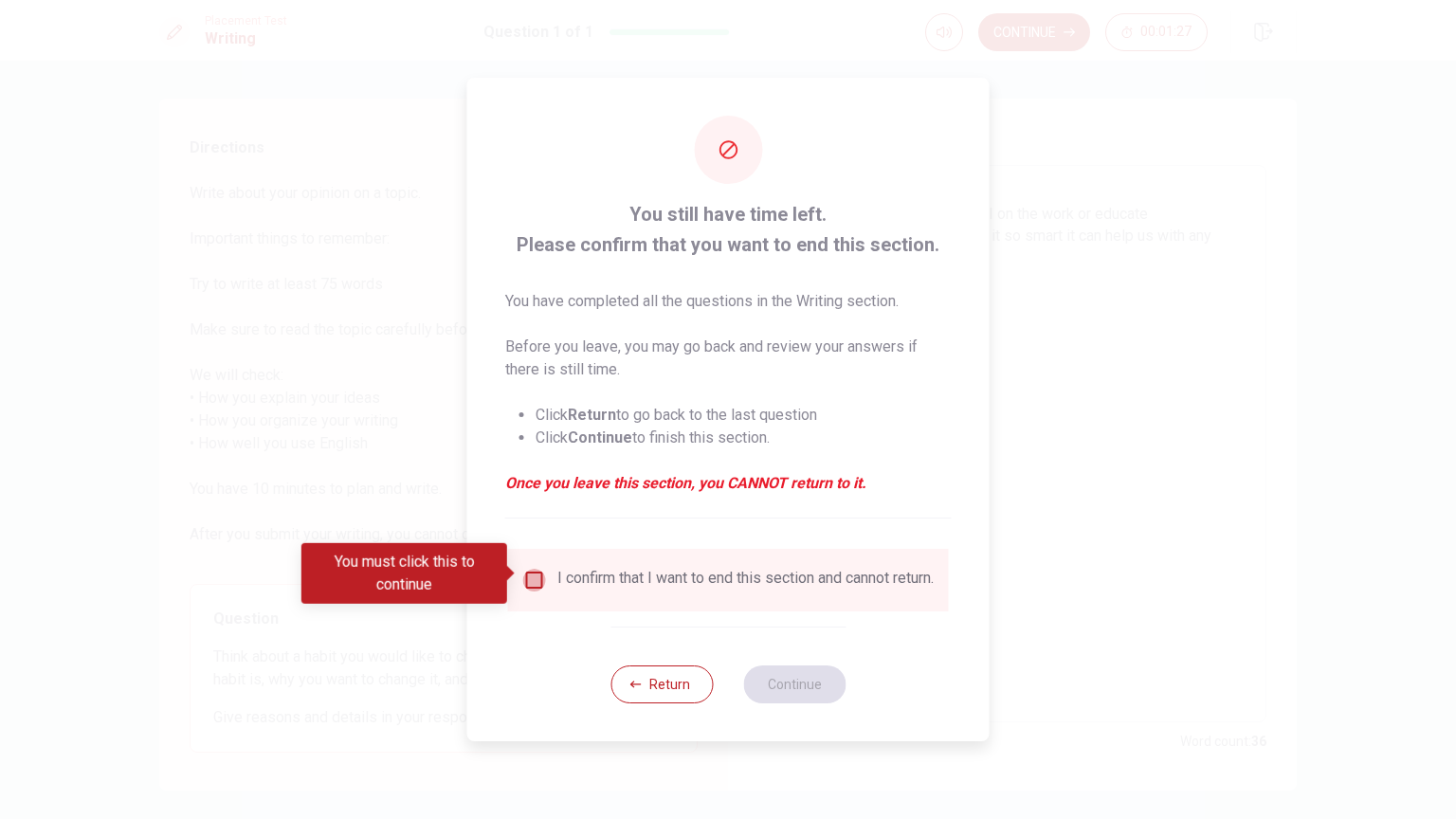 click at bounding box center [535, 580] 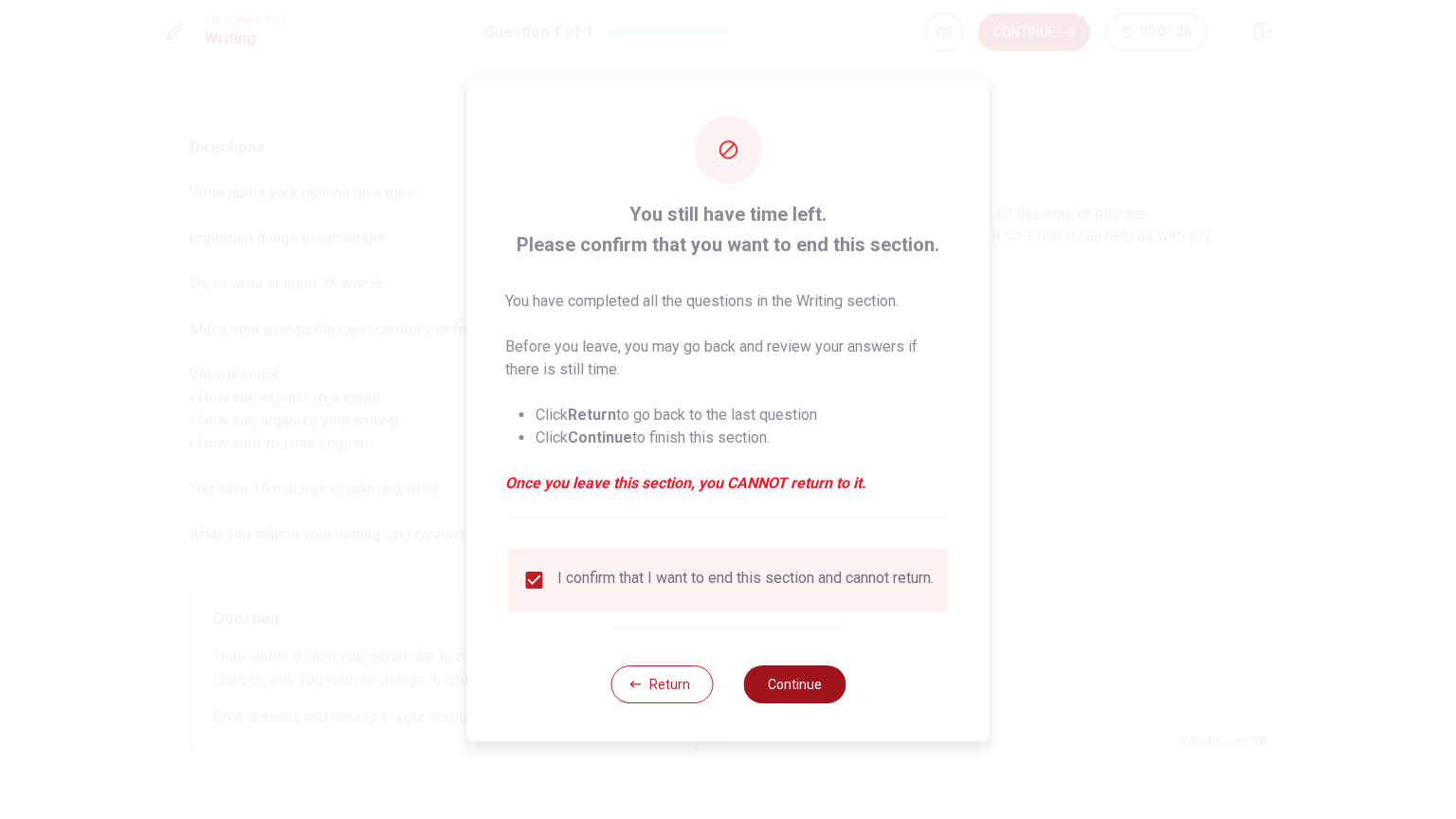 click on "Continue" at bounding box center (794, 684) 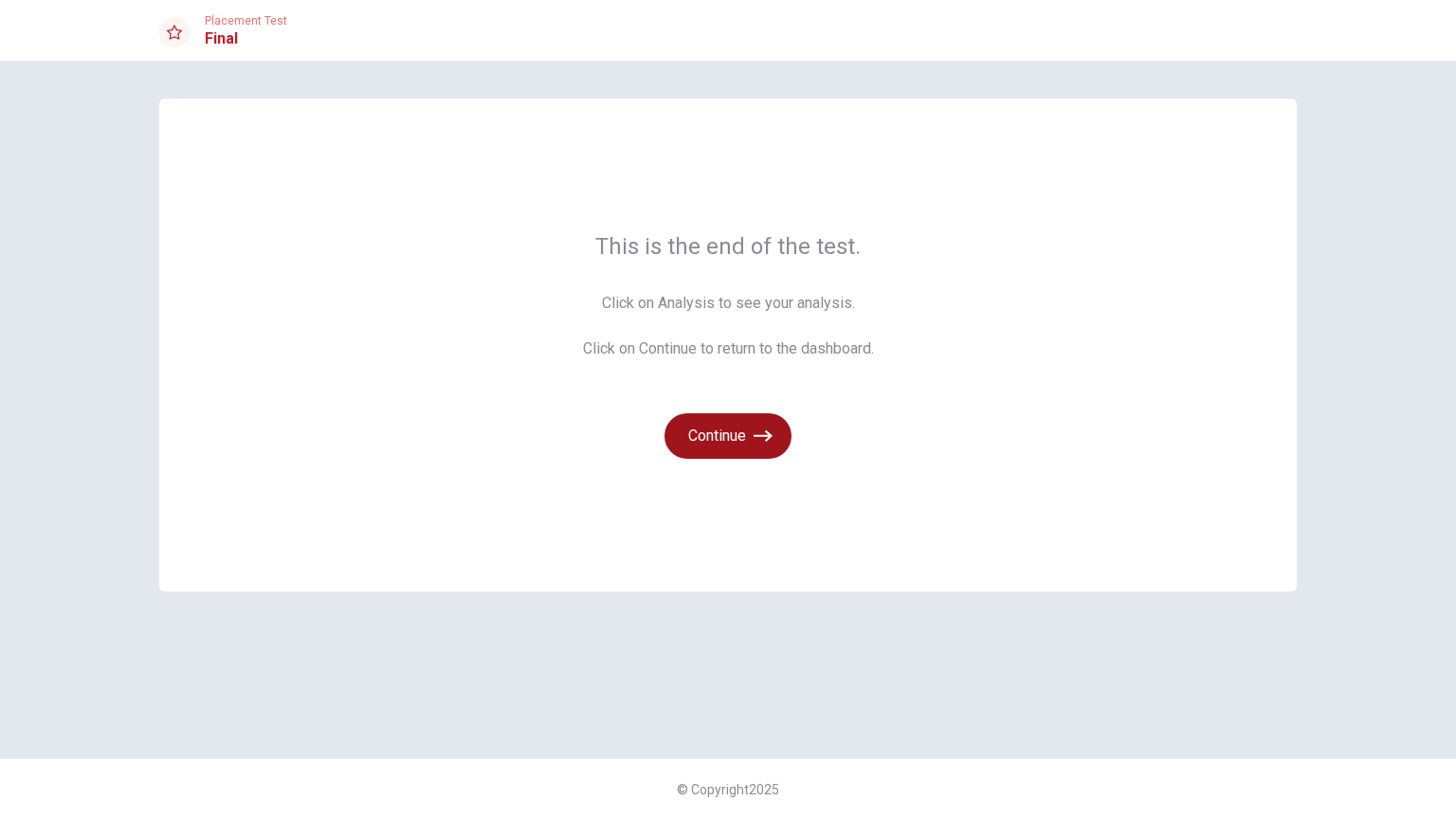 click 